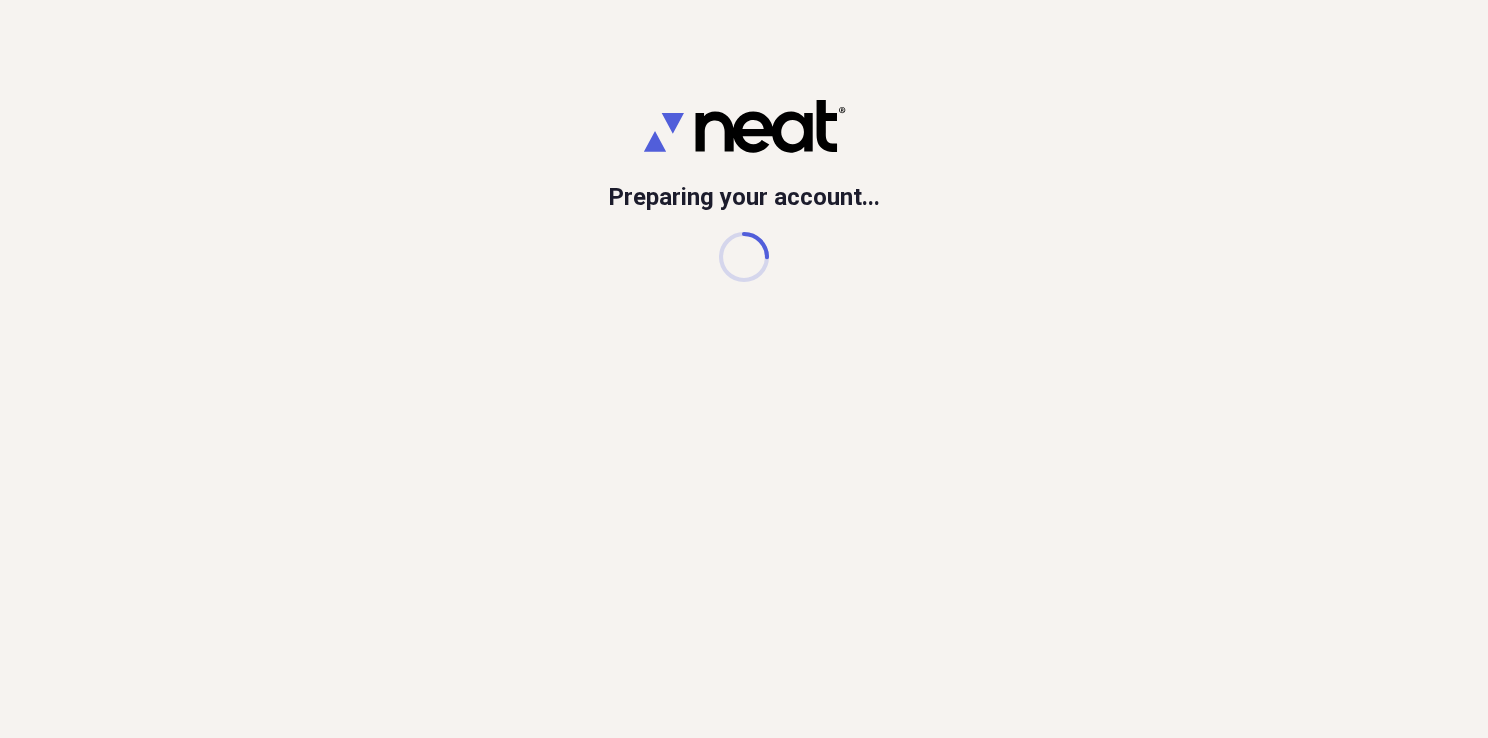 scroll, scrollTop: 0, scrollLeft: 0, axis: both 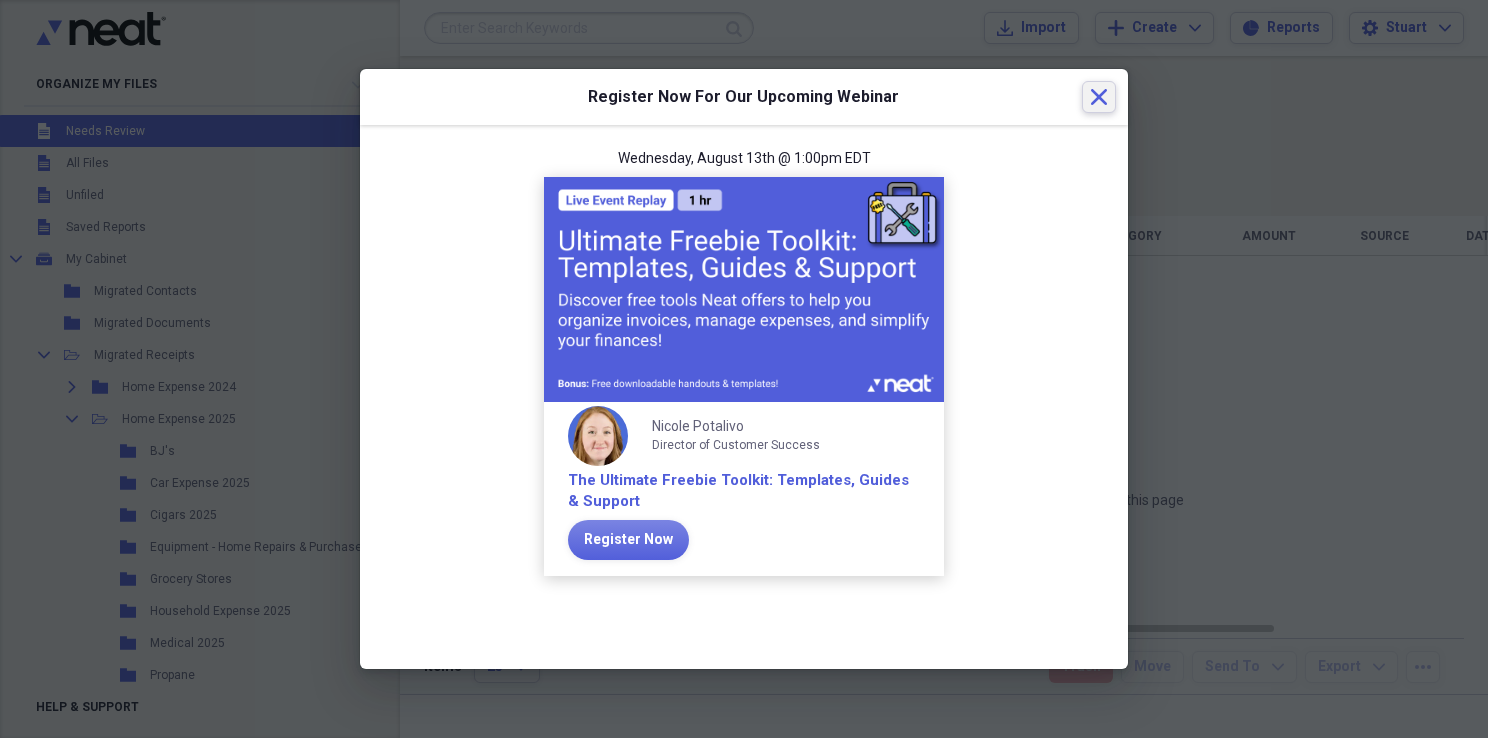 click on "Close" 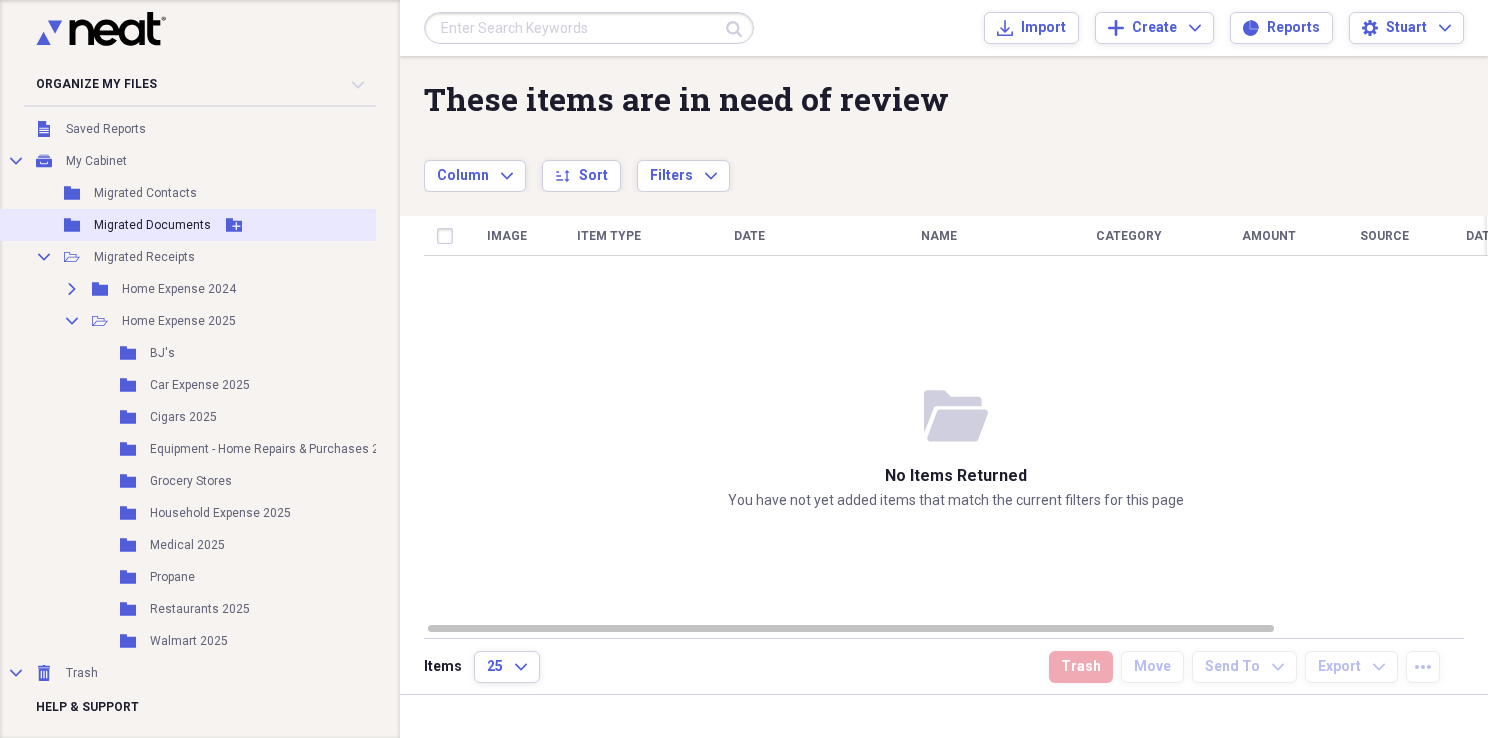 scroll, scrollTop: 100, scrollLeft: 0, axis: vertical 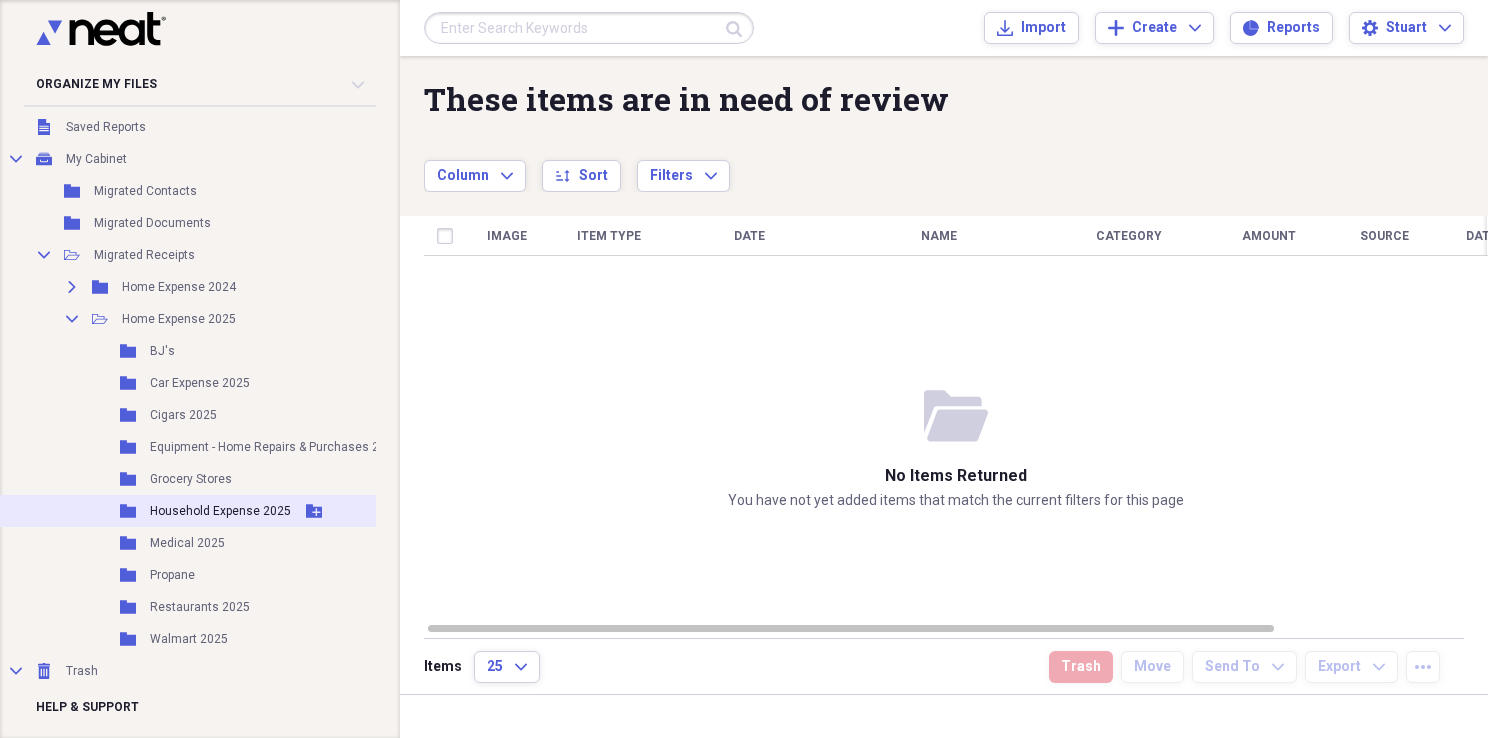 click on "Household Expense 2025" at bounding box center [220, 511] 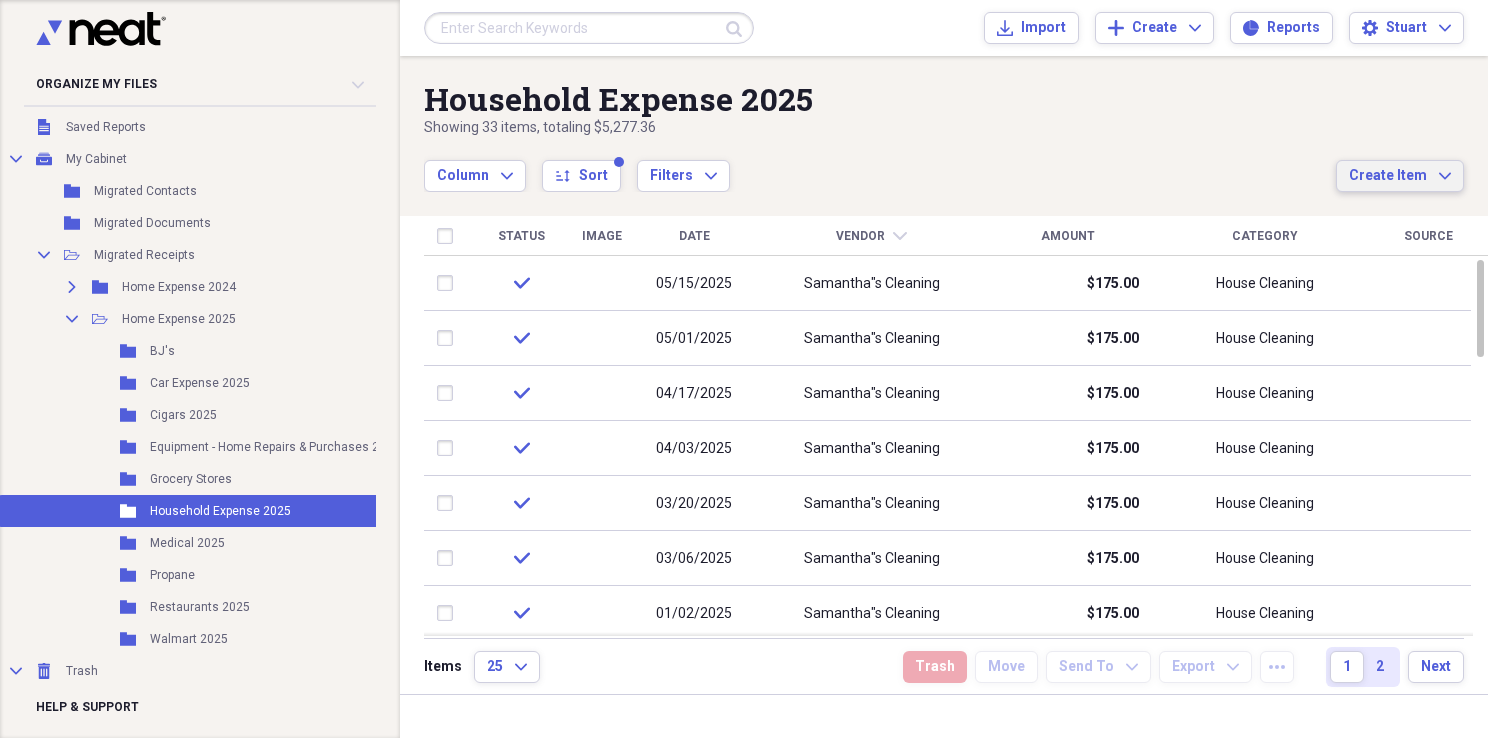 click on "Expand" 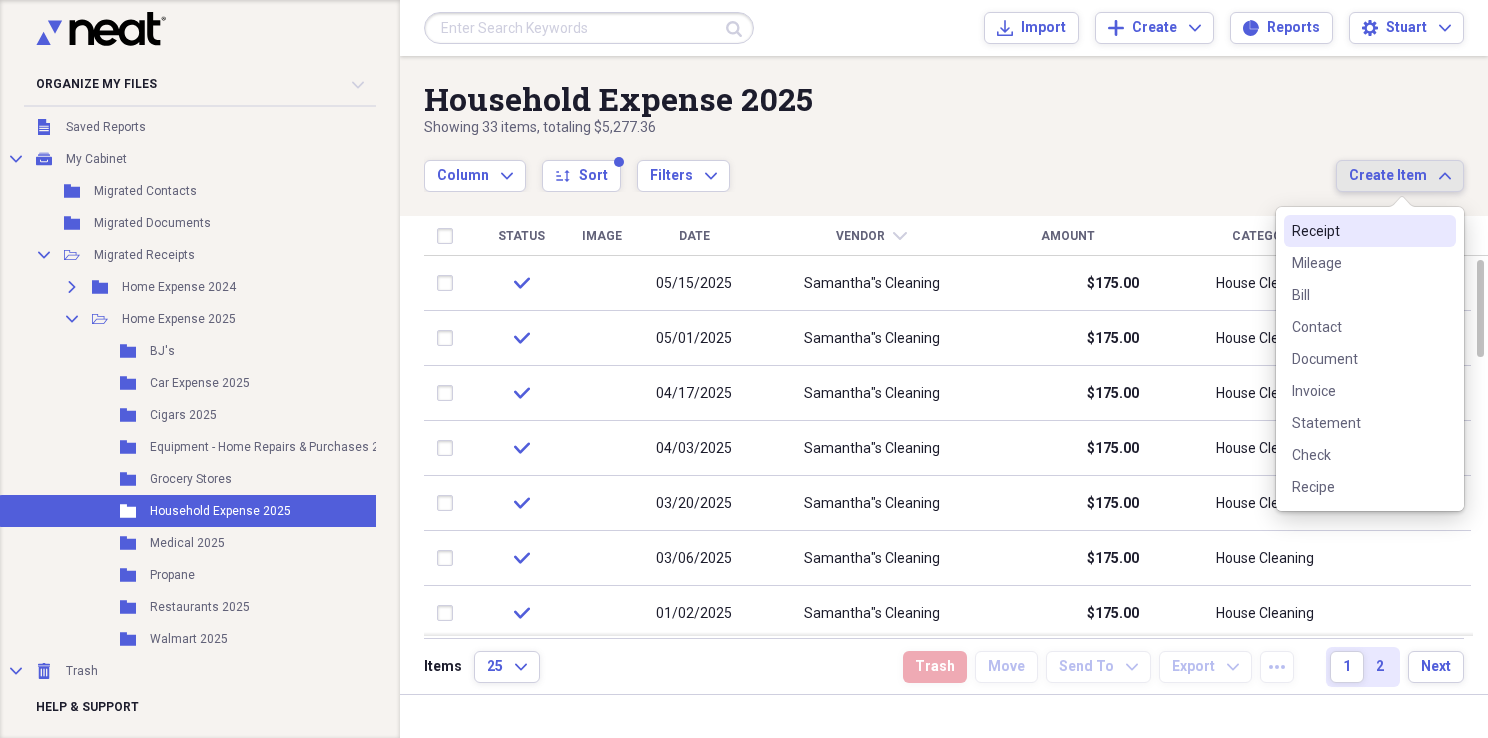 click on "Receipt" at bounding box center (1358, 231) 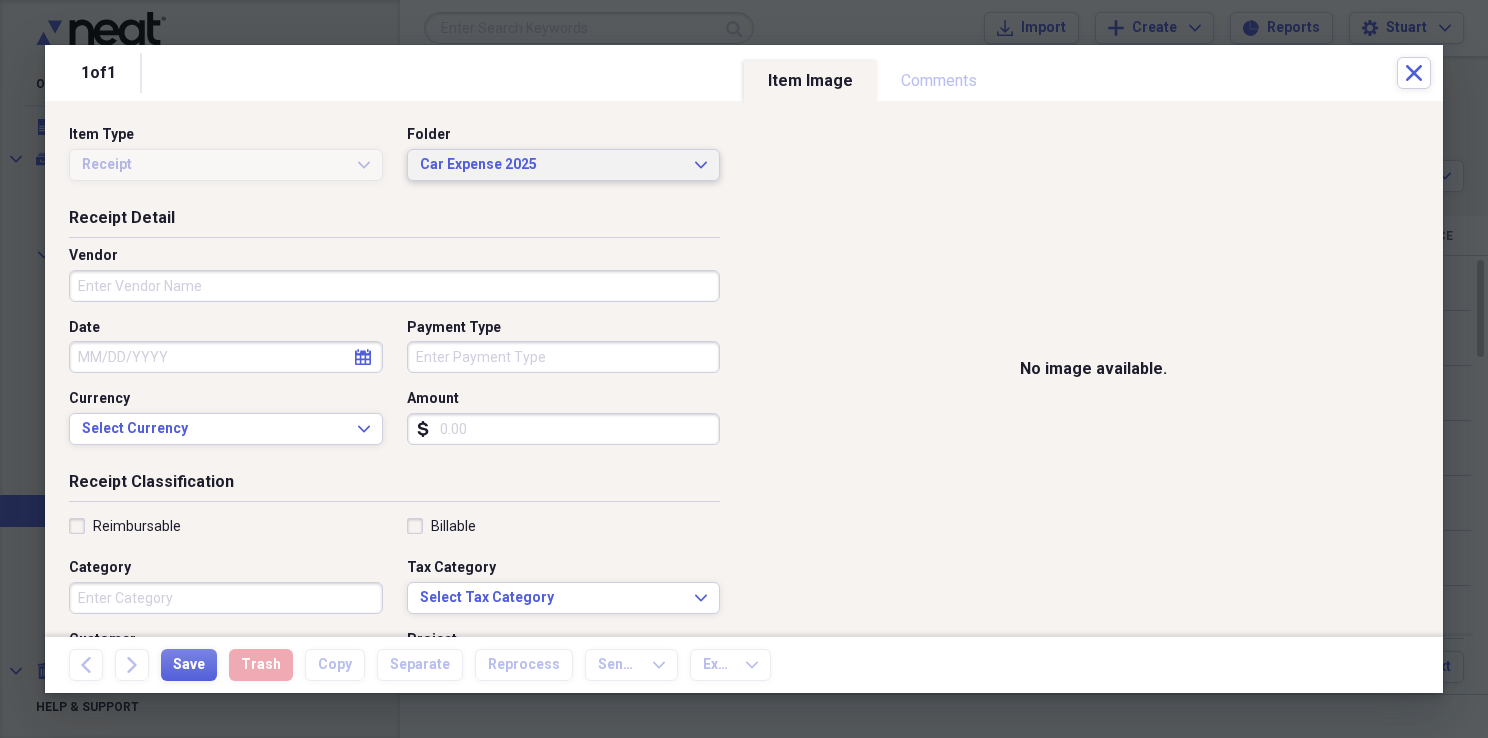 click on "Expand" 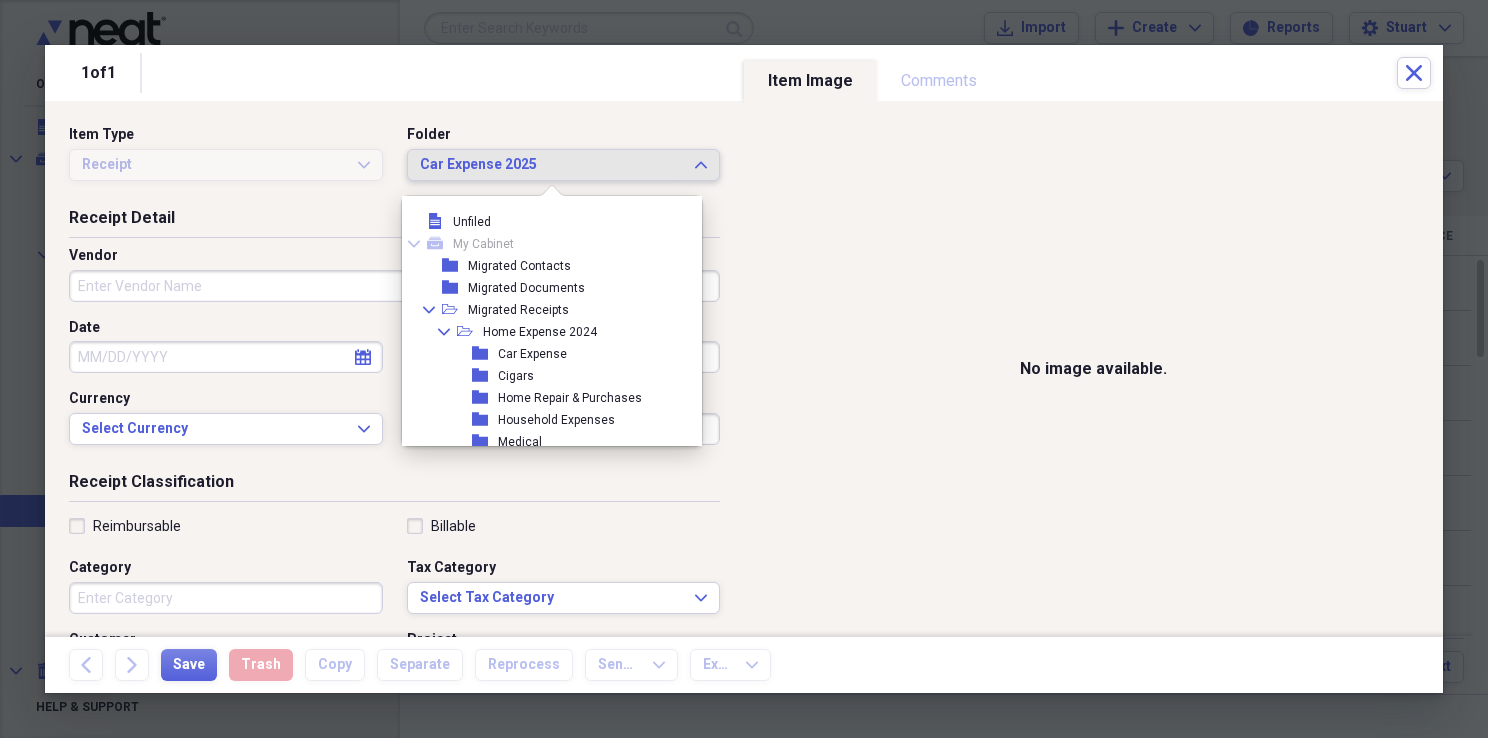 scroll, scrollTop: 84, scrollLeft: 0, axis: vertical 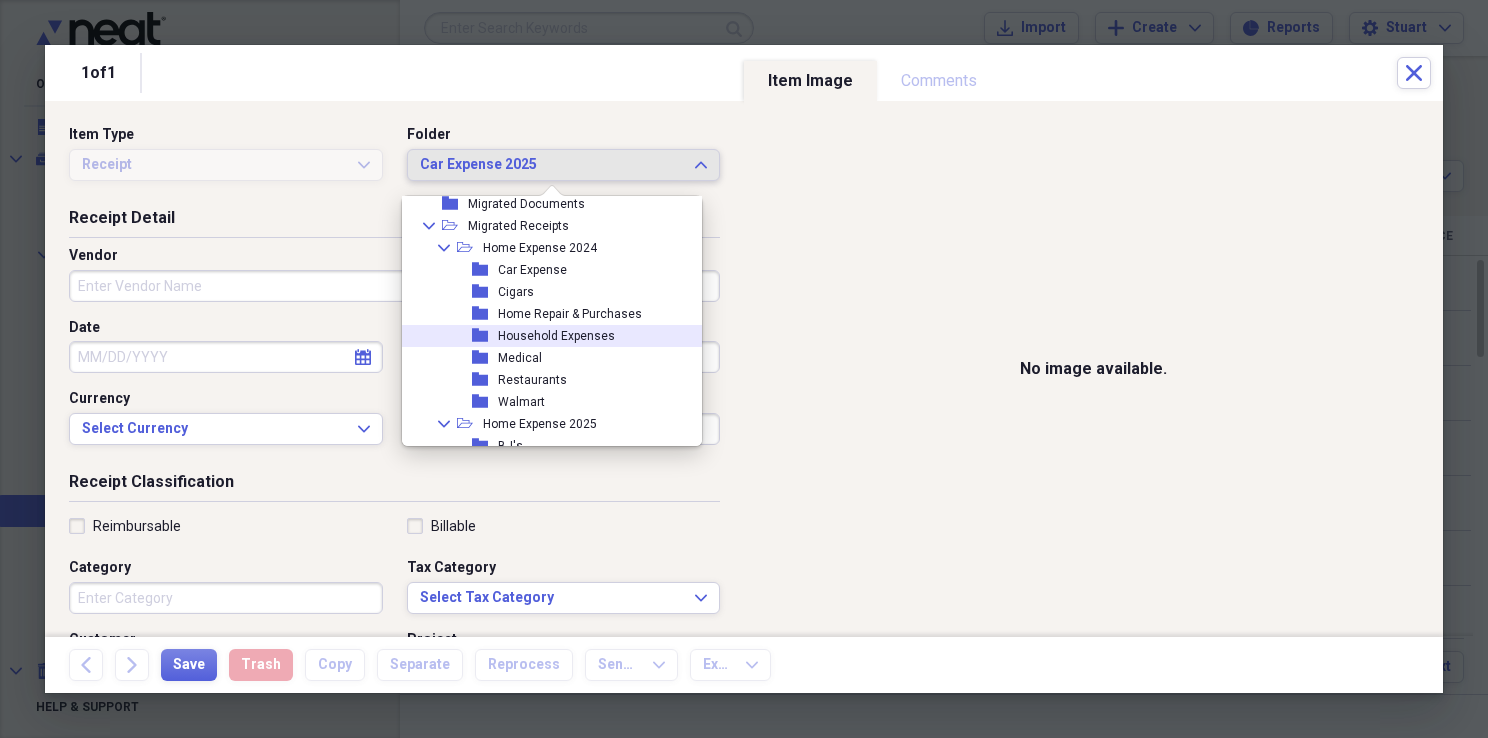 click on "Household Expenses" at bounding box center (556, 336) 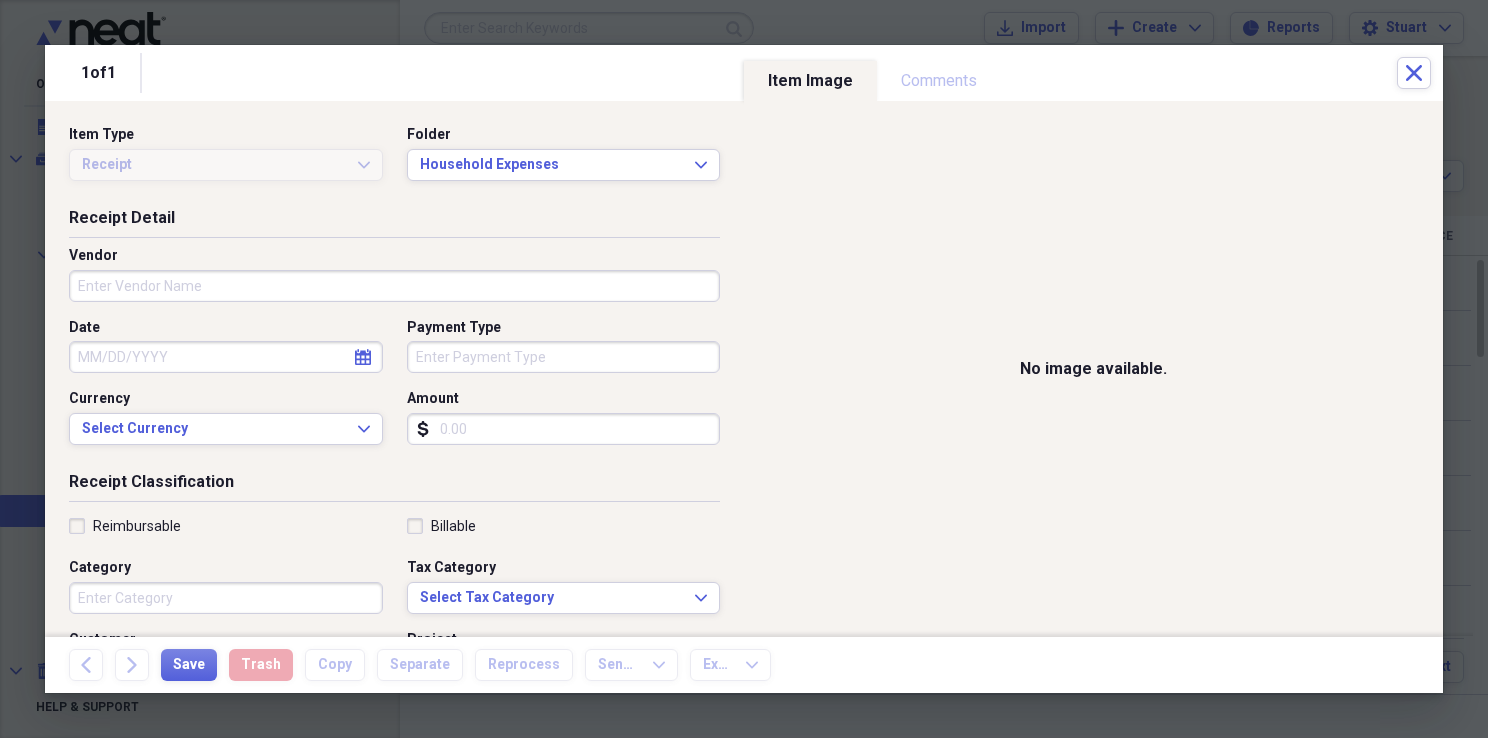 click on "Vendor" at bounding box center [394, 286] 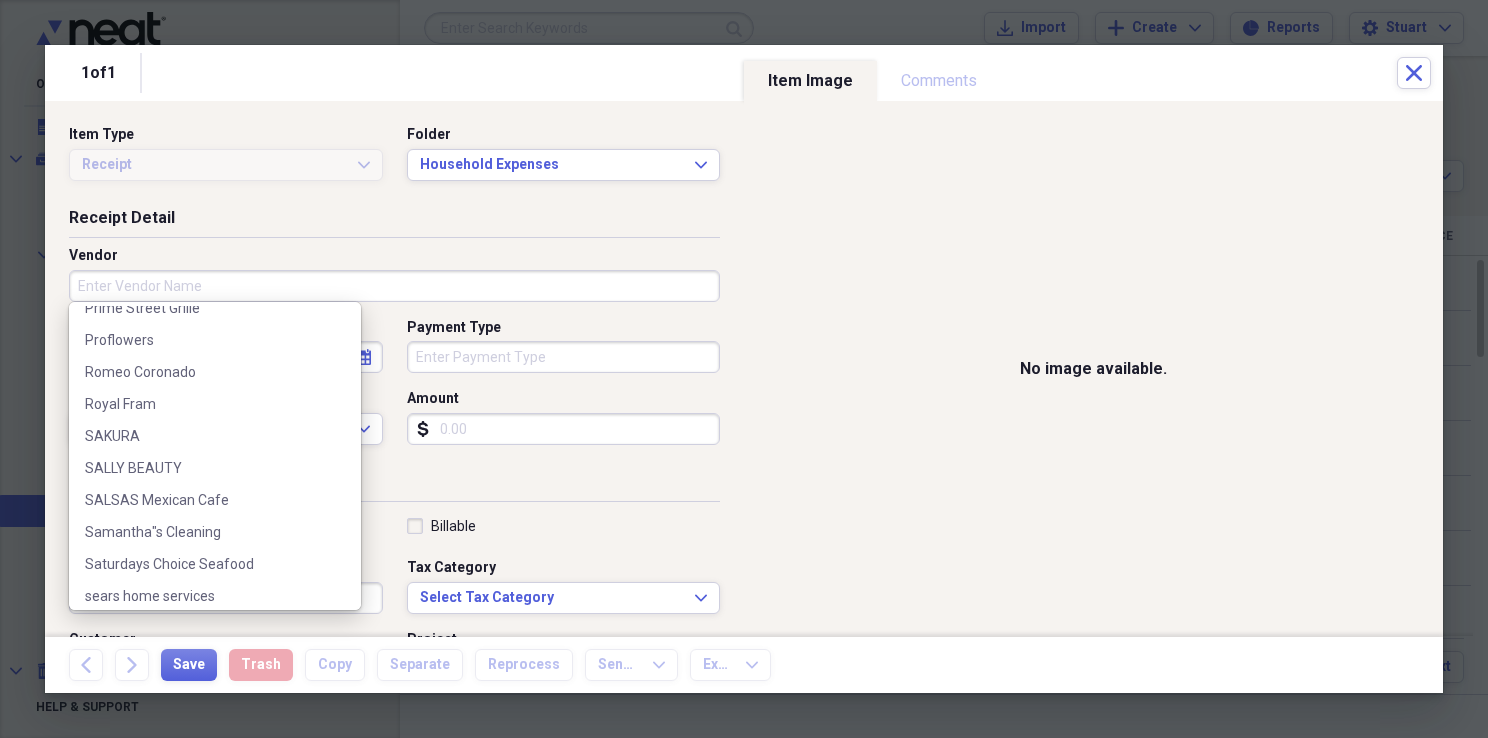 scroll, scrollTop: 2100, scrollLeft: 0, axis: vertical 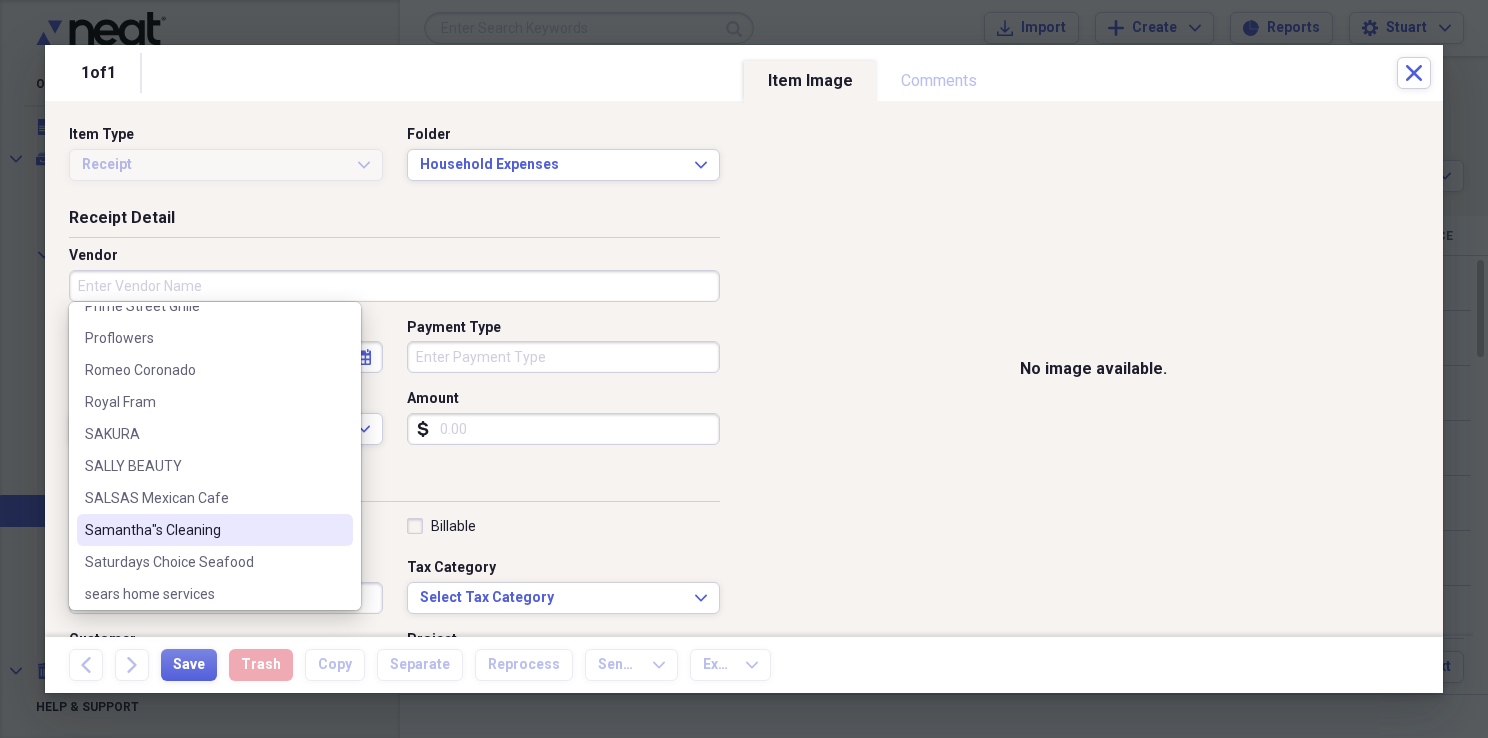 click on "Samantha"s Cleaning" at bounding box center (203, 530) 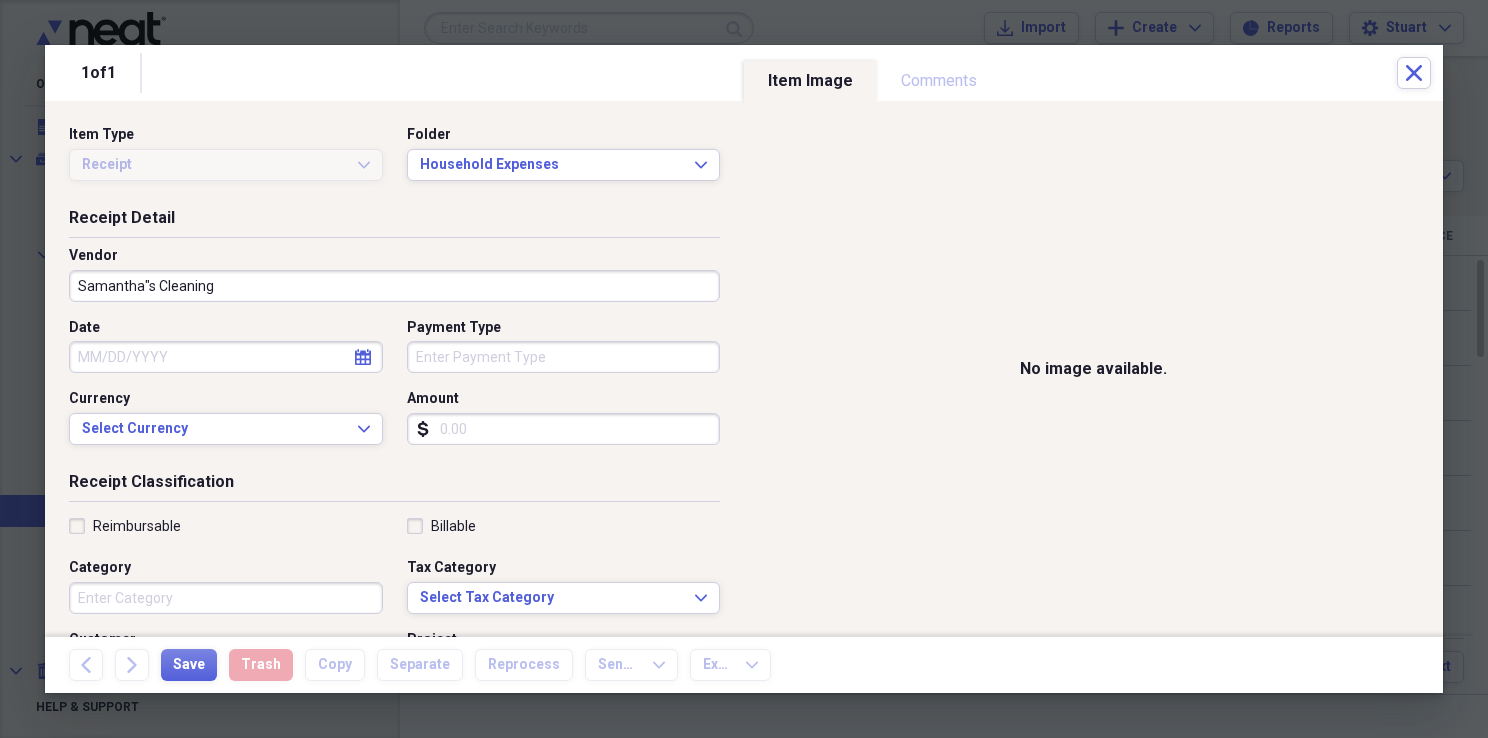 click 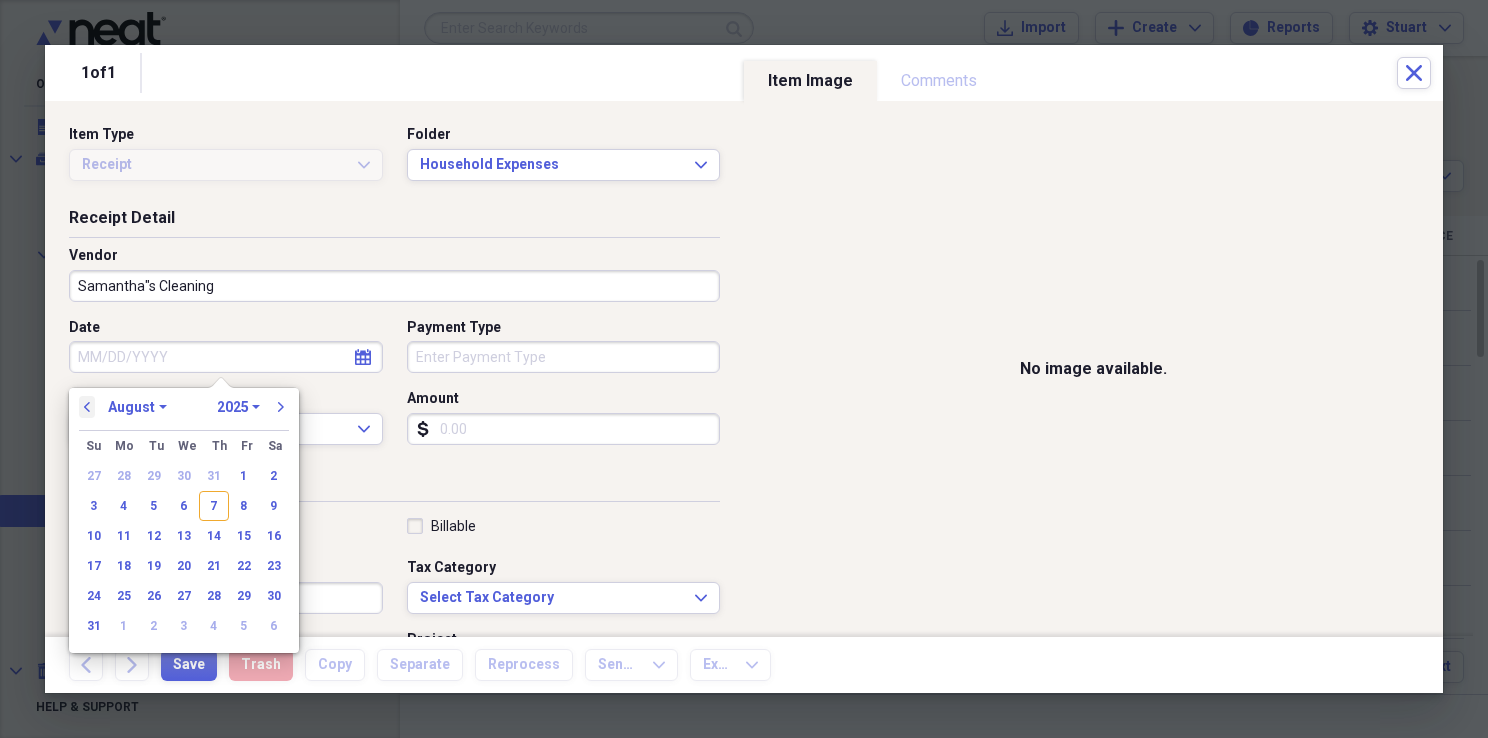 click on "previous" at bounding box center (87, 407) 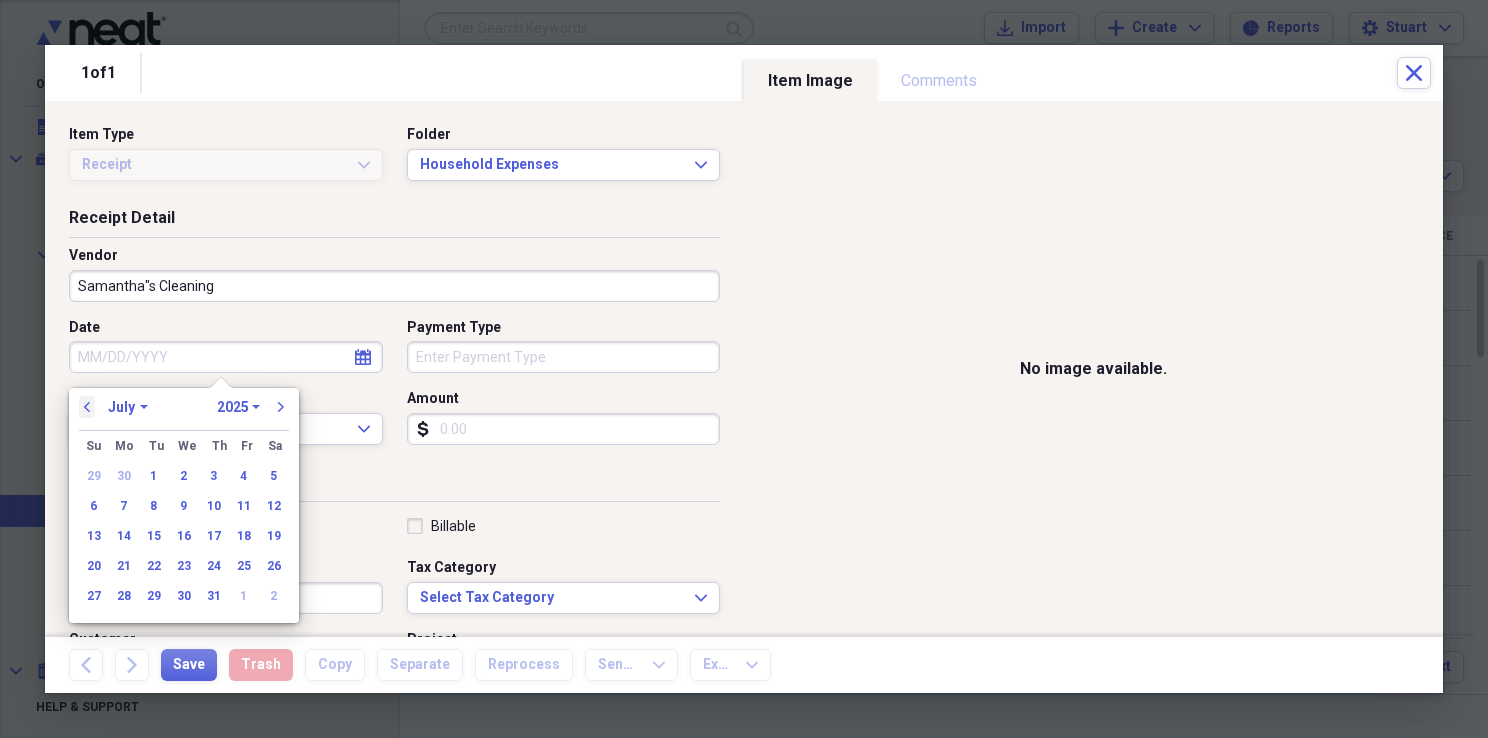 click on "previous" at bounding box center (87, 407) 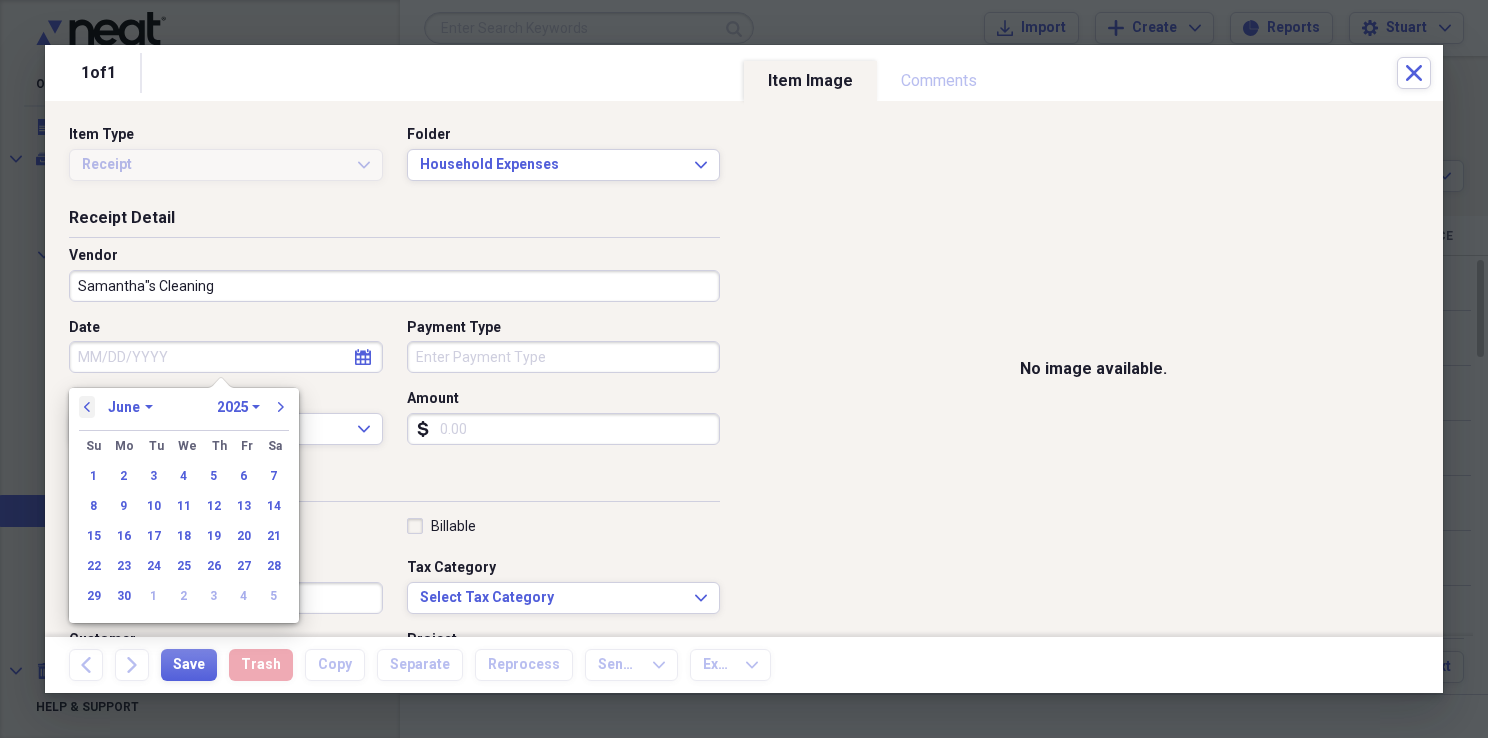 click on "previous" at bounding box center [87, 407] 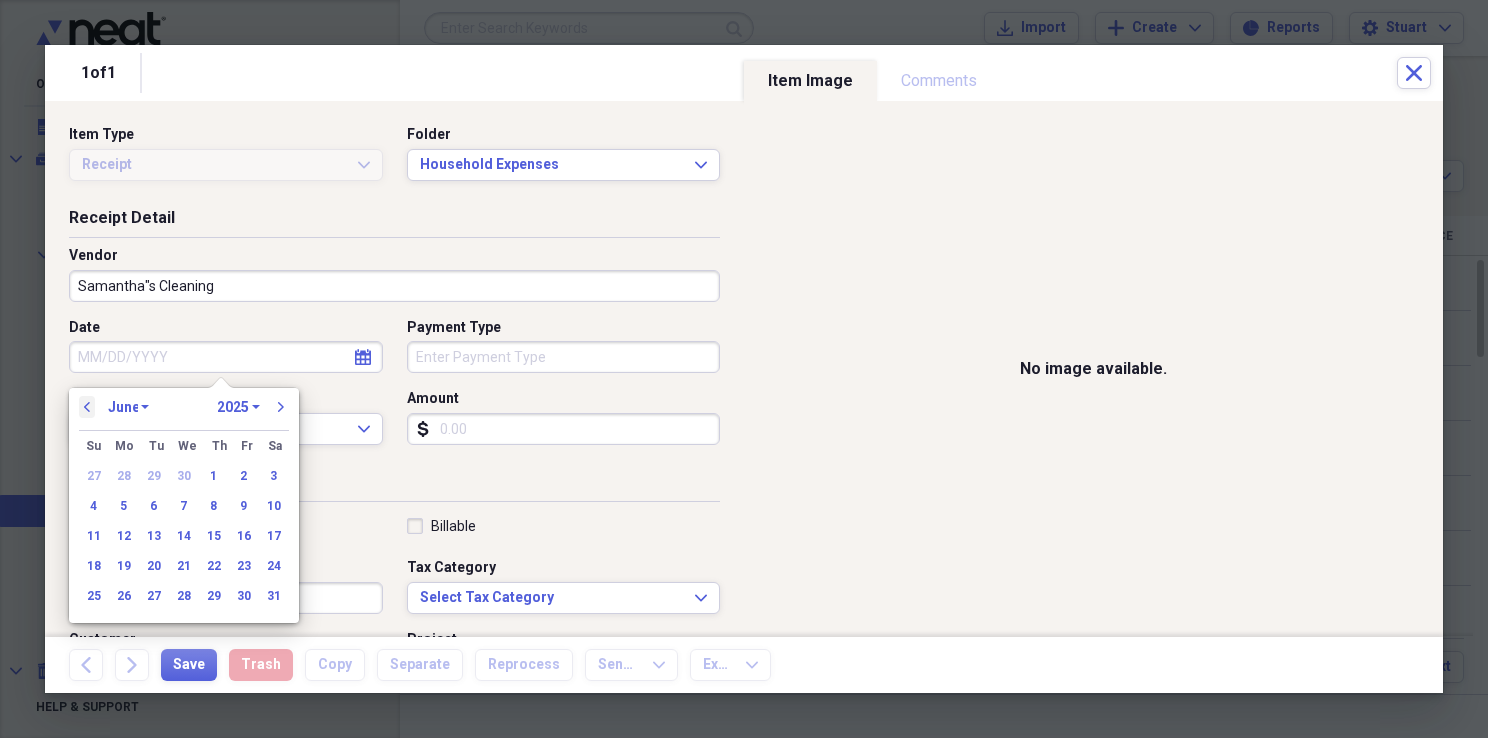 select on "4" 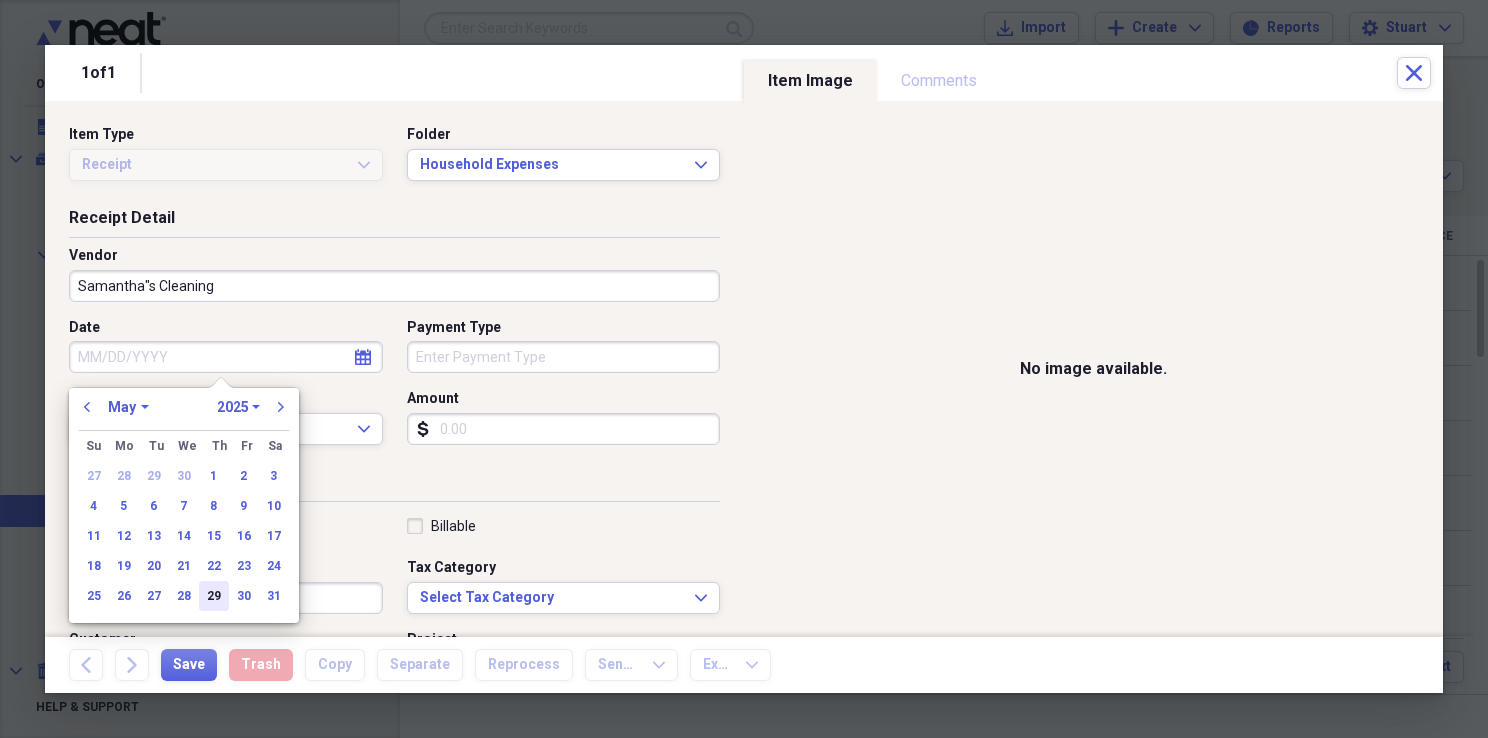 click on "29" at bounding box center [214, 596] 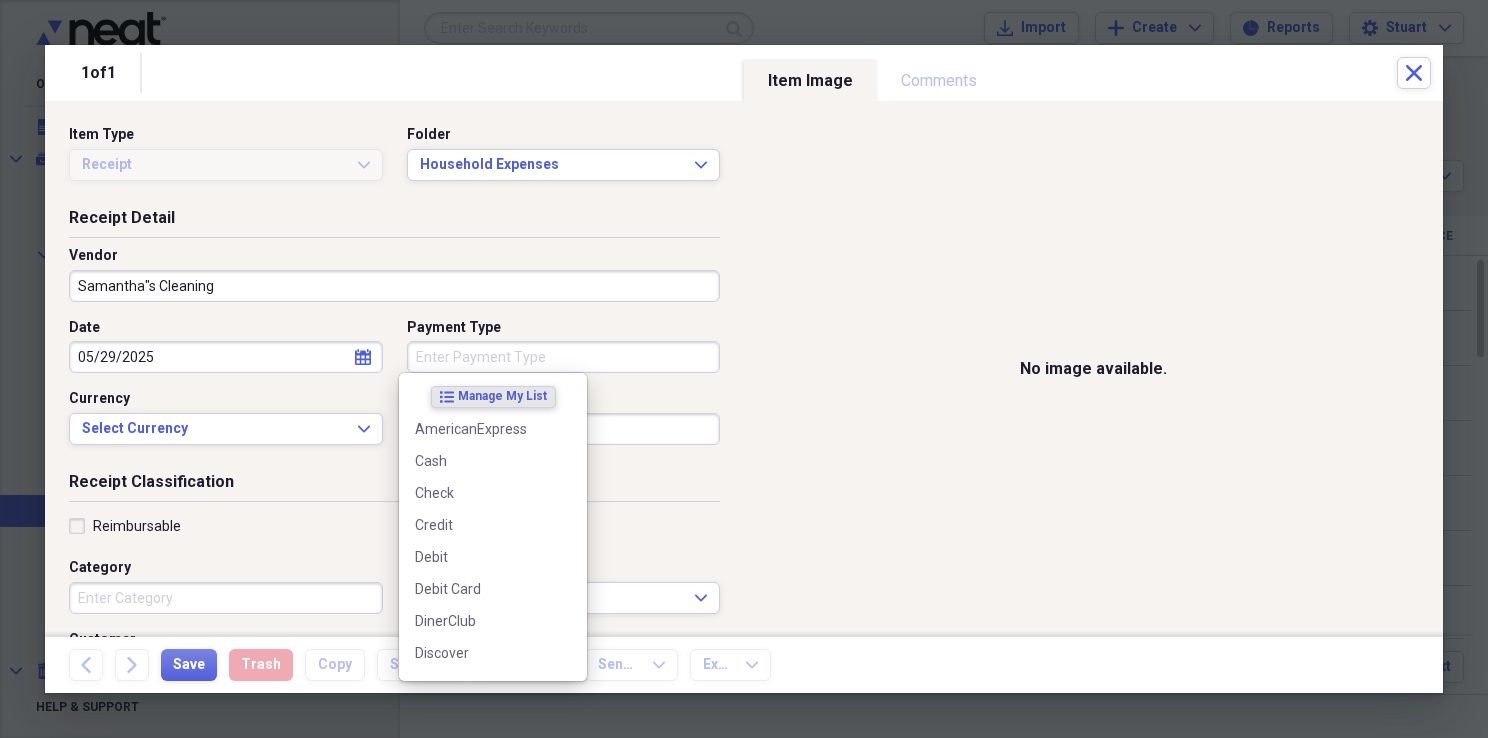 click on "Payment Type" at bounding box center [564, 357] 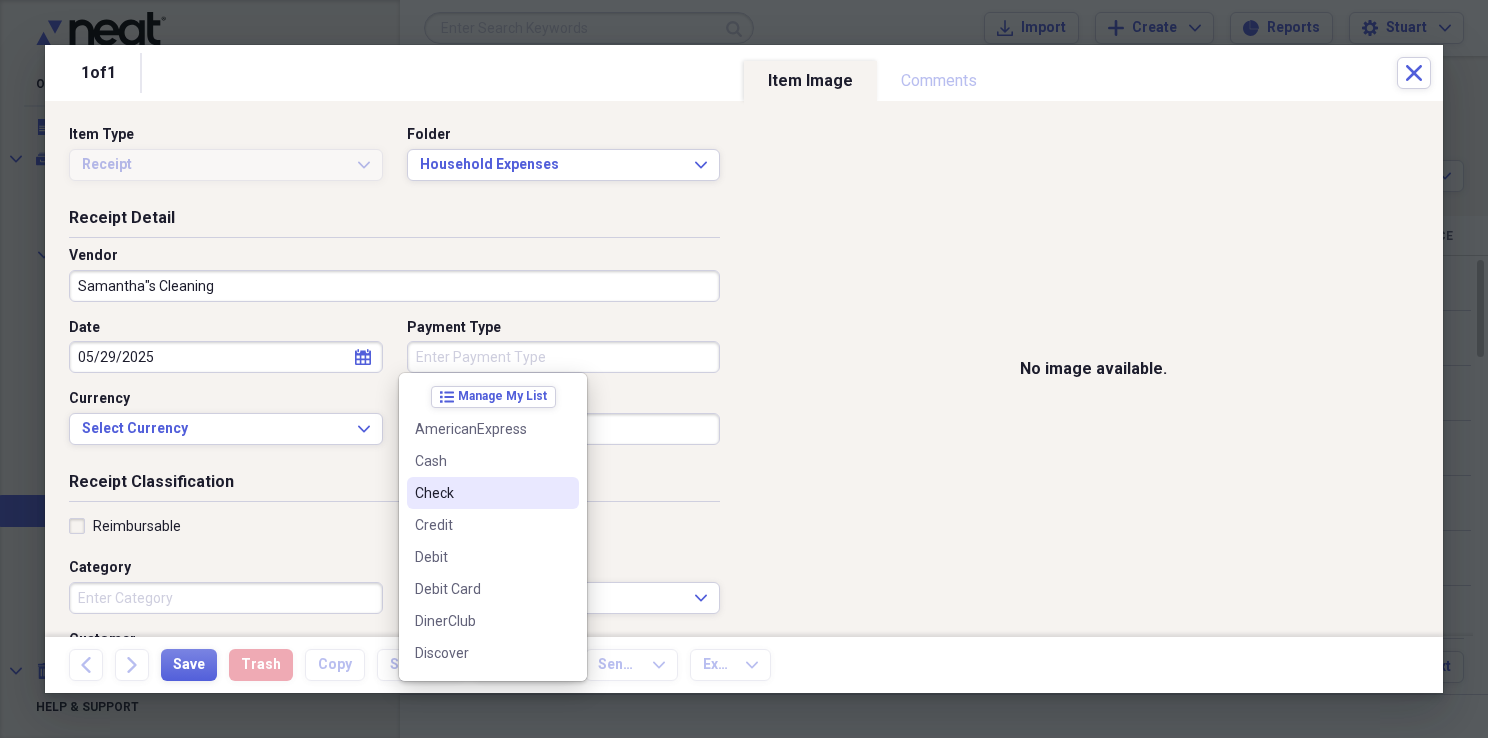 click on "Check" at bounding box center [481, 493] 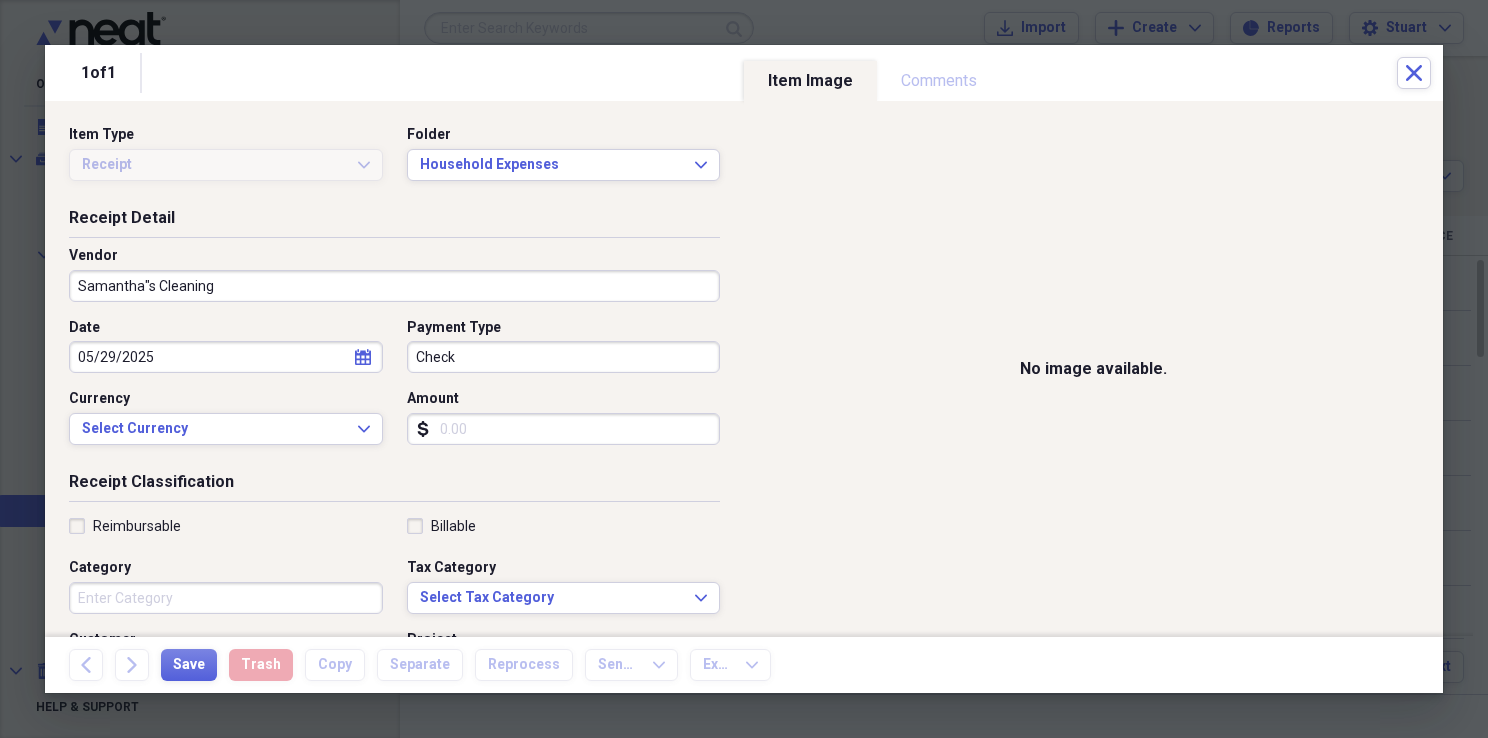 click on "Amount" at bounding box center (564, 429) 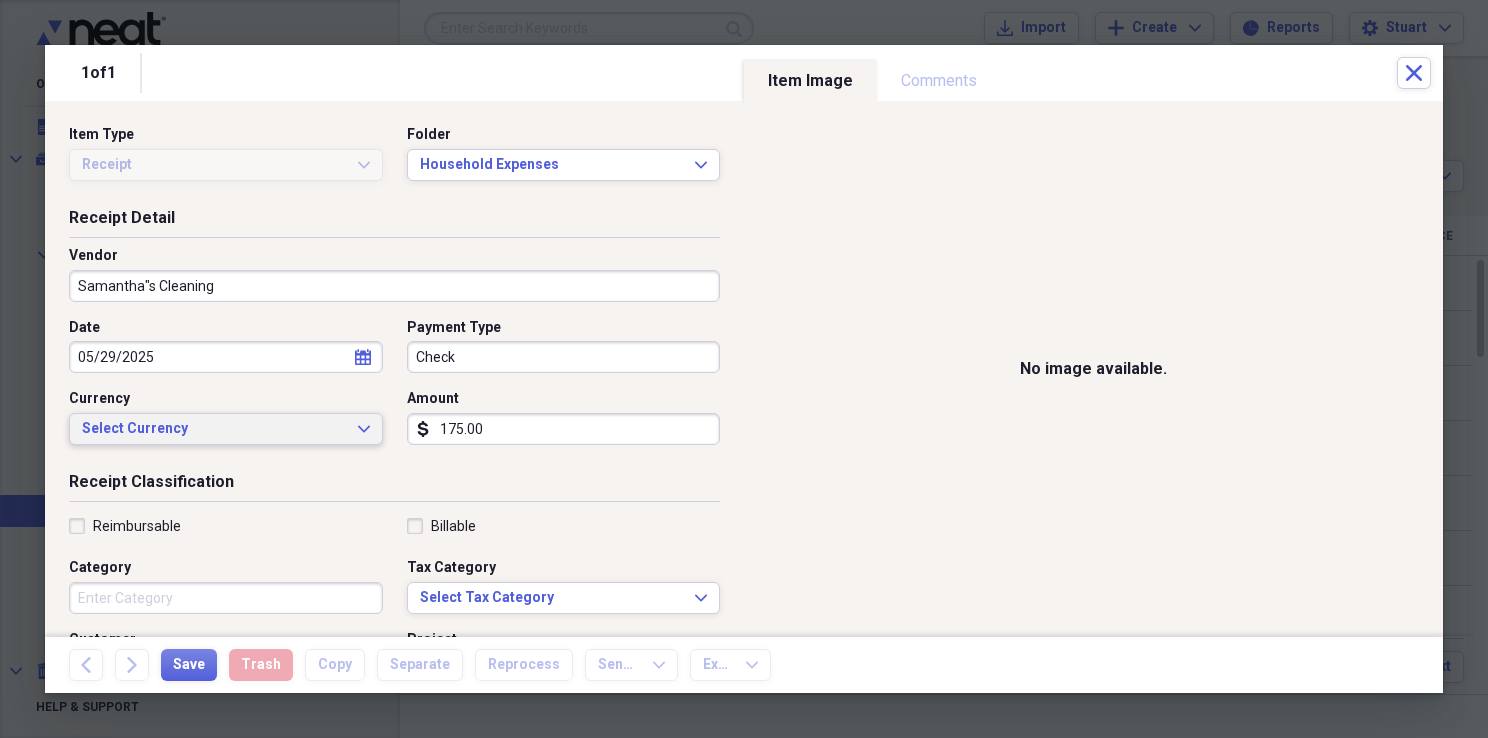 scroll, scrollTop: 100, scrollLeft: 0, axis: vertical 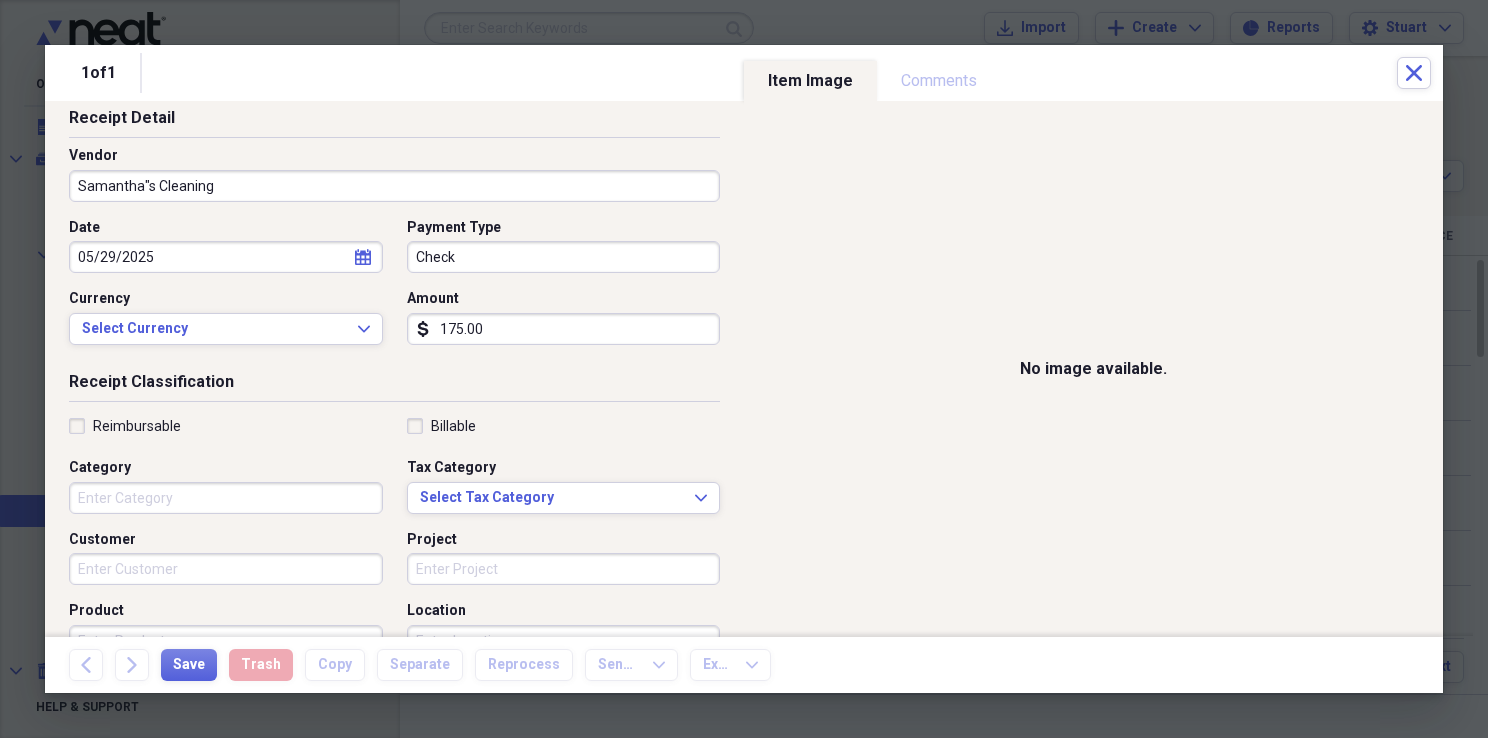 type on "175.00" 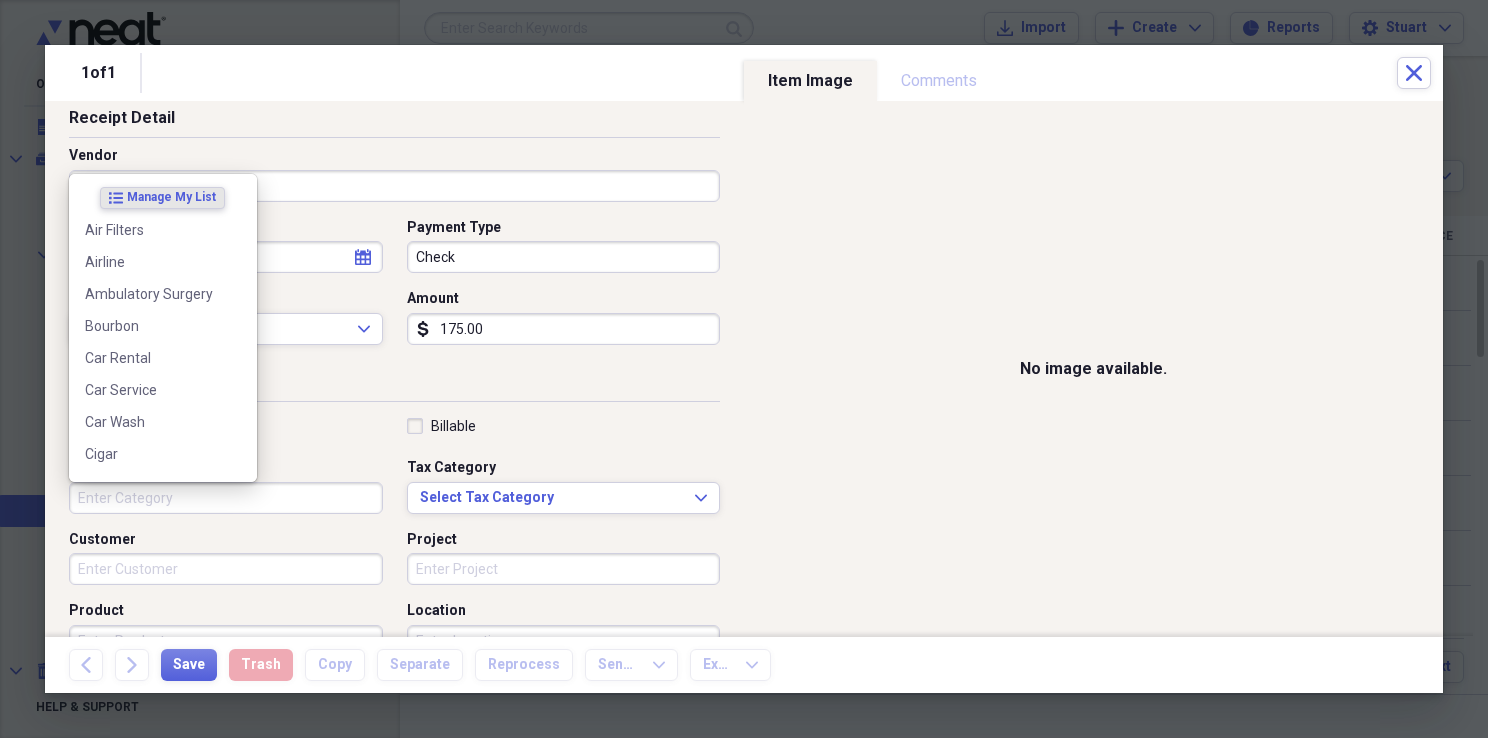 click on "Category" at bounding box center [226, 498] 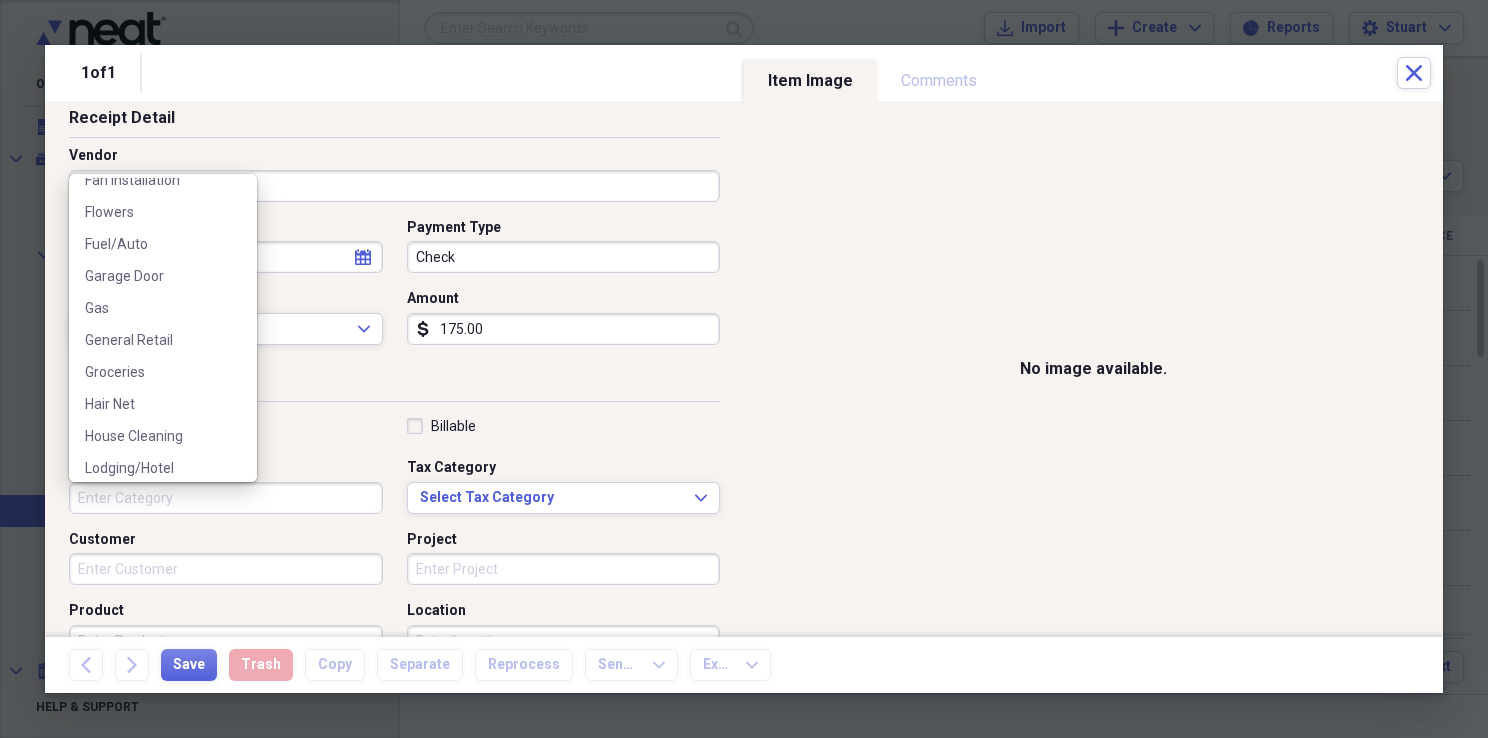scroll, scrollTop: 500, scrollLeft: 0, axis: vertical 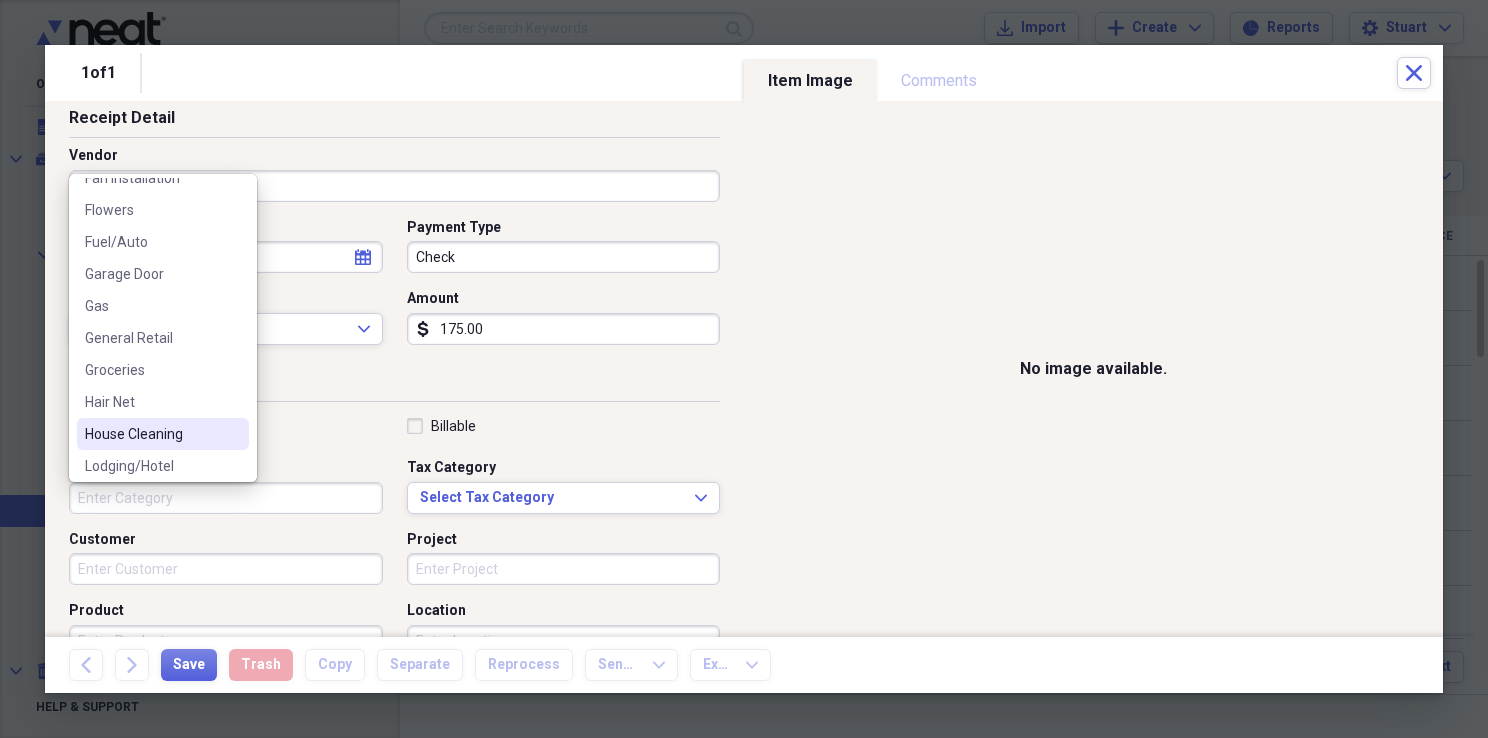 click on "House Cleaning" at bounding box center (151, 434) 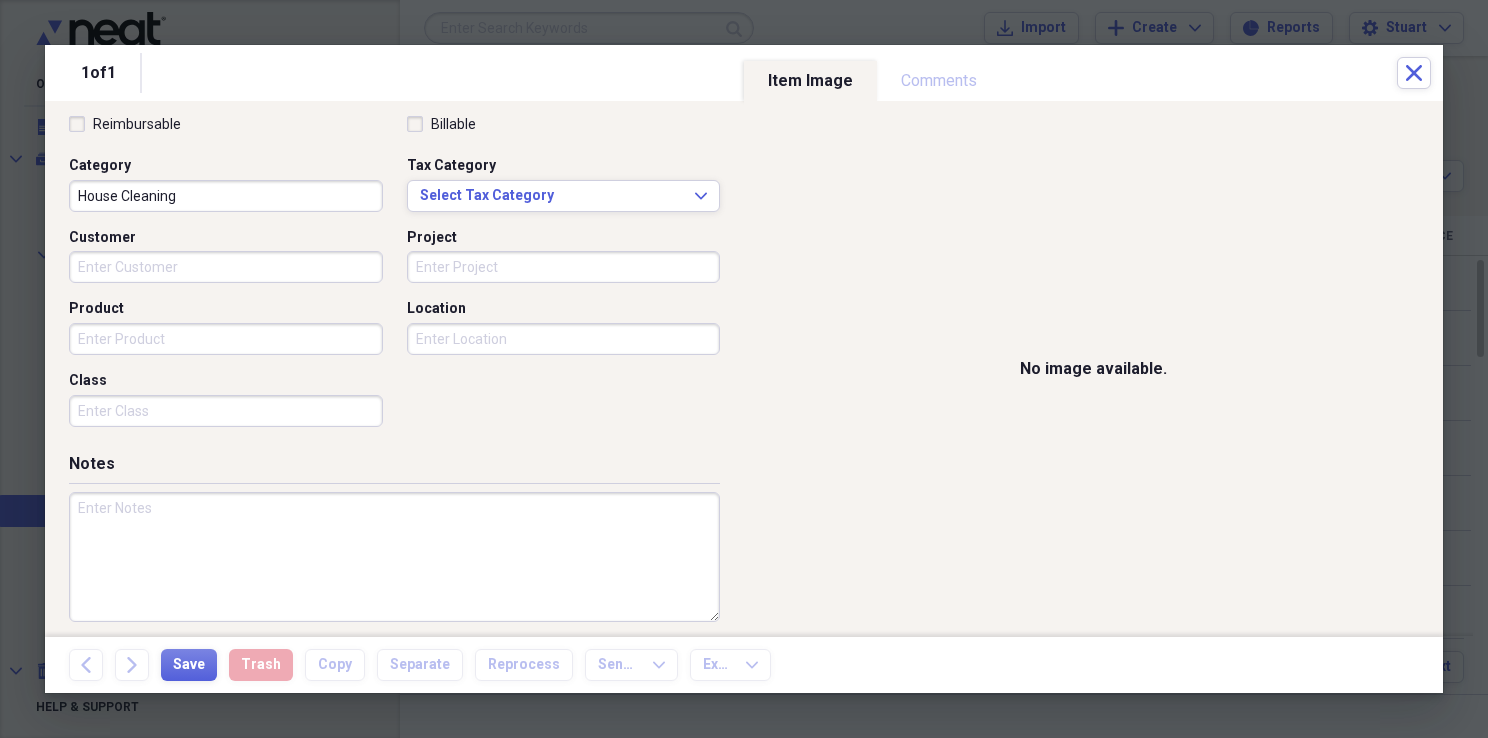 scroll, scrollTop: 411, scrollLeft: 0, axis: vertical 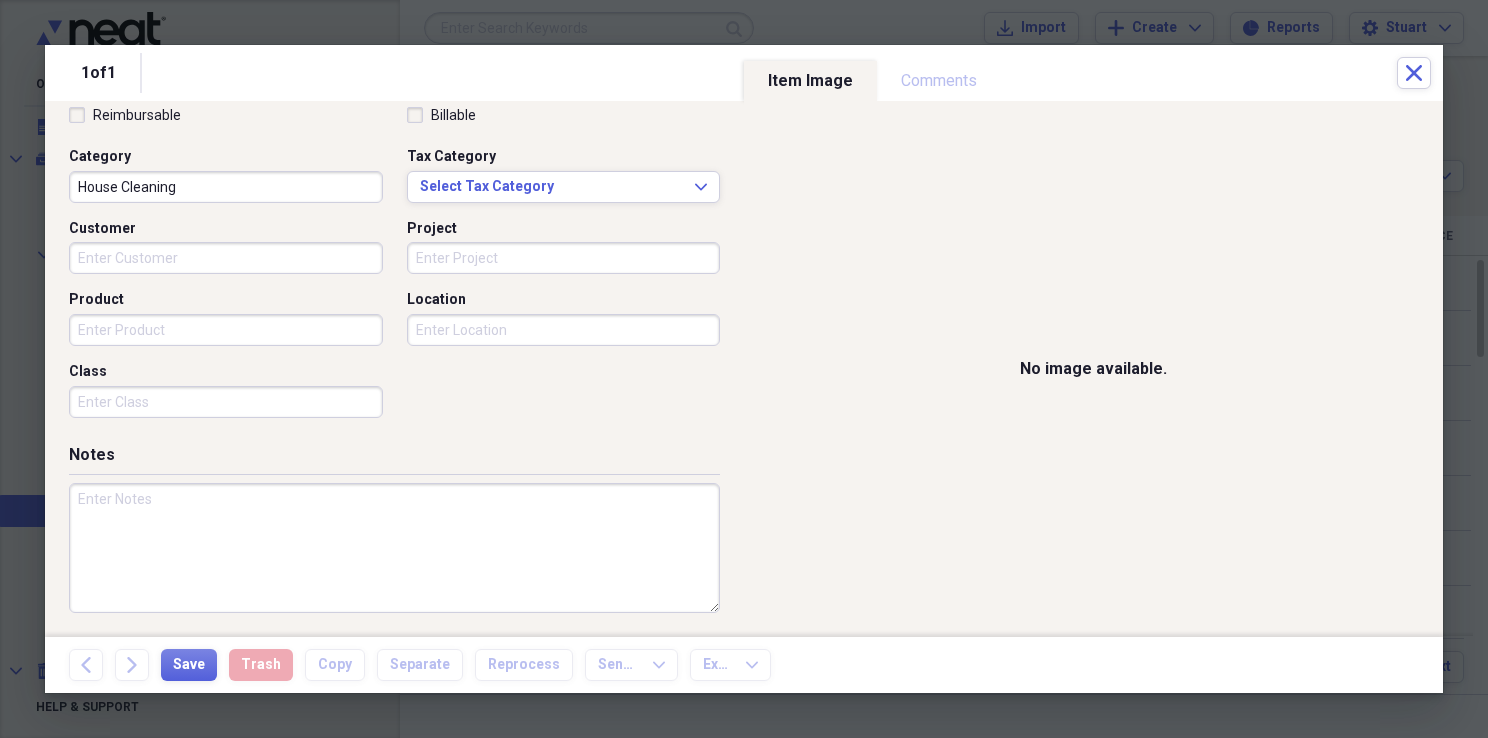 click at bounding box center [394, 548] 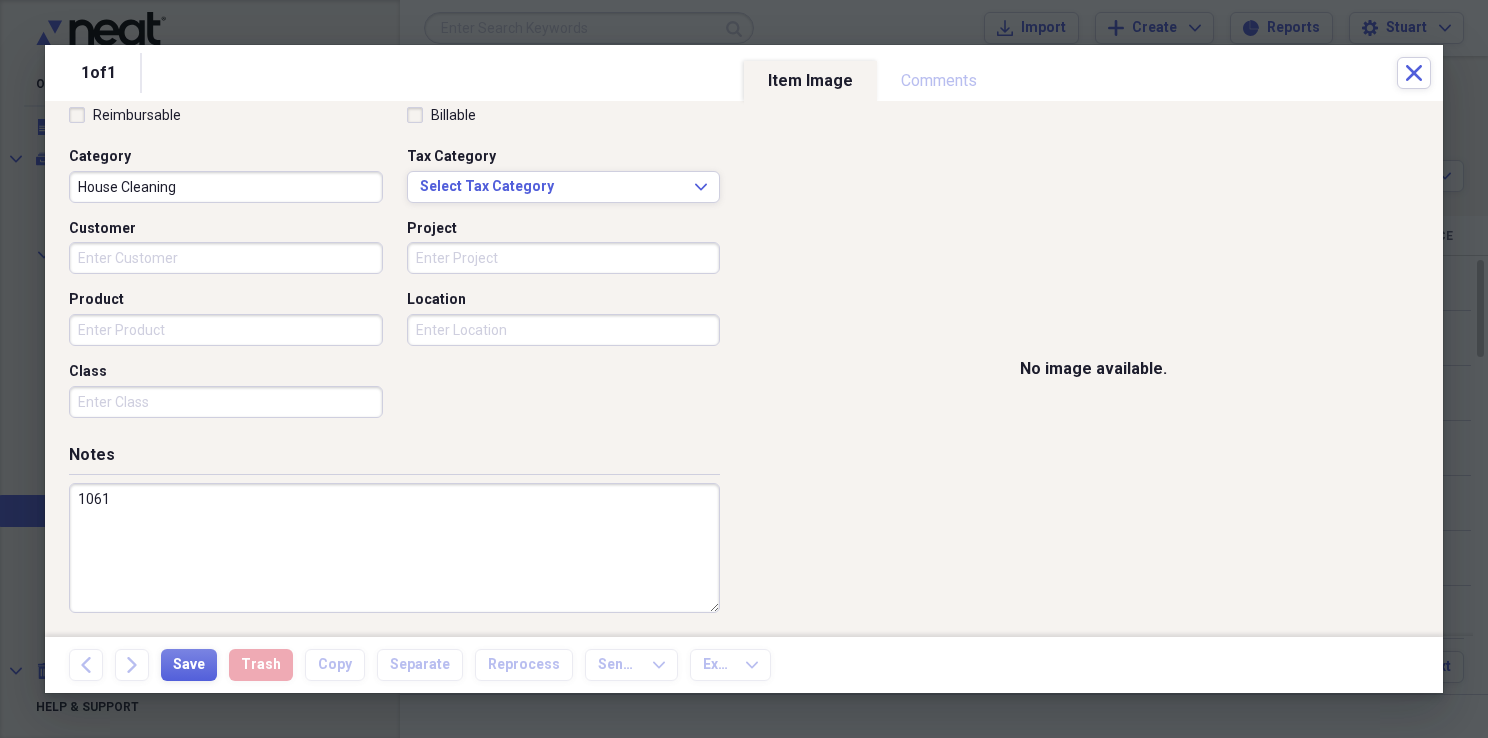 click on "1061" at bounding box center [394, 548] 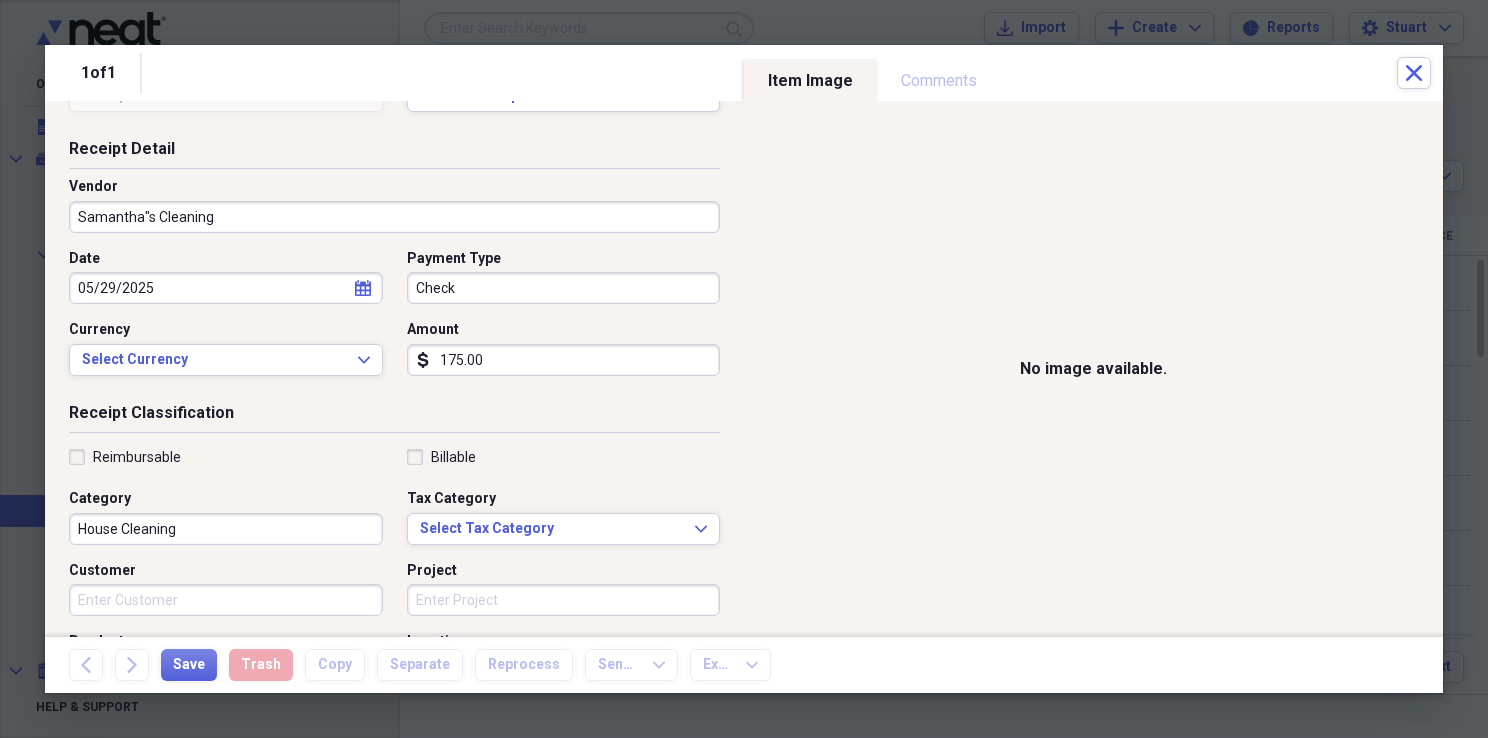 scroll, scrollTop: 0, scrollLeft: 0, axis: both 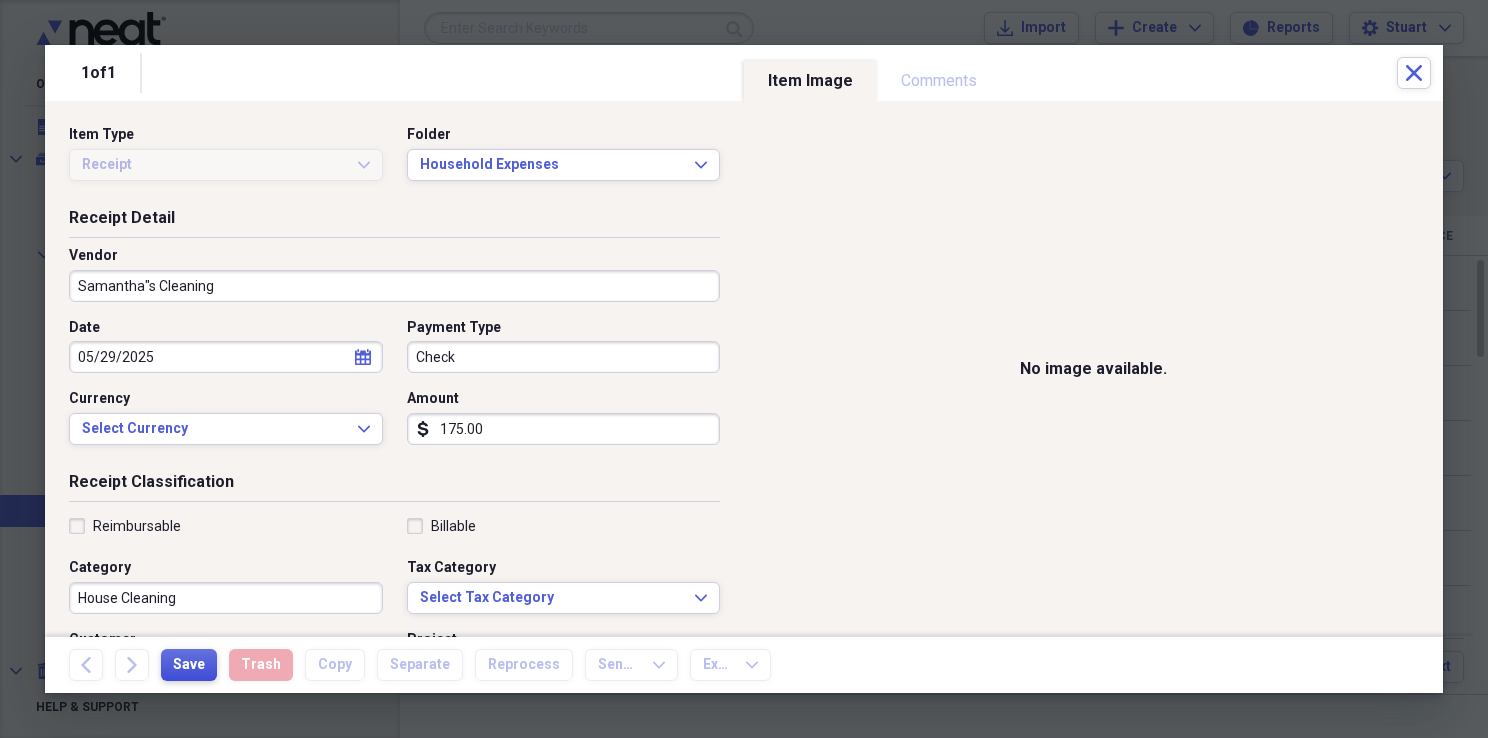 type on "Check 1061" 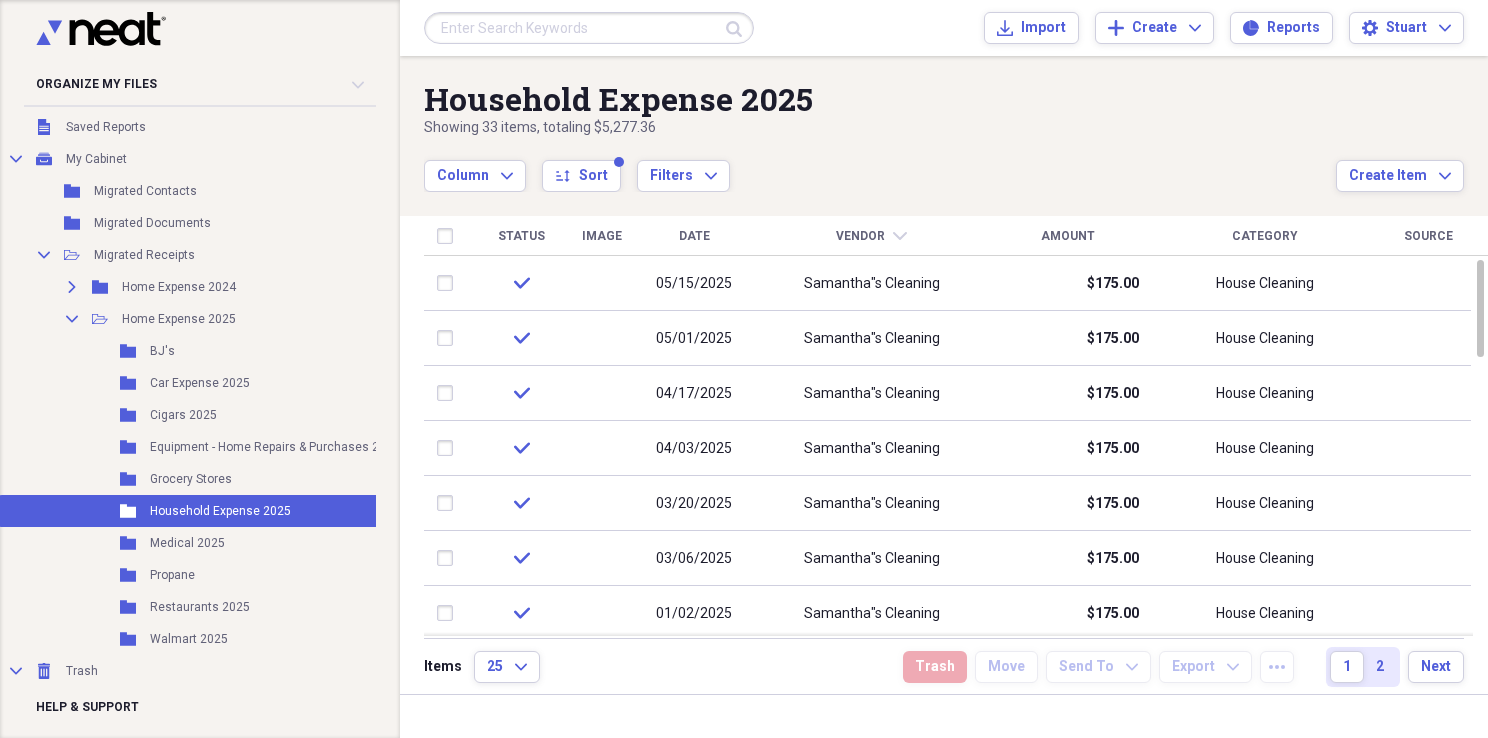 click on "Date" at bounding box center [694, 236] 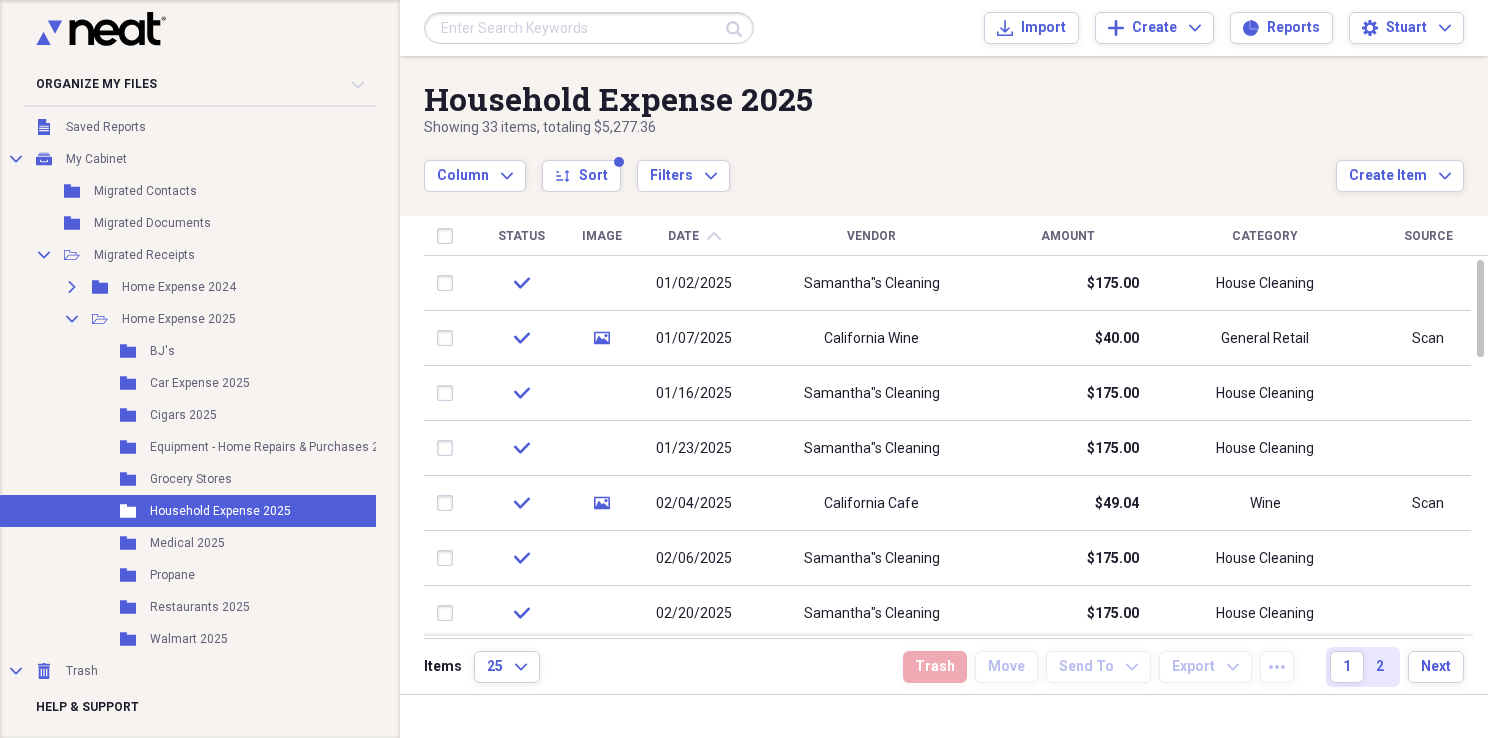 click on "Date chevron-up" at bounding box center (694, 236) 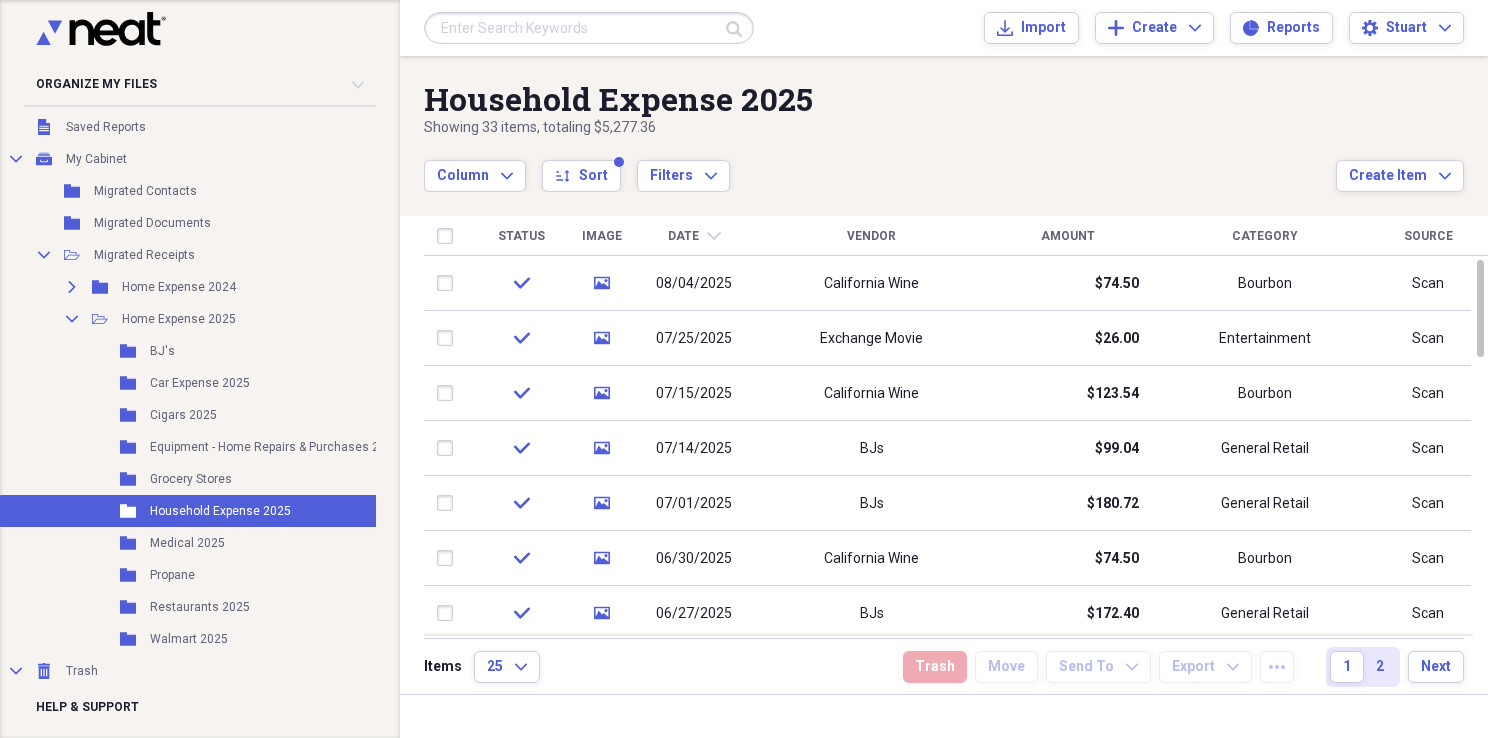 click on "Vendor" at bounding box center [871, 236] 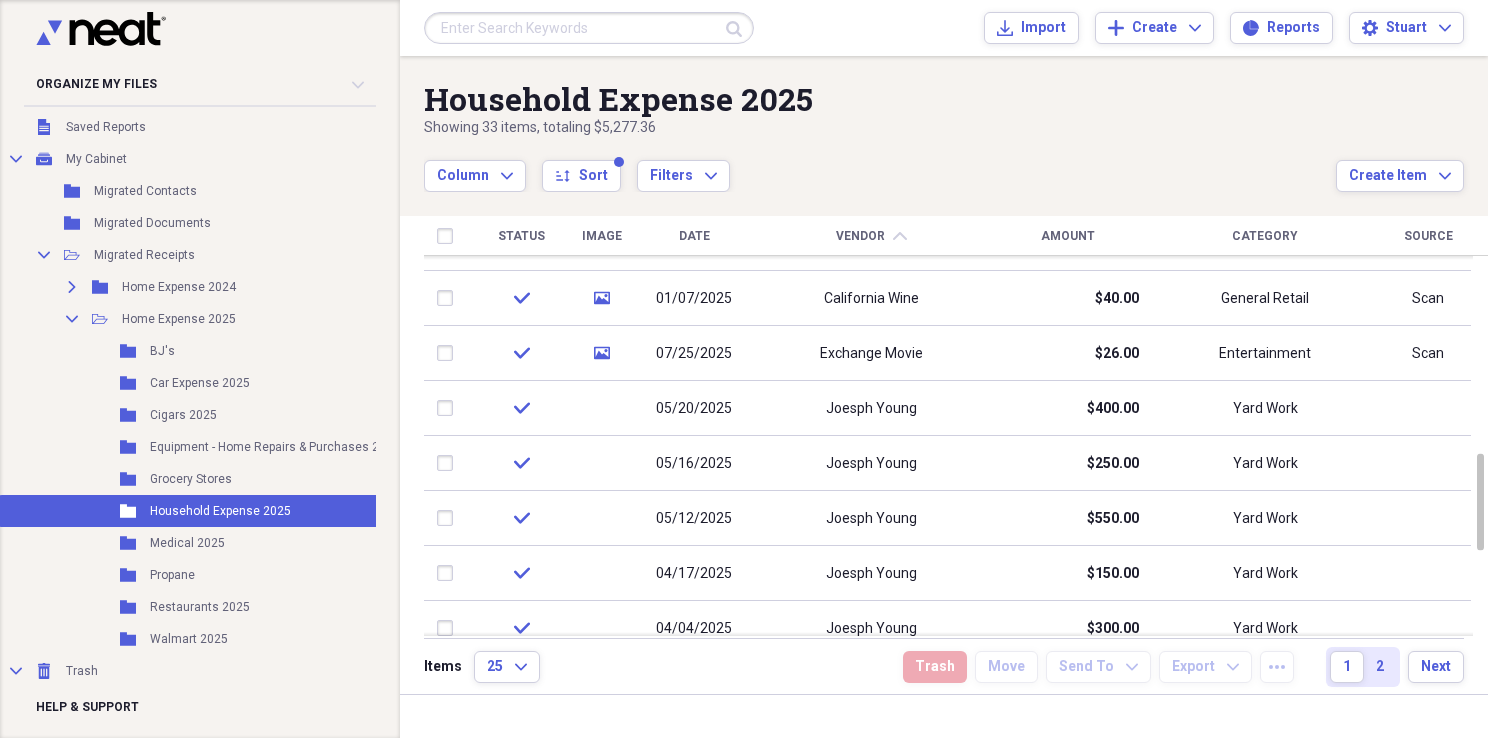 click on "chevron-up" 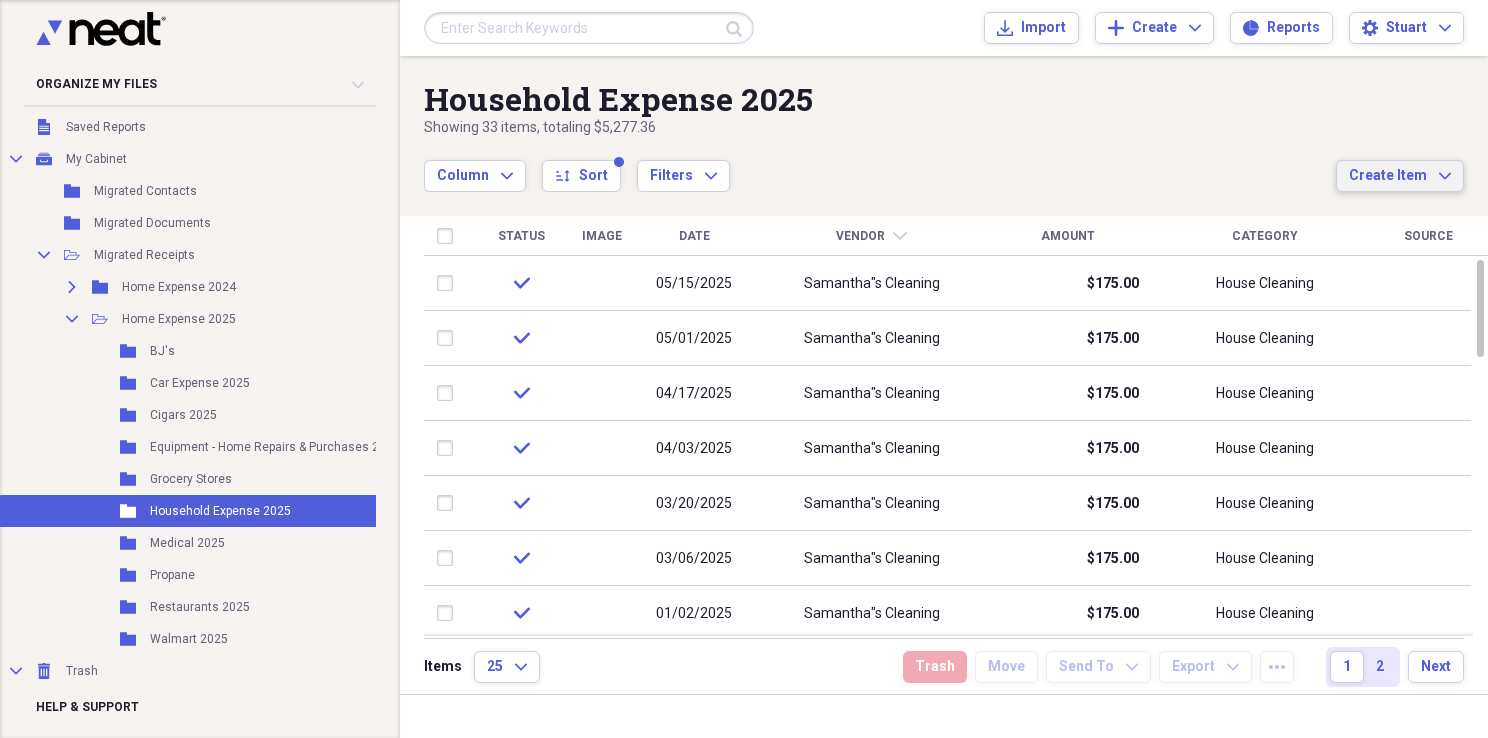 click on "Expand" 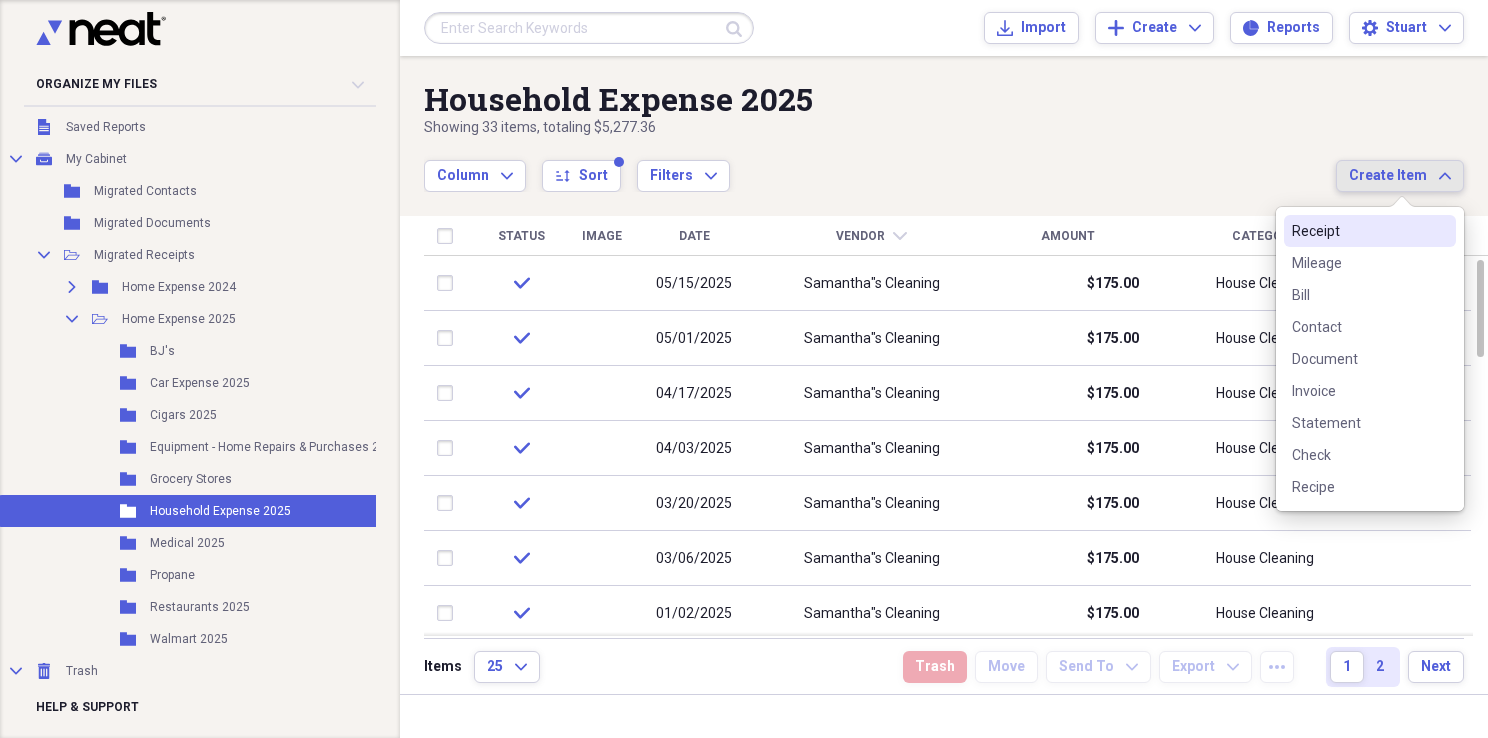 click on "Receipt" at bounding box center [1358, 231] 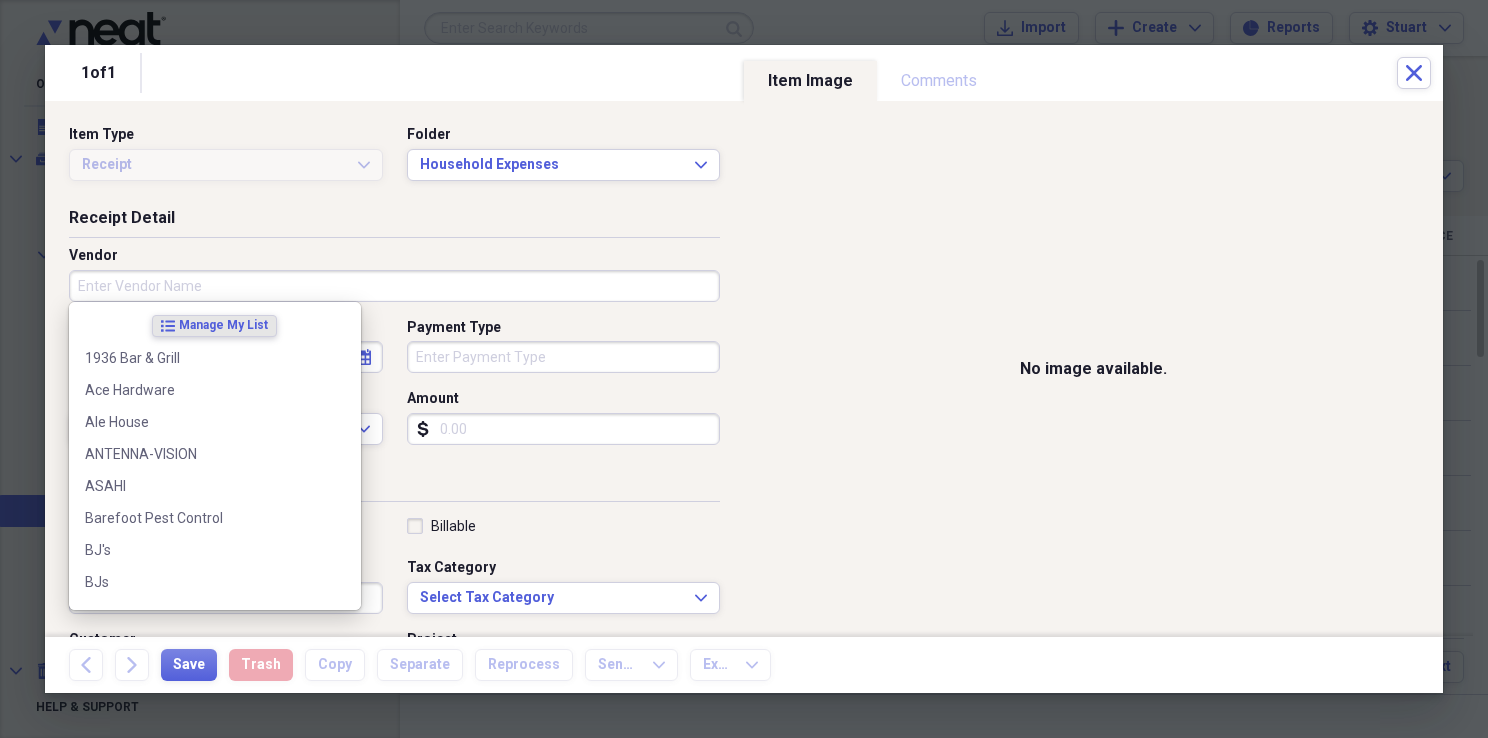 click on "Vendor" at bounding box center [394, 286] 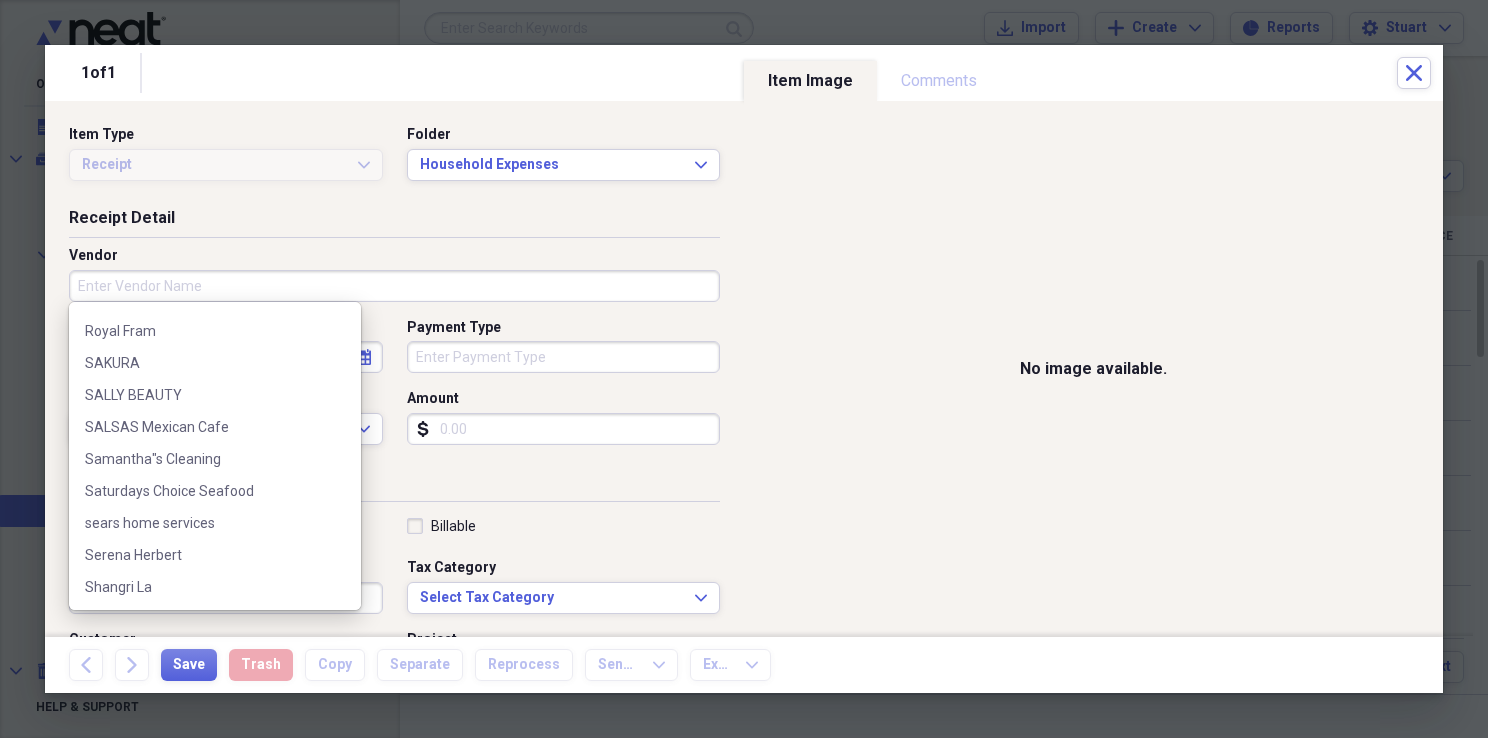 scroll, scrollTop: 2300, scrollLeft: 0, axis: vertical 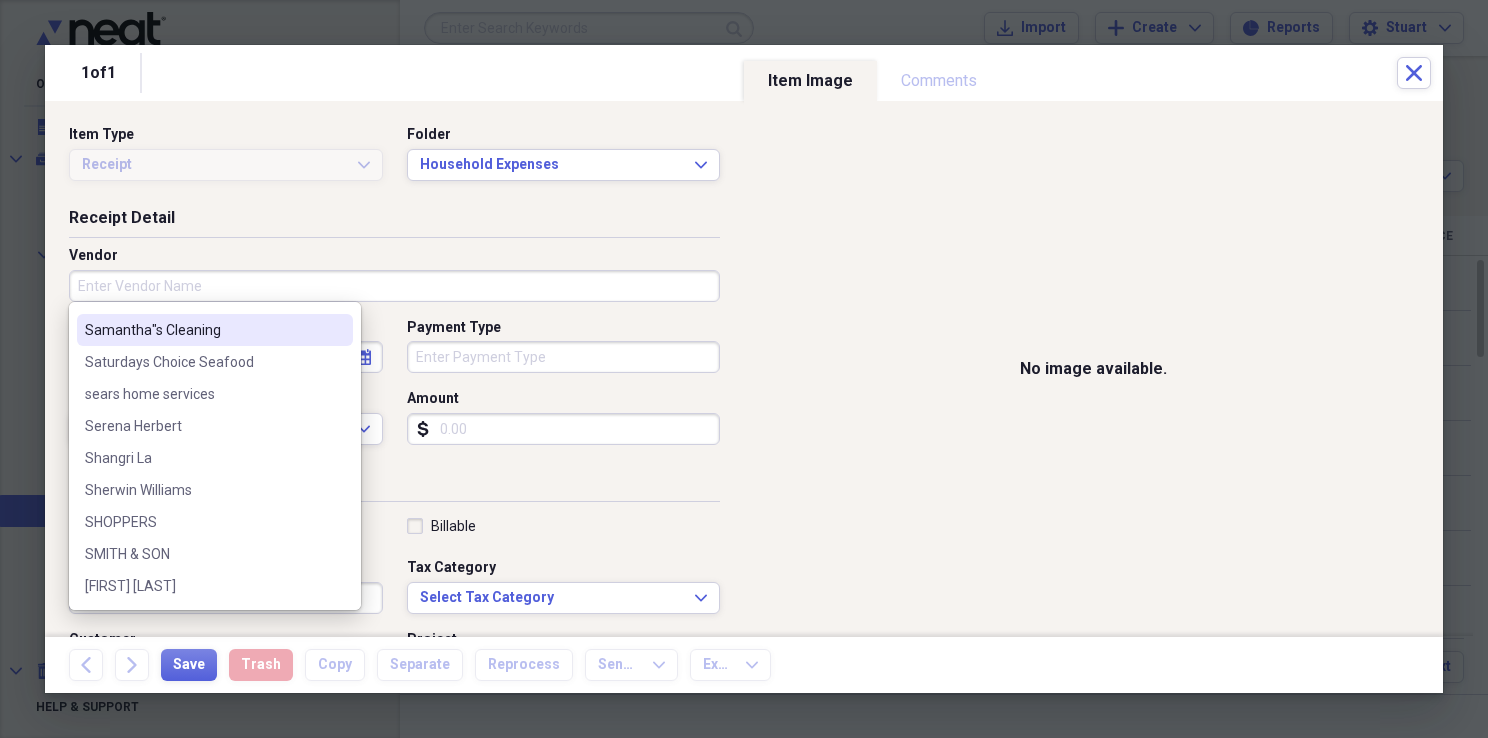 click on "Samantha"s Cleaning" at bounding box center [203, 330] 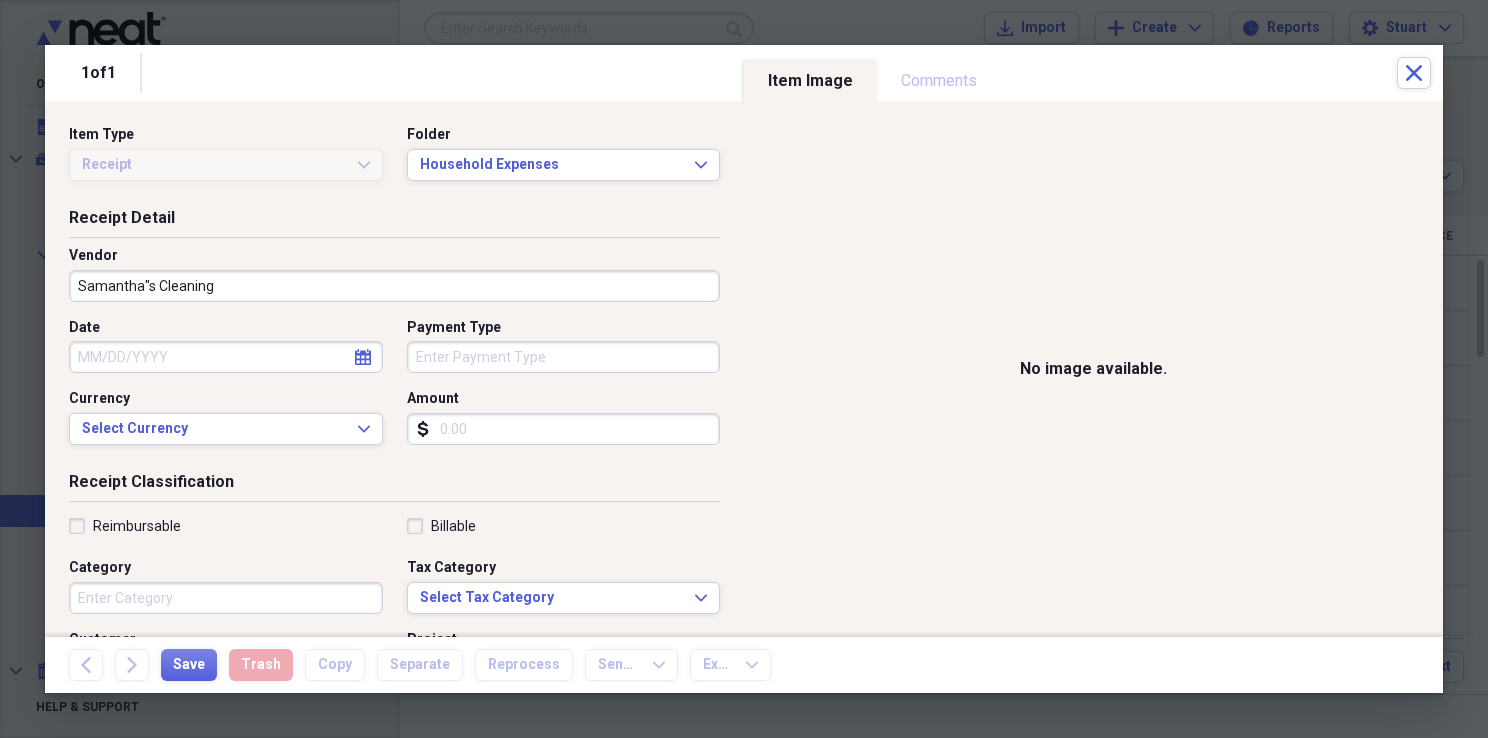 click 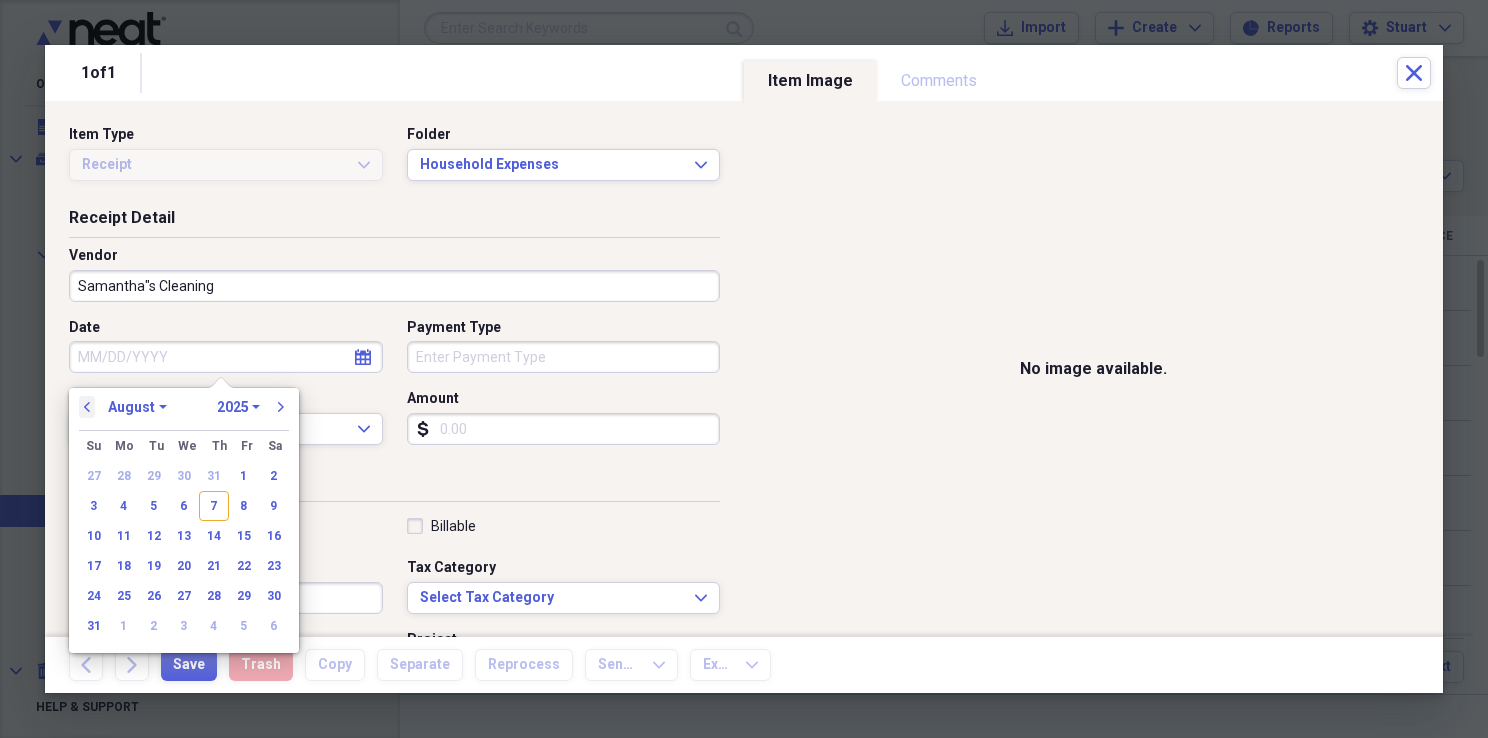 click on "previous" at bounding box center [87, 407] 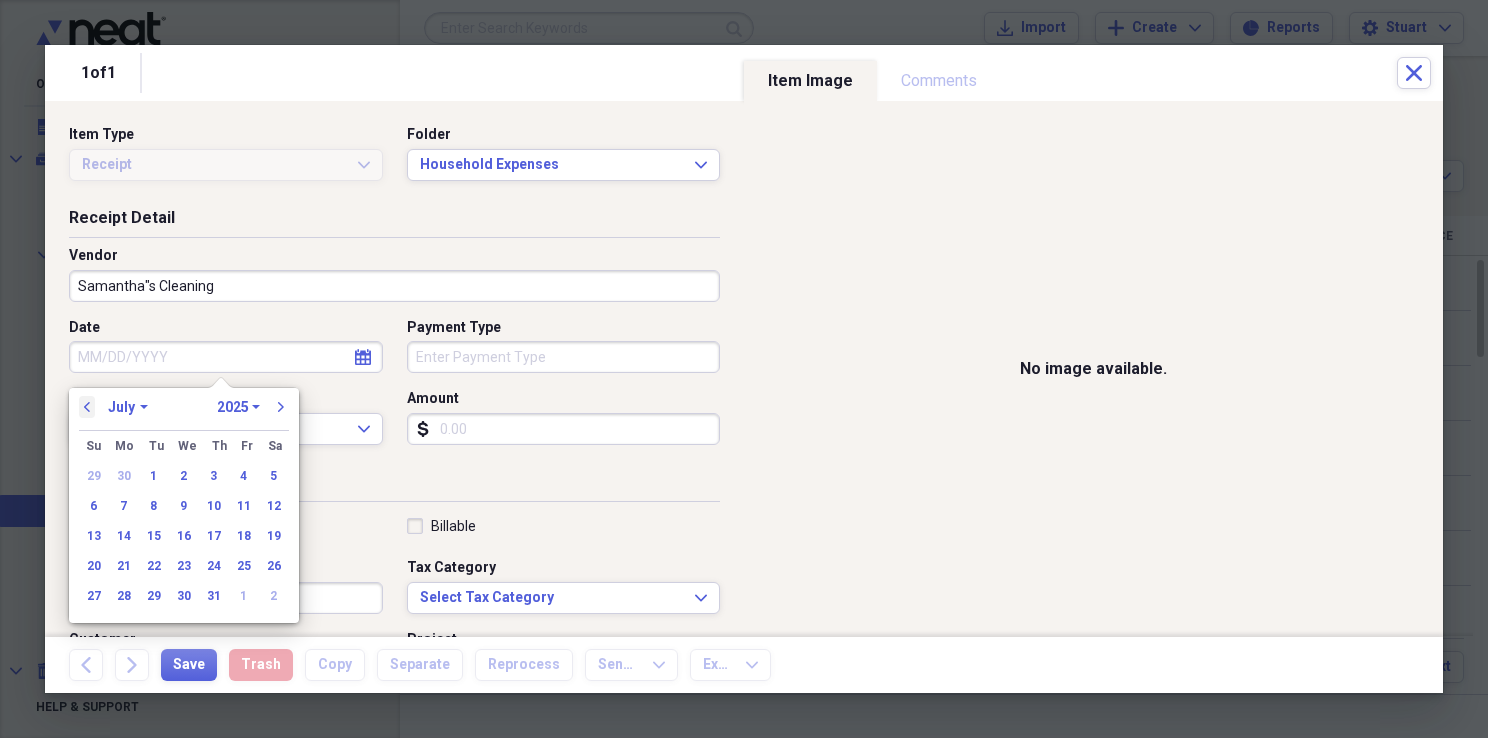 click on "previous" at bounding box center [87, 407] 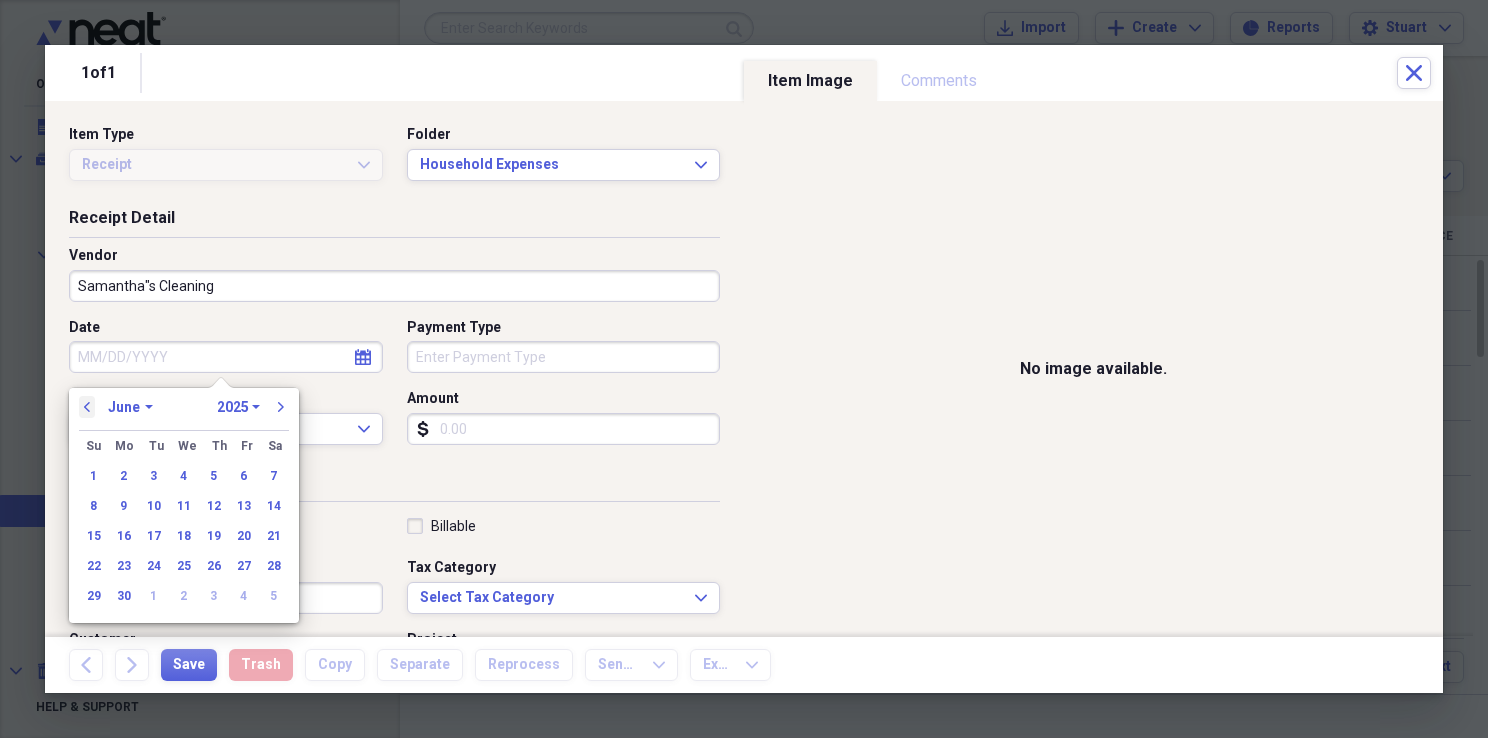 click on "previous" at bounding box center [87, 407] 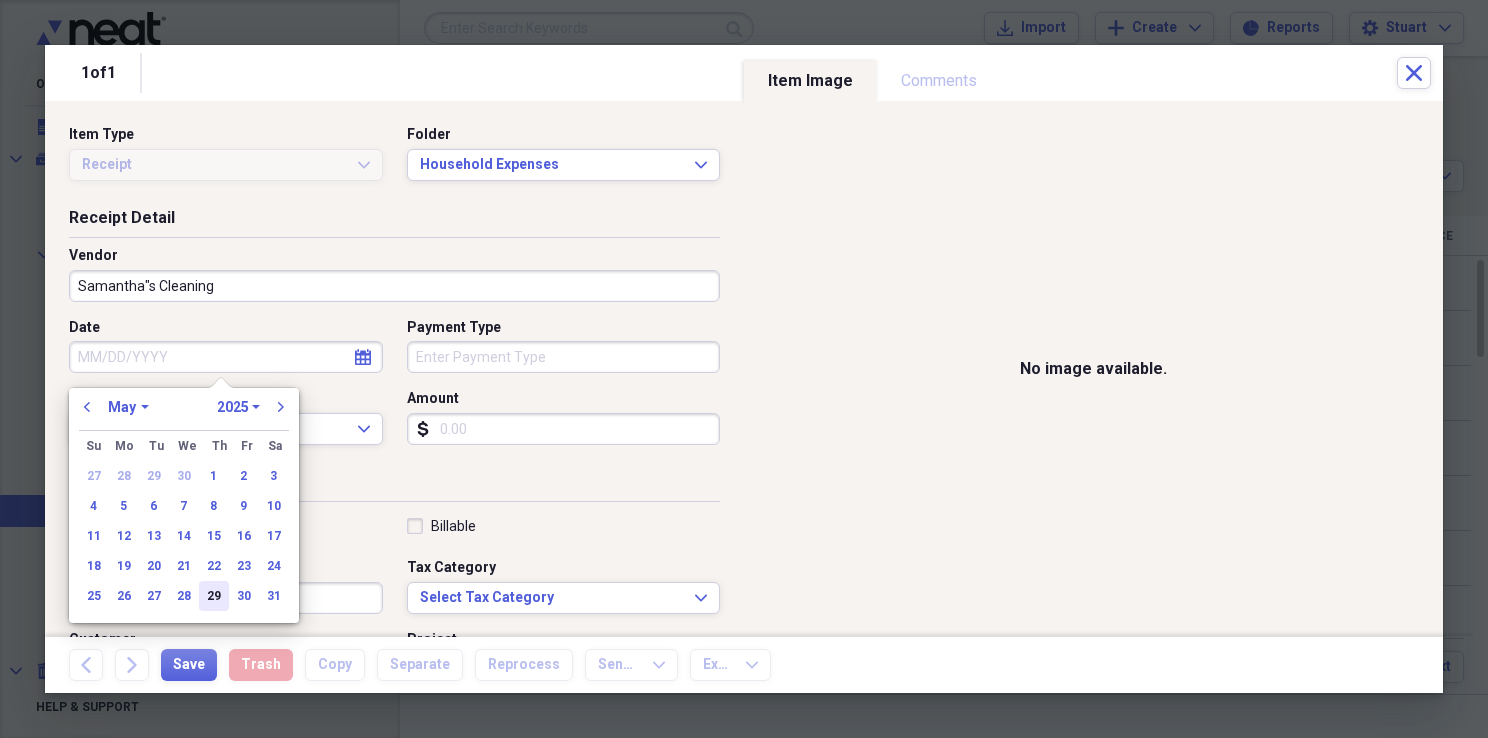 click on "29" at bounding box center [214, 596] 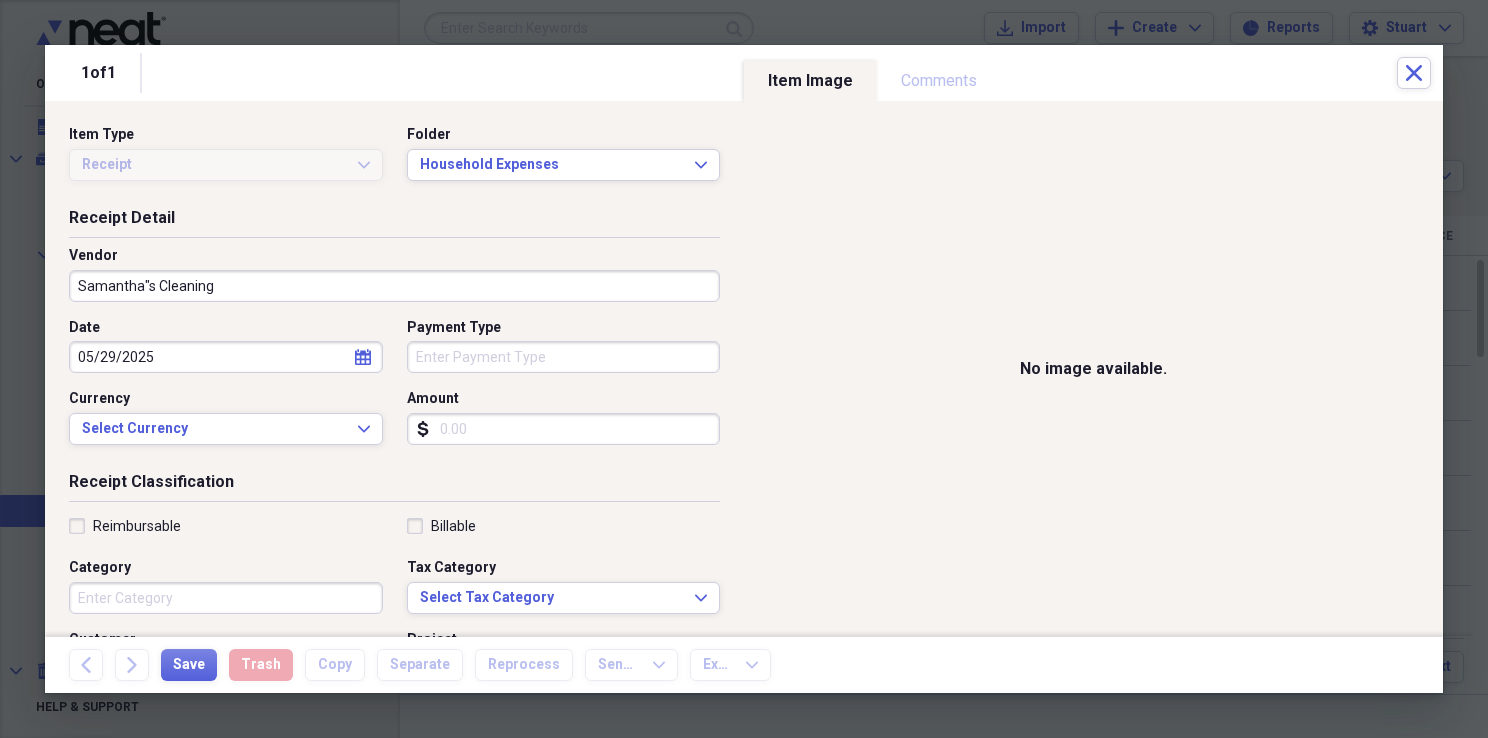 click on "Payment Type" at bounding box center [564, 357] 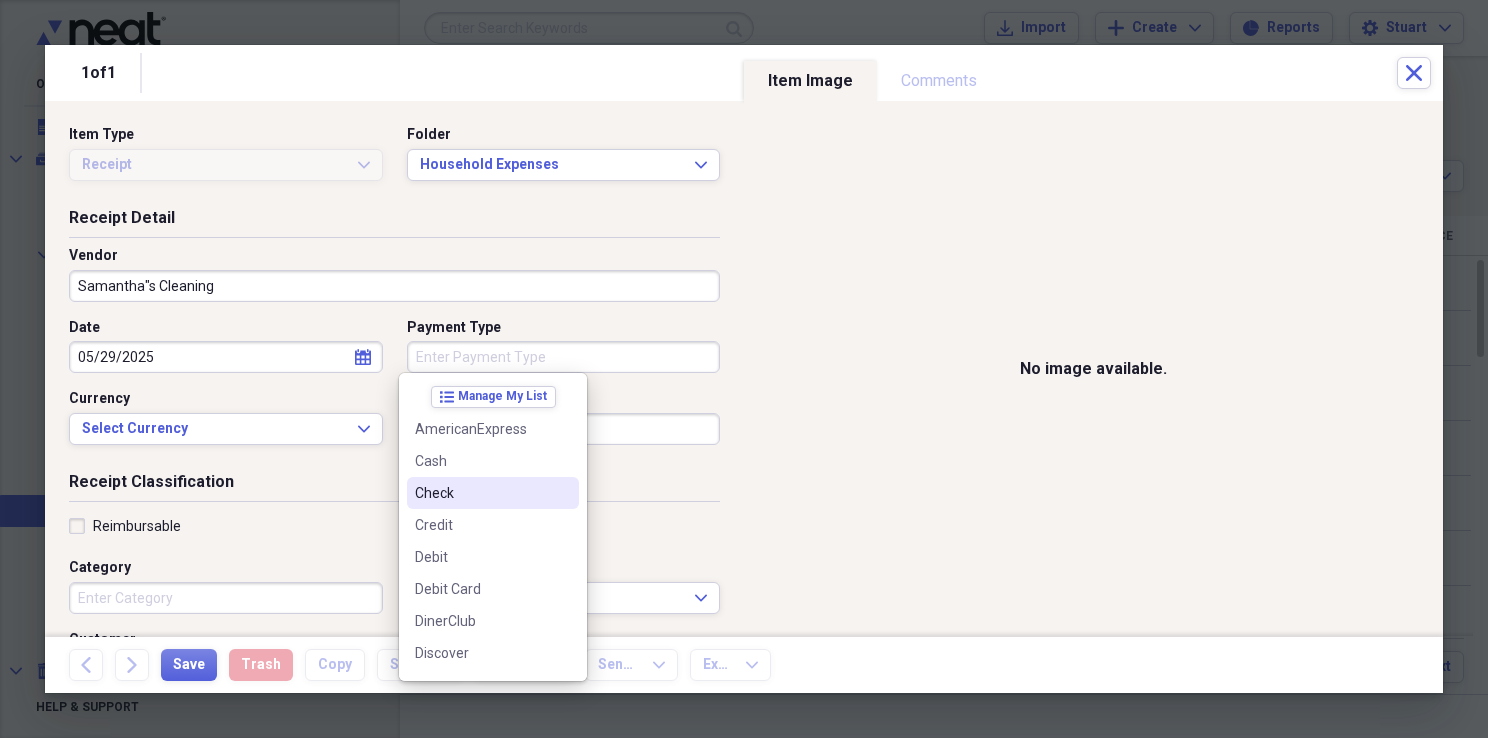 click on "Check" at bounding box center (481, 493) 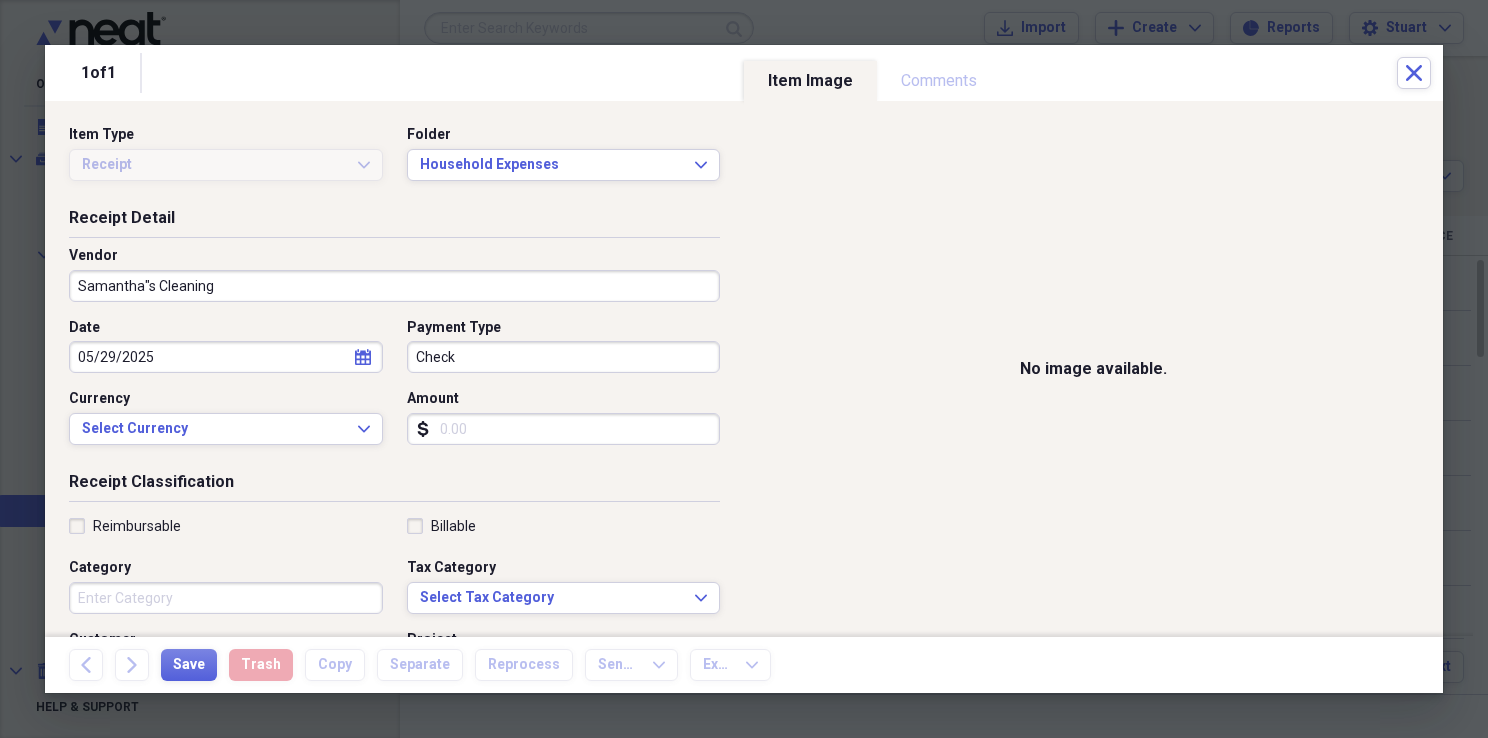 click on "Amount" at bounding box center [564, 429] 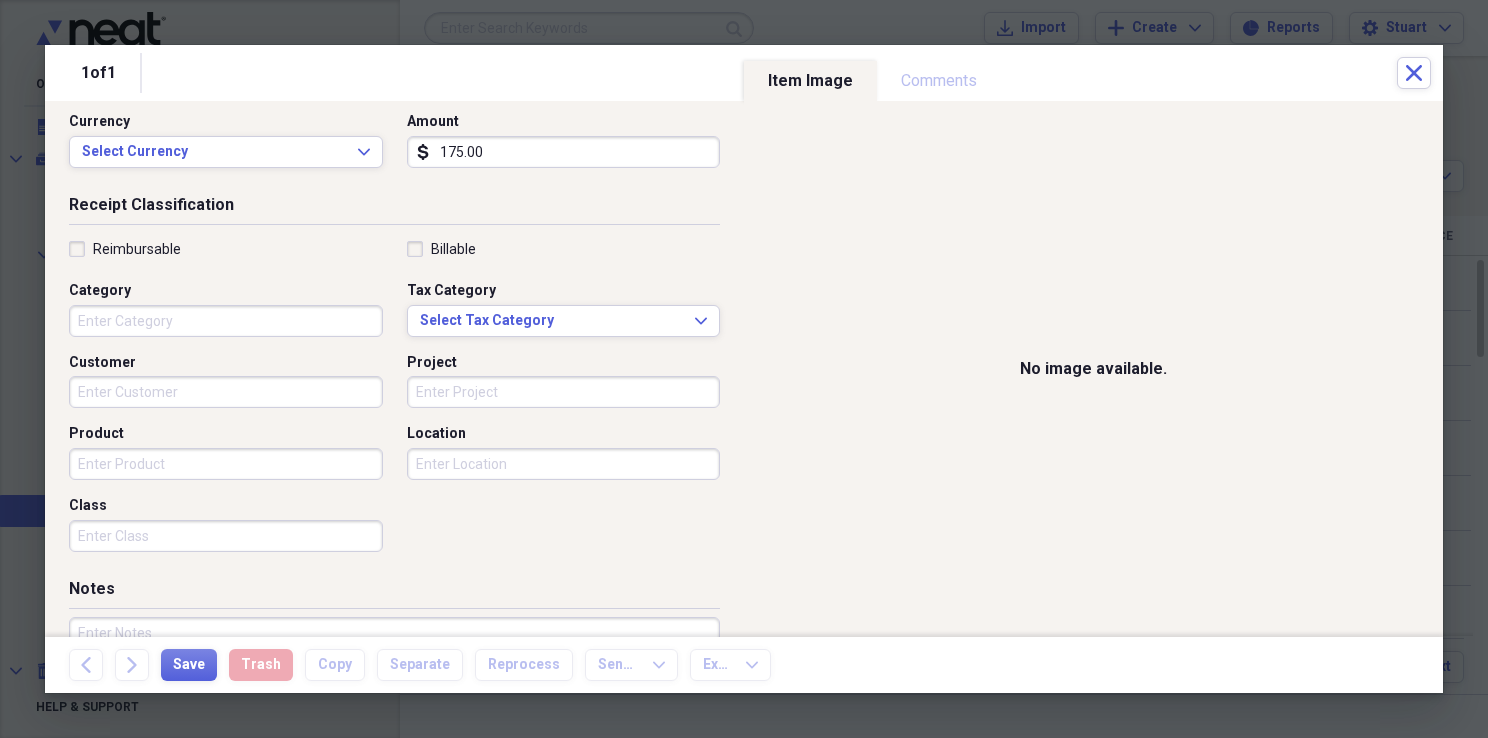 scroll, scrollTop: 300, scrollLeft: 0, axis: vertical 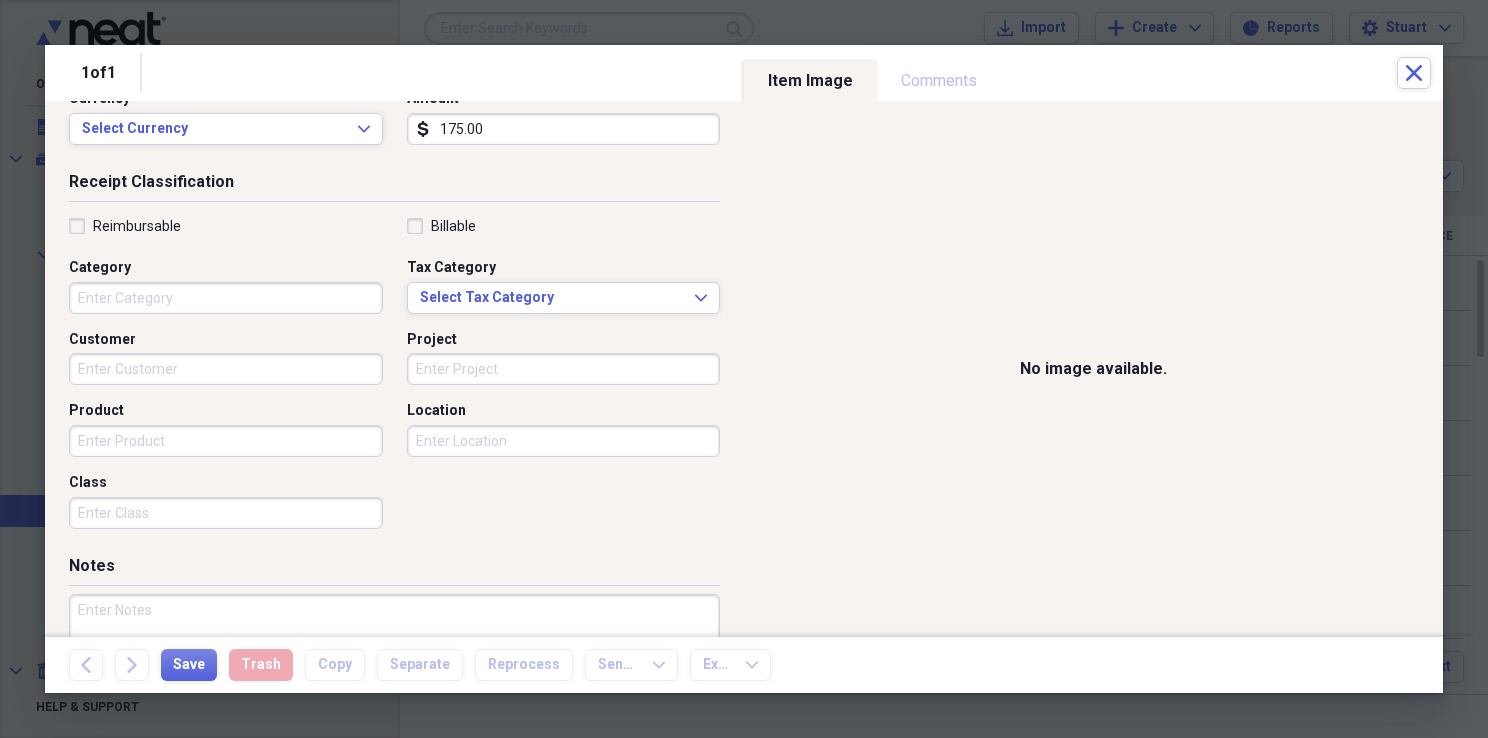 type on "175.00" 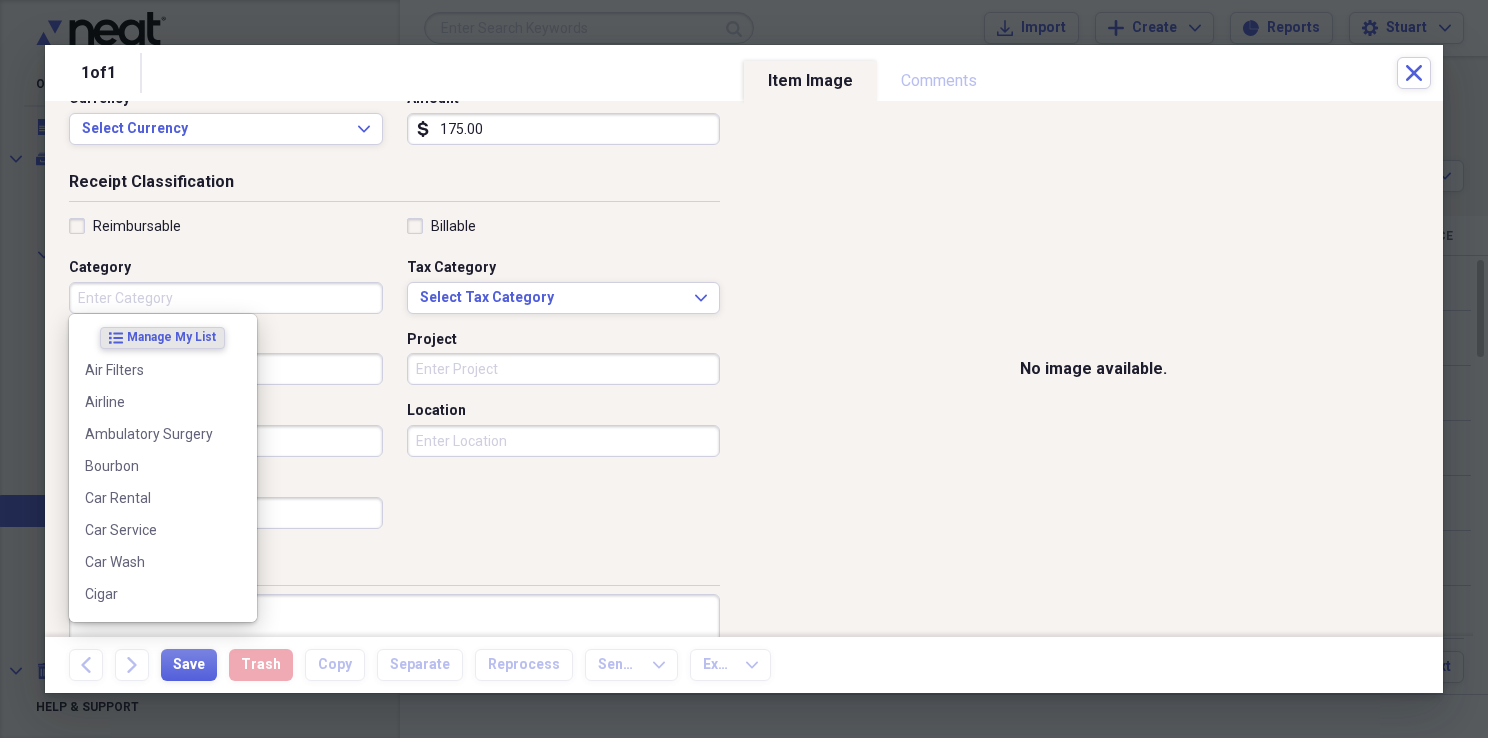 click on "Category" at bounding box center [226, 298] 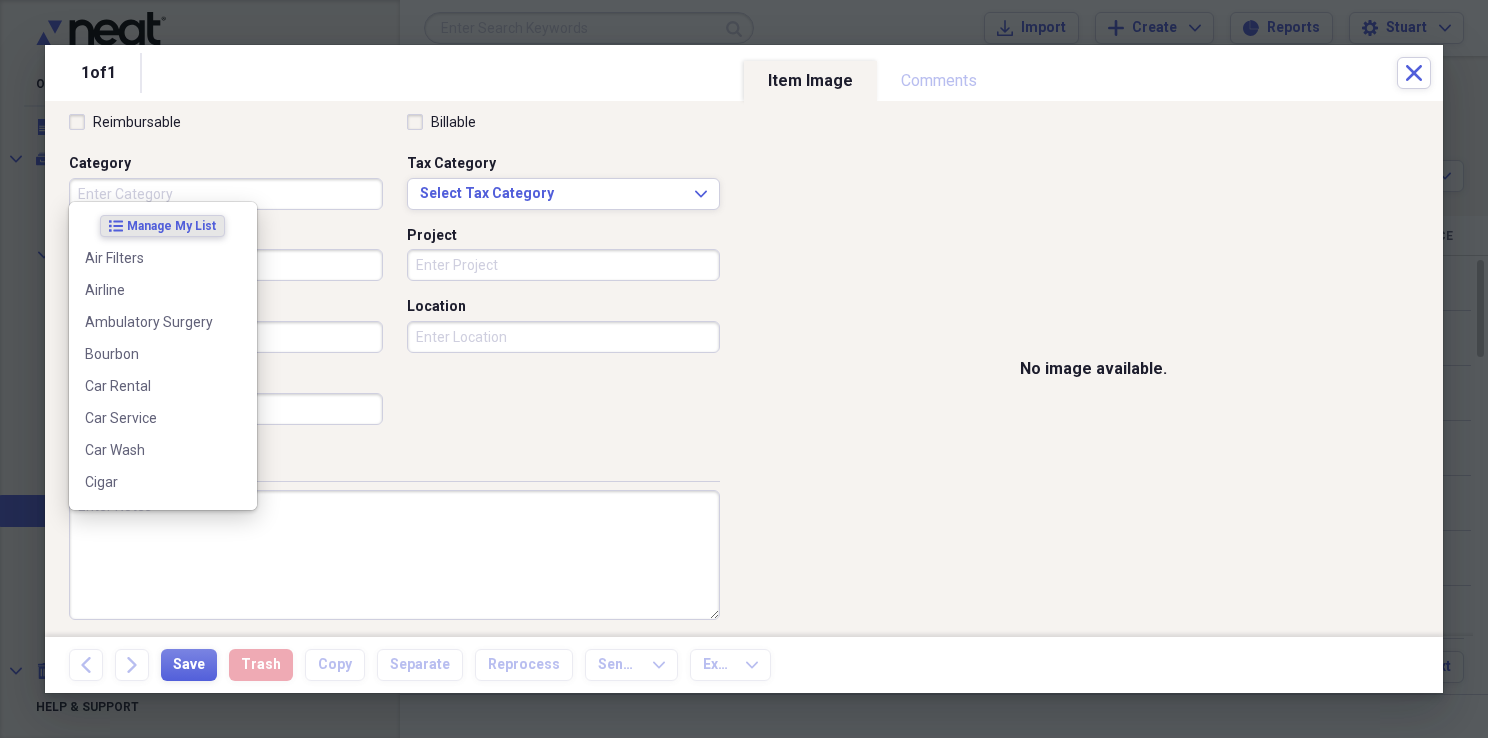 scroll, scrollTop: 411, scrollLeft: 0, axis: vertical 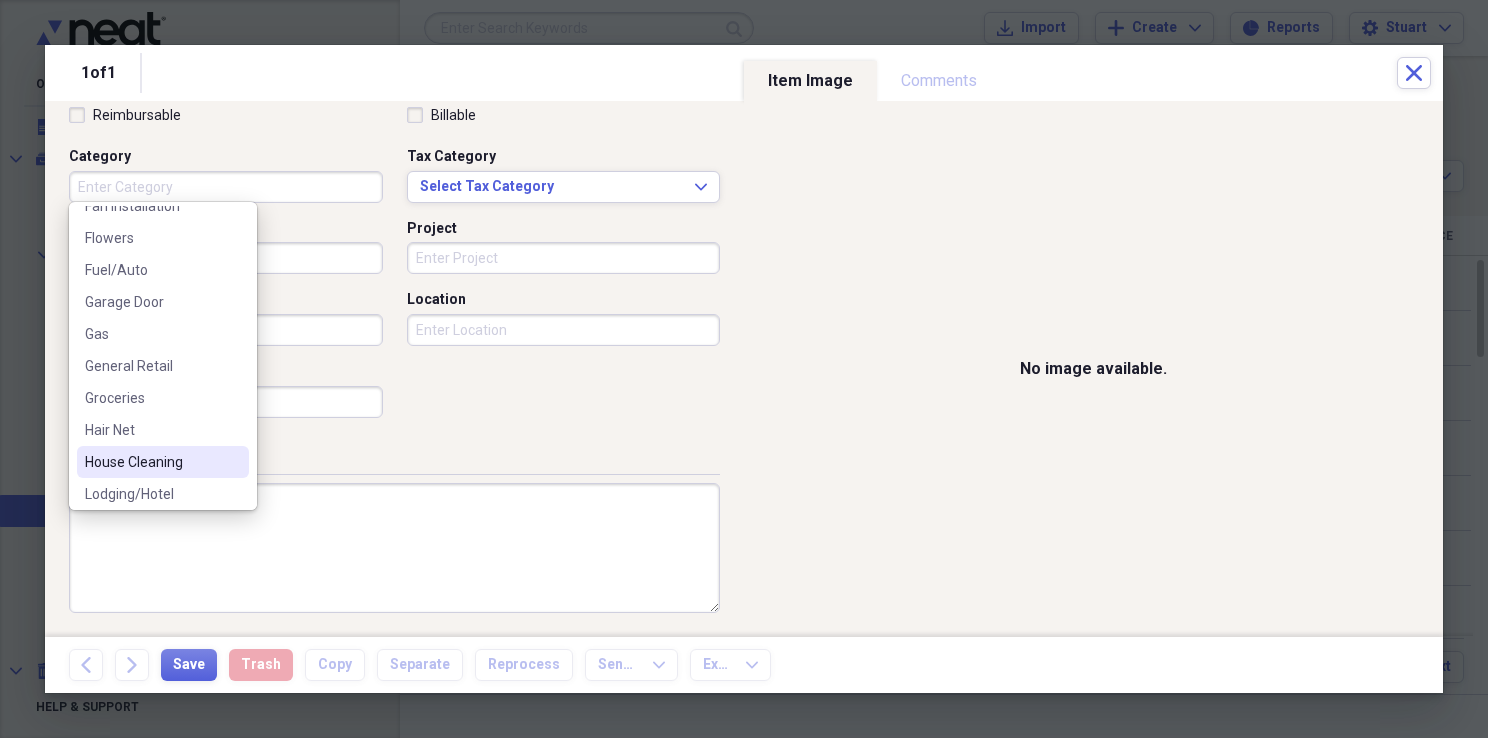 click on "House Cleaning" at bounding box center (151, 462) 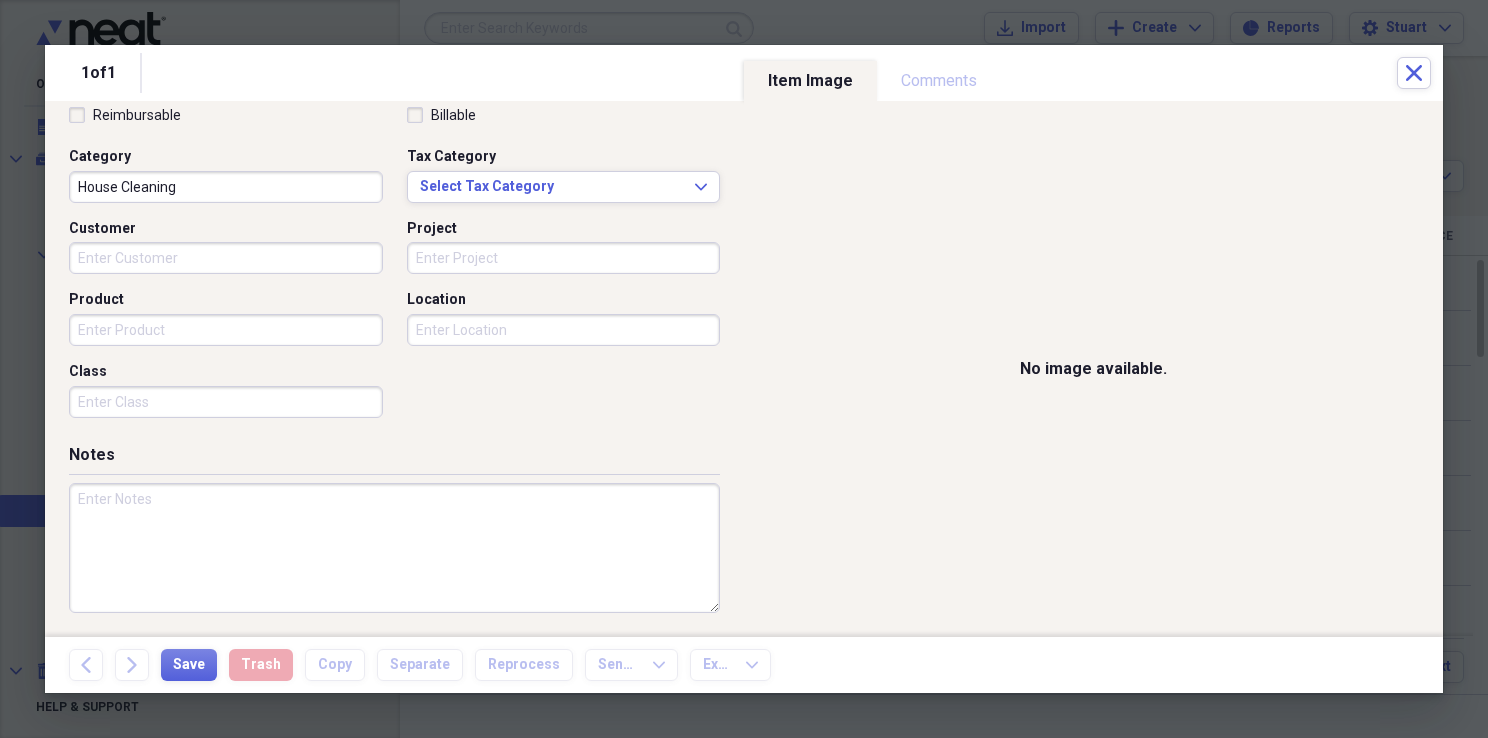 click at bounding box center (394, 548) 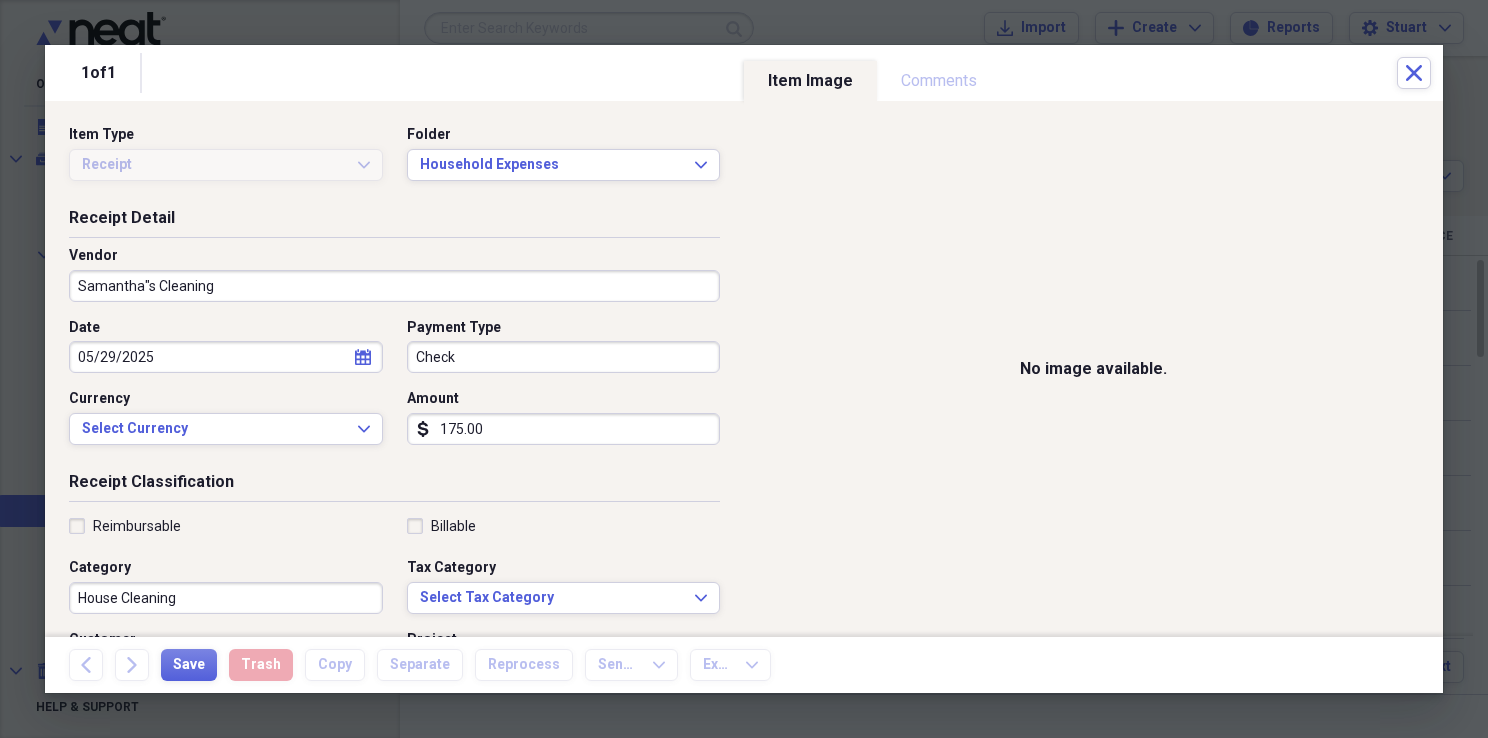scroll, scrollTop: 0, scrollLeft: 0, axis: both 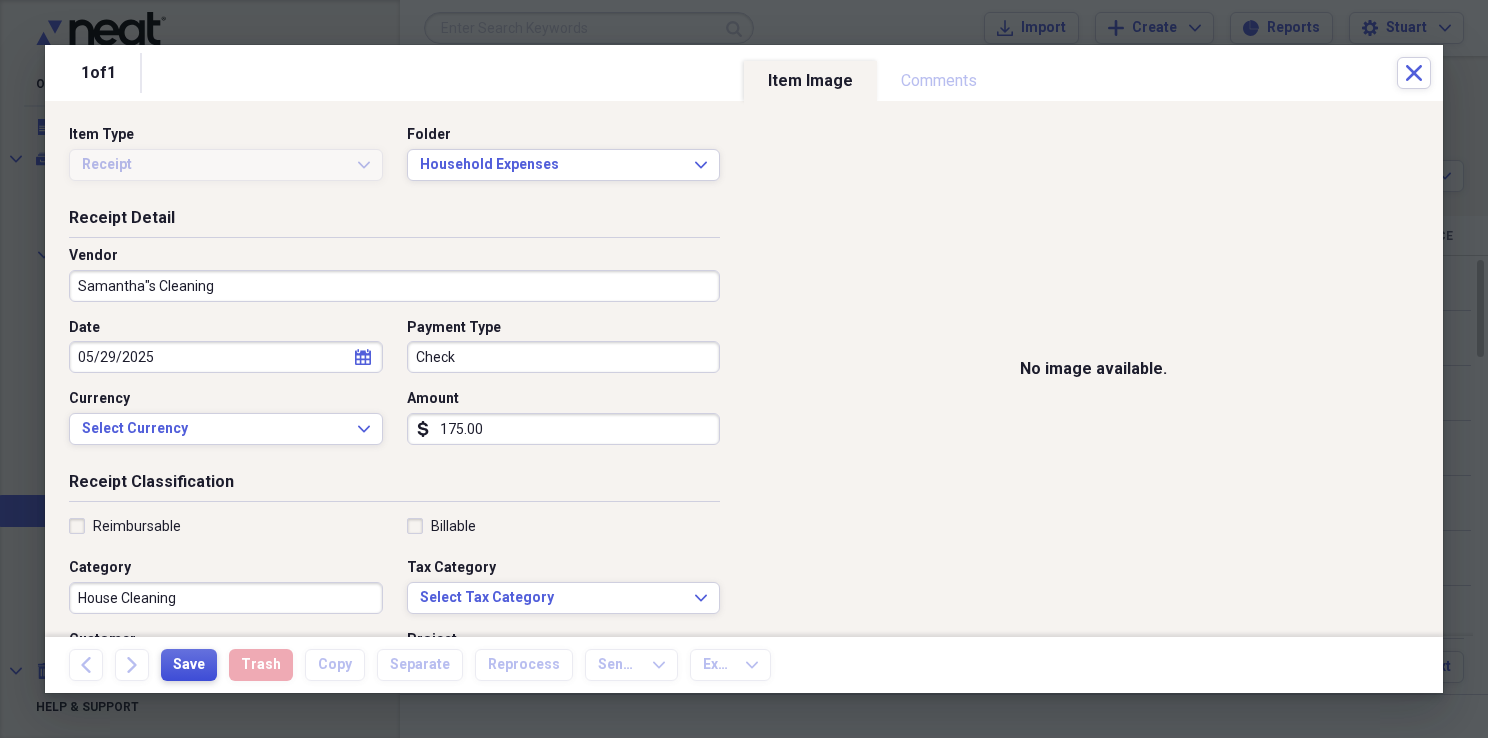 click on "Save" at bounding box center (189, 665) 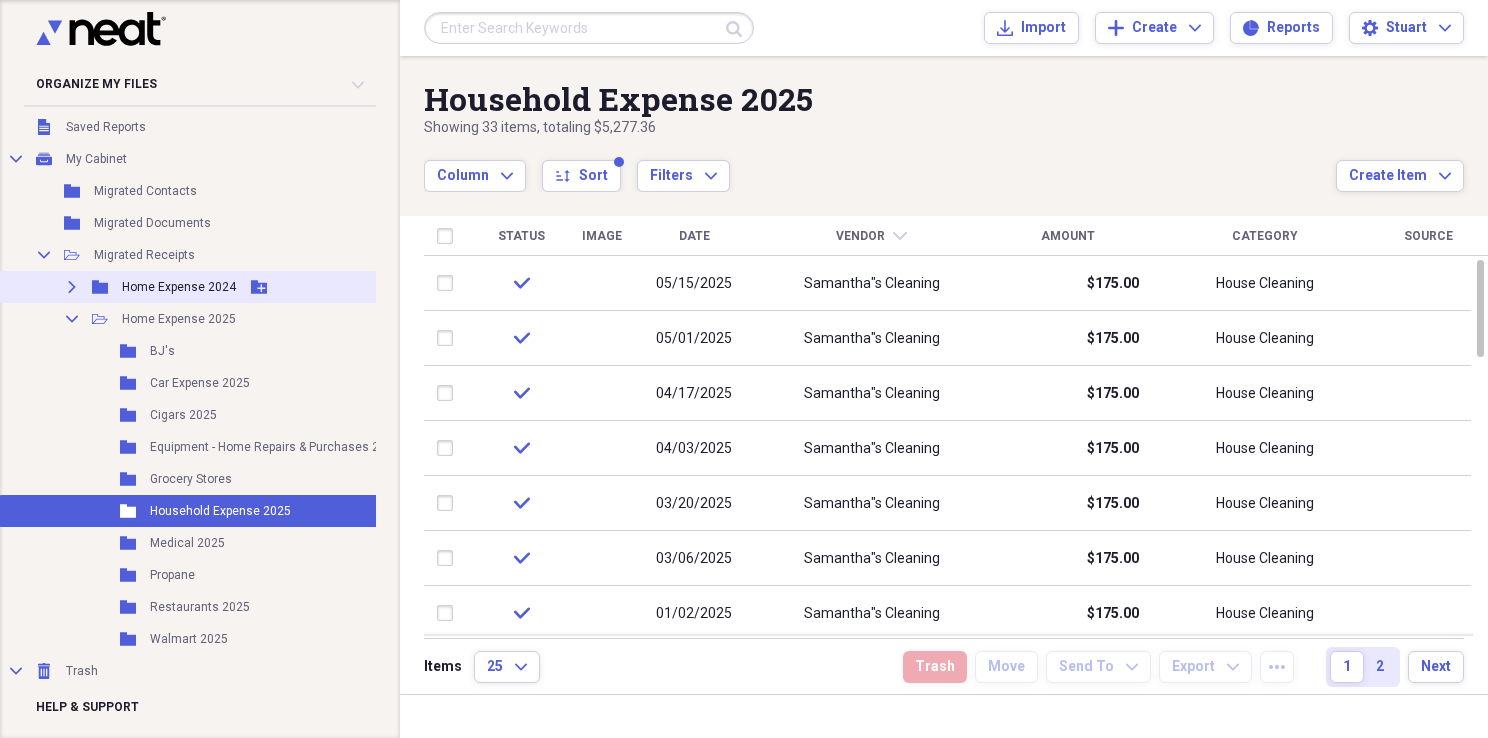 click on "Home Expense 2024" at bounding box center (179, 287) 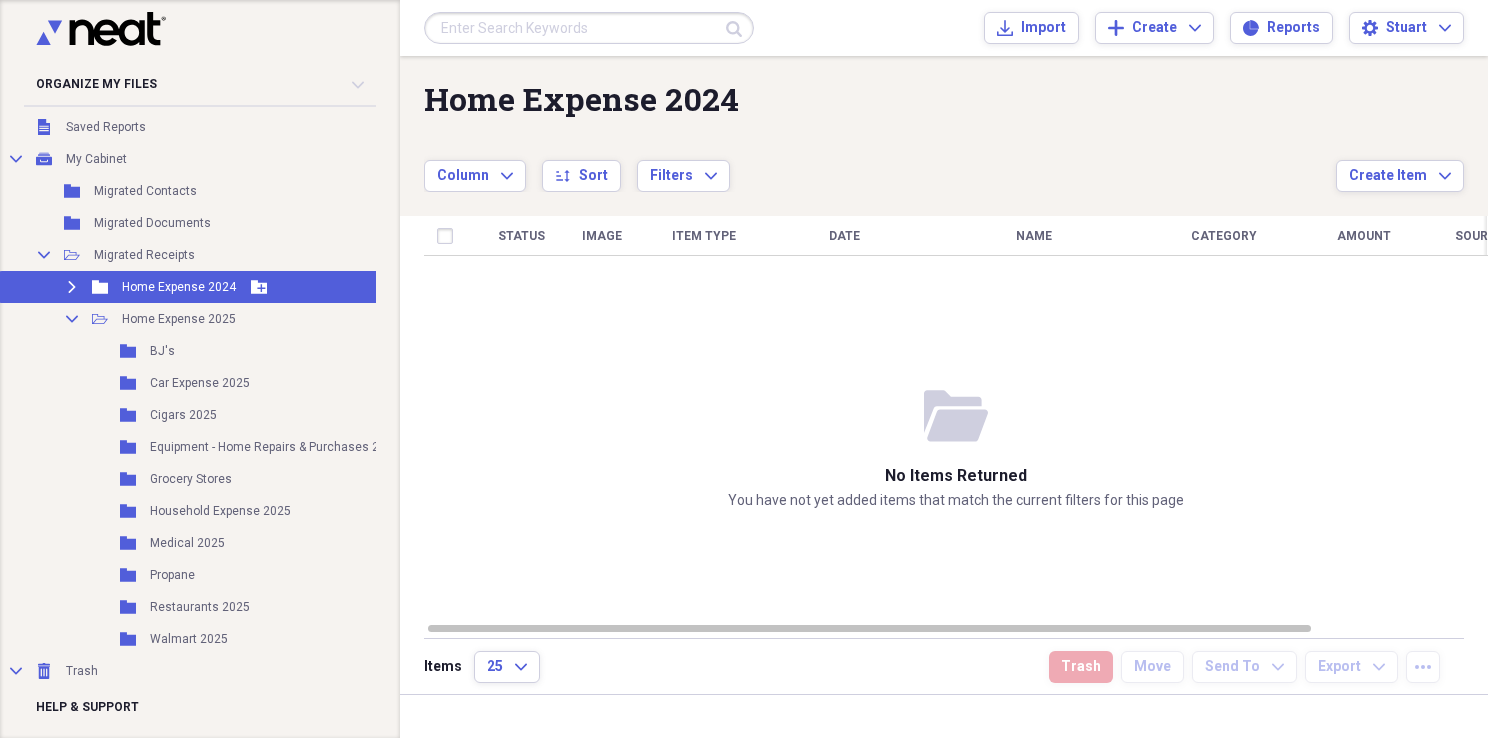 click on "Expand" 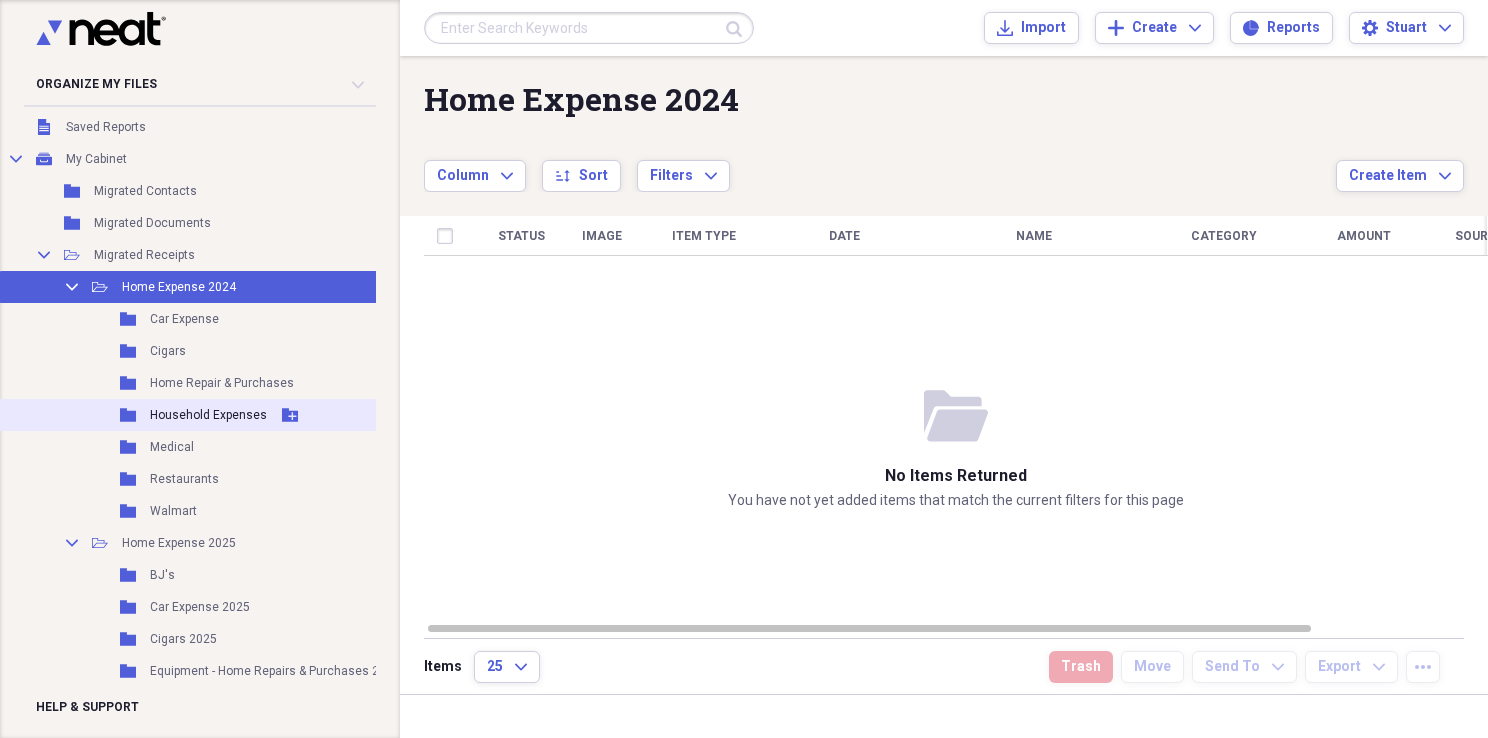 click on "Household Expenses" at bounding box center [208, 415] 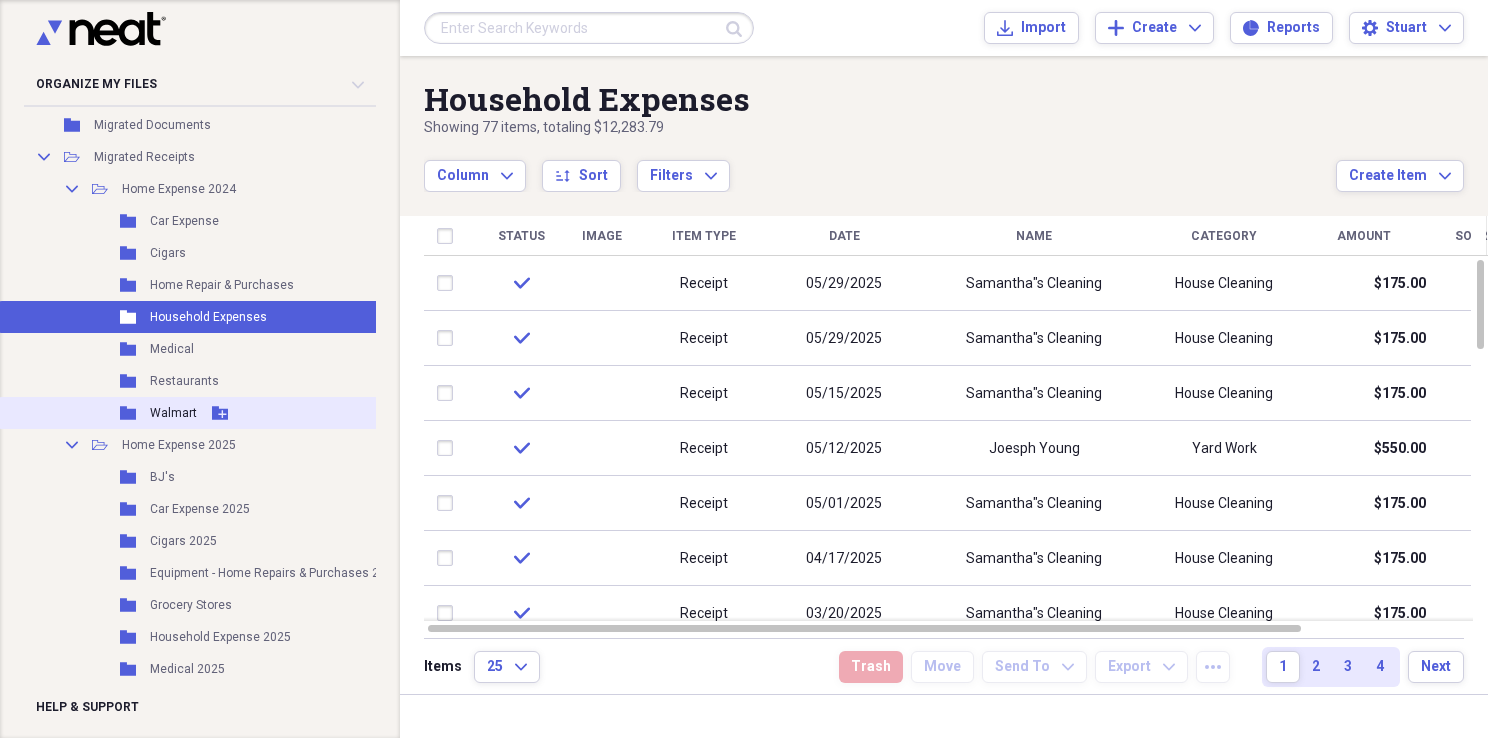 scroll, scrollTop: 200, scrollLeft: 0, axis: vertical 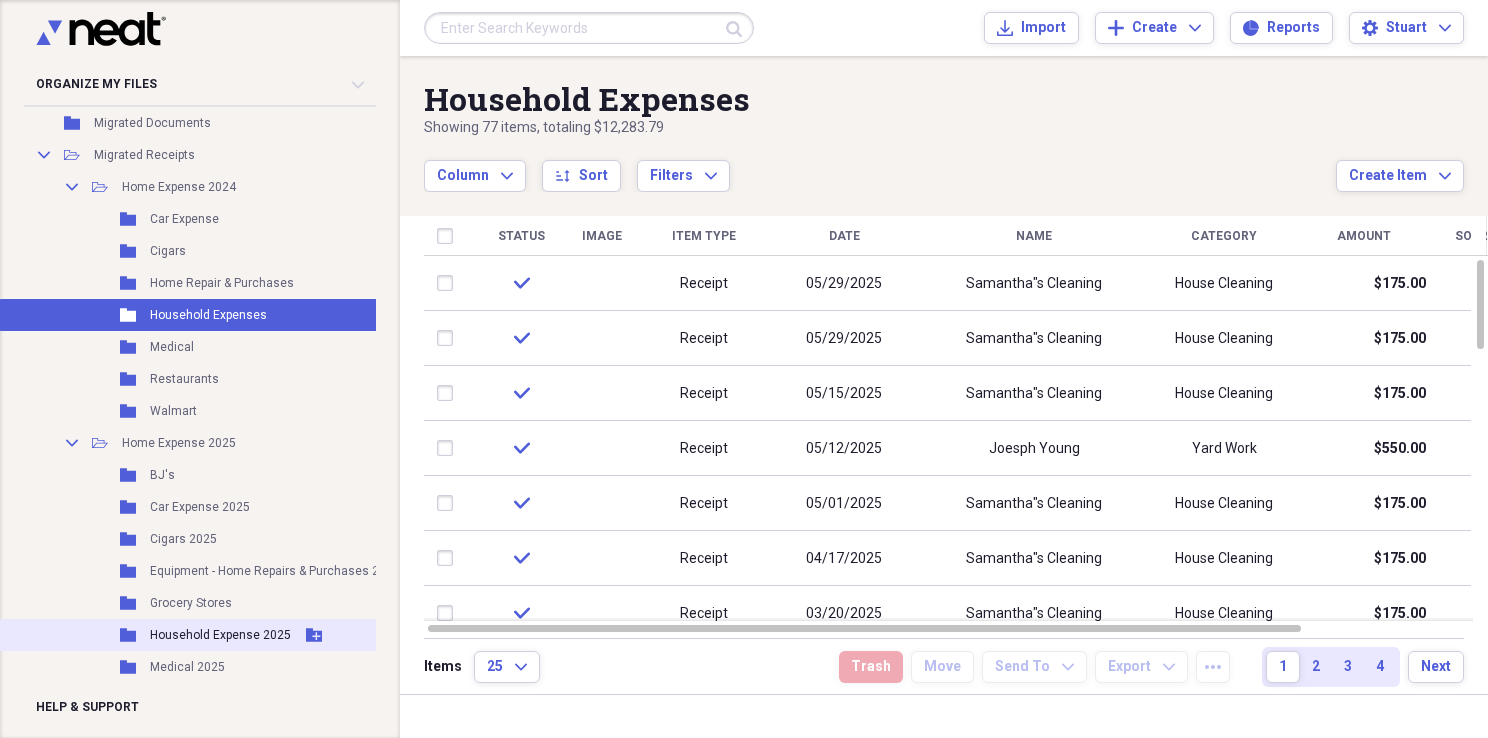 click on "Household Expense 2025" at bounding box center [220, 635] 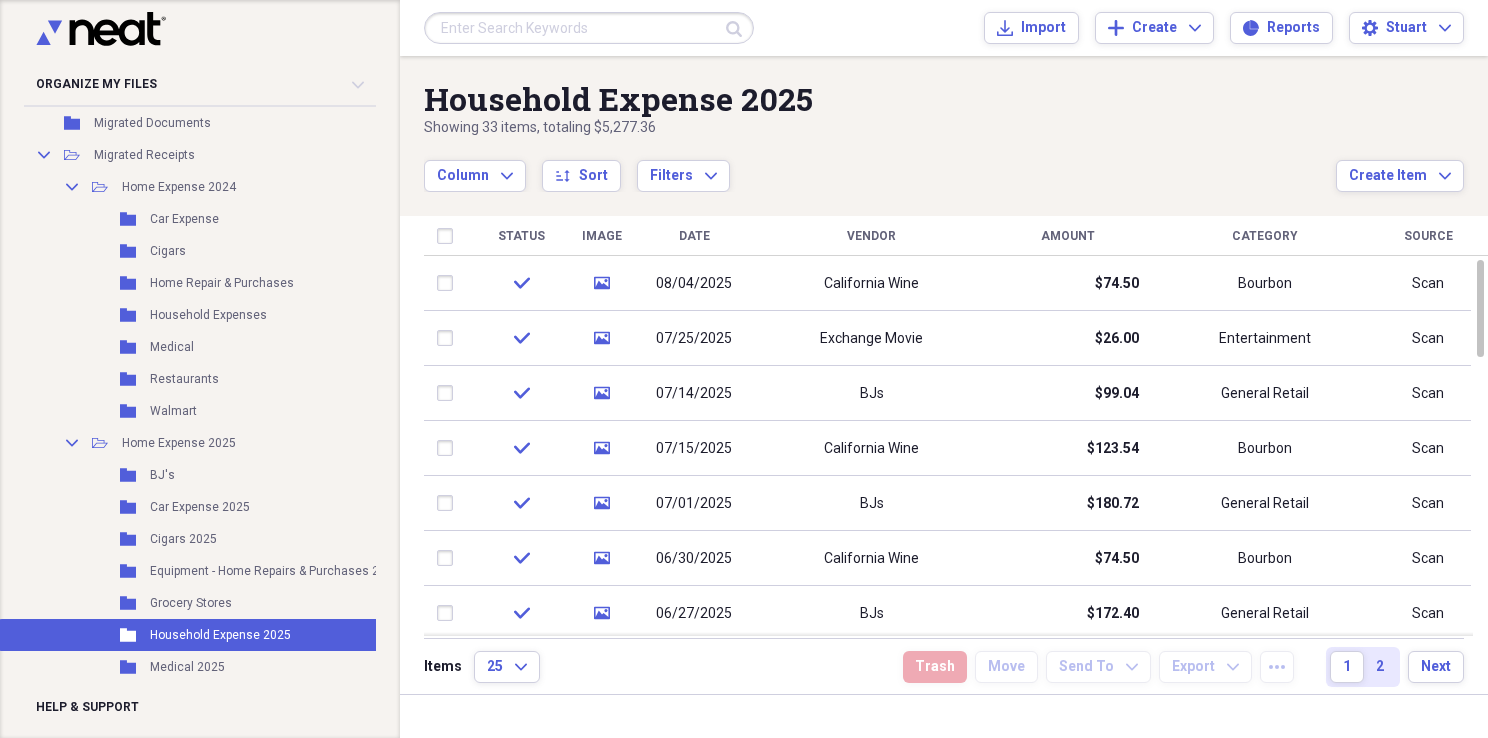 click on "Vendor" at bounding box center [871, 236] 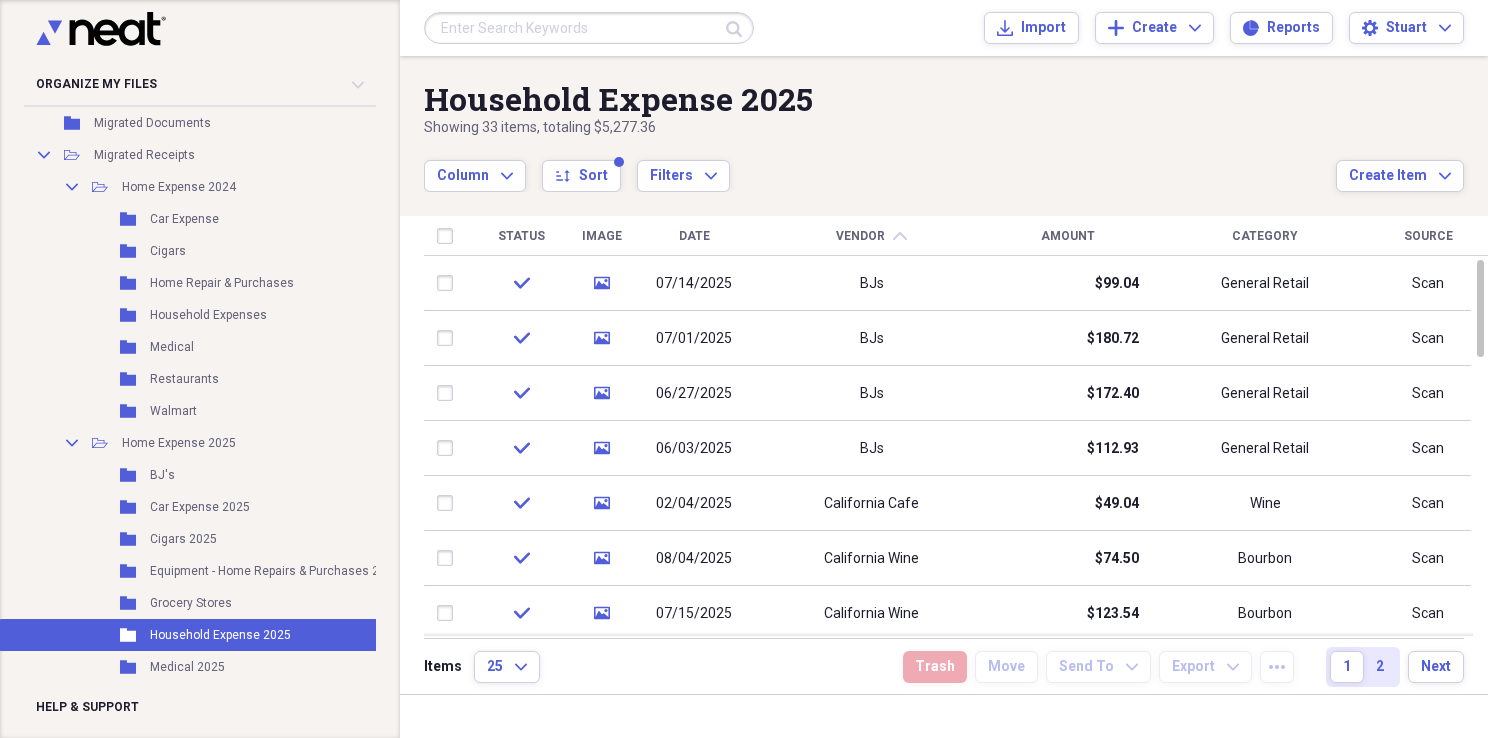 click on "chevron-up" 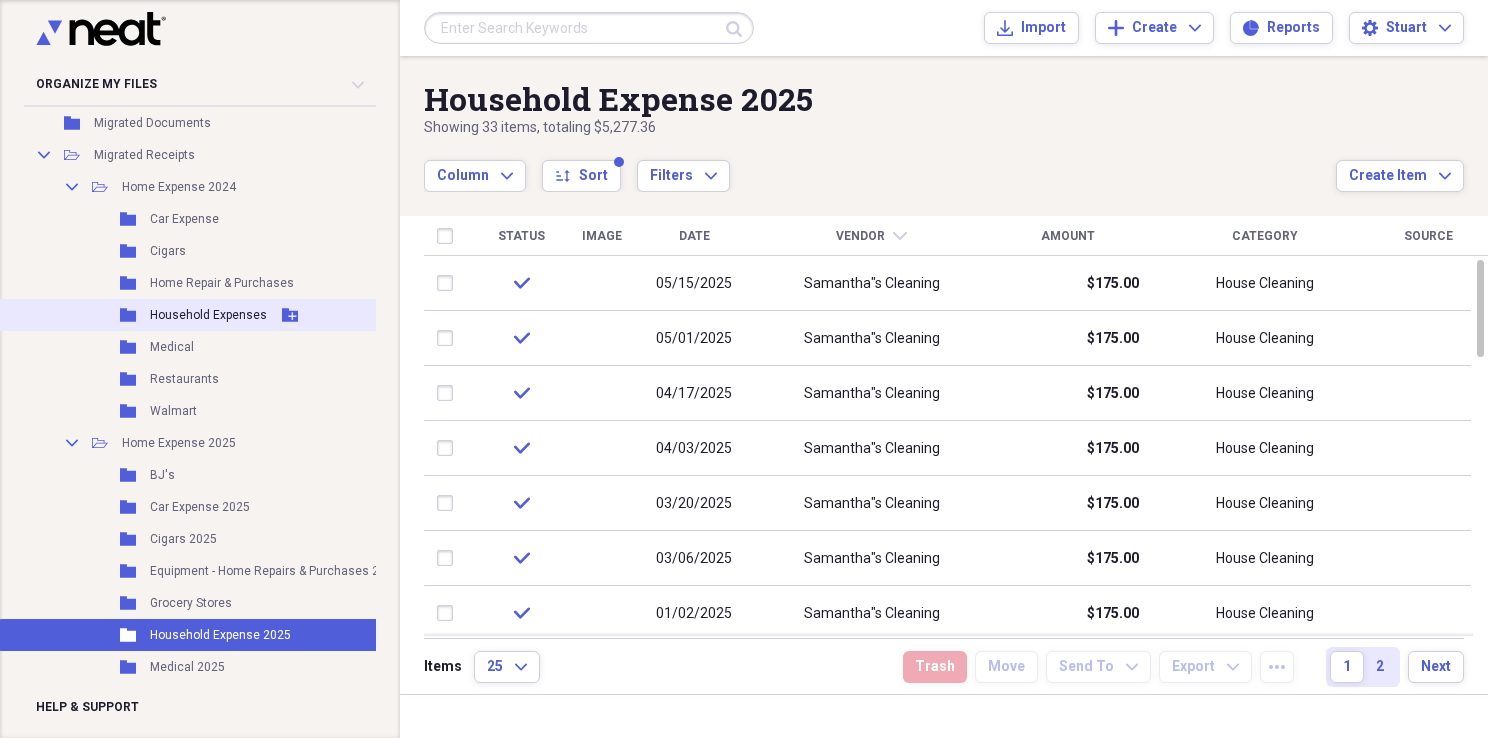 click on "Household Expenses" at bounding box center [208, 315] 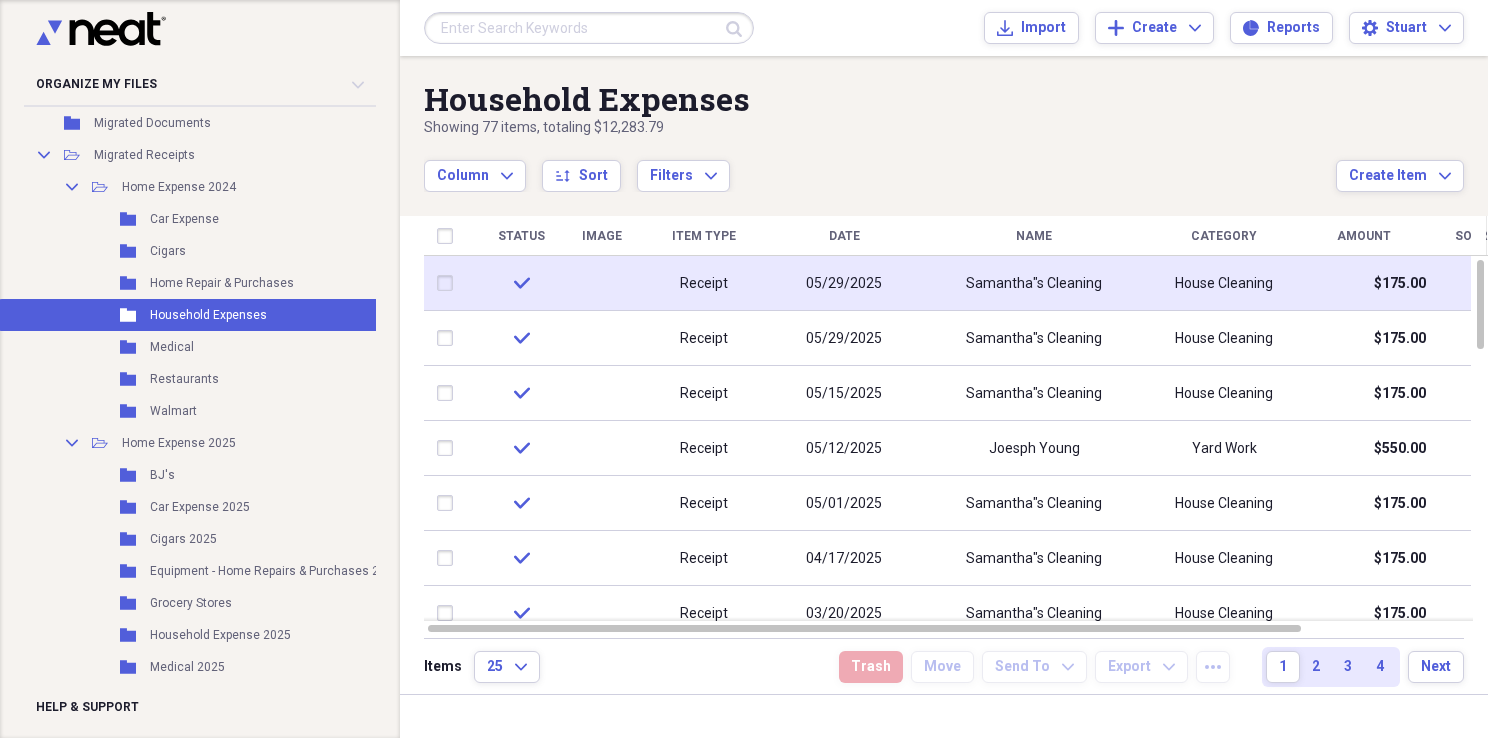 click on "Receipt" at bounding box center (704, 284) 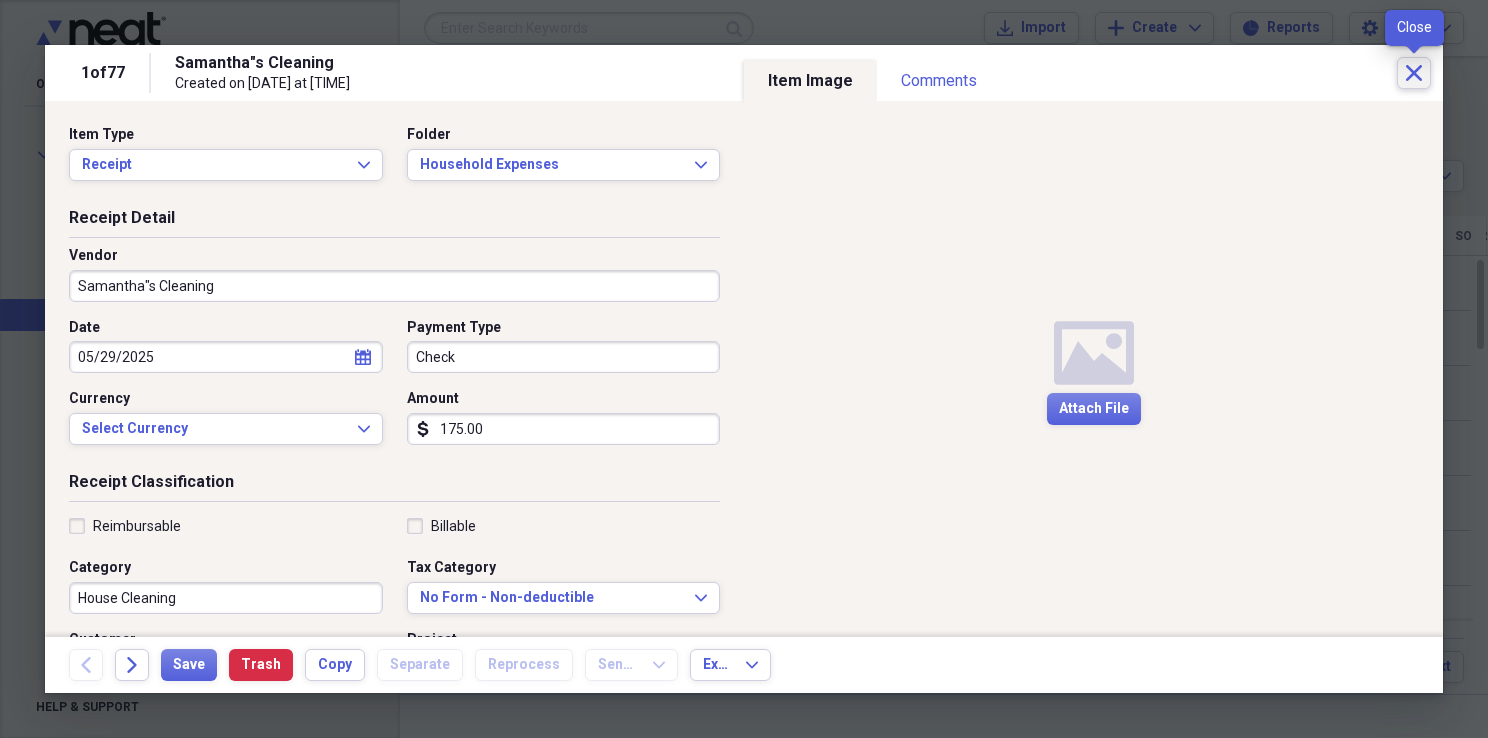 click 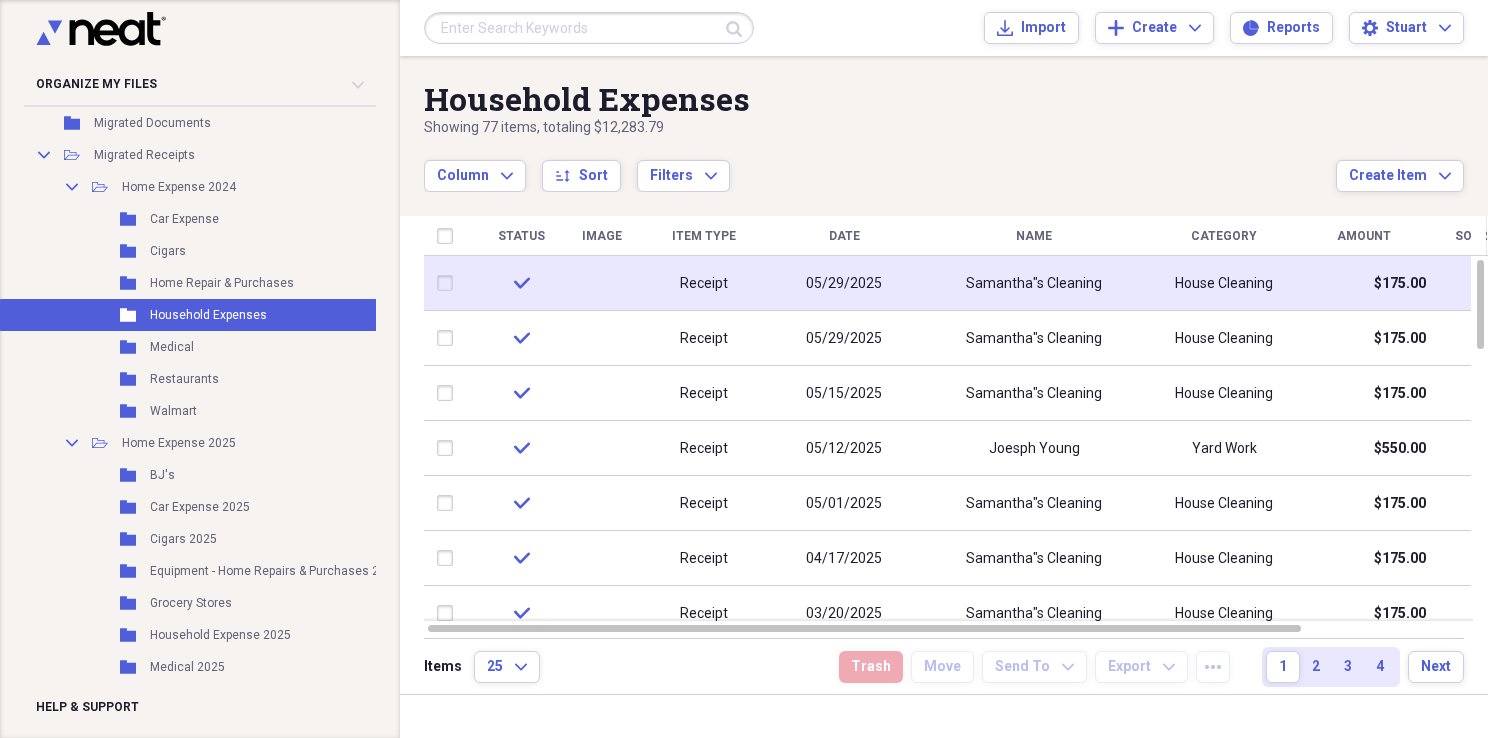 click at bounding box center (449, 283) 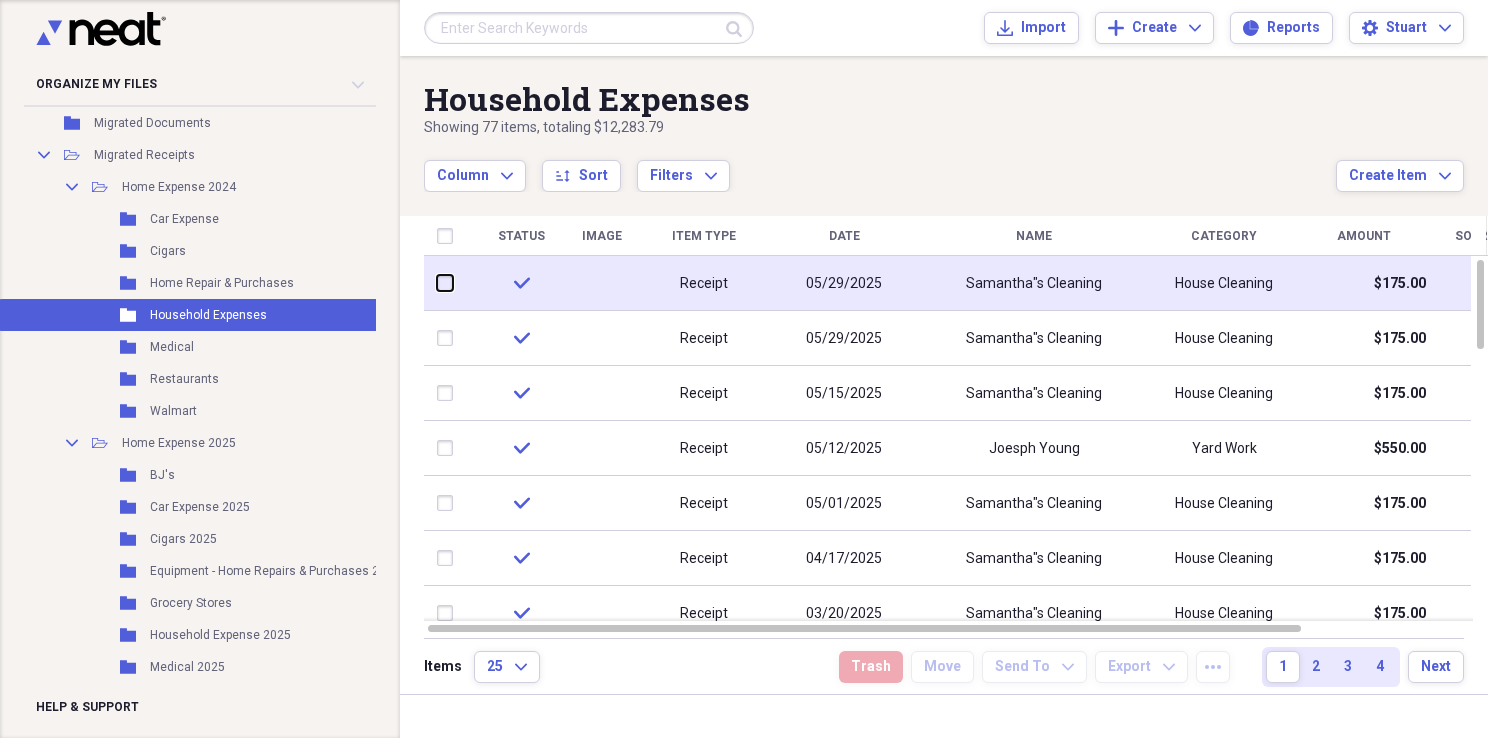 click at bounding box center (437, 283) 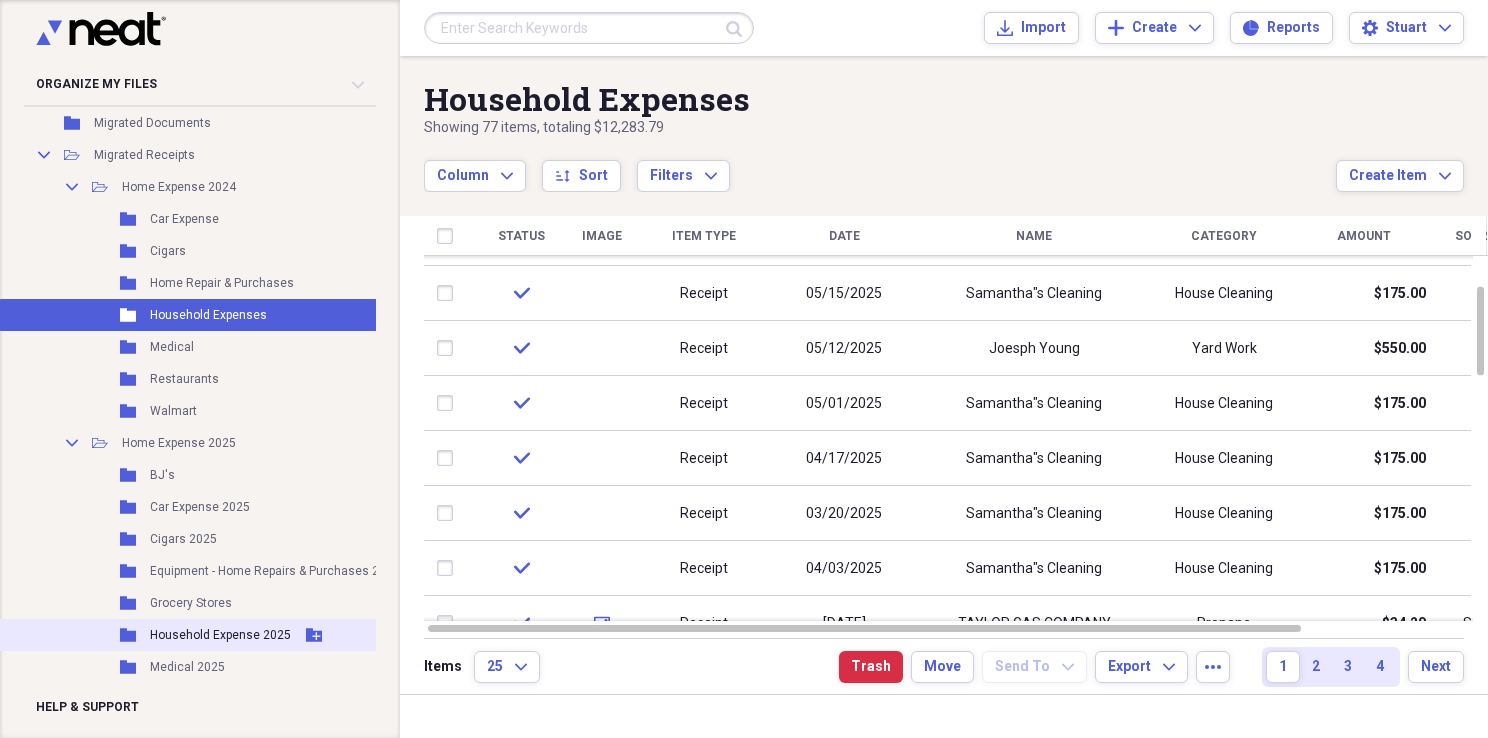 click on "Household Expense 2025" at bounding box center [220, 635] 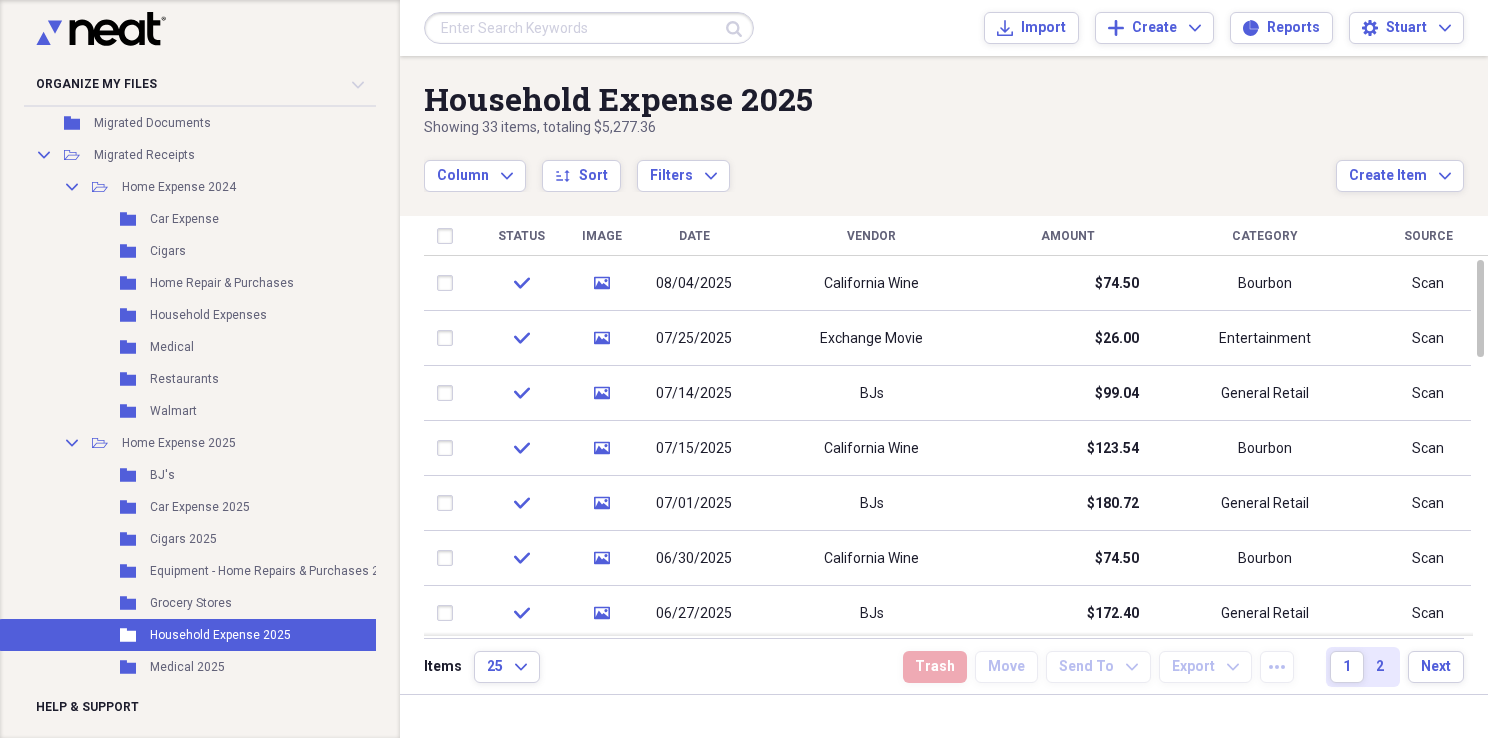 click on "Vendor" at bounding box center (871, 236) 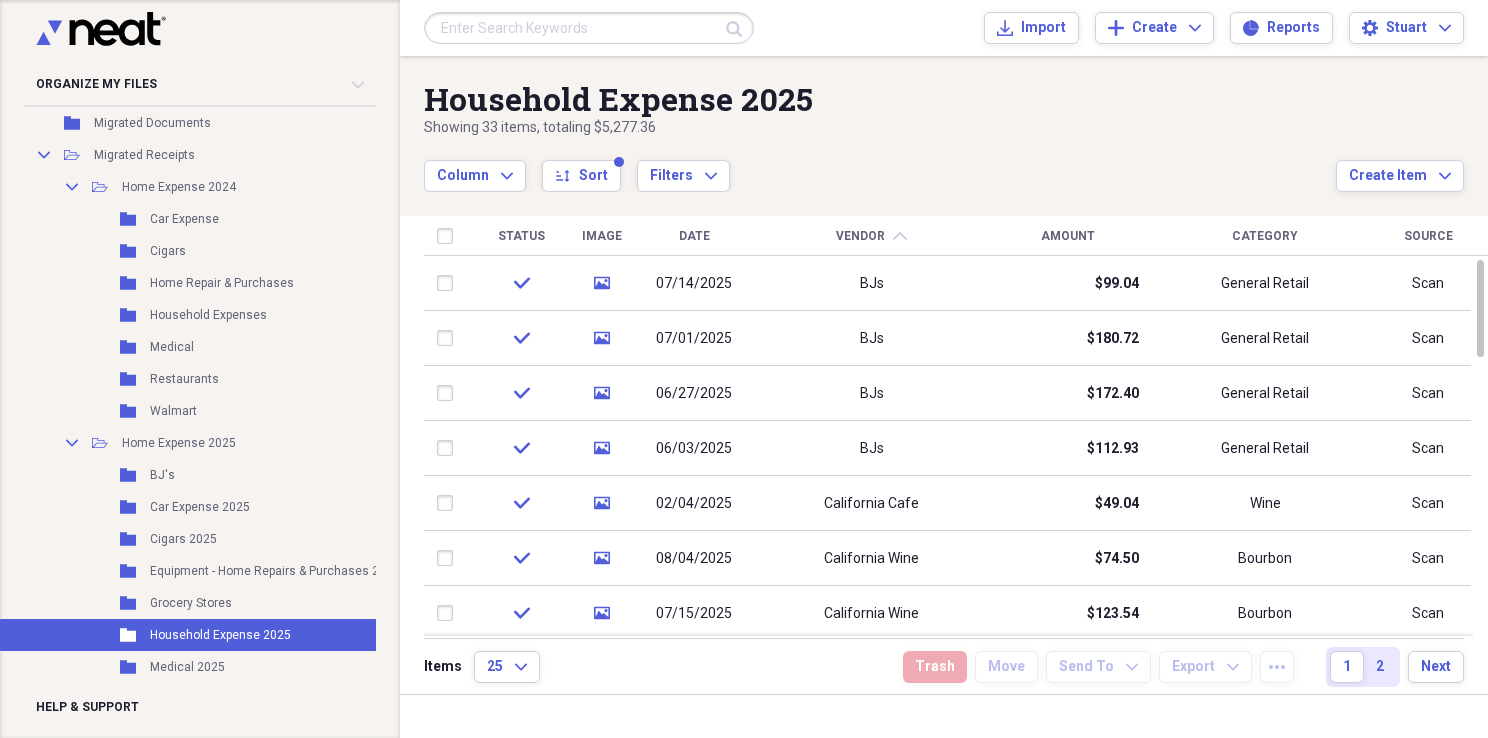 click 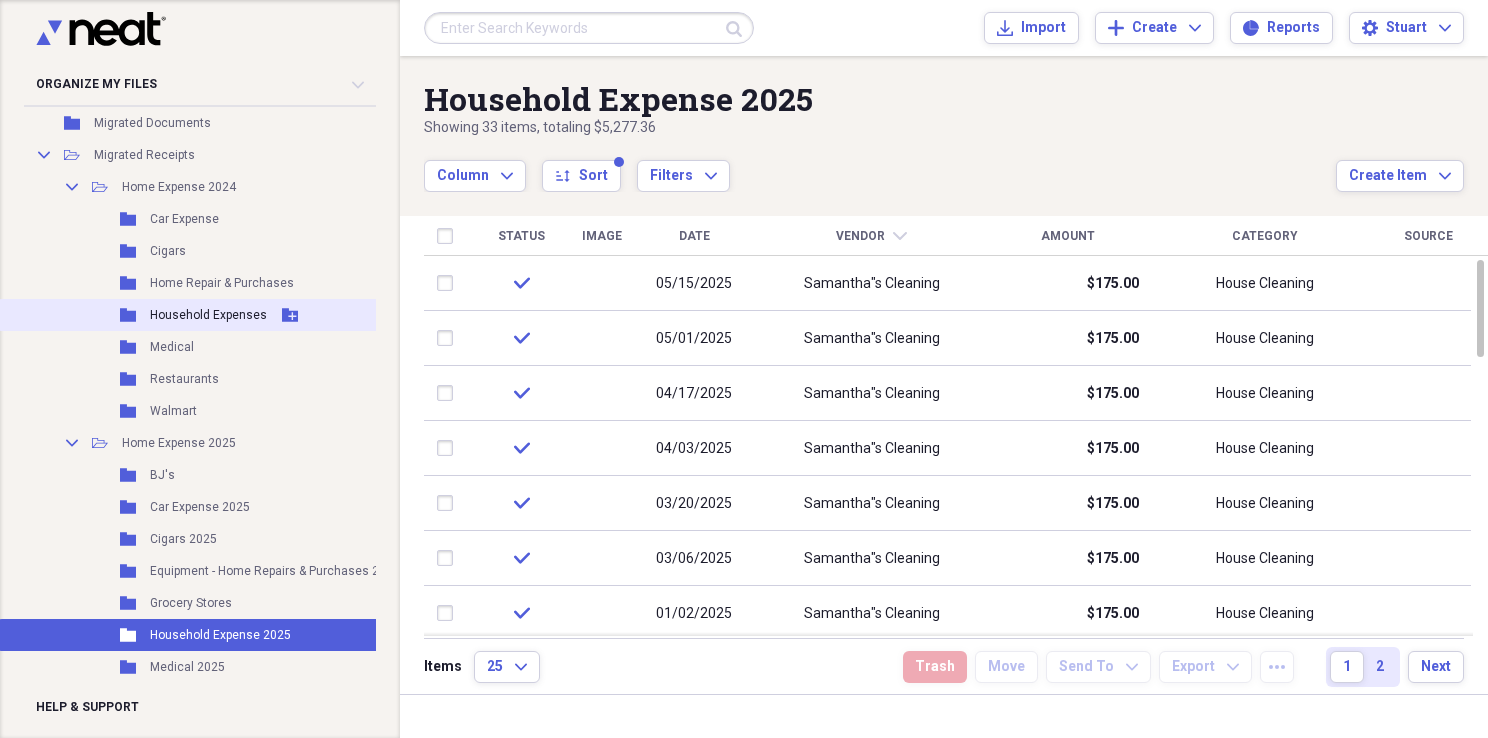 click on "Household Expenses" at bounding box center [208, 315] 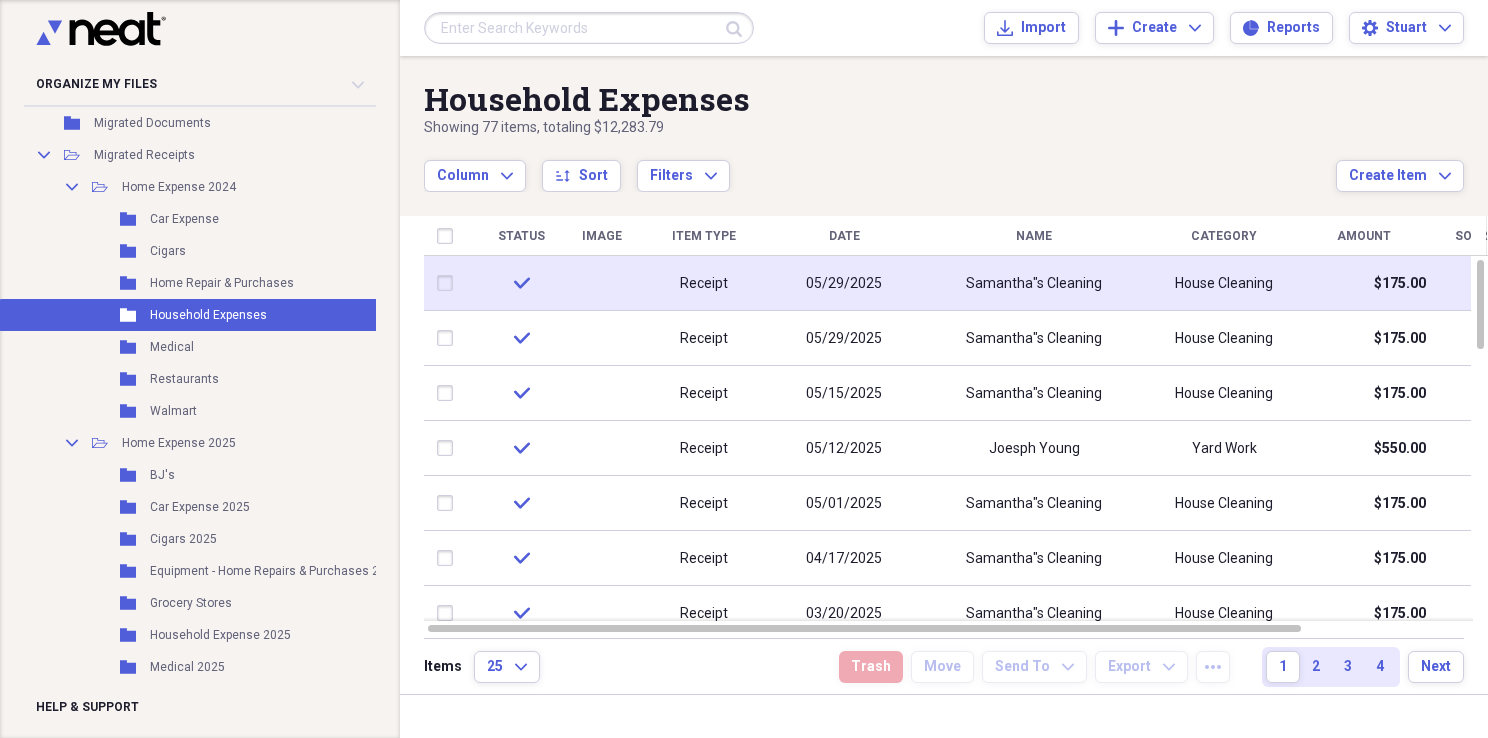 click at bounding box center (449, 283) 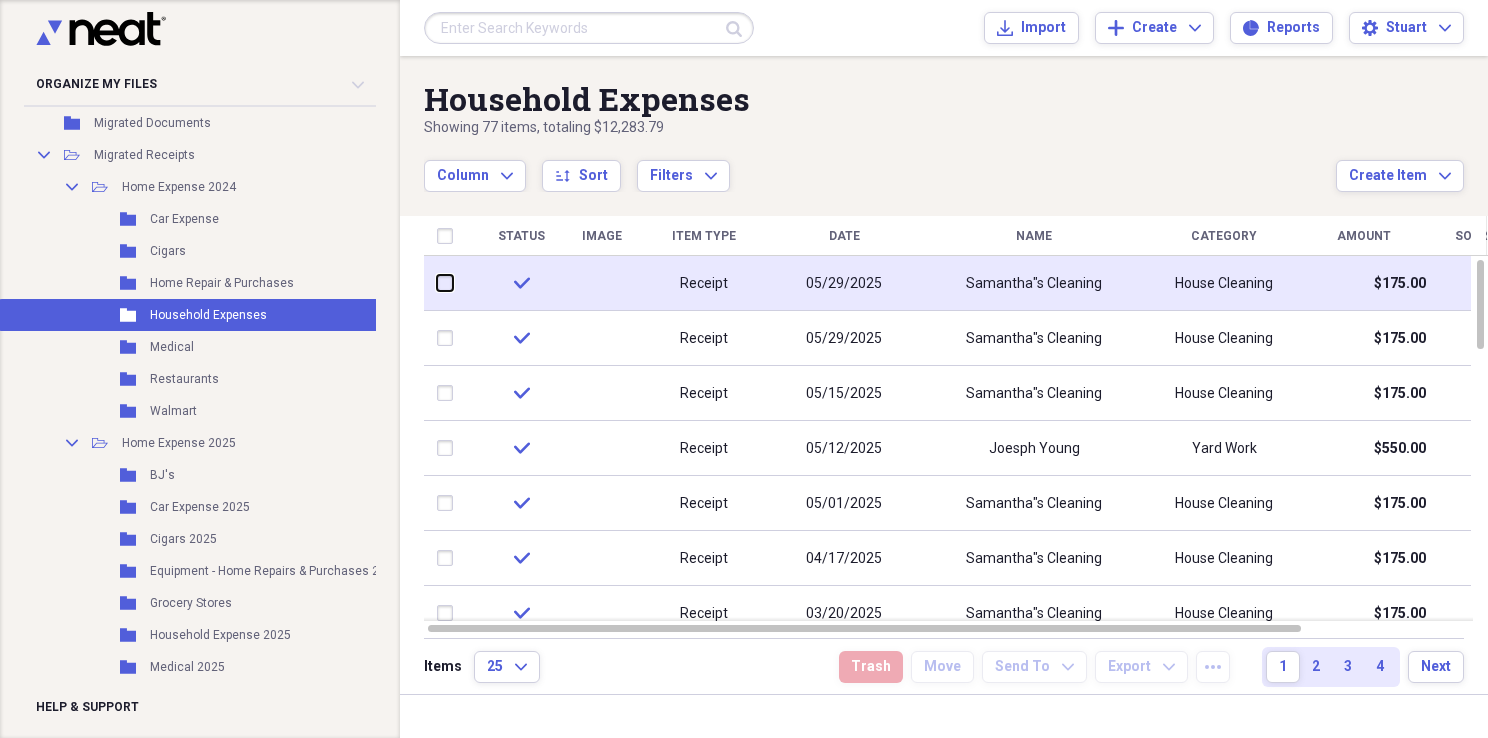 click at bounding box center [437, 283] 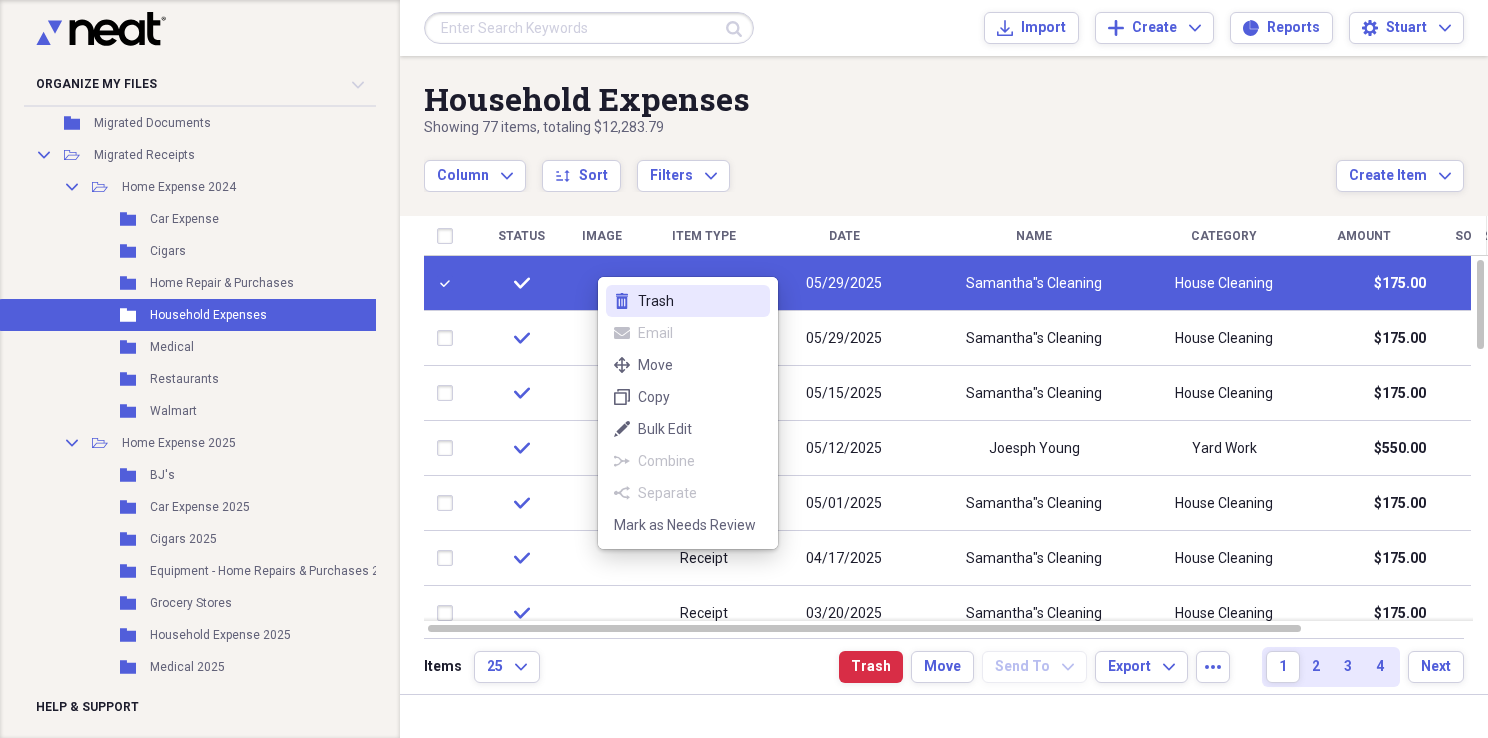 click on "Trash" at bounding box center [700, 301] 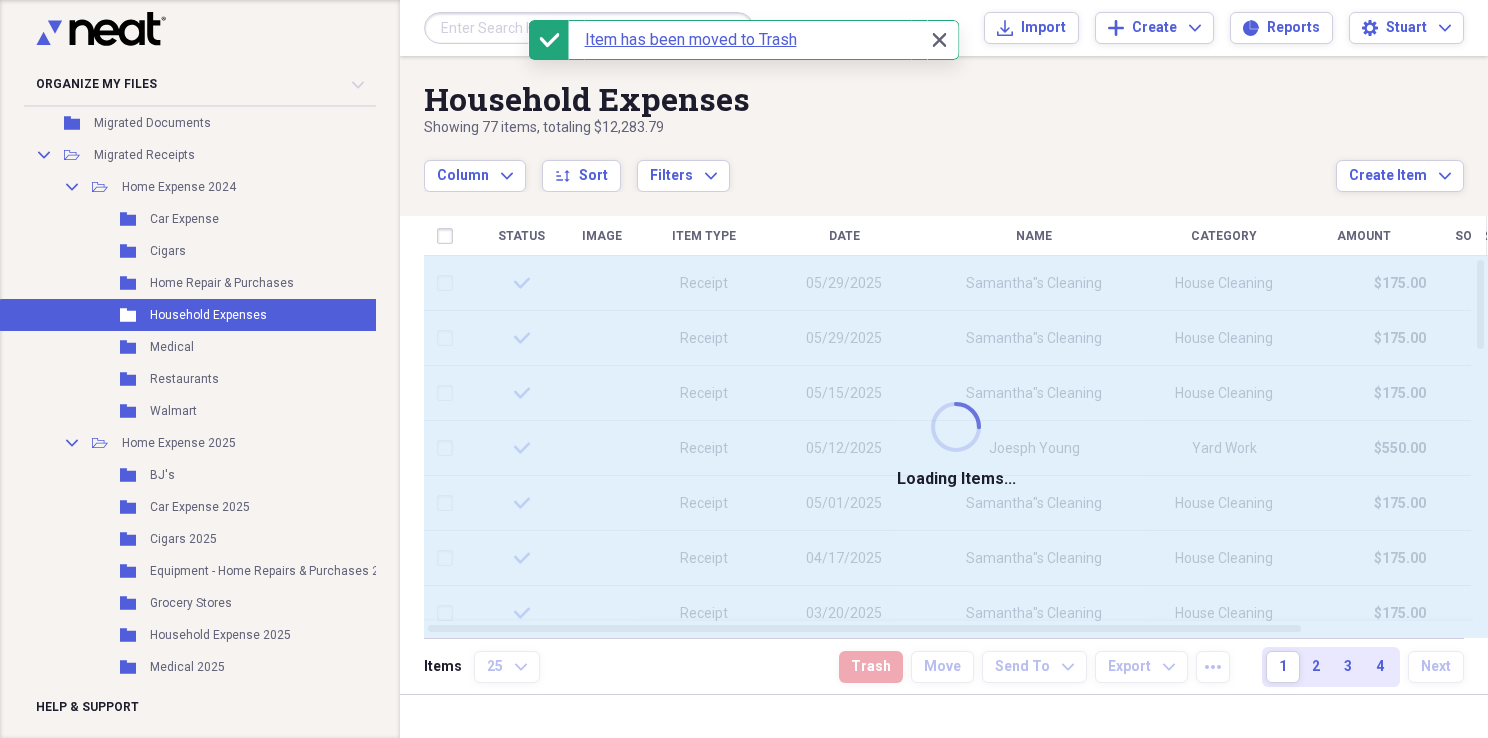 checkbox on "false" 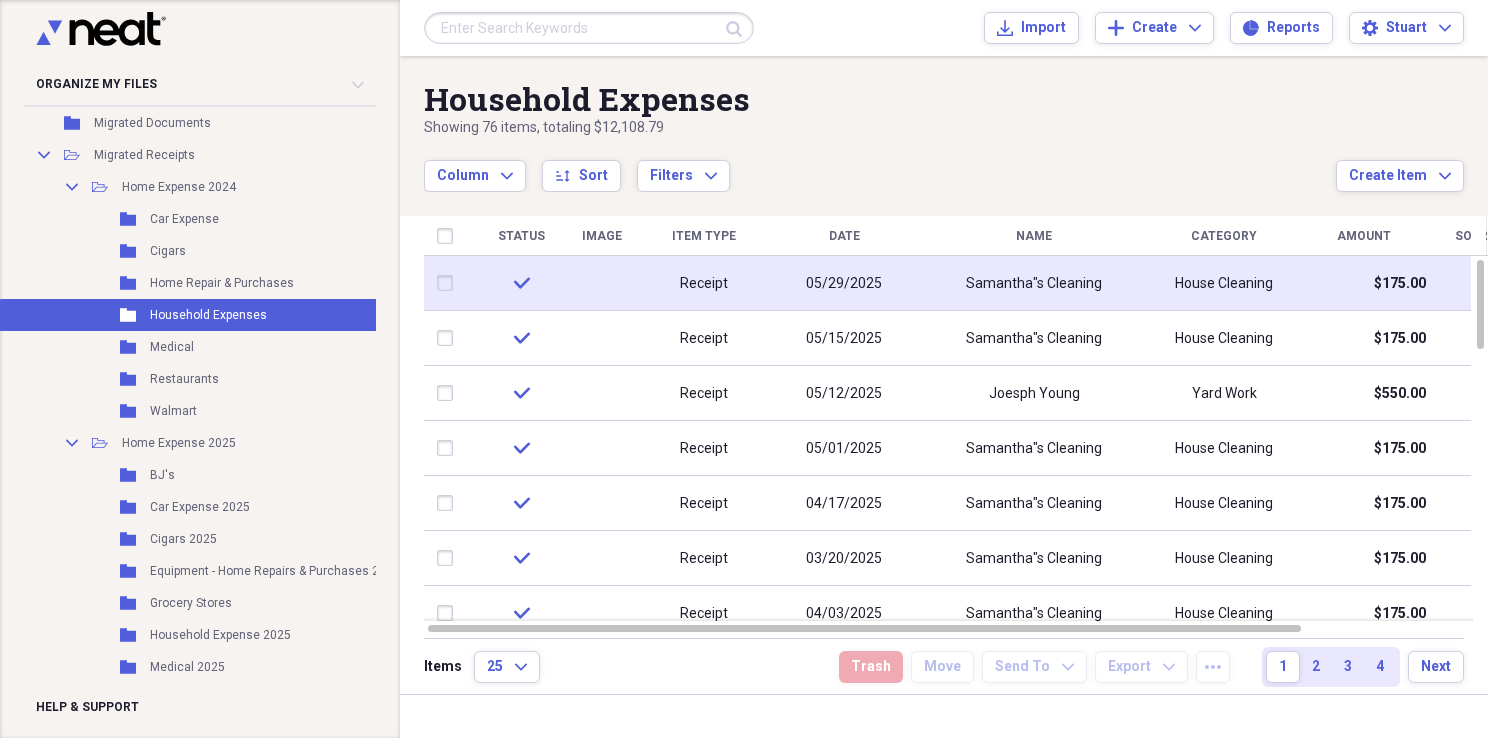 click on "05/29/2025" at bounding box center [844, 283] 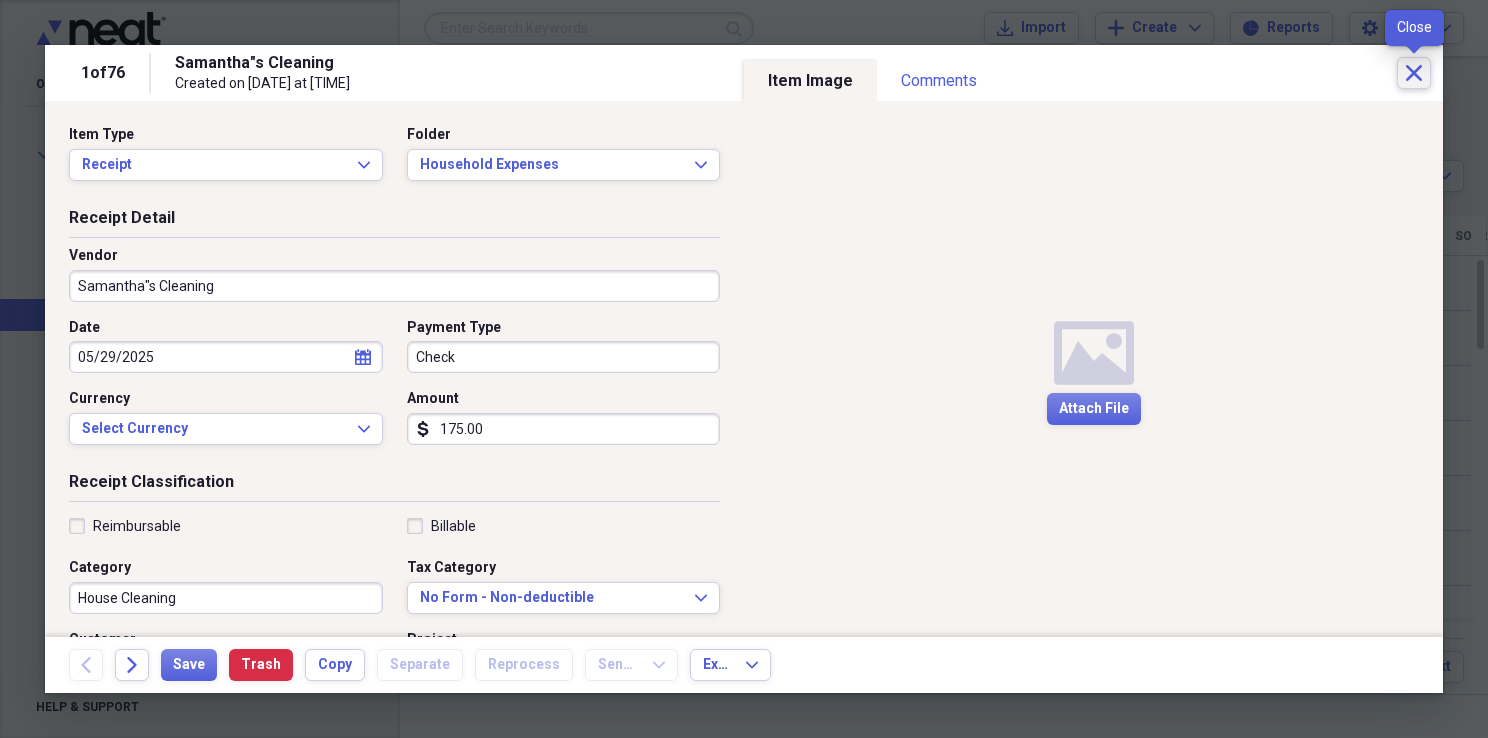 click on "Close" 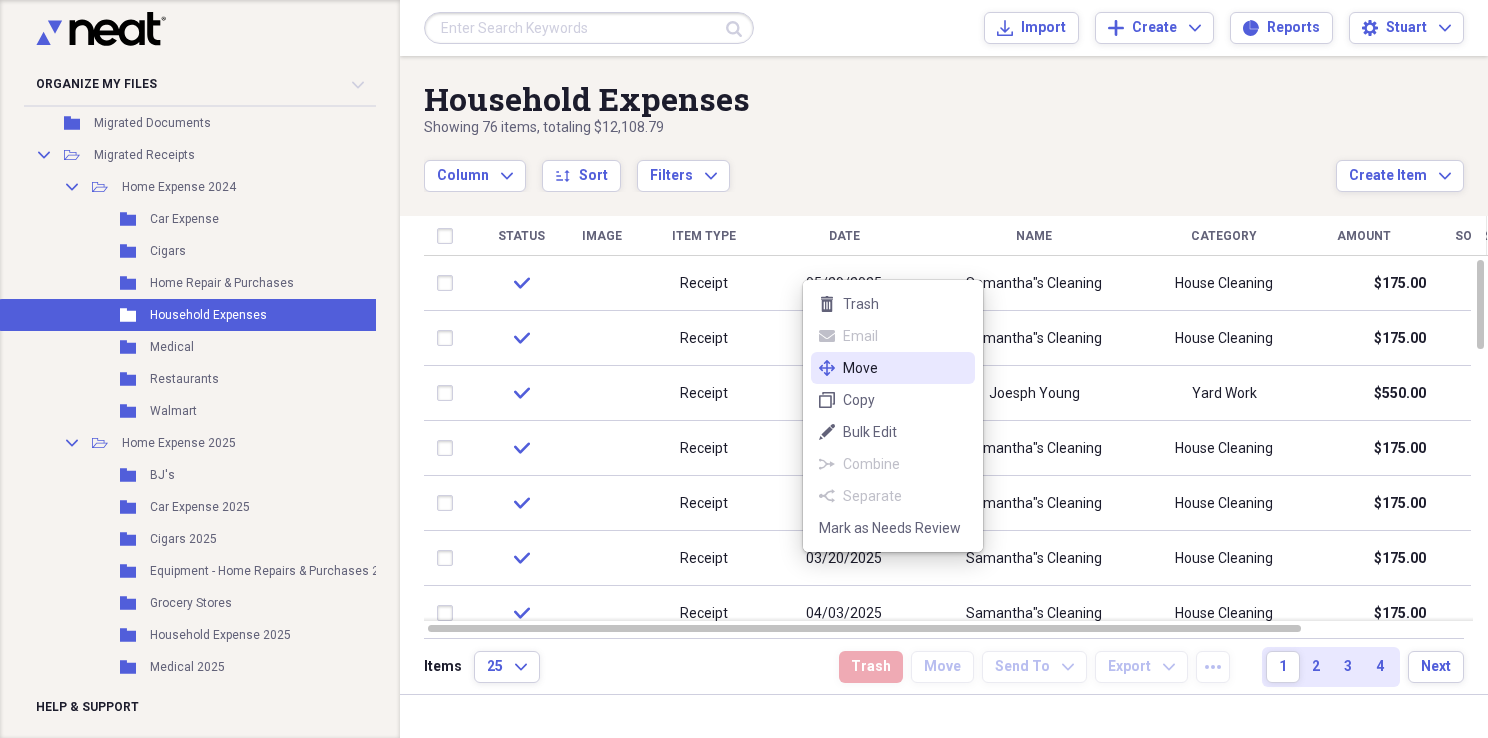 click on "Move" at bounding box center (905, 368) 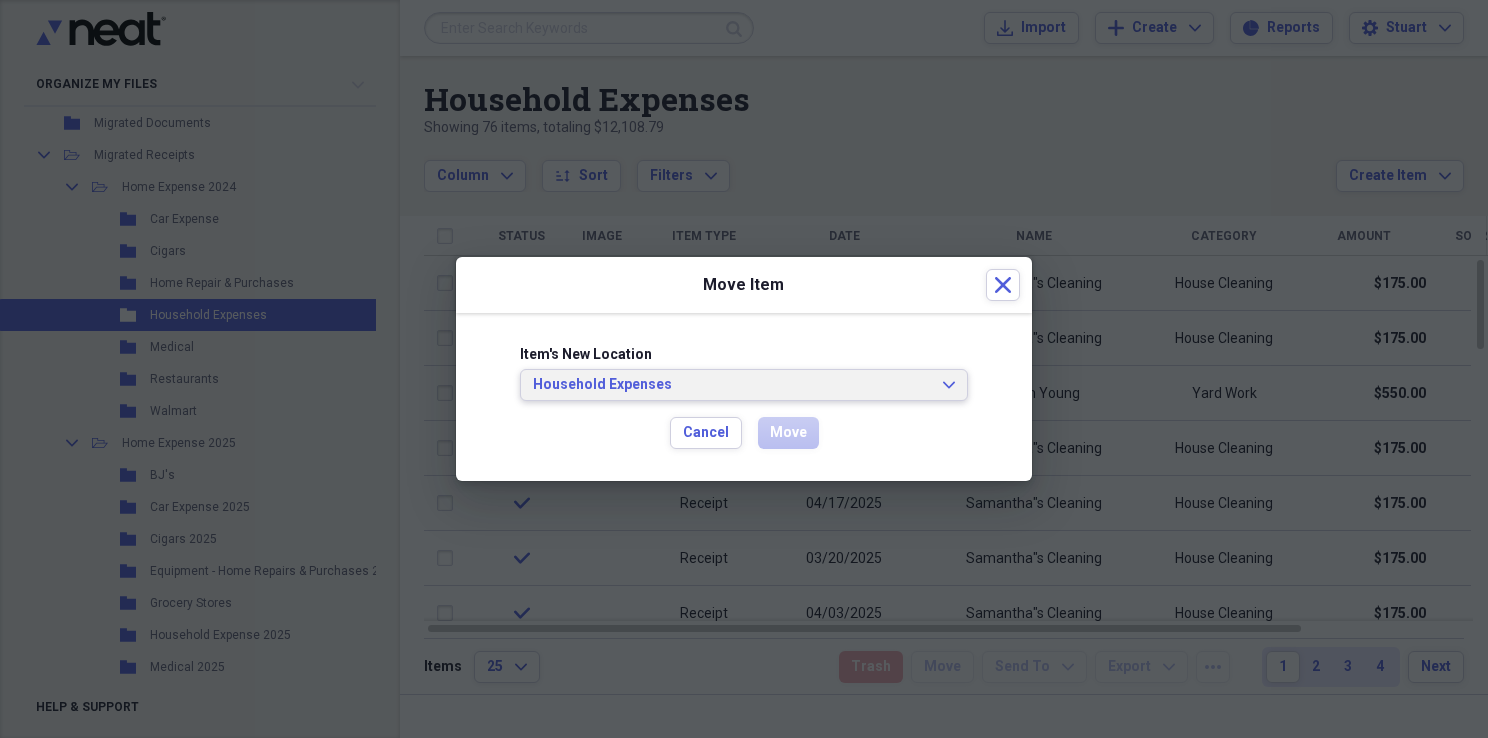 click on "Household Expenses Expand" at bounding box center [744, 385] 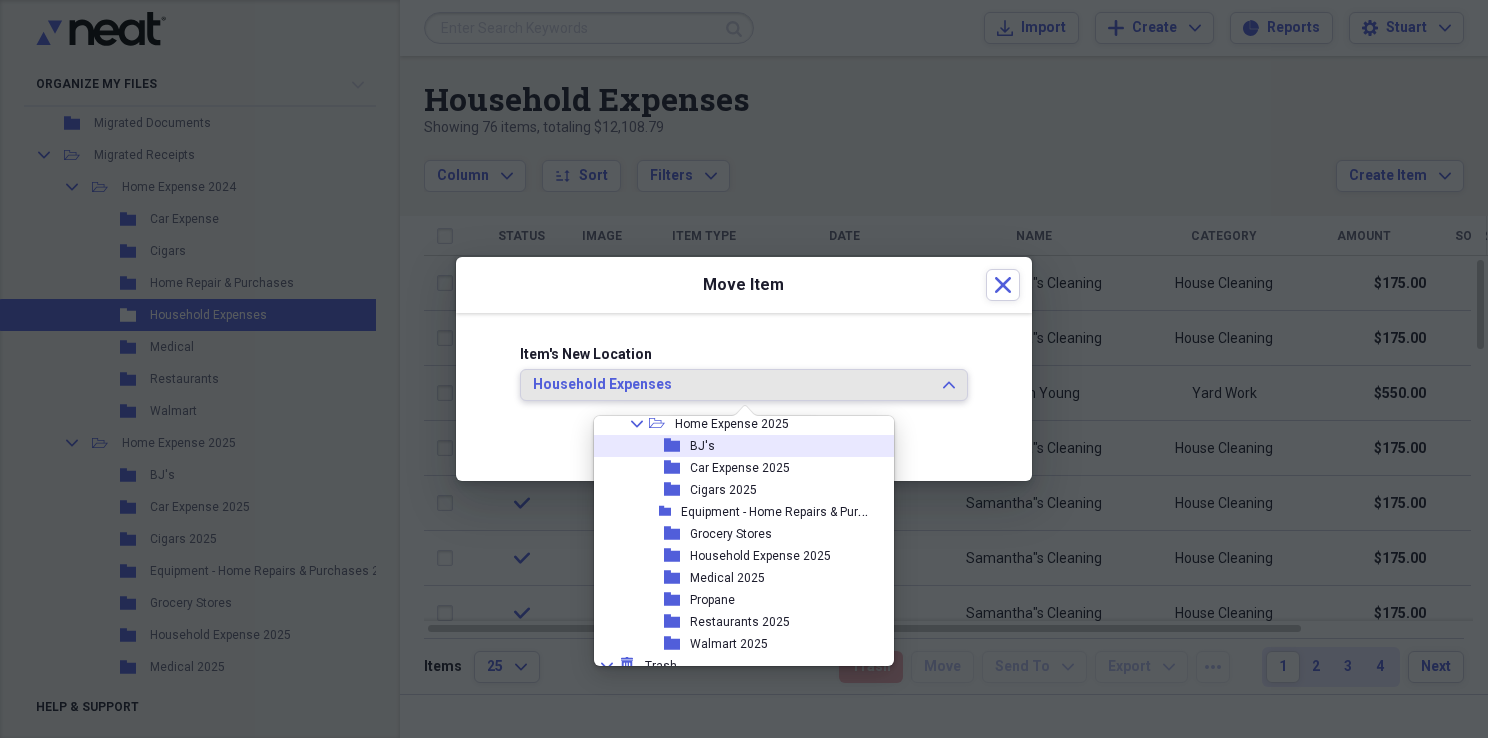 scroll, scrollTop: 306, scrollLeft: 0, axis: vertical 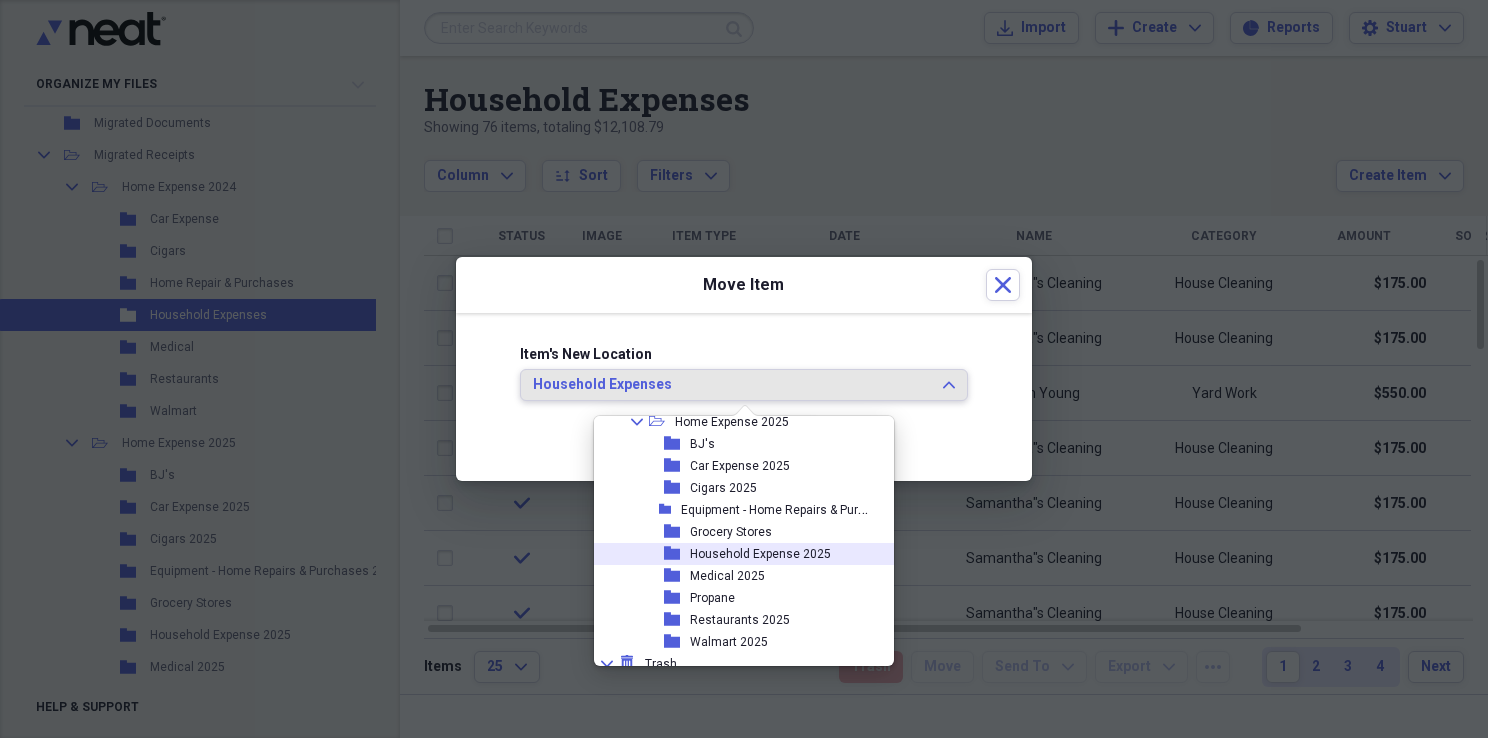 click on "Household Expense 2025" at bounding box center [760, 554] 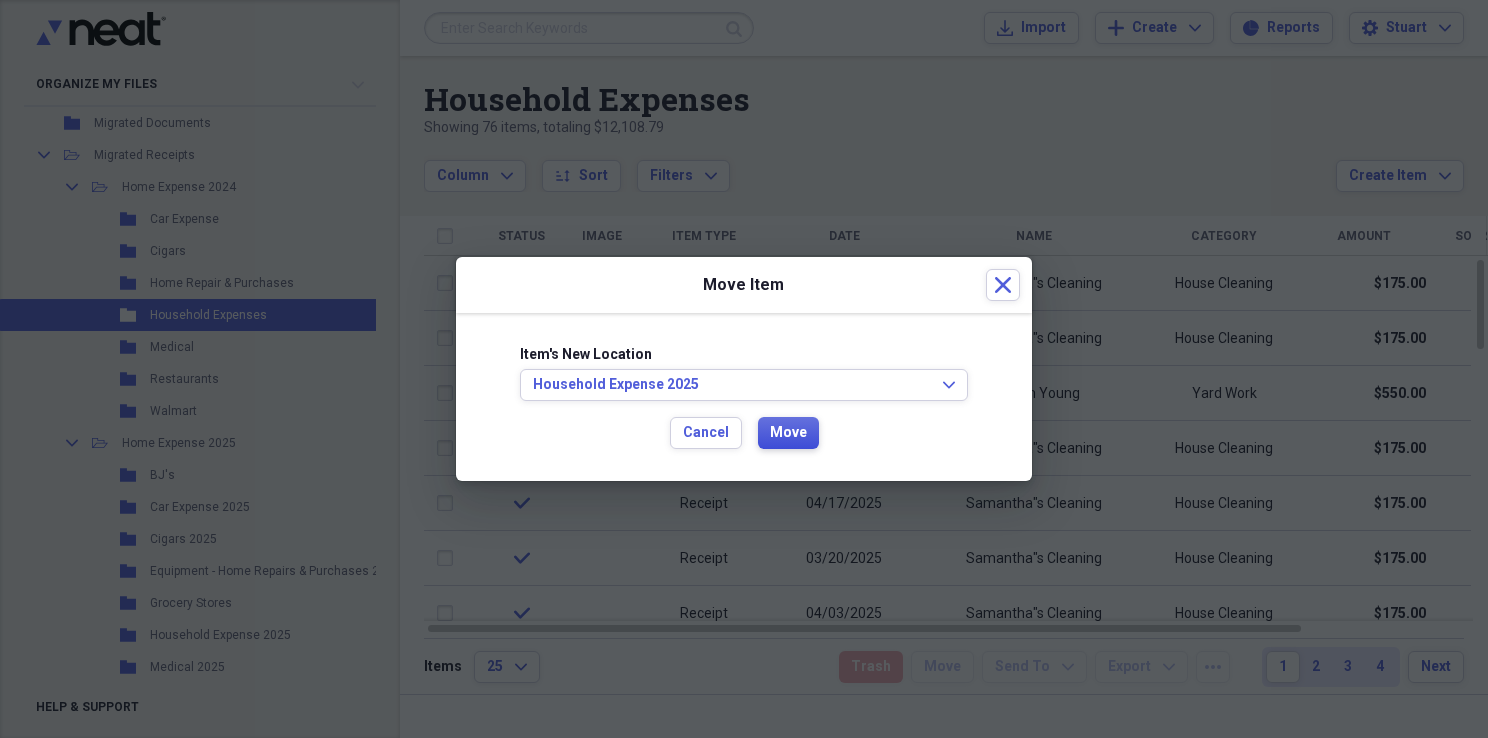 click on "Move" at bounding box center (788, 433) 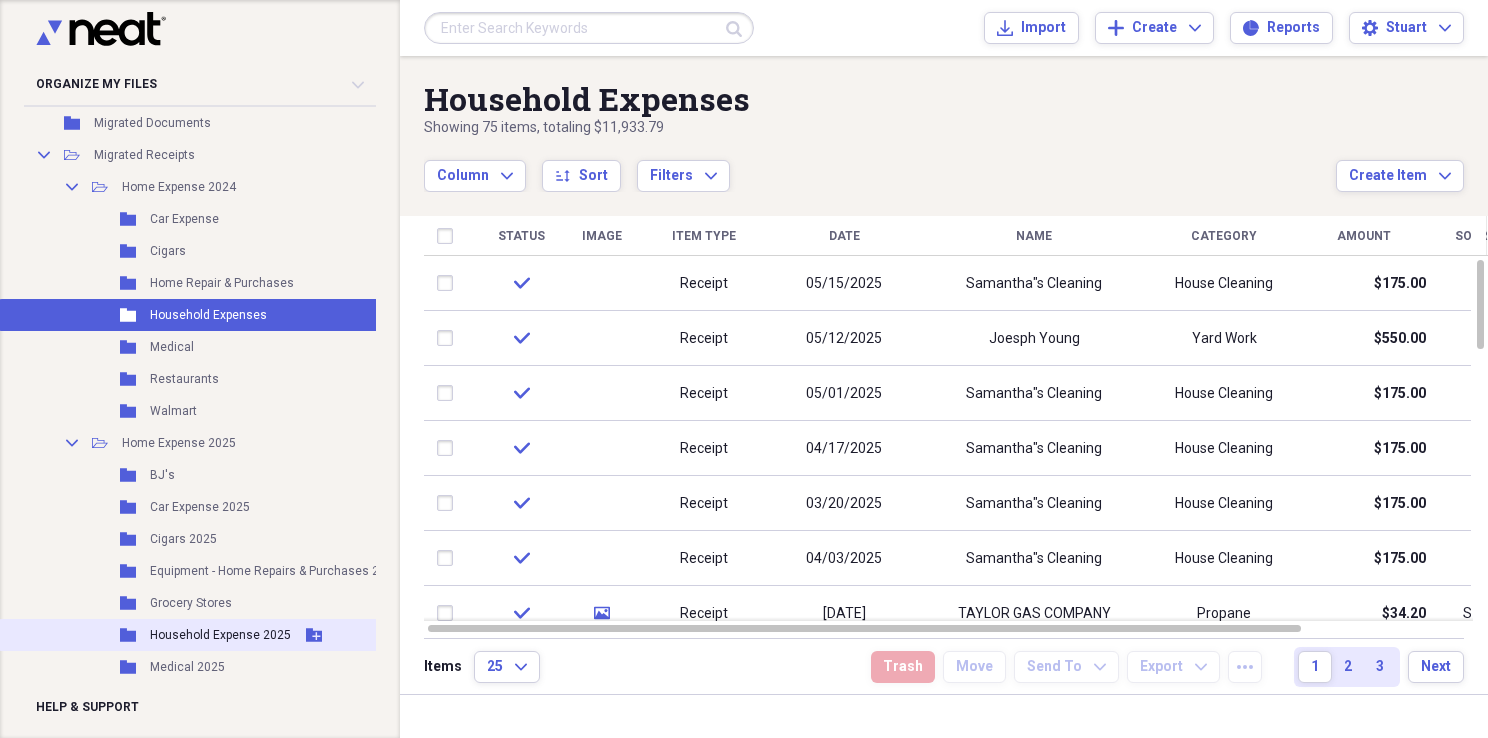 click on "Household Expense 2025" at bounding box center [220, 635] 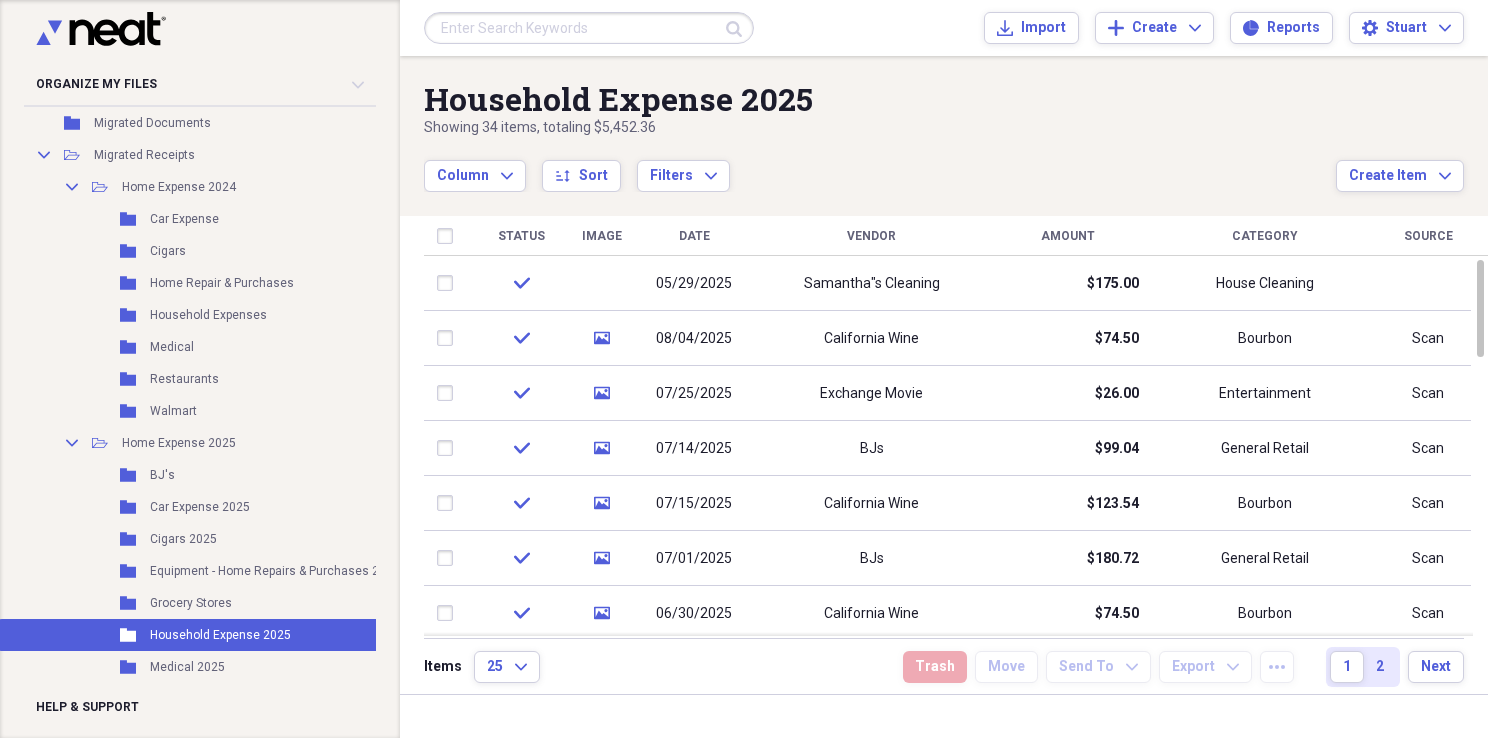 click on "Vendor" at bounding box center [871, 236] 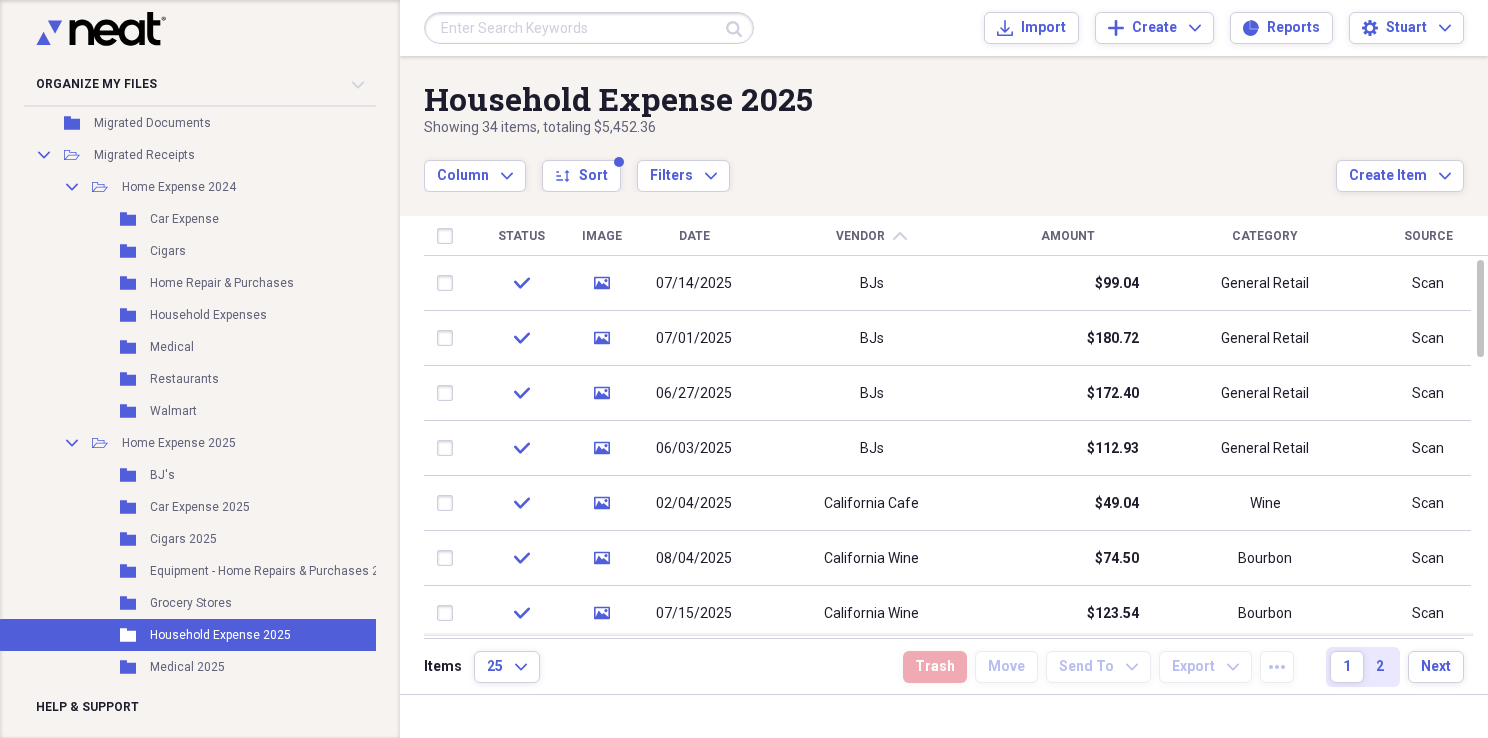 click on "chevron-up" 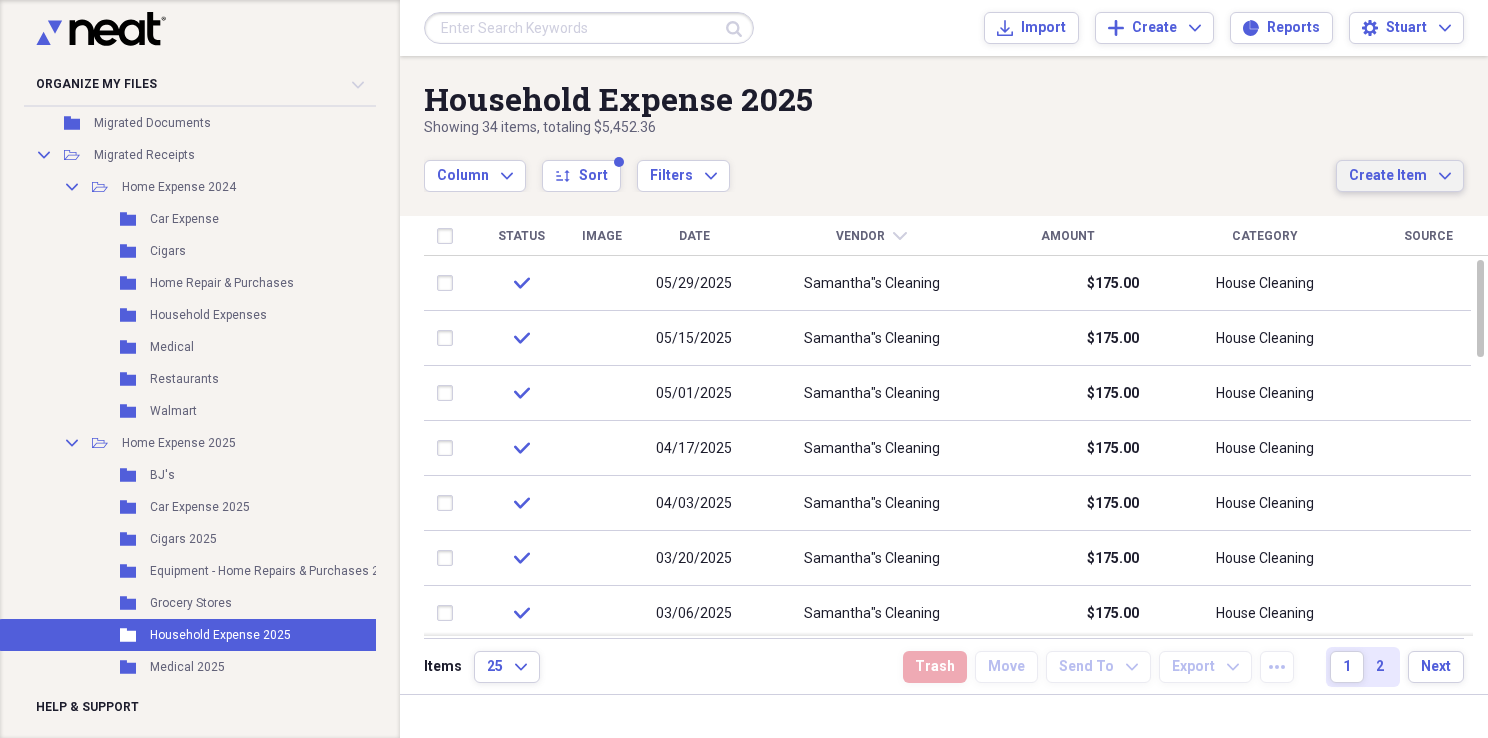 click on "Create Item" at bounding box center [1388, 176] 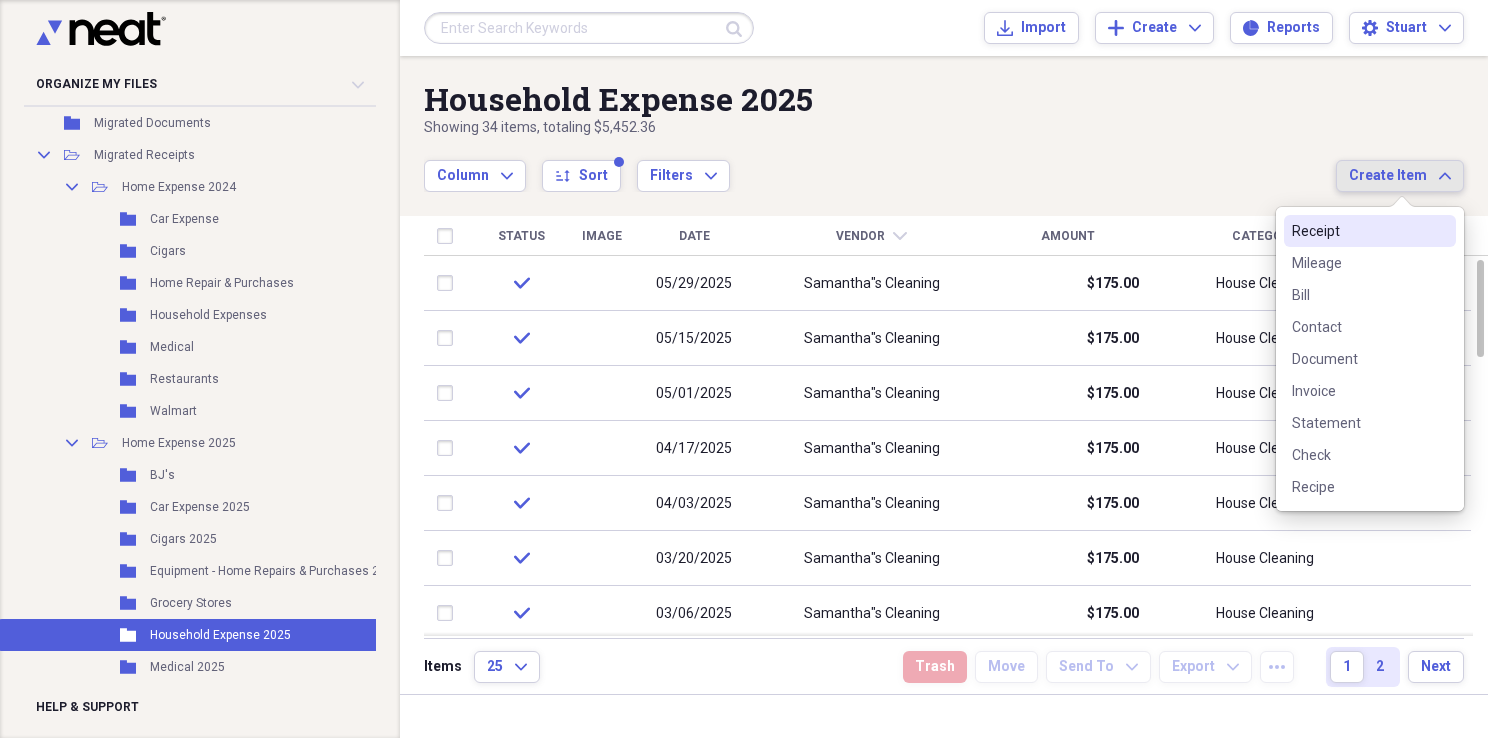 click on "Receipt" at bounding box center [1358, 231] 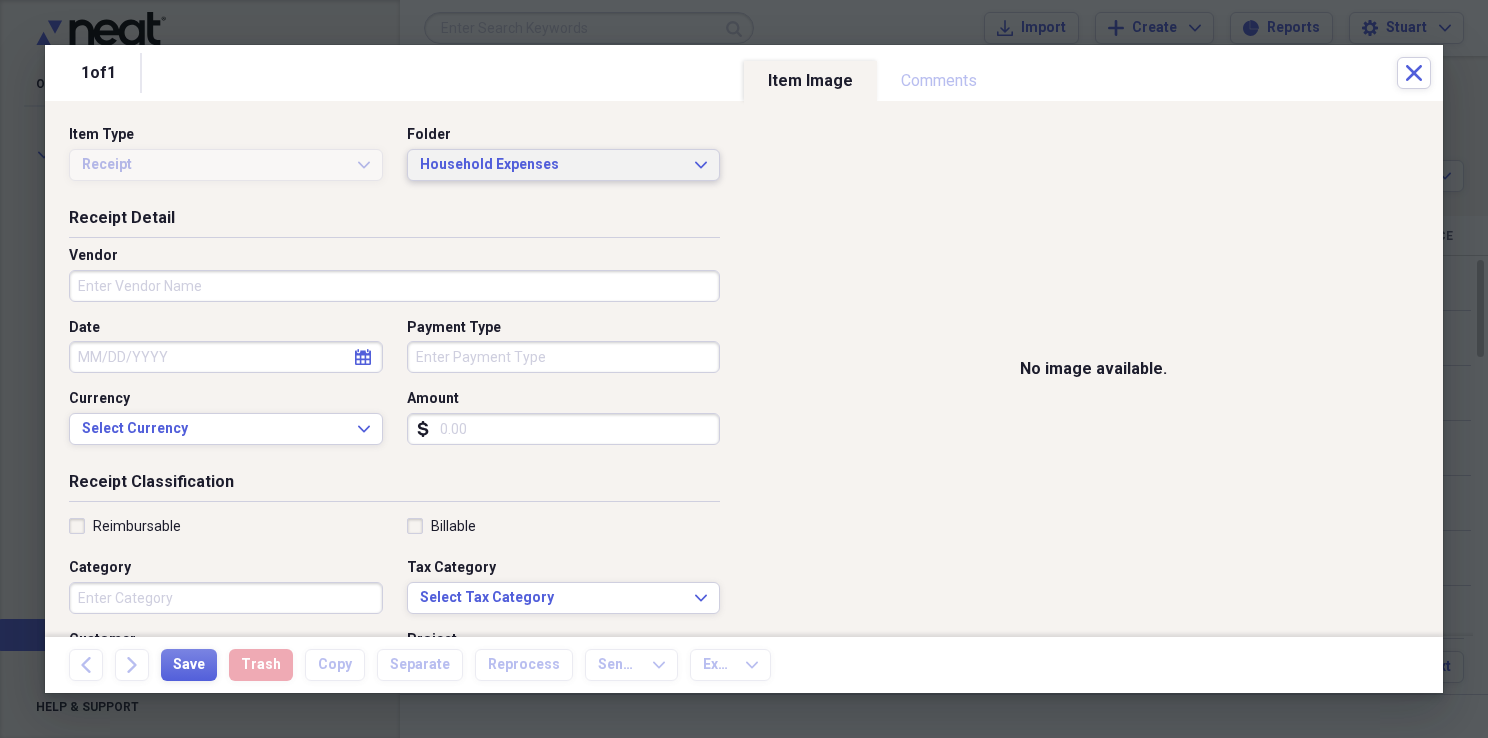 click on "Expand" 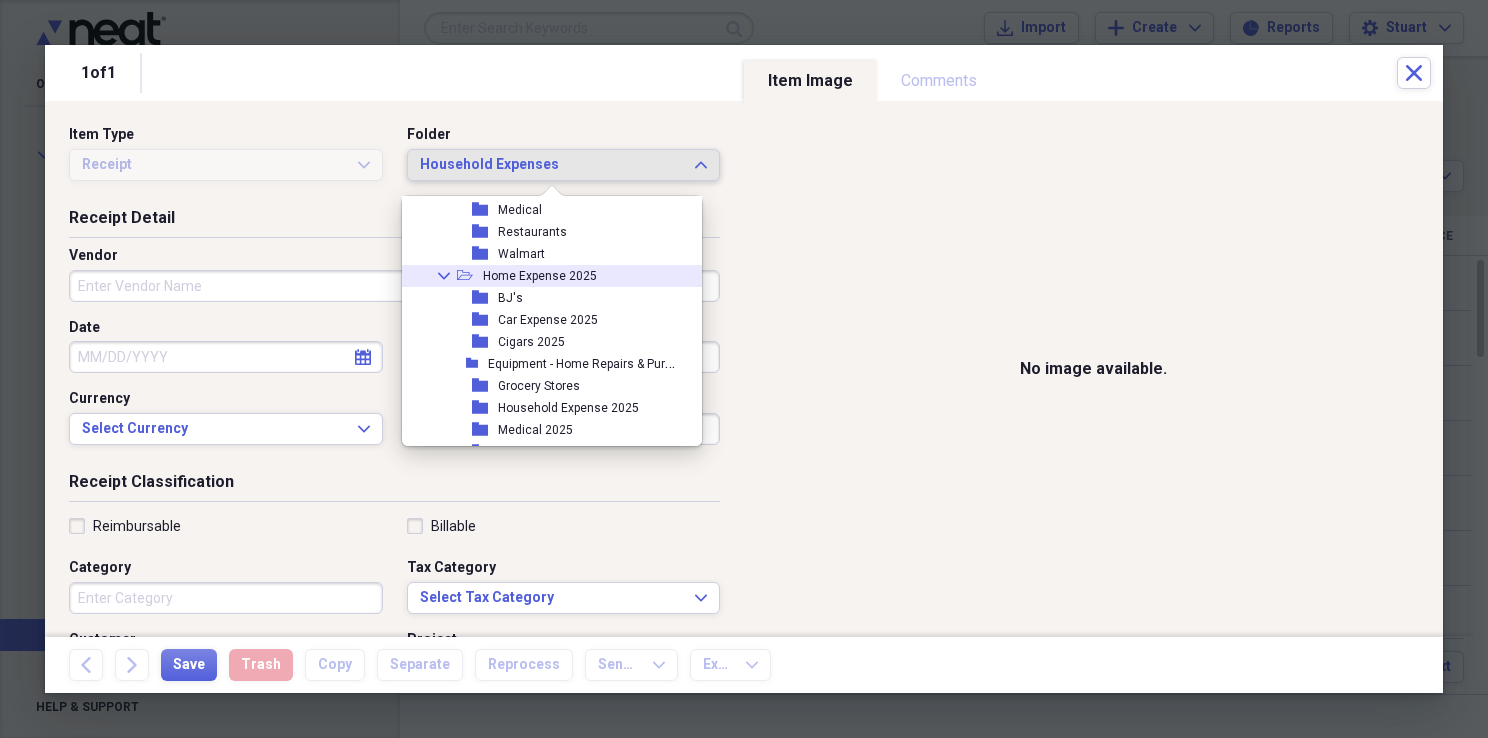 scroll, scrollTop: 306, scrollLeft: 0, axis: vertical 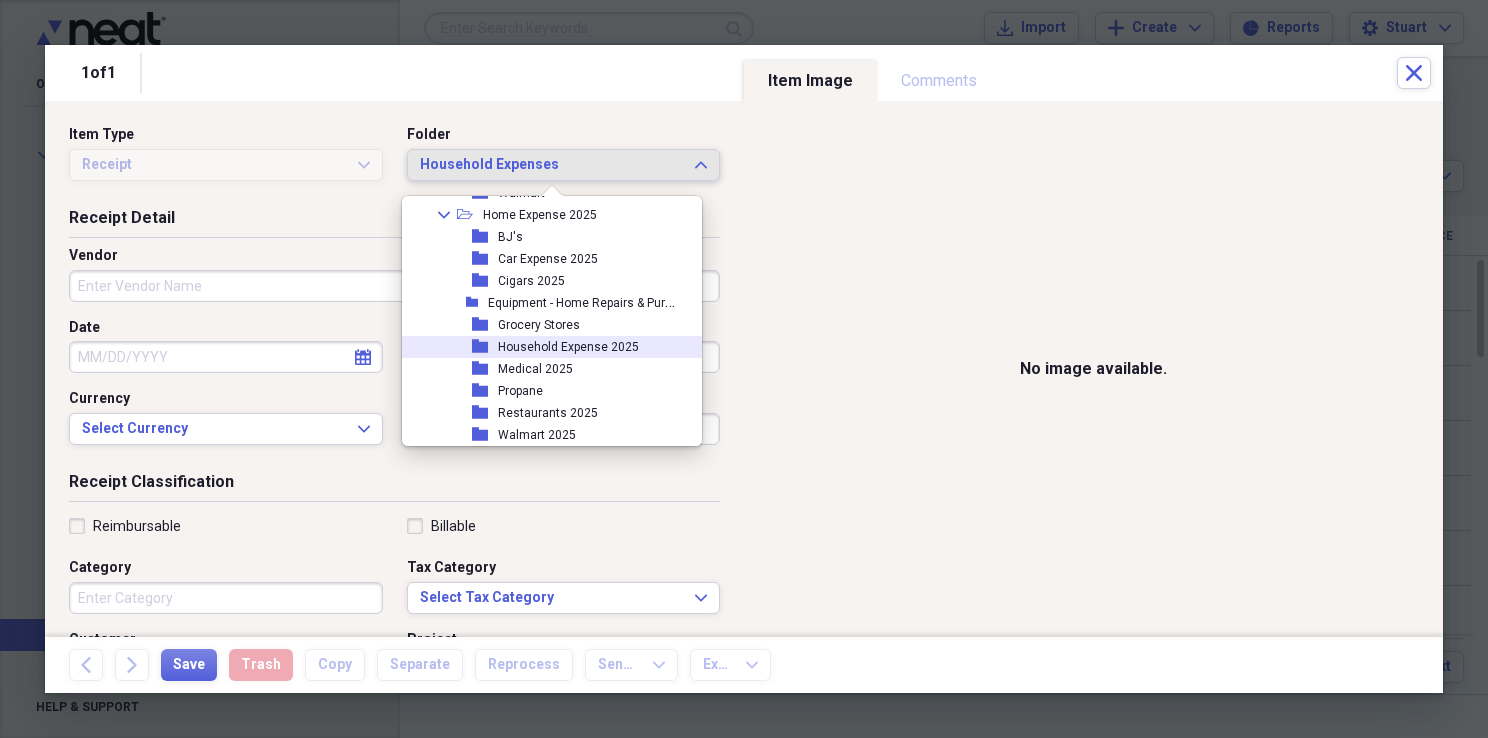 click on "Household Expense 2025" at bounding box center (568, 347) 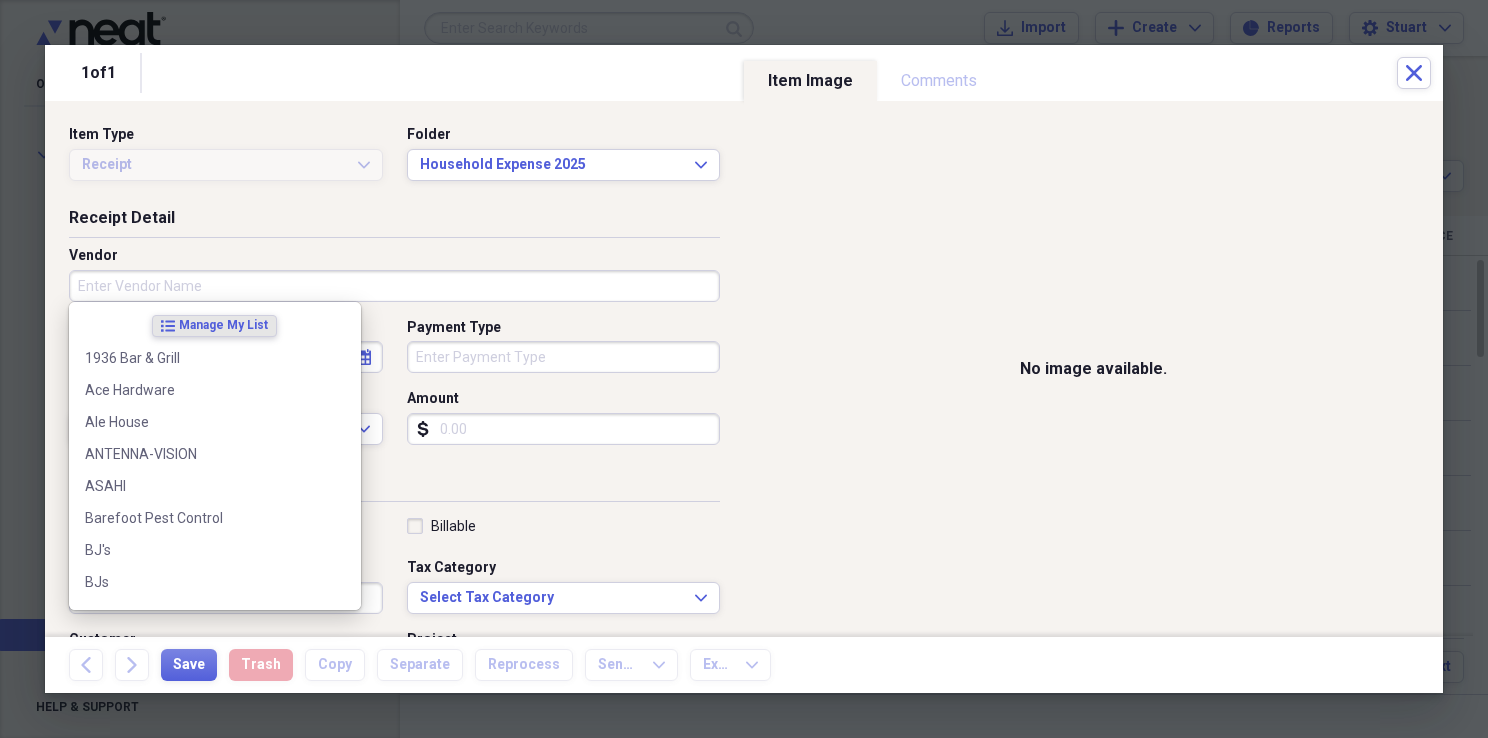 click on "Vendor" at bounding box center (394, 286) 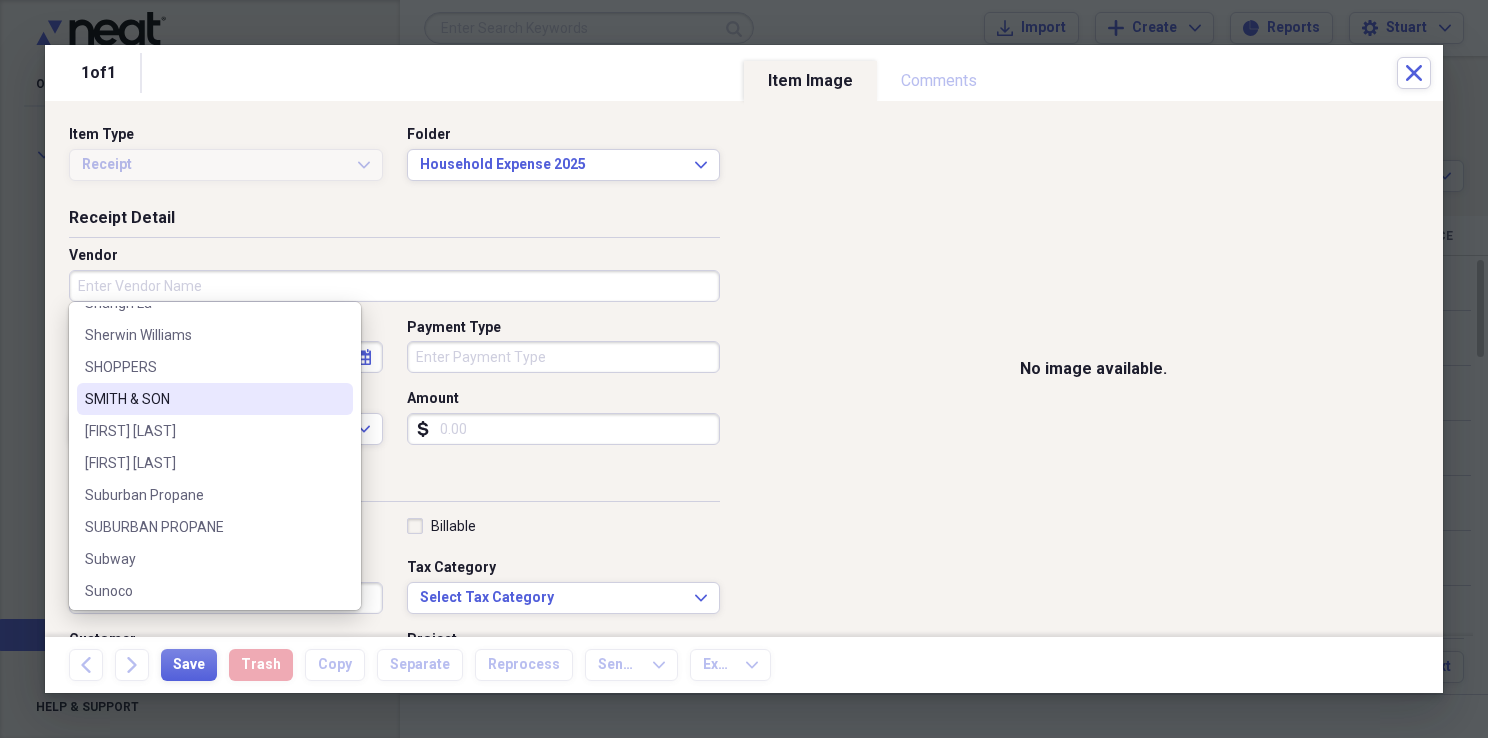 scroll, scrollTop: 2300, scrollLeft: 0, axis: vertical 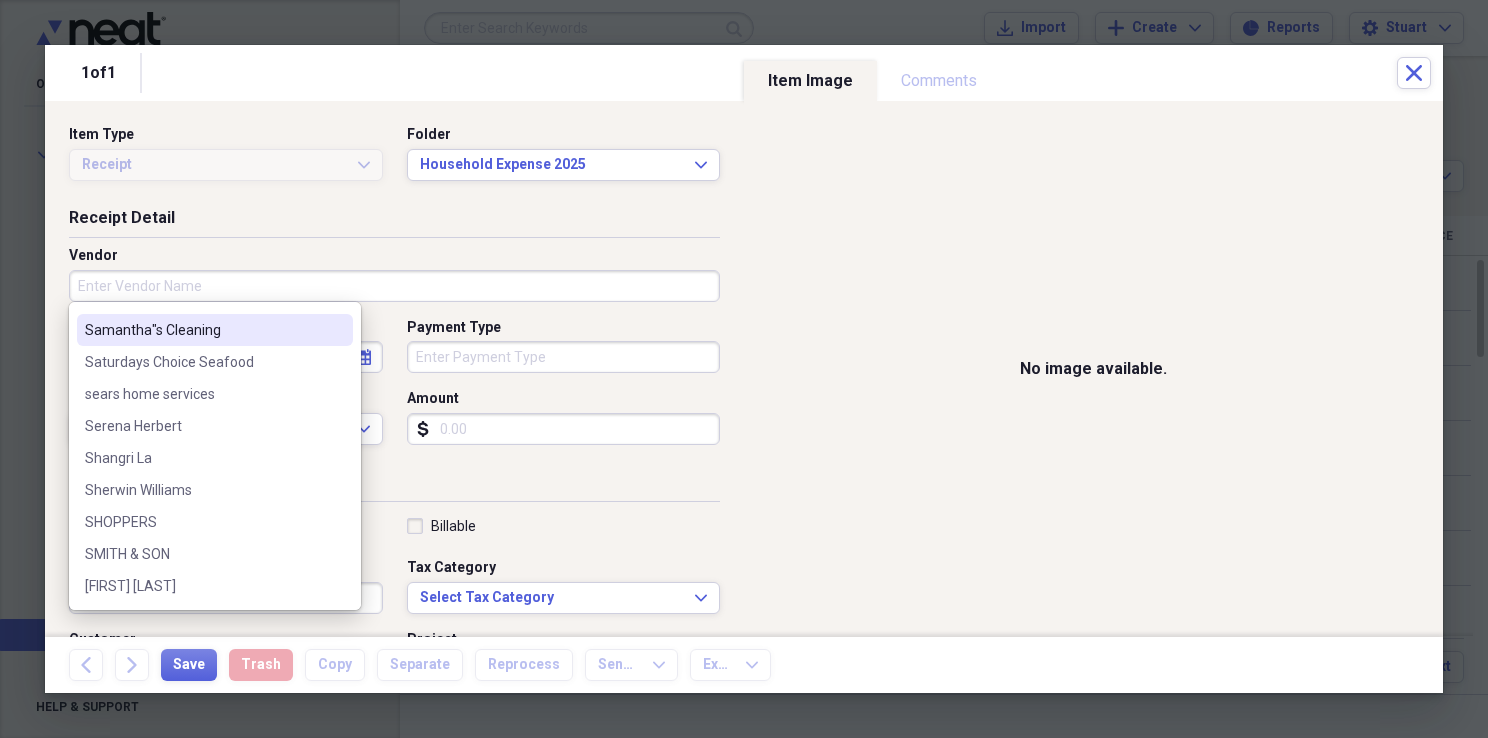 click on "Samantha"s Cleaning" at bounding box center [203, 330] 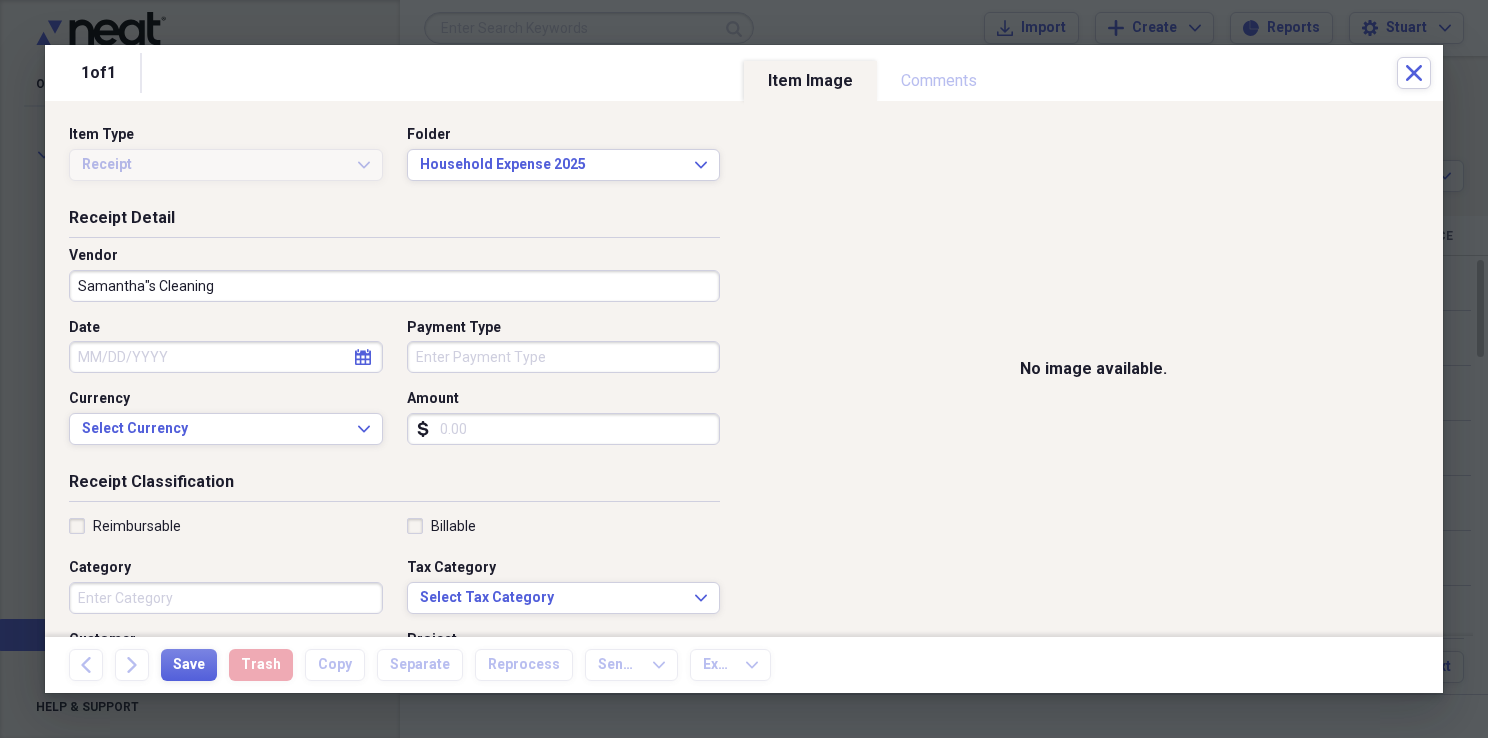 click 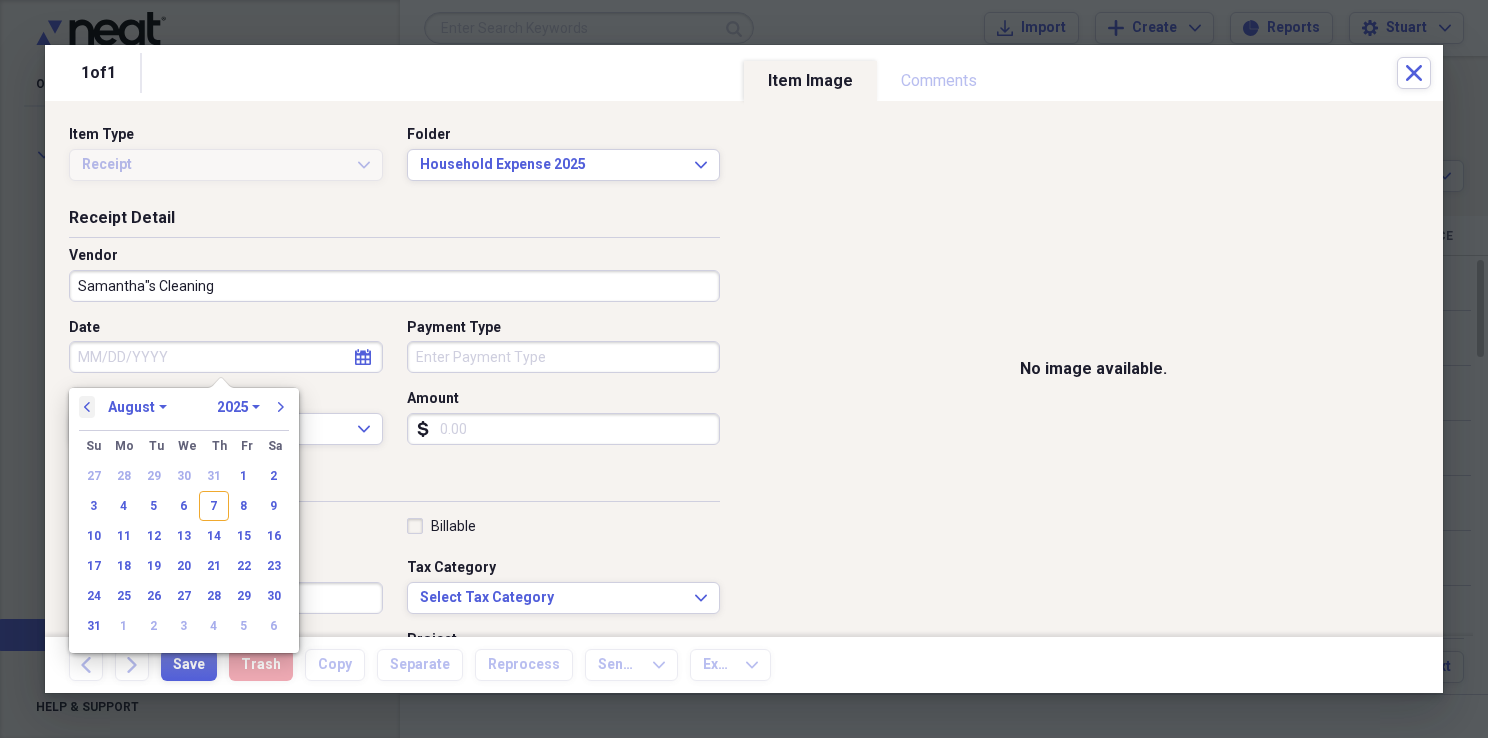 click on "previous" at bounding box center (87, 407) 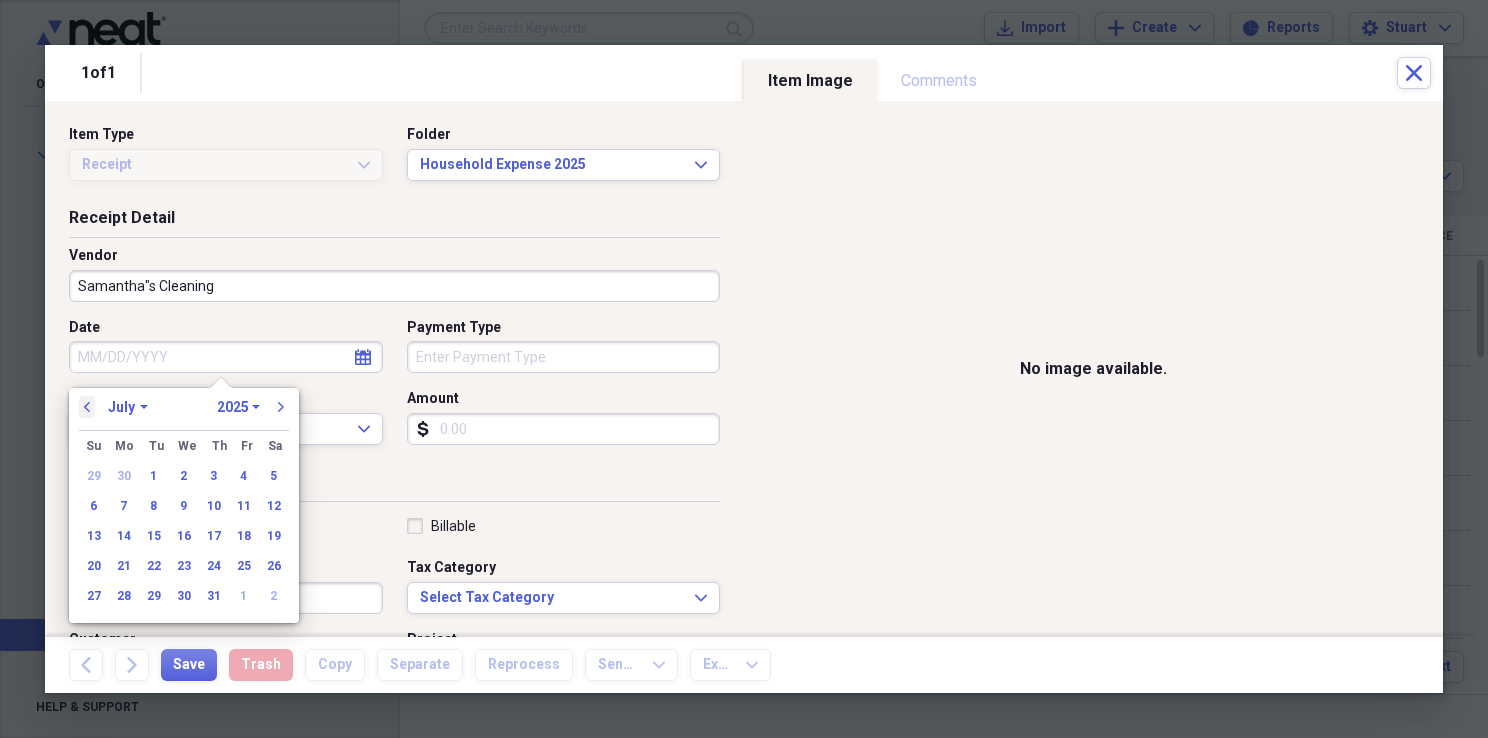 click on "previous" at bounding box center [87, 407] 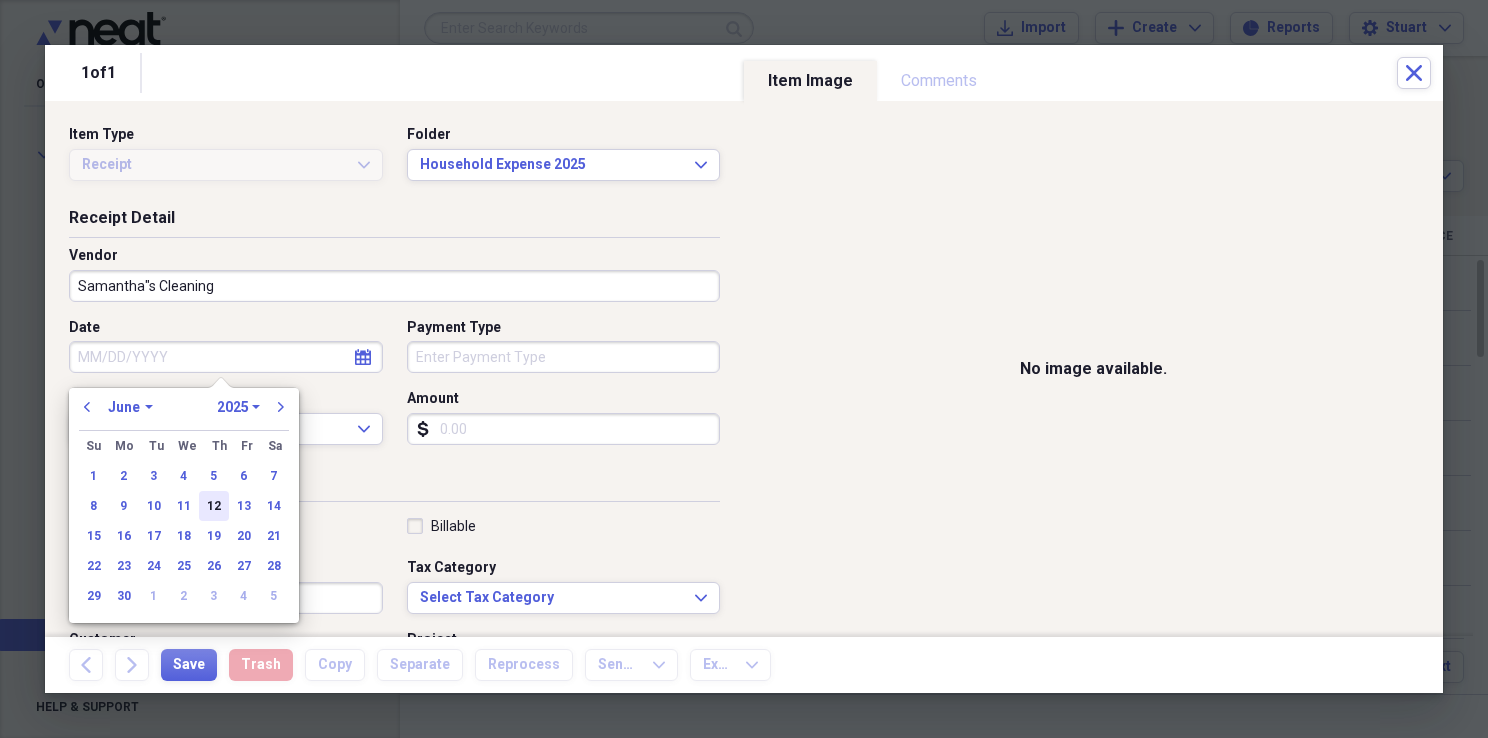 click on "12" at bounding box center (214, 506) 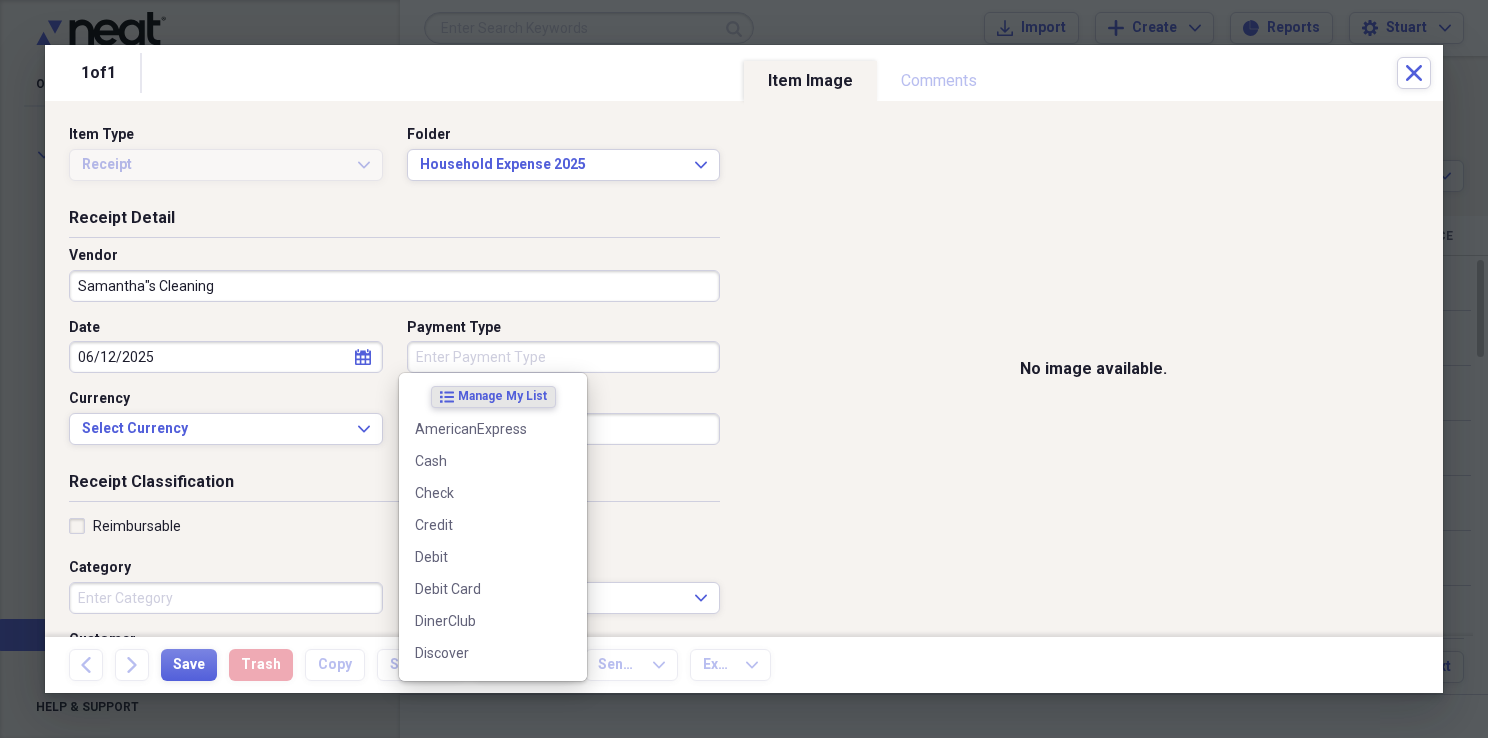 click on "Payment Type" at bounding box center [564, 357] 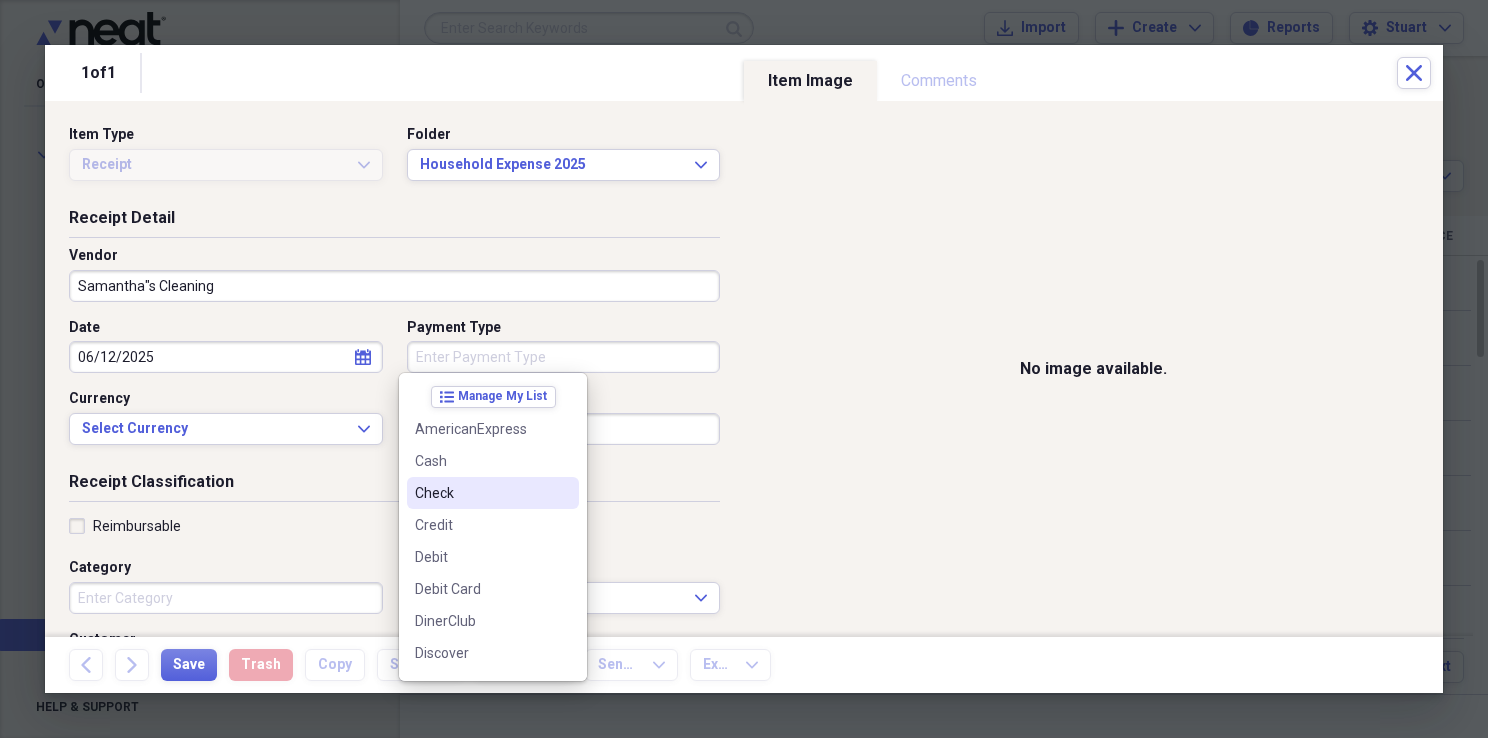 click on "Check" at bounding box center (481, 493) 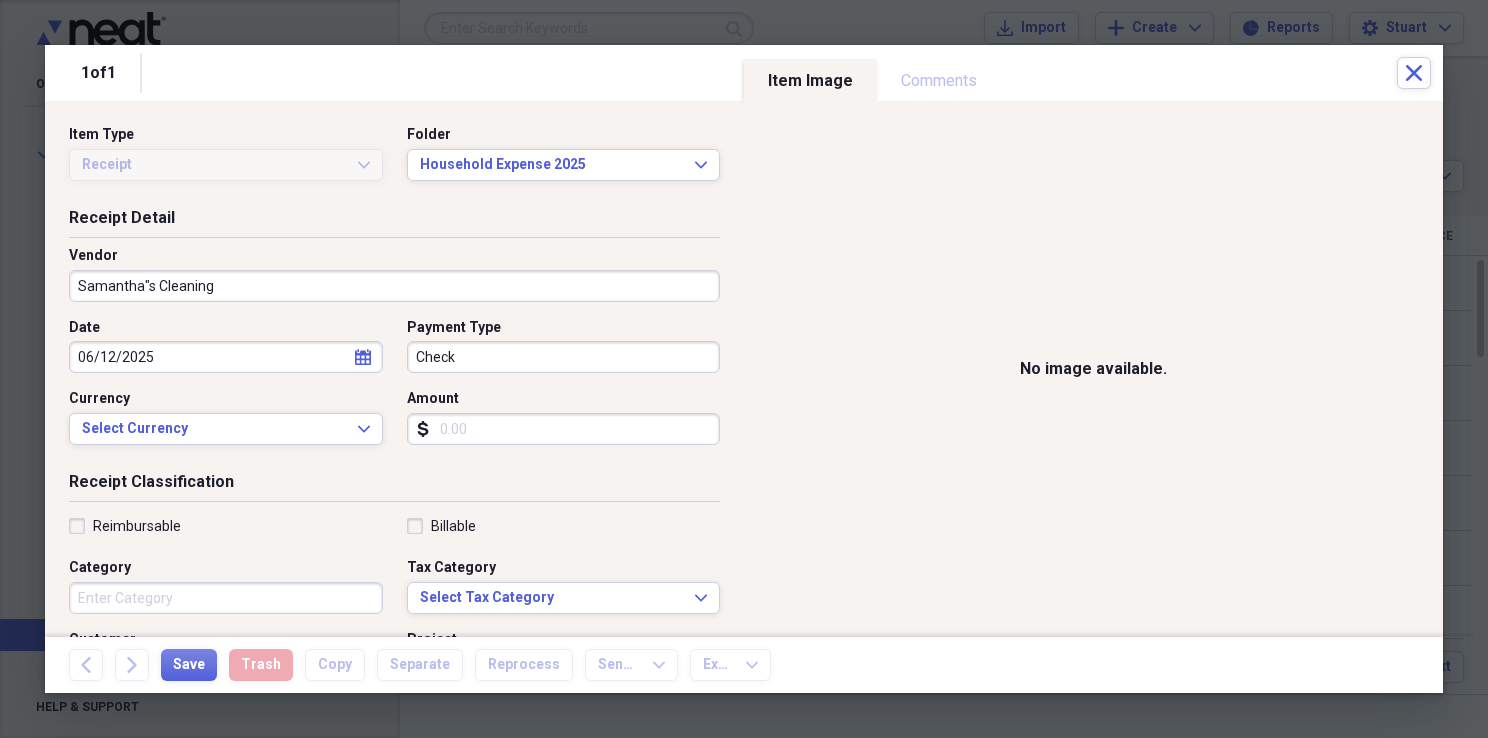 click on "Amount" at bounding box center (564, 429) 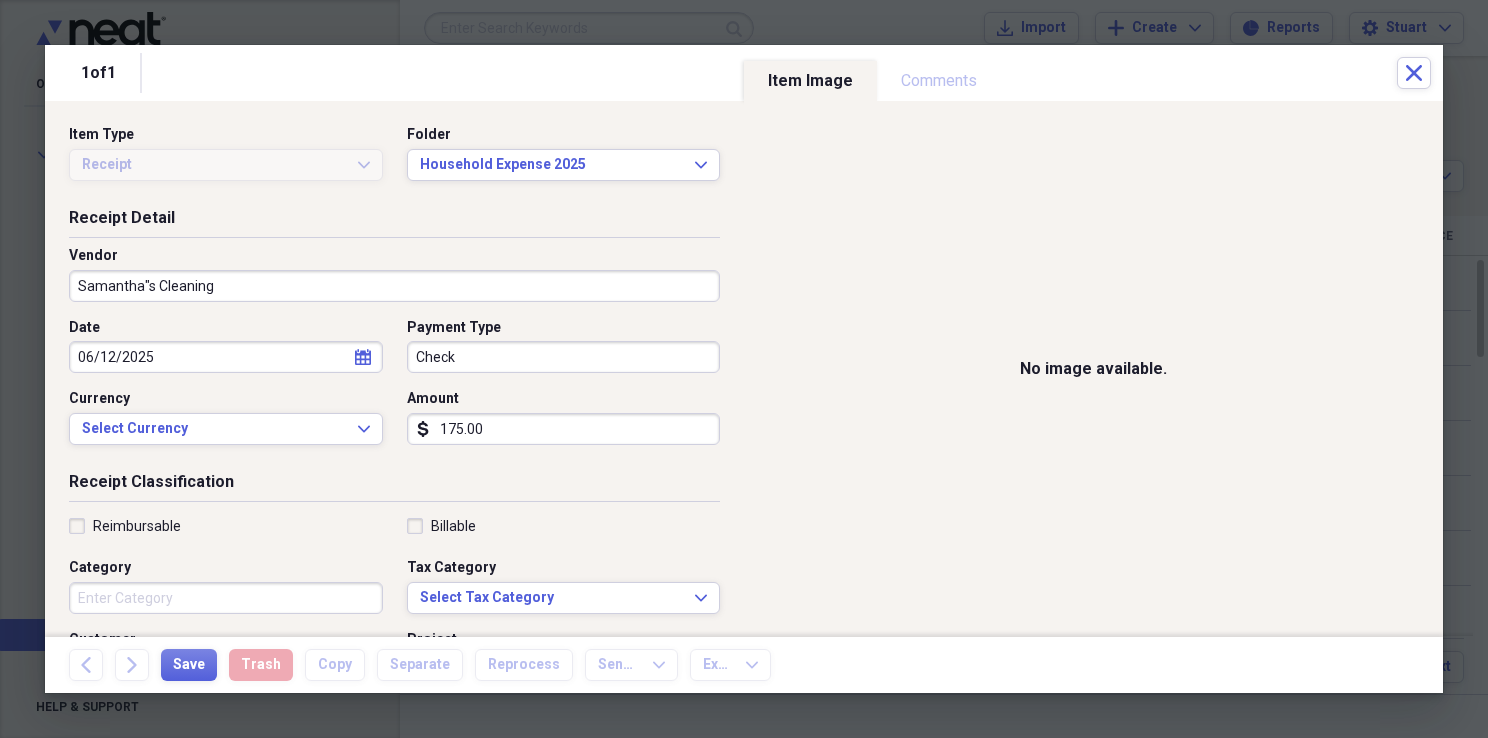 scroll, scrollTop: 100, scrollLeft: 0, axis: vertical 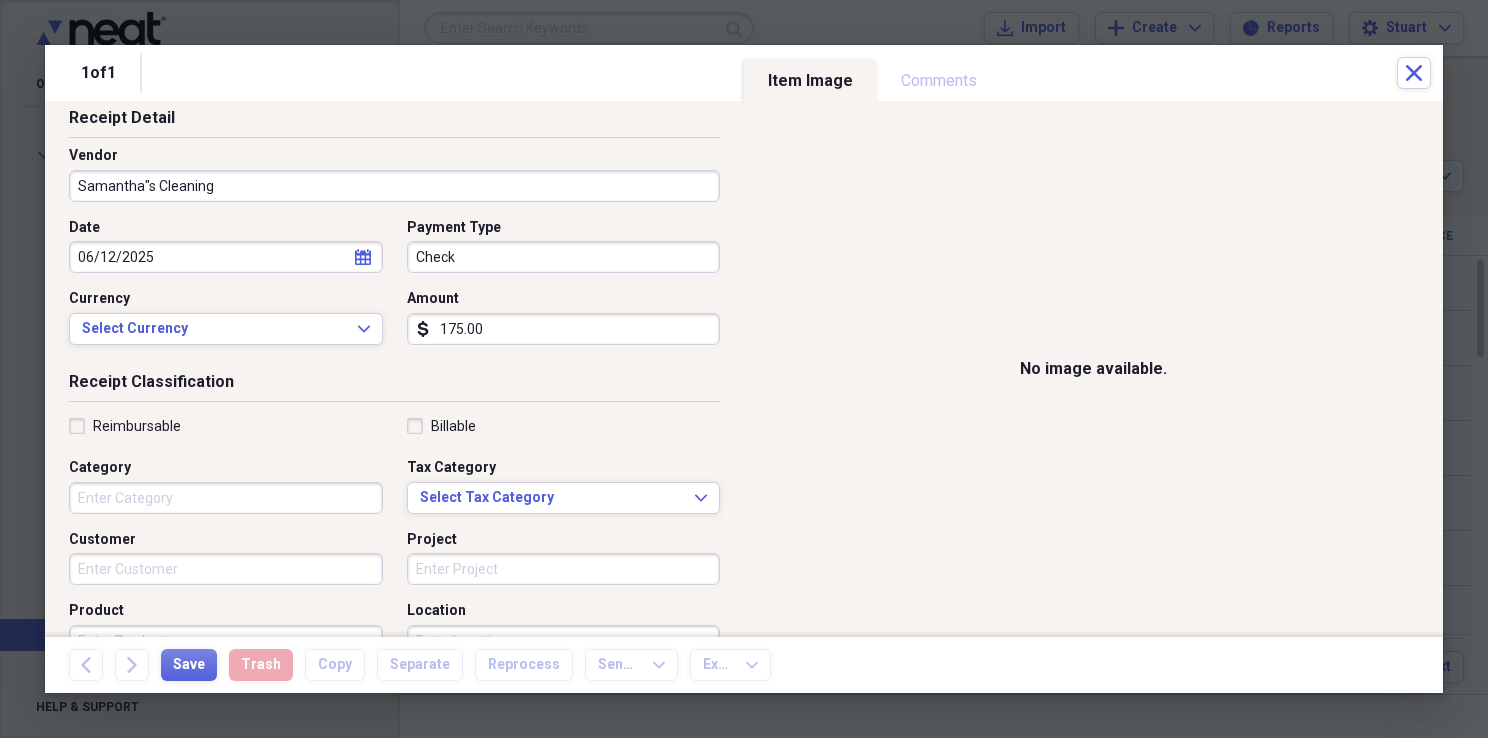 type on "175.00" 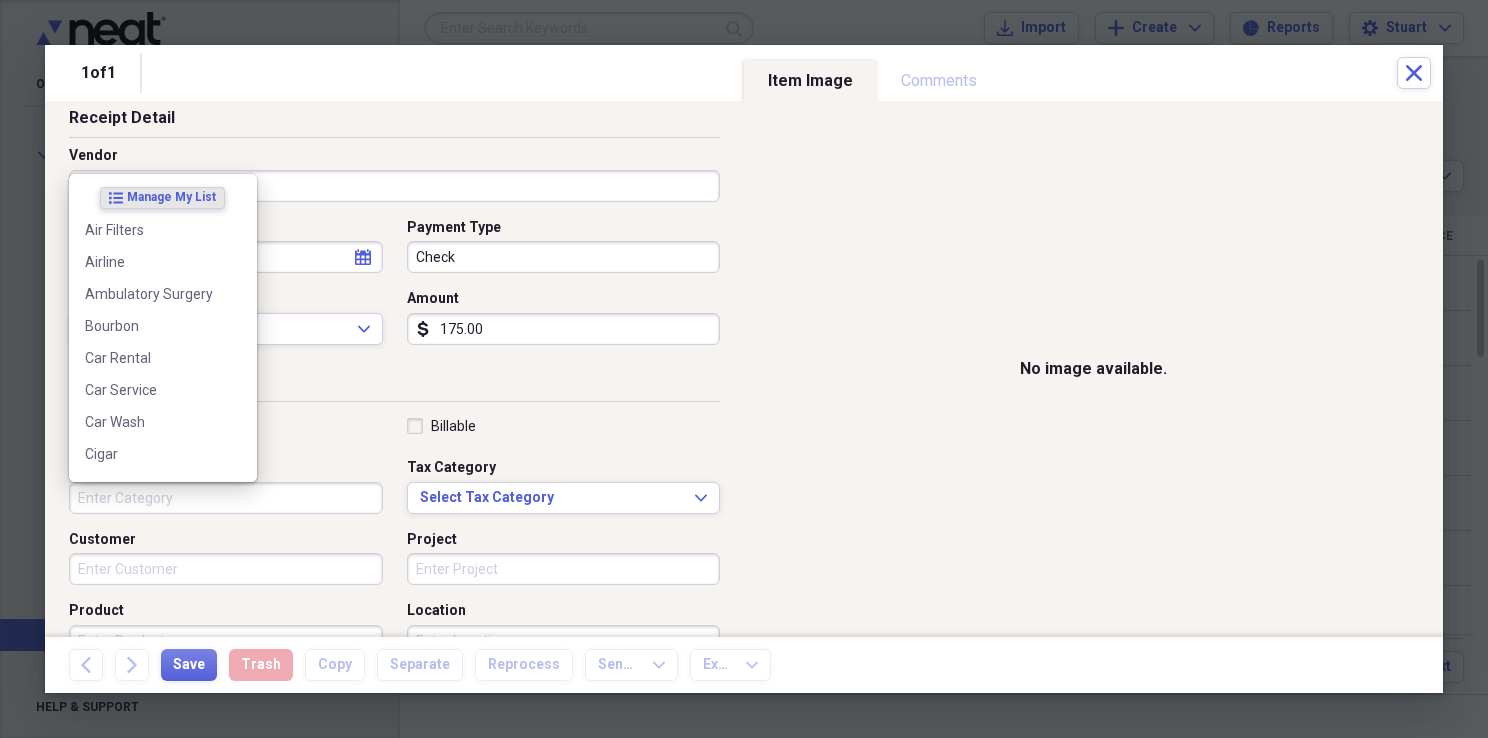 click on "Category" at bounding box center [226, 498] 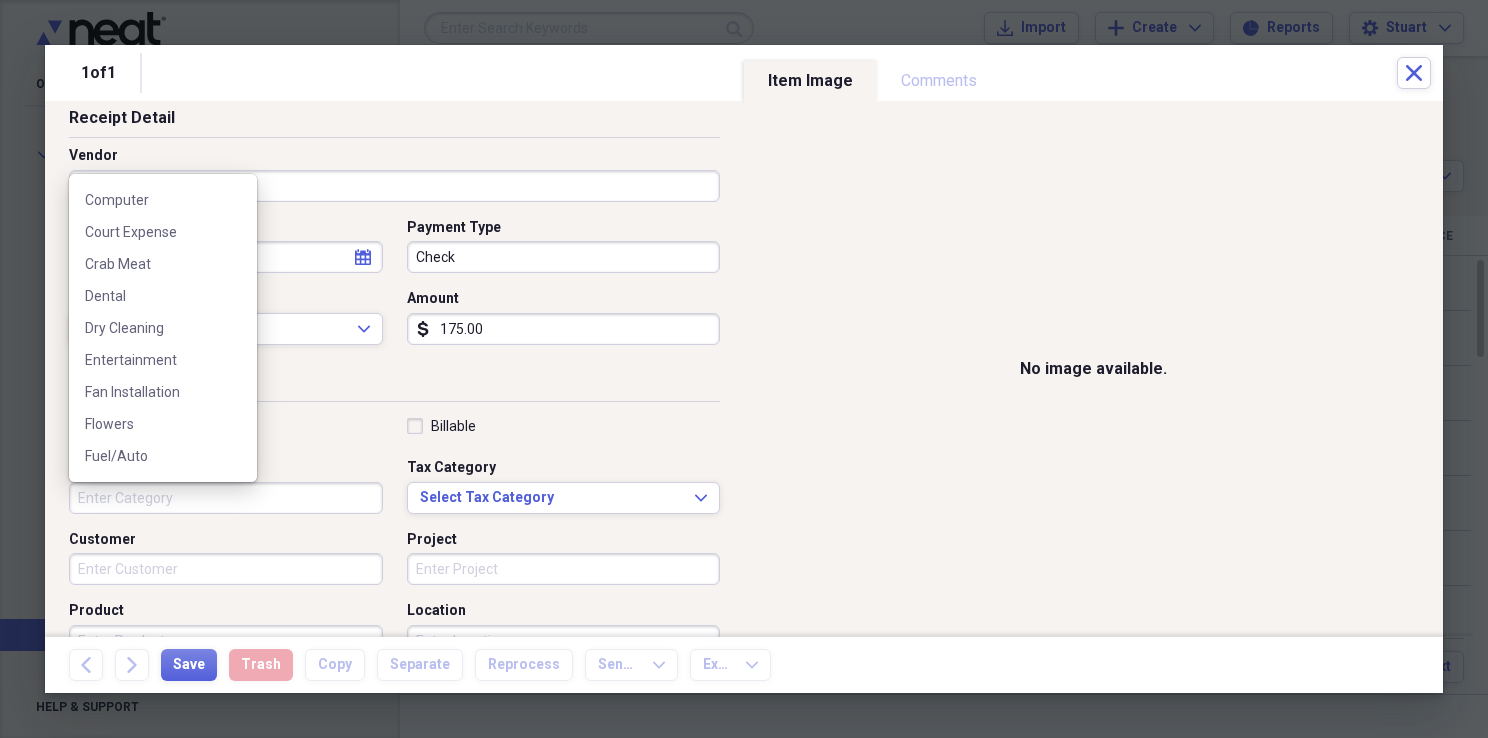scroll, scrollTop: 500, scrollLeft: 0, axis: vertical 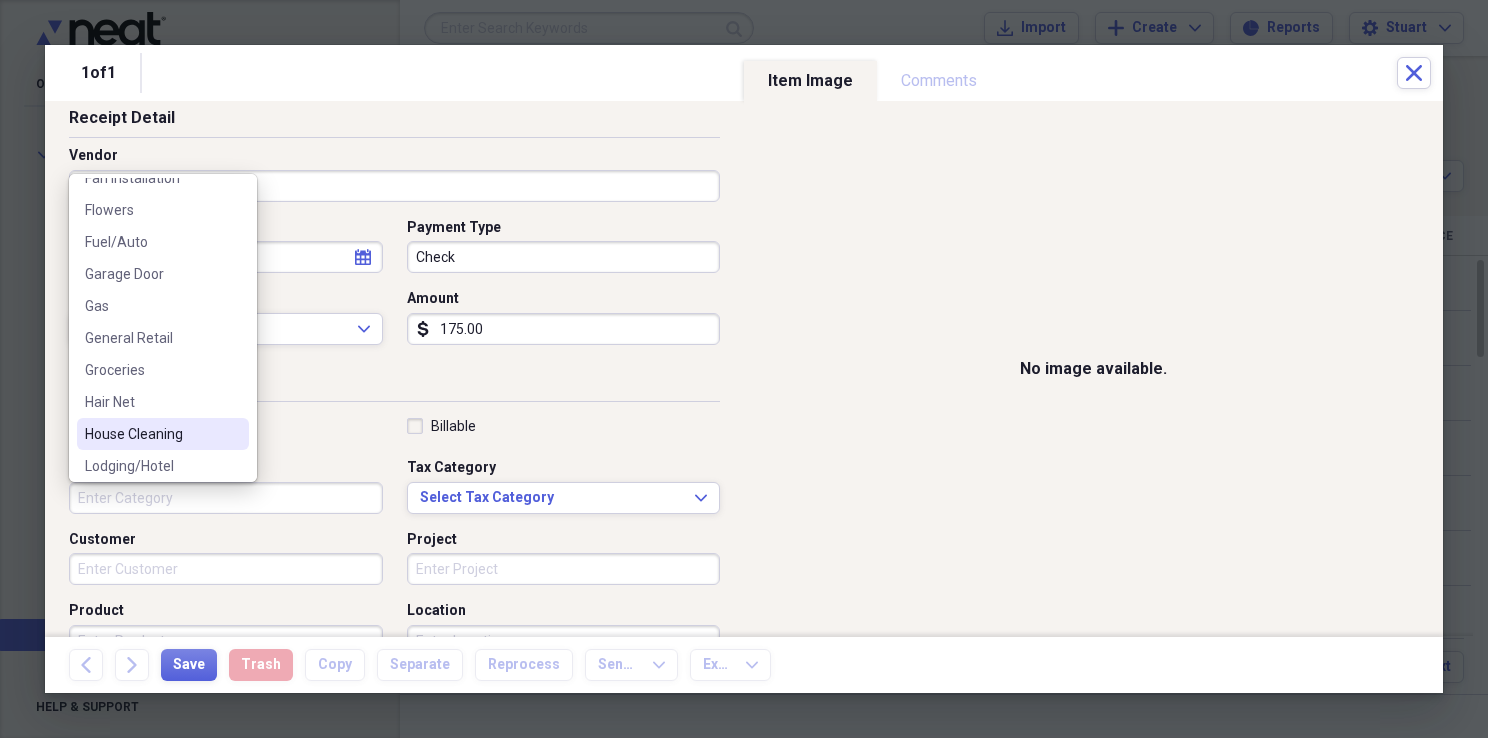 click on "House Cleaning" at bounding box center (151, 434) 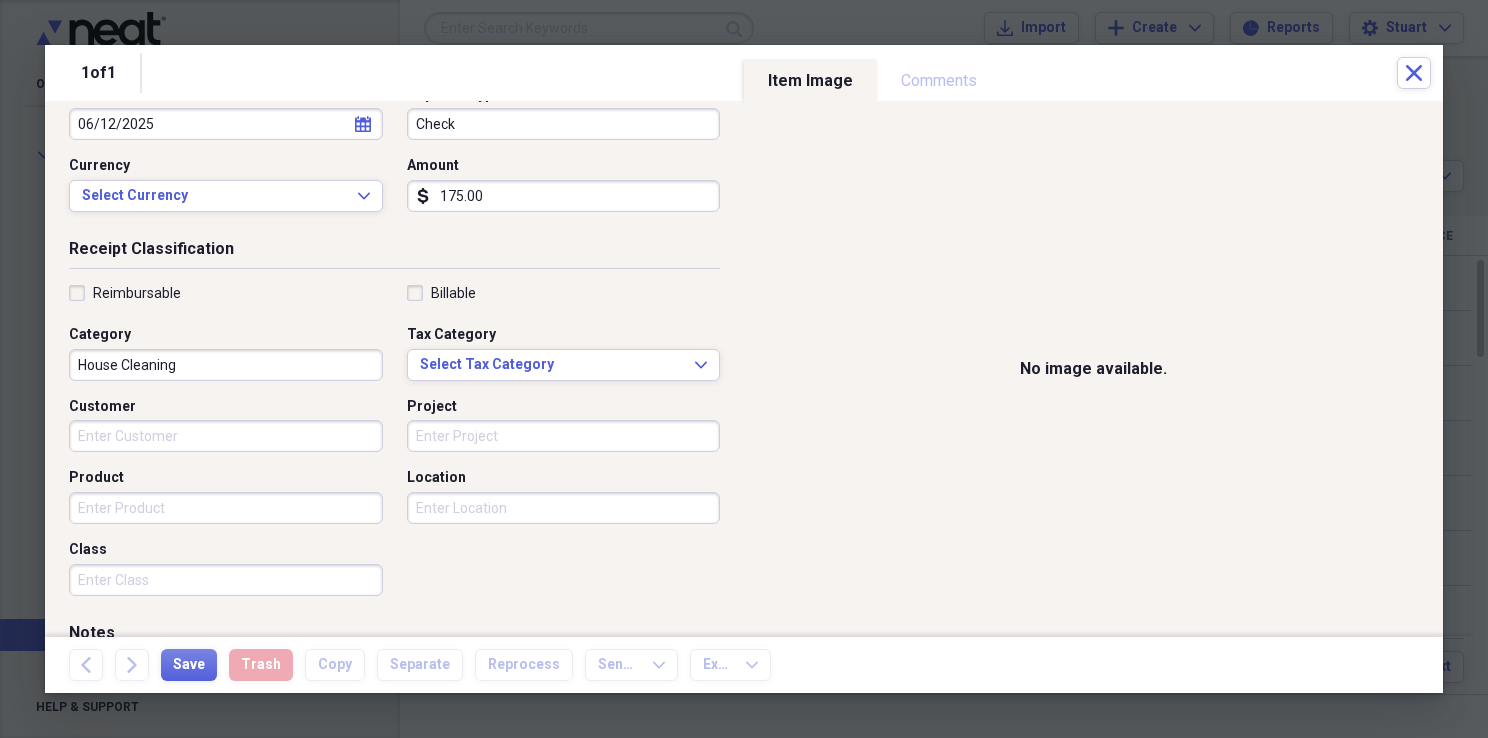 scroll, scrollTop: 411, scrollLeft: 0, axis: vertical 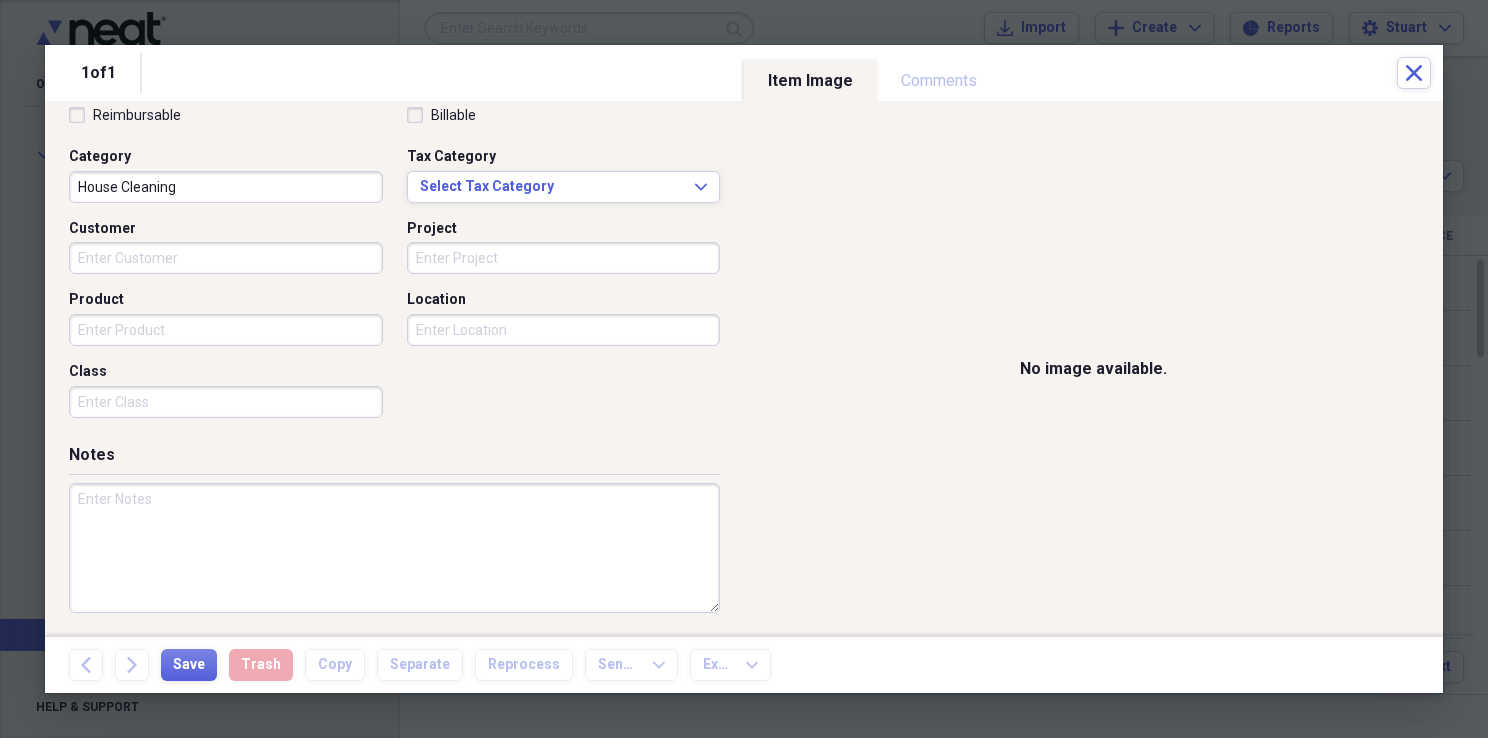 click at bounding box center (394, 548) 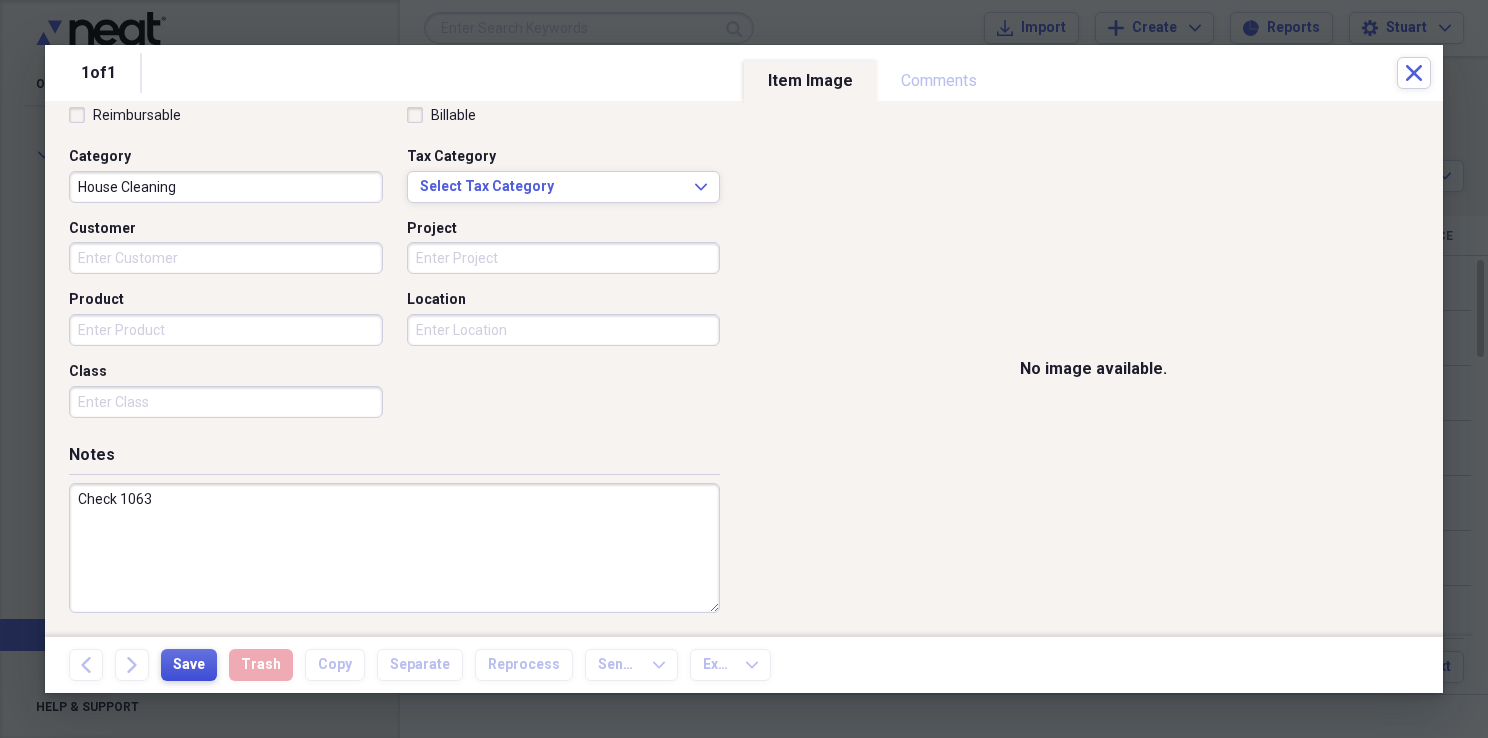 type on "Check 1063" 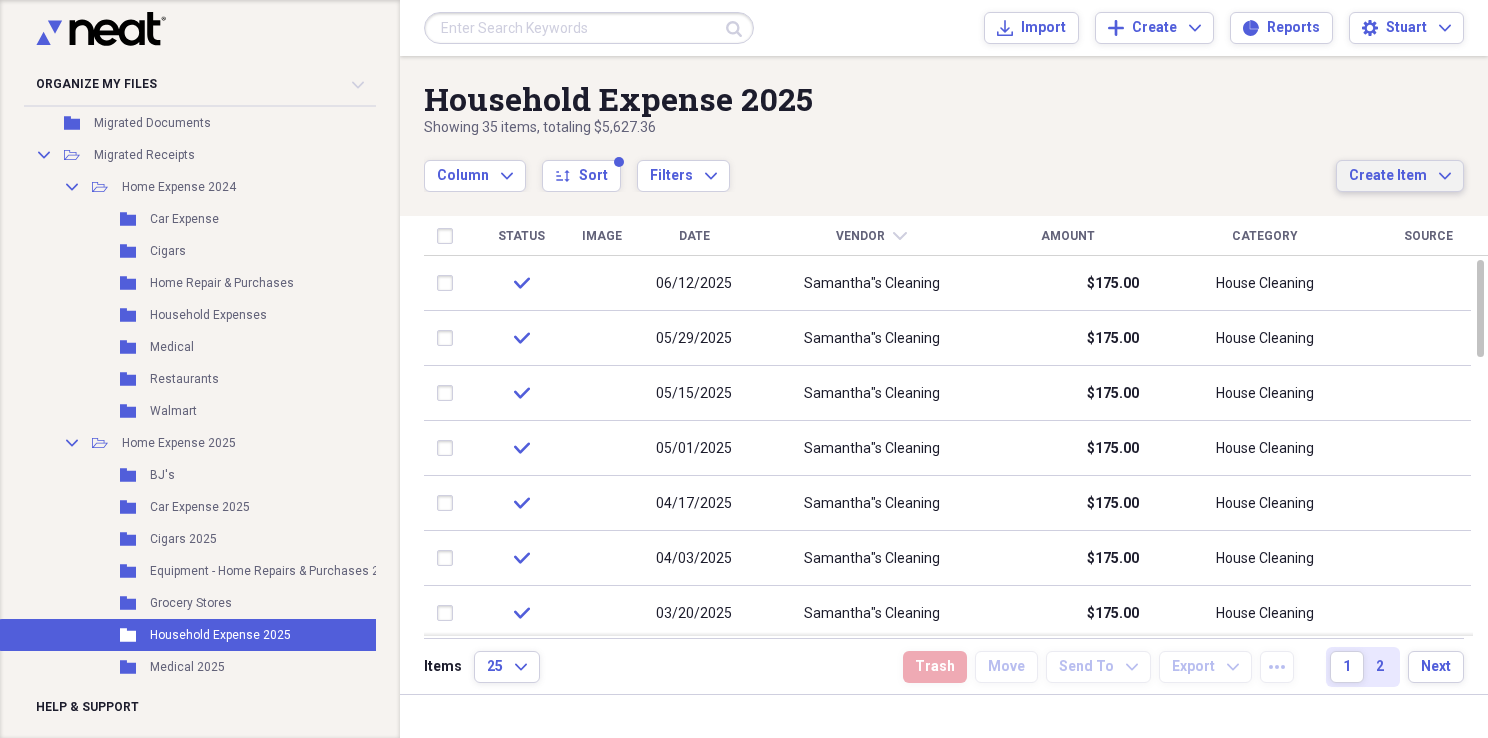 click on "Expand" 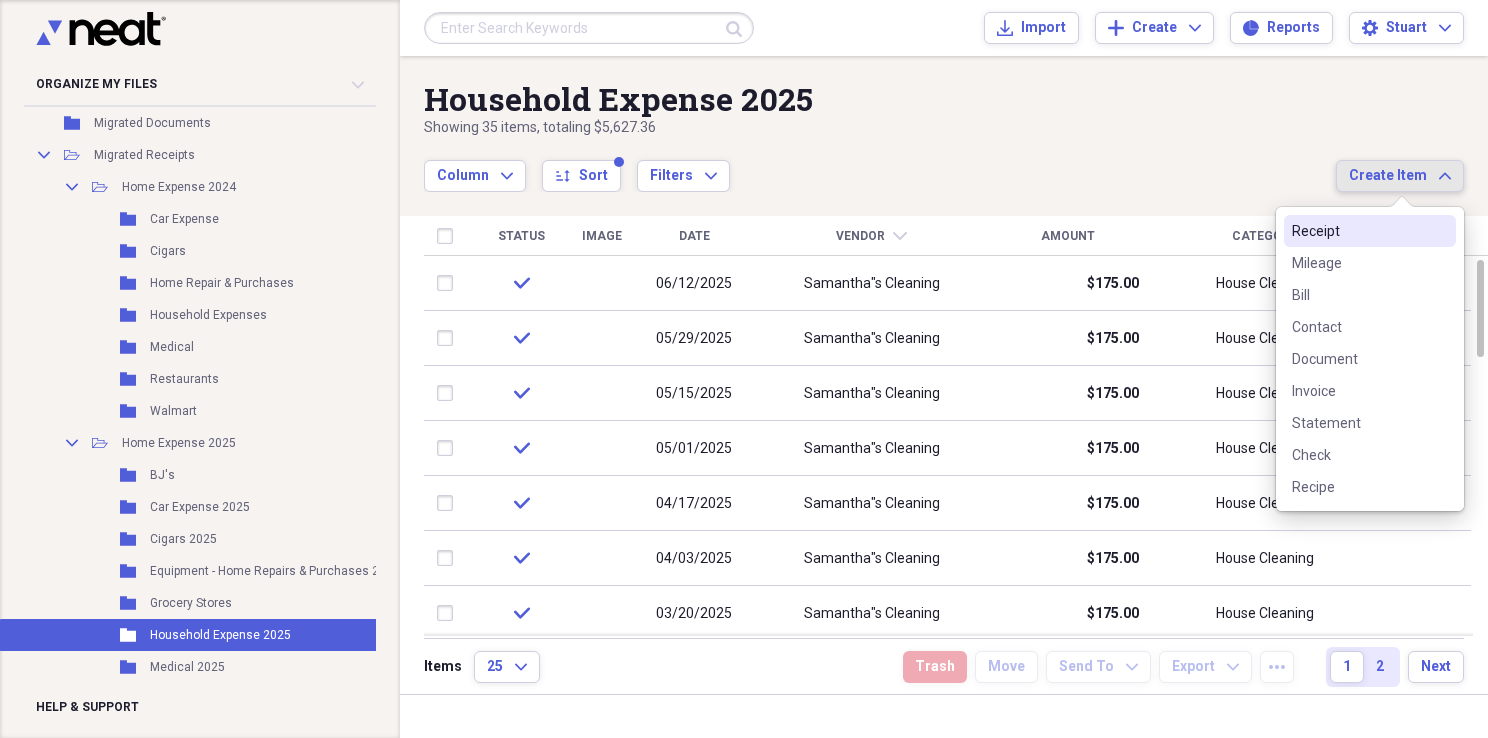click on "Receipt" at bounding box center (1358, 231) 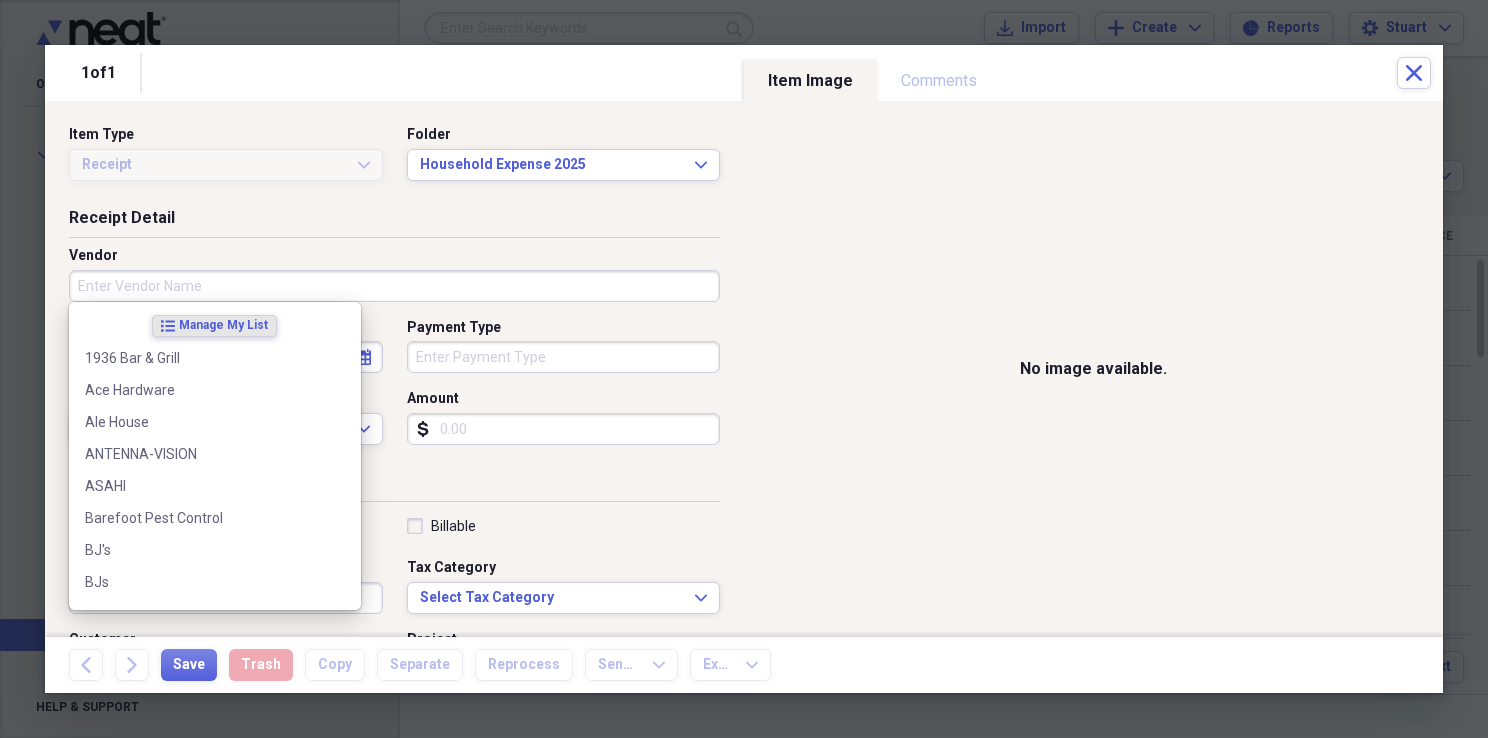click on "Vendor" at bounding box center [394, 286] 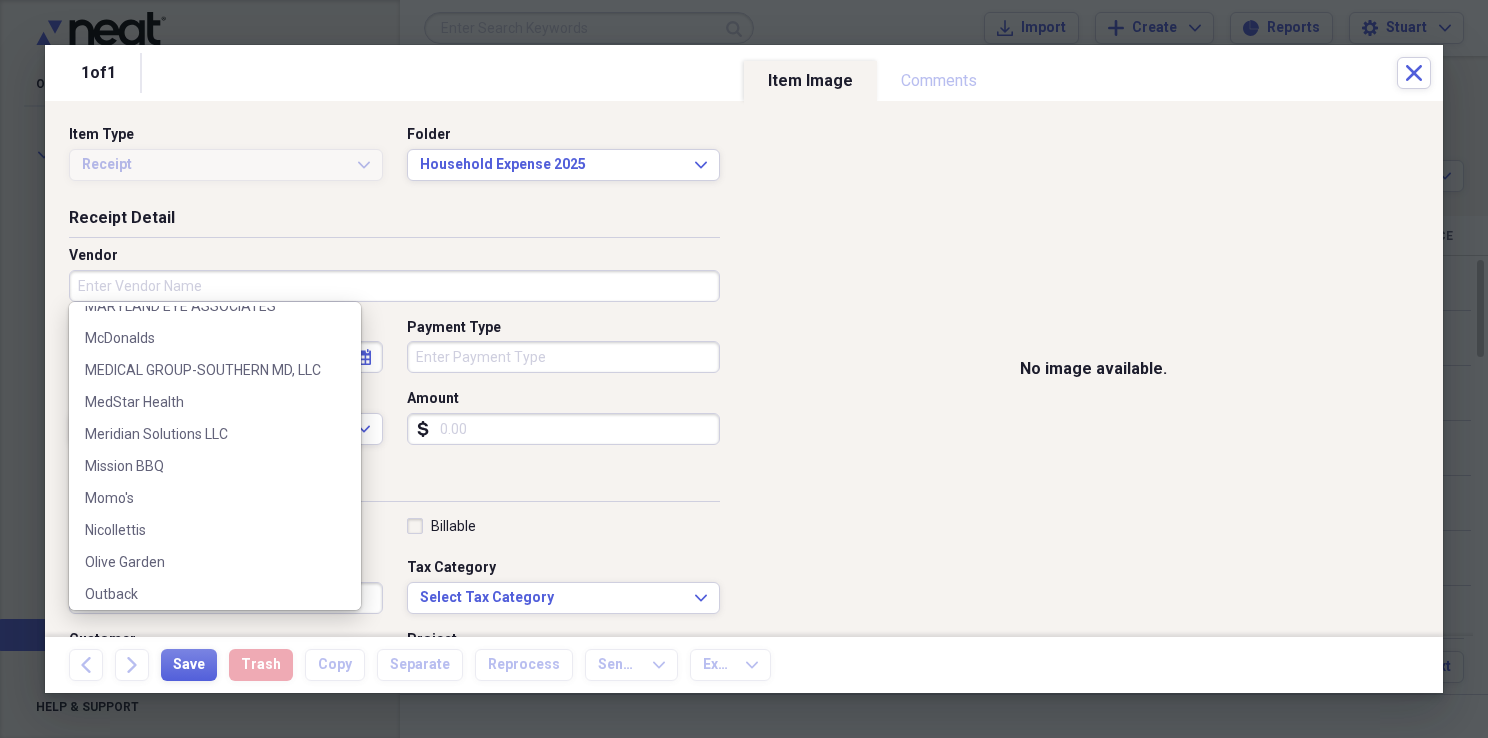 scroll, scrollTop: 2100, scrollLeft: 0, axis: vertical 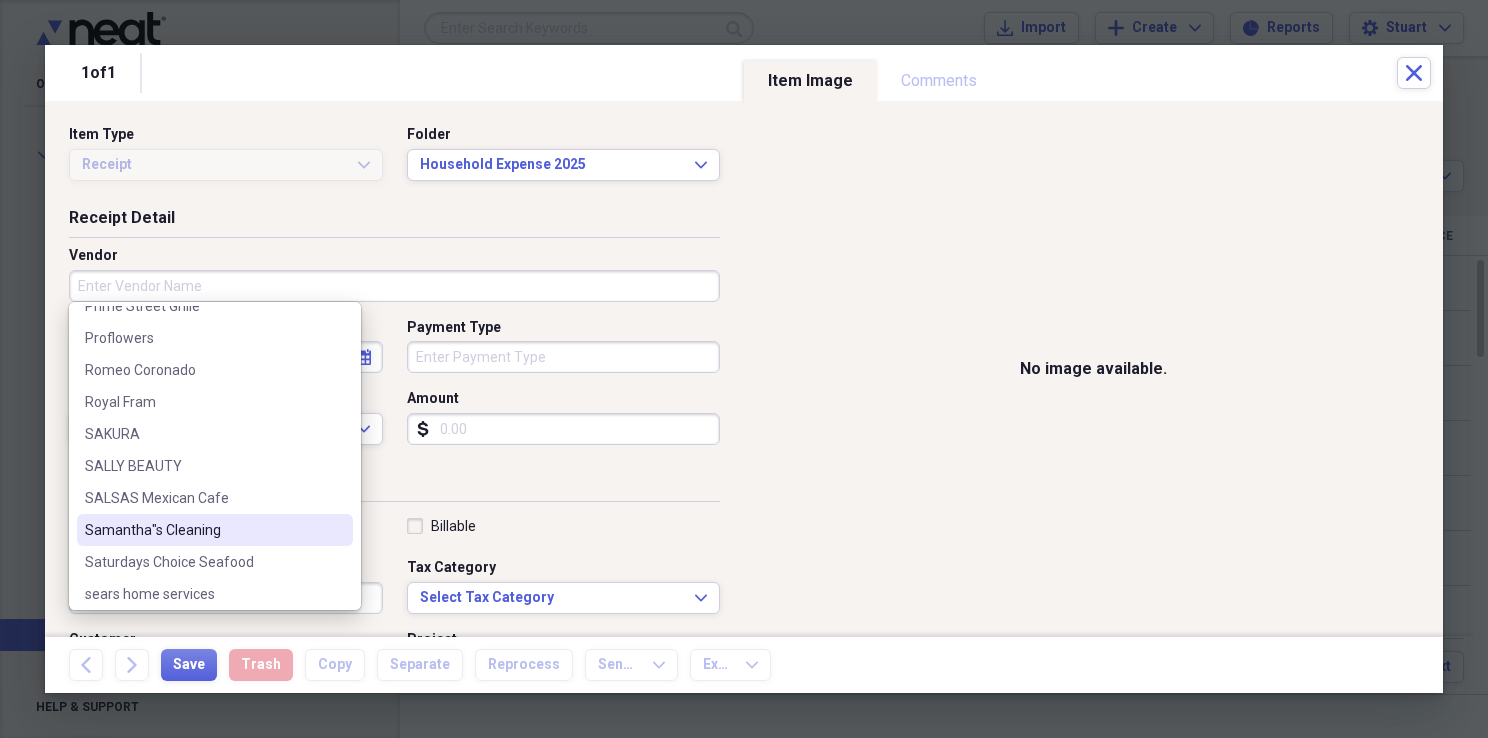 click on "Samantha"s Cleaning" at bounding box center (203, 530) 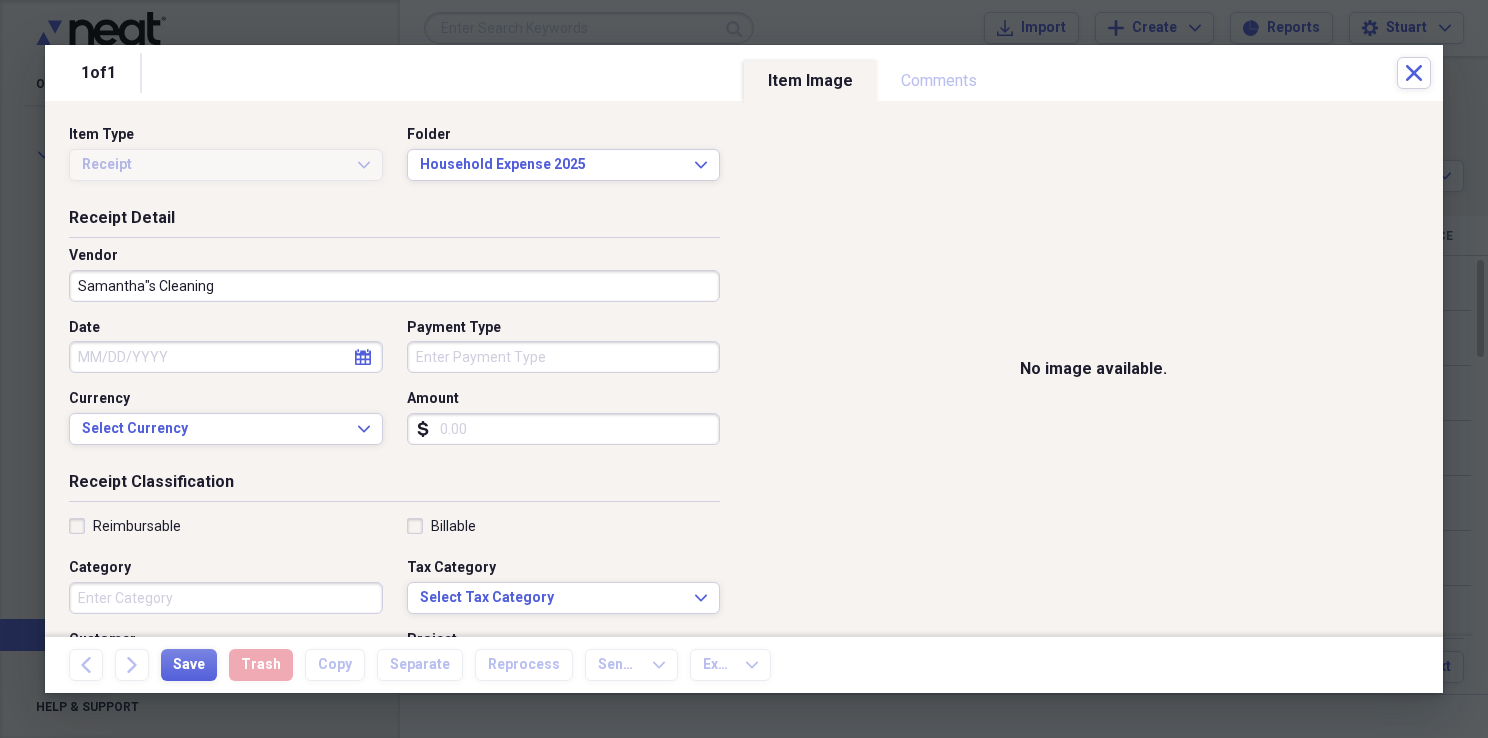 click on "calendar" 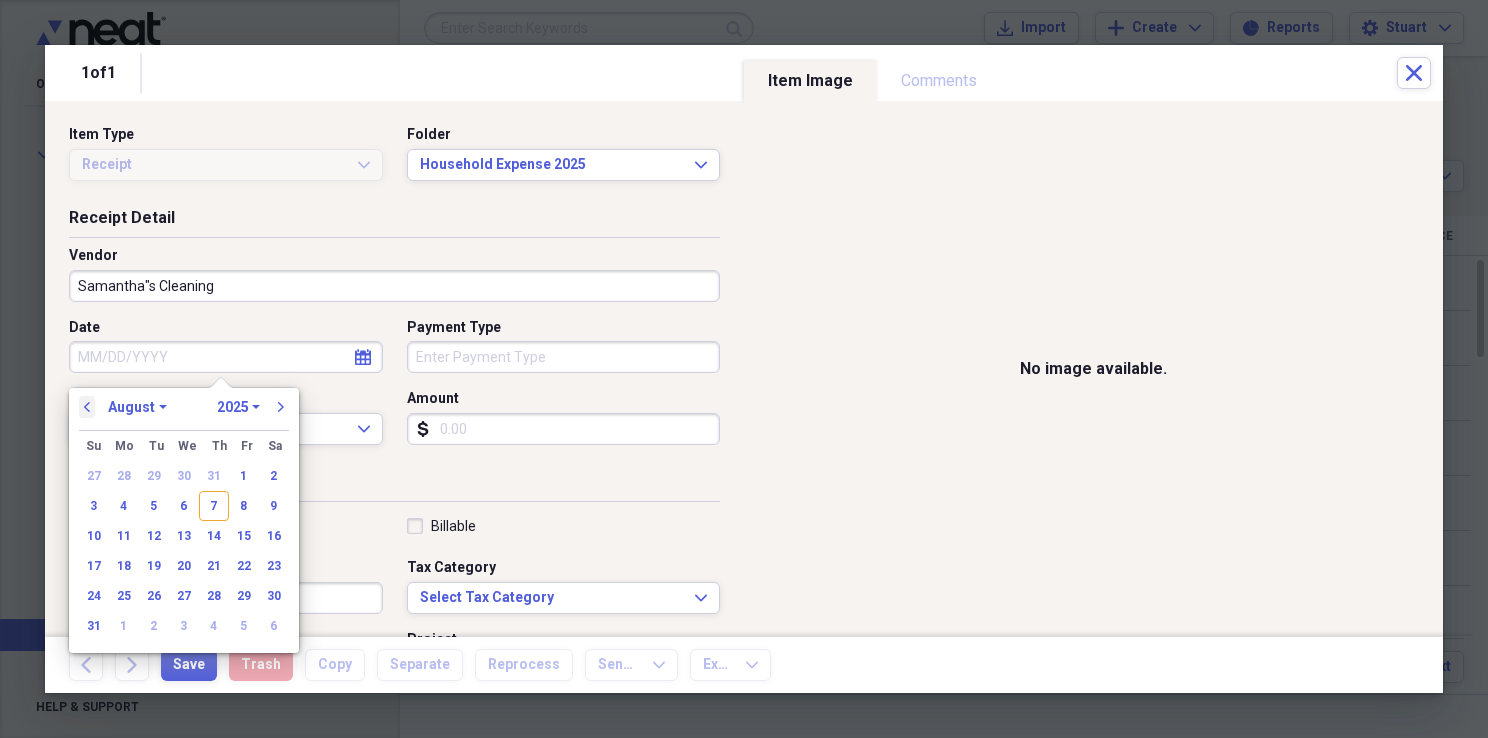 click on "previous" at bounding box center [87, 407] 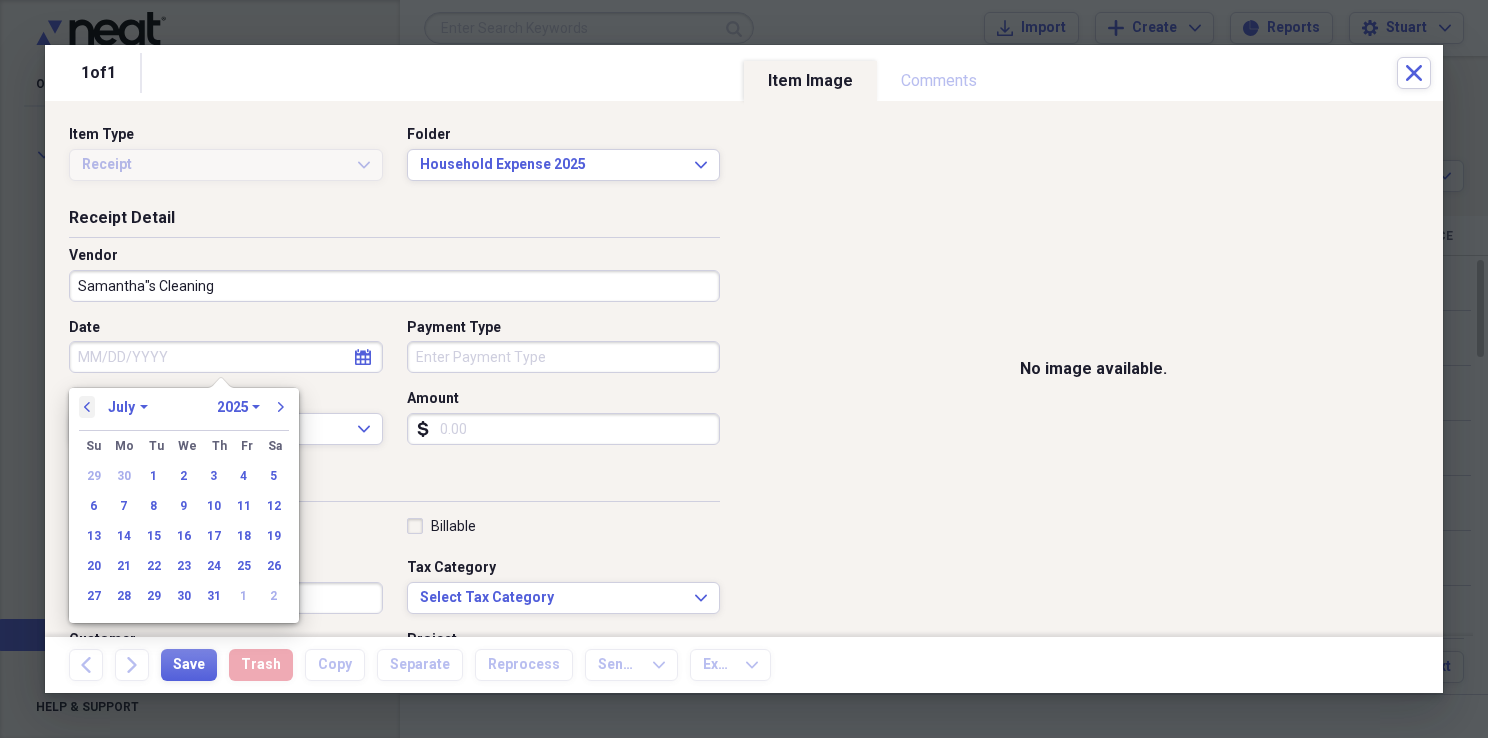 click on "previous" at bounding box center [87, 407] 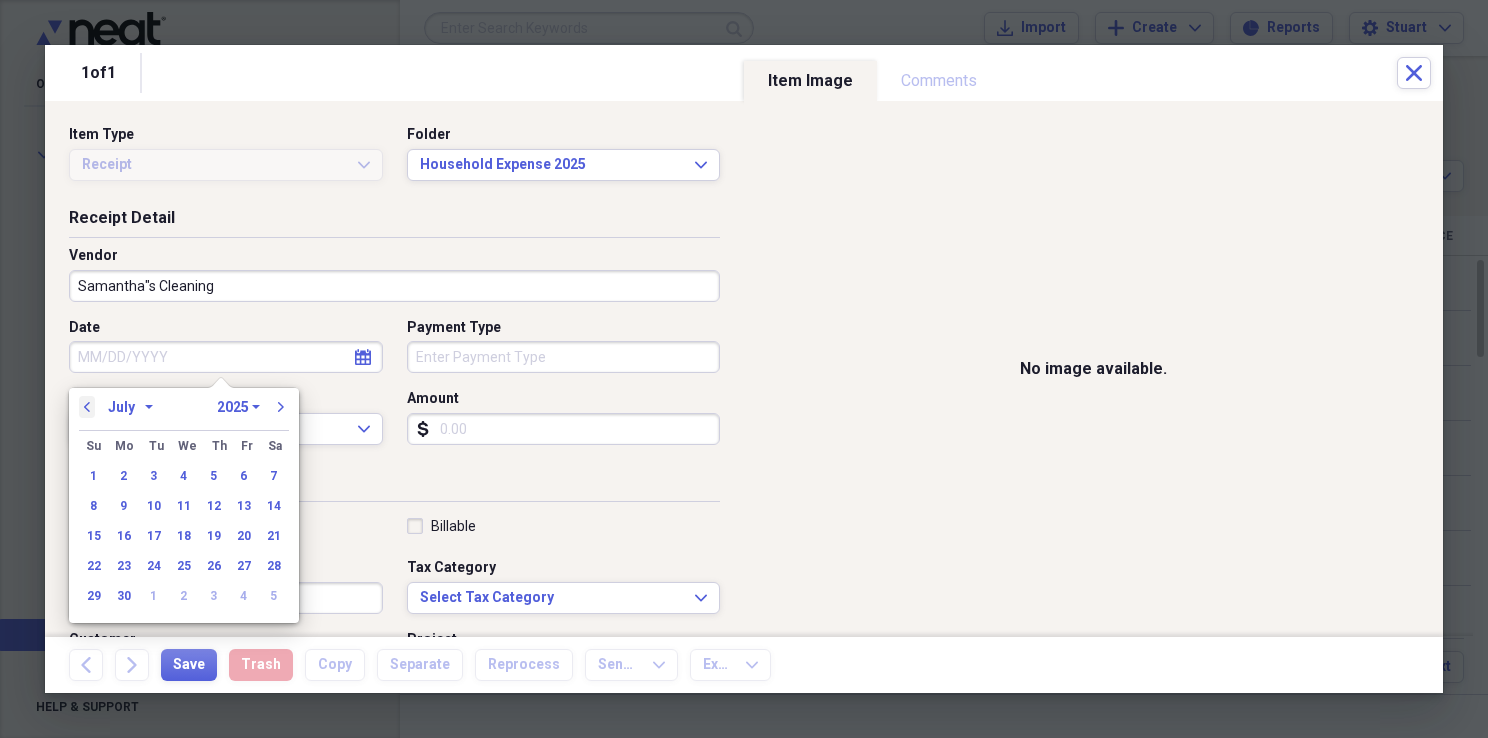 select on "5" 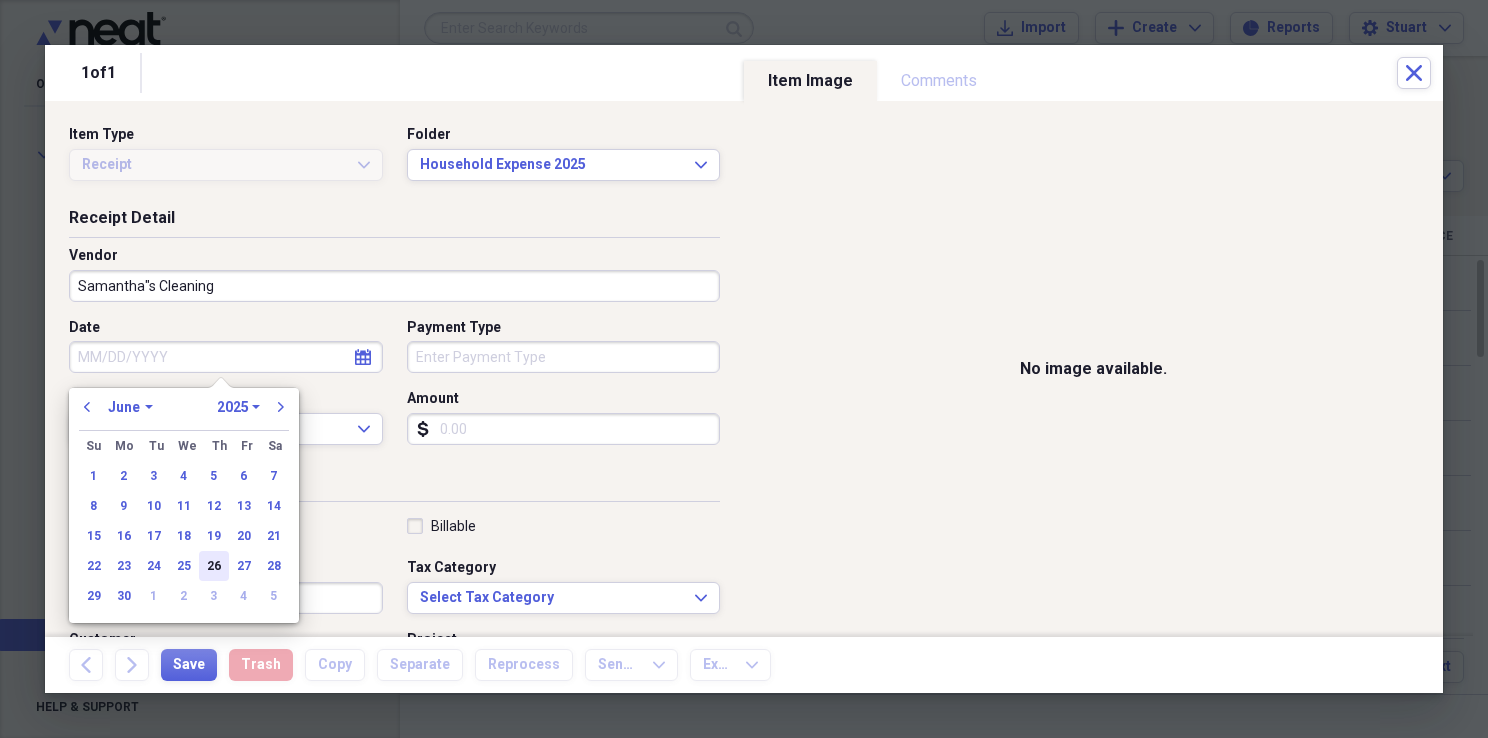 click on "26" at bounding box center [214, 566] 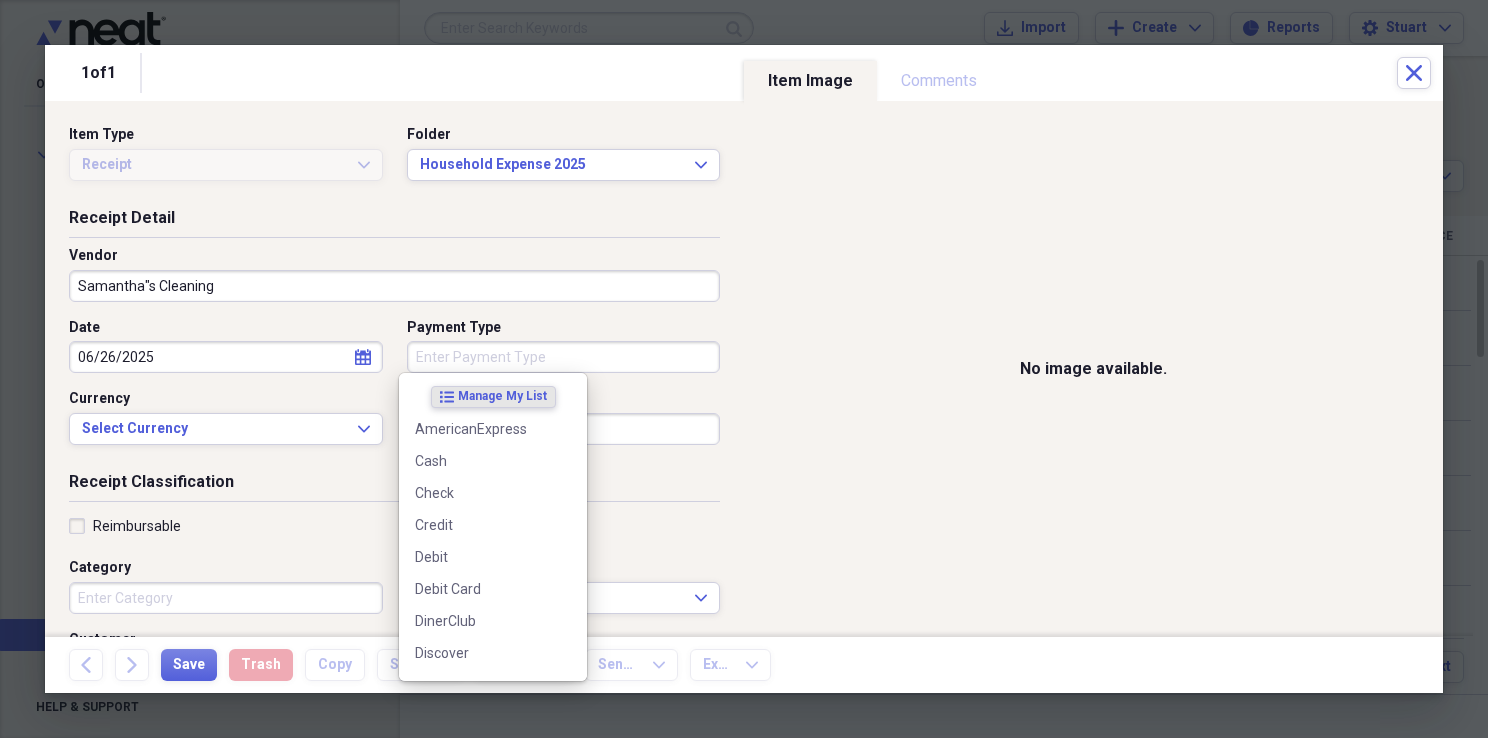 click on "Payment Type" at bounding box center [564, 357] 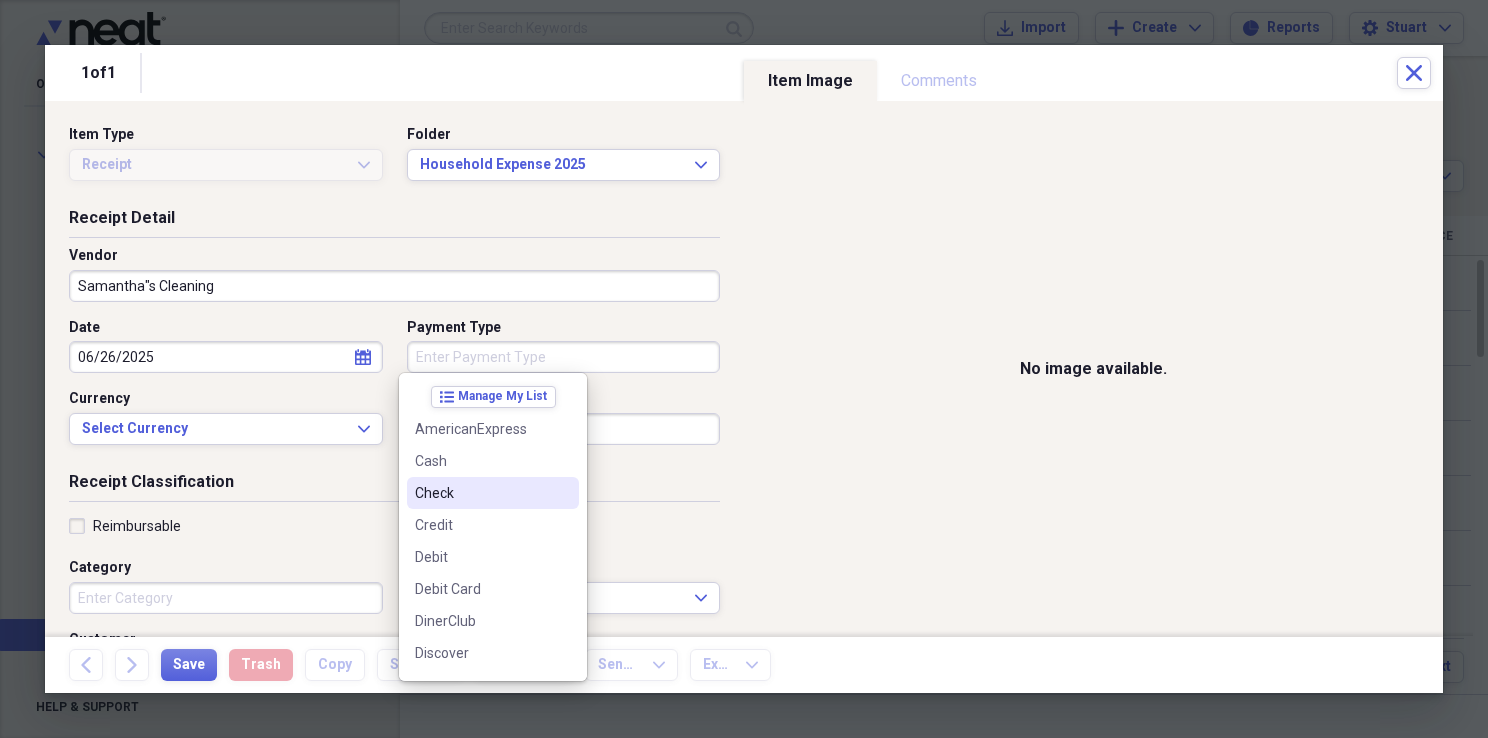click on "Check" at bounding box center (481, 493) 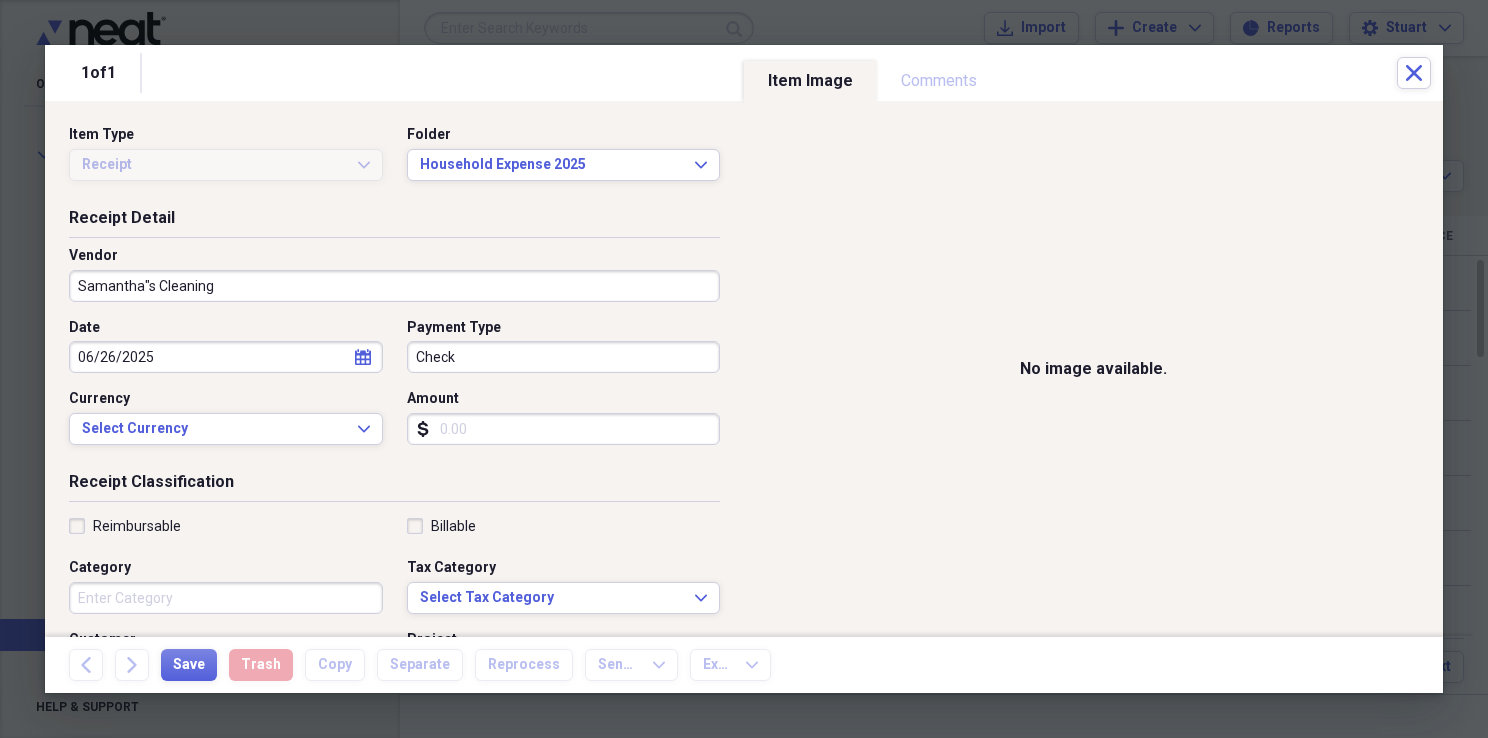 click on "Amount" at bounding box center (564, 429) 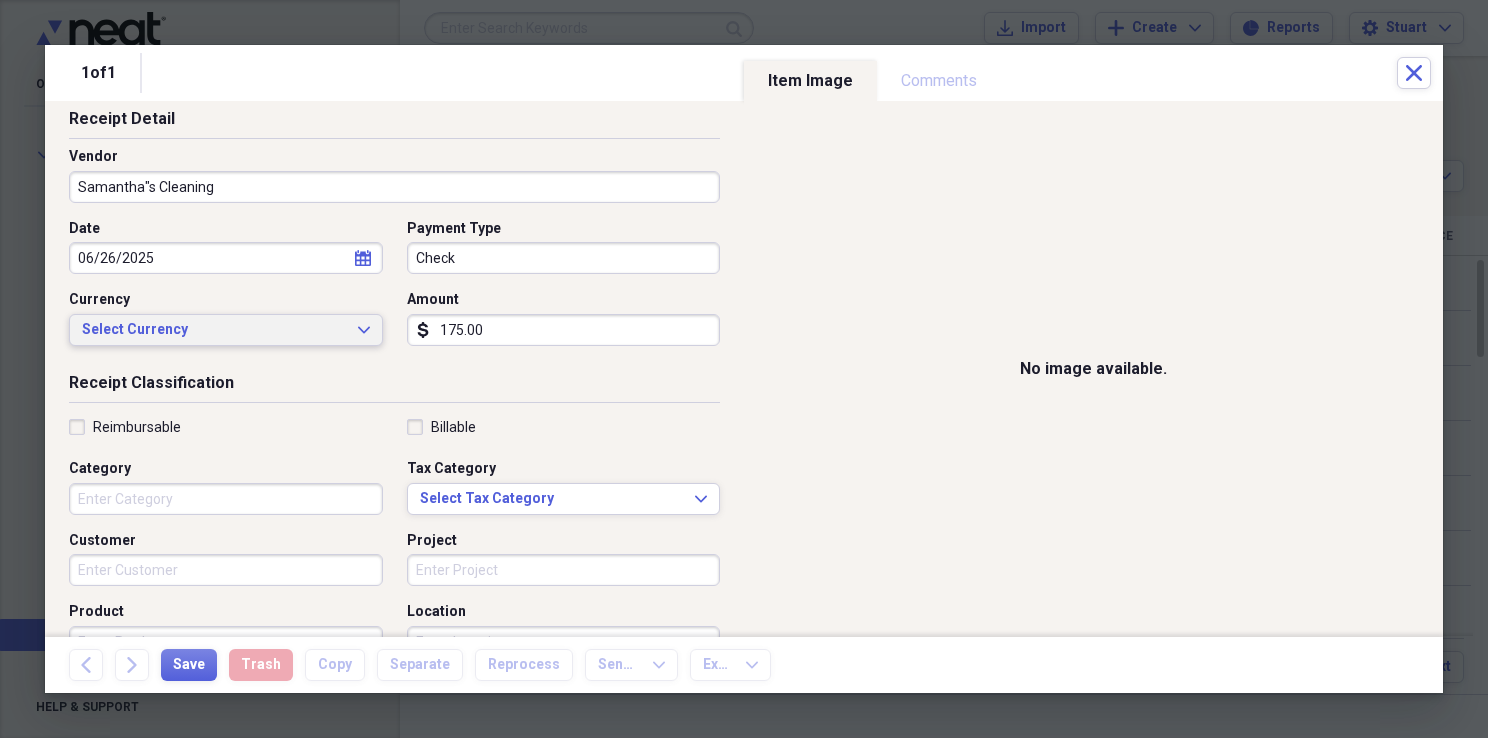 scroll, scrollTop: 100, scrollLeft: 0, axis: vertical 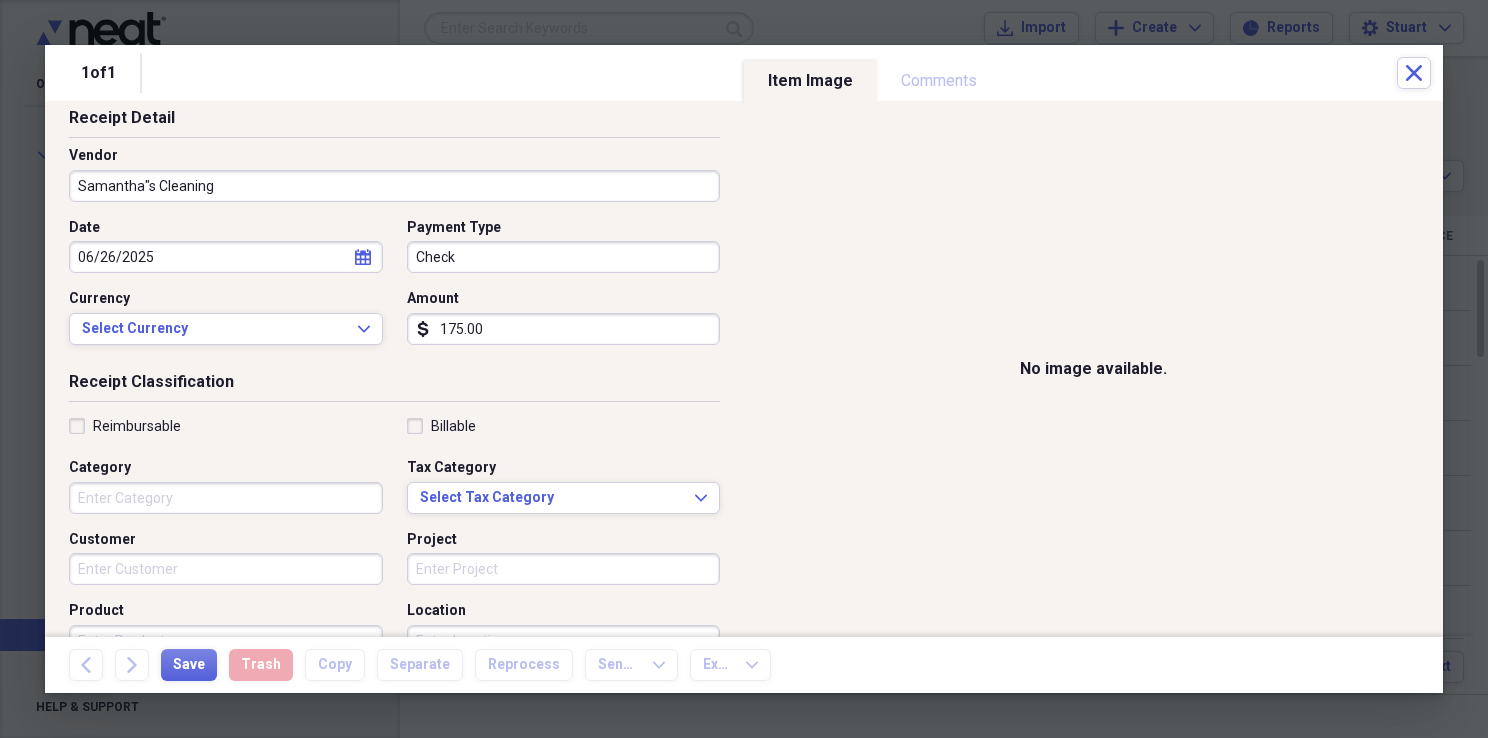 type on "175.00" 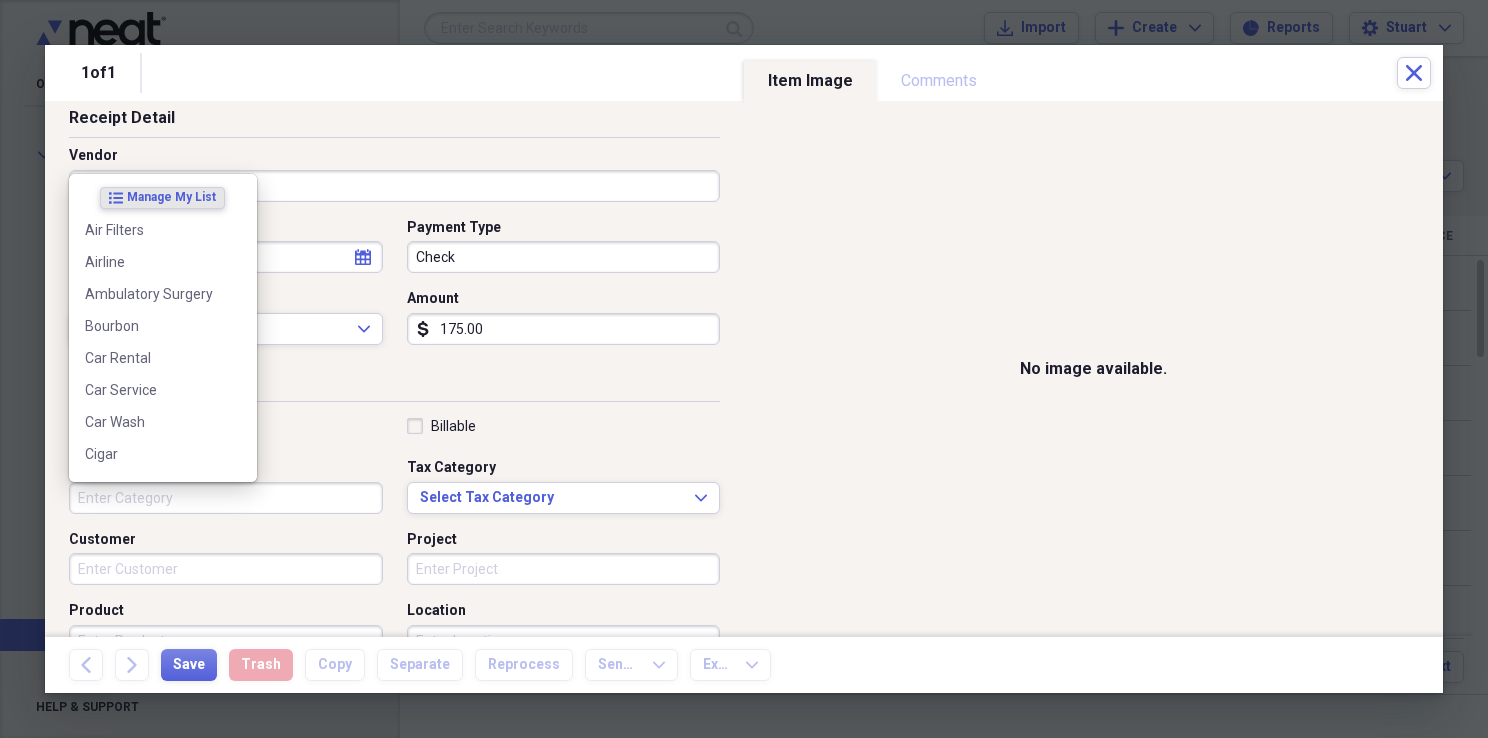 click on "Category" at bounding box center (226, 498) 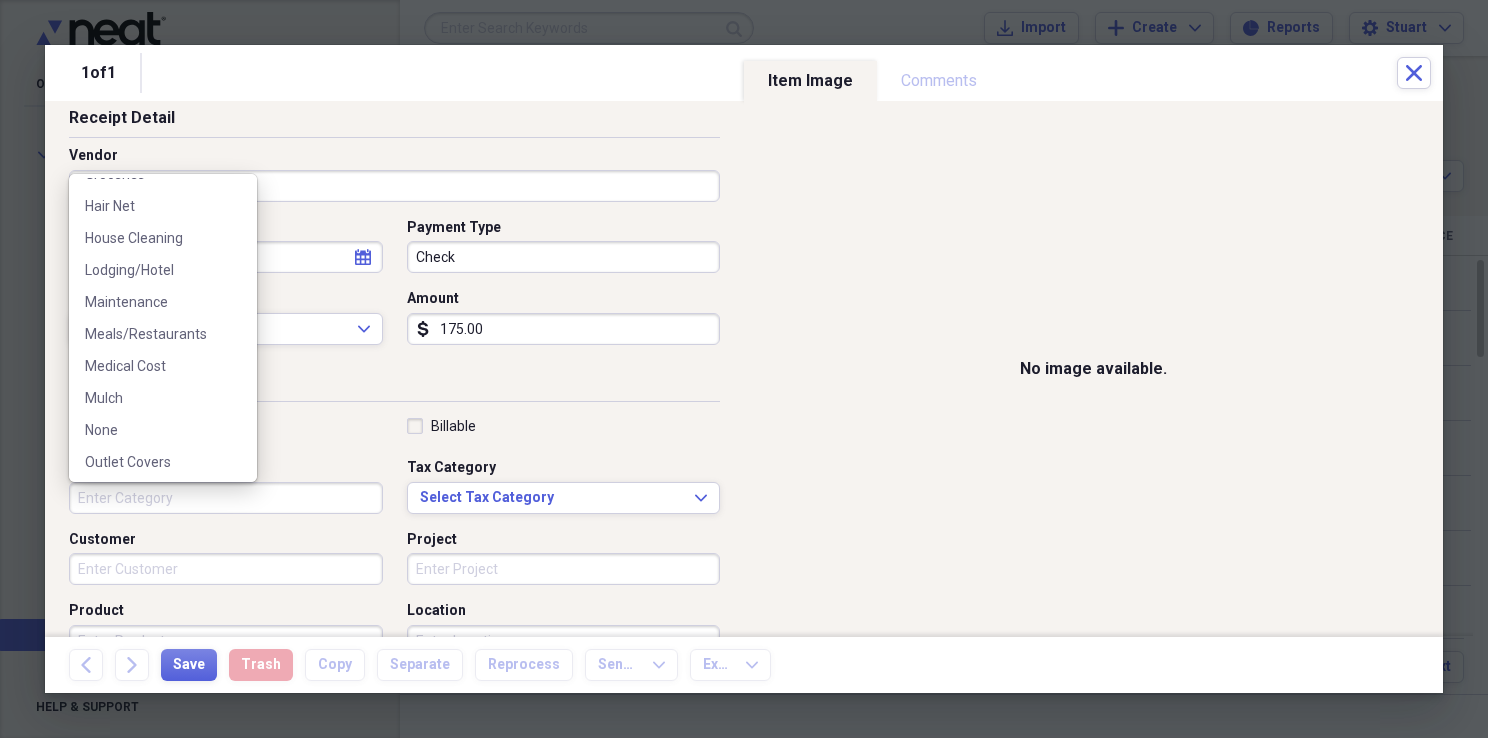 scroll, scrollTop: 700, scrollLeft: 0, axis: vertical 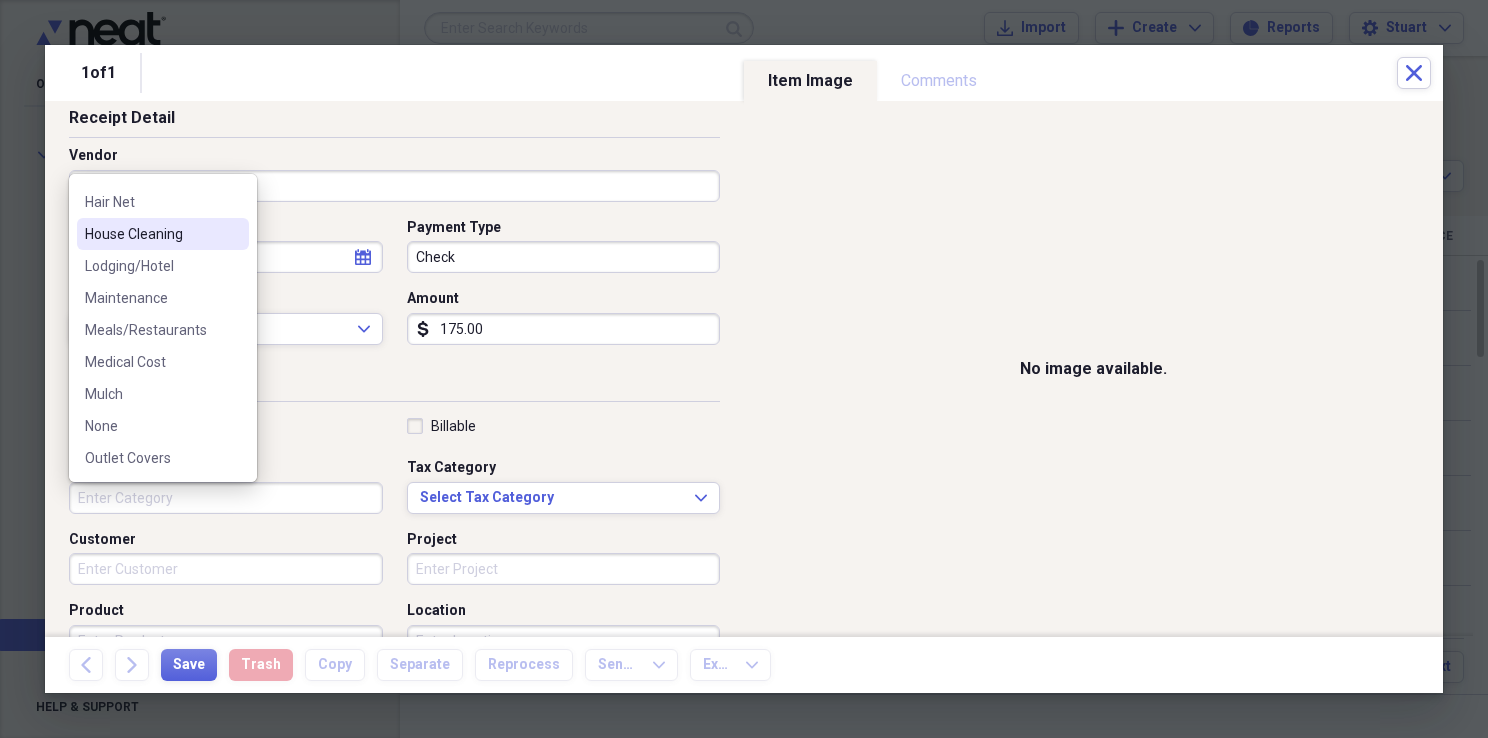 click on "House Cleaning" at bounding box center [151, 234] 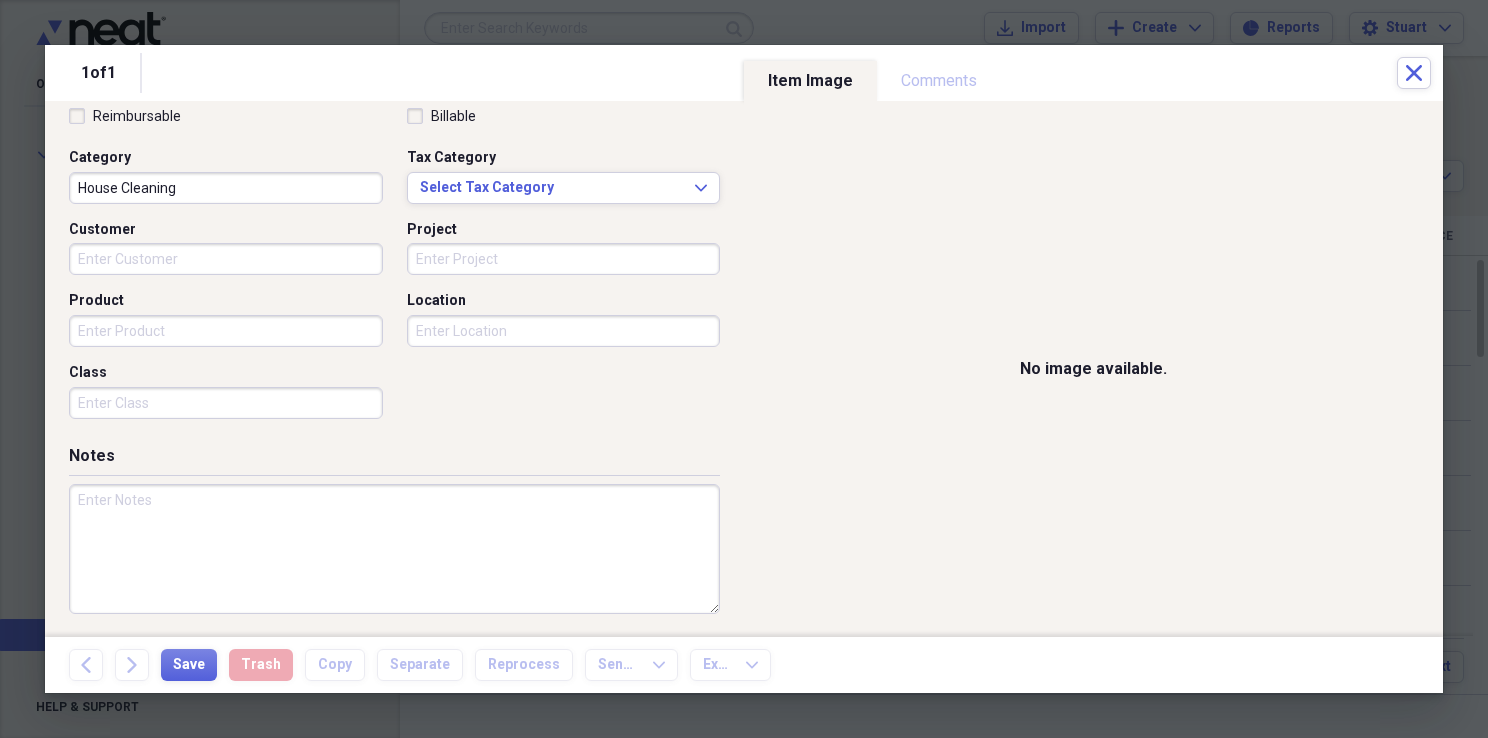scroll, scrollTop: 411, scrollLeft: 0, axis: vertical 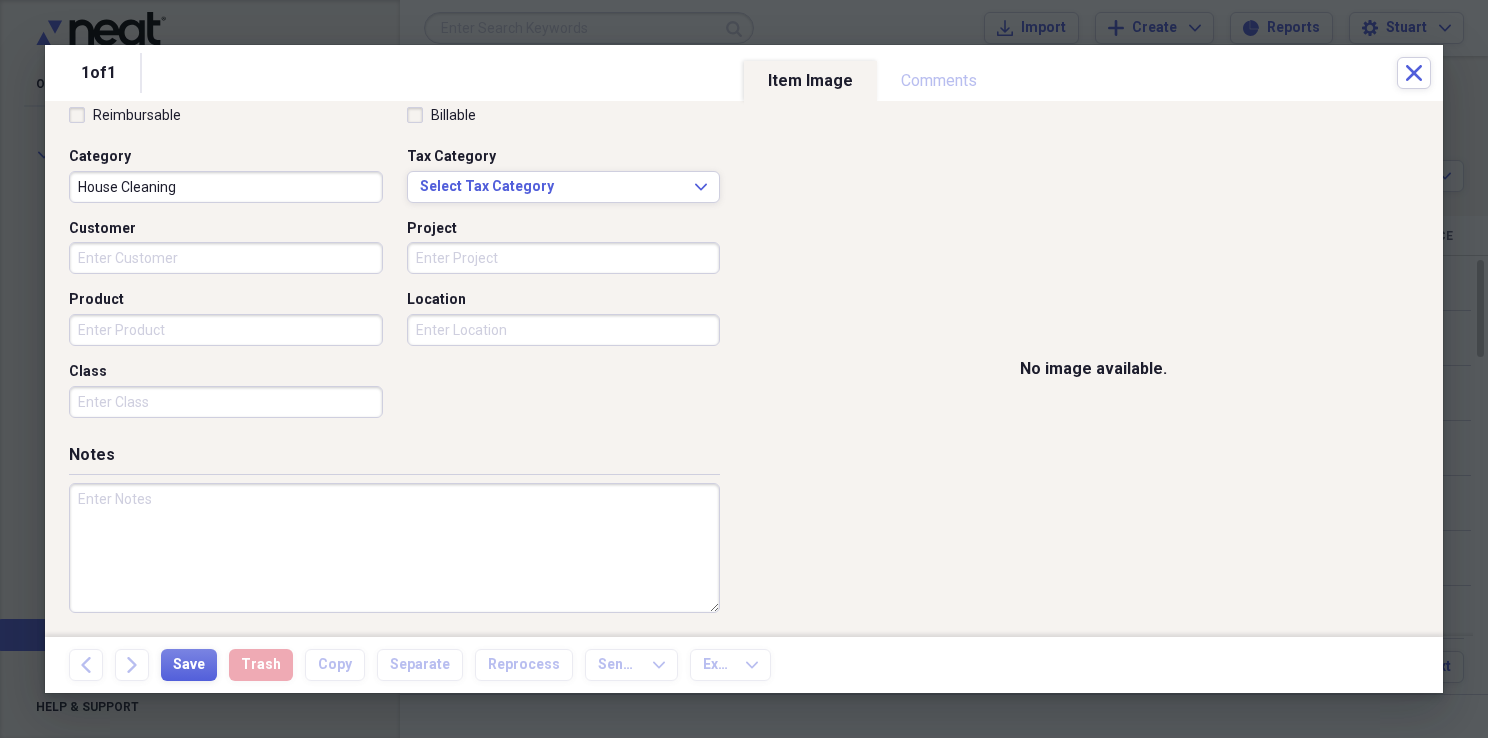 click at bounding box center (394, 548) 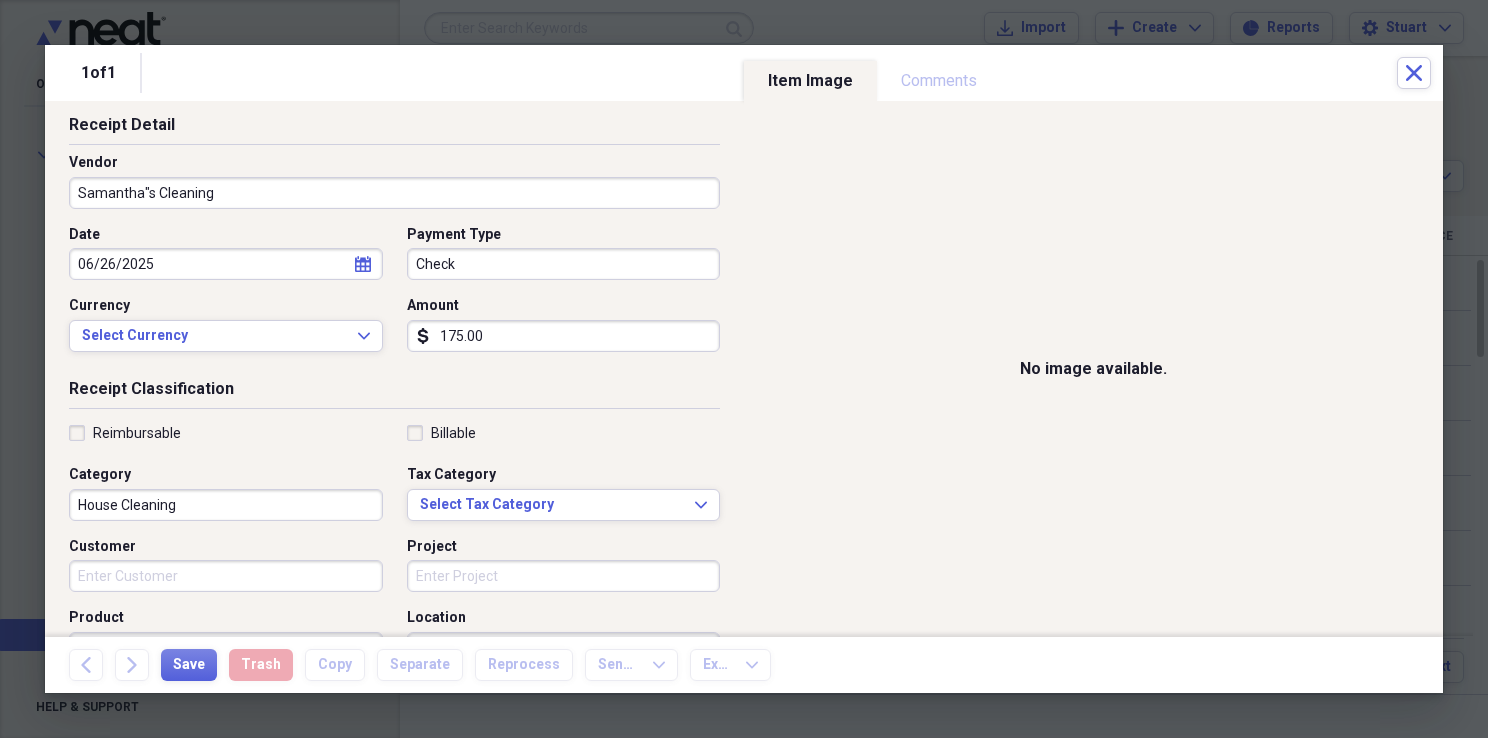 scroll, scrollTop: 0, scrollLeft: 0, axis: both 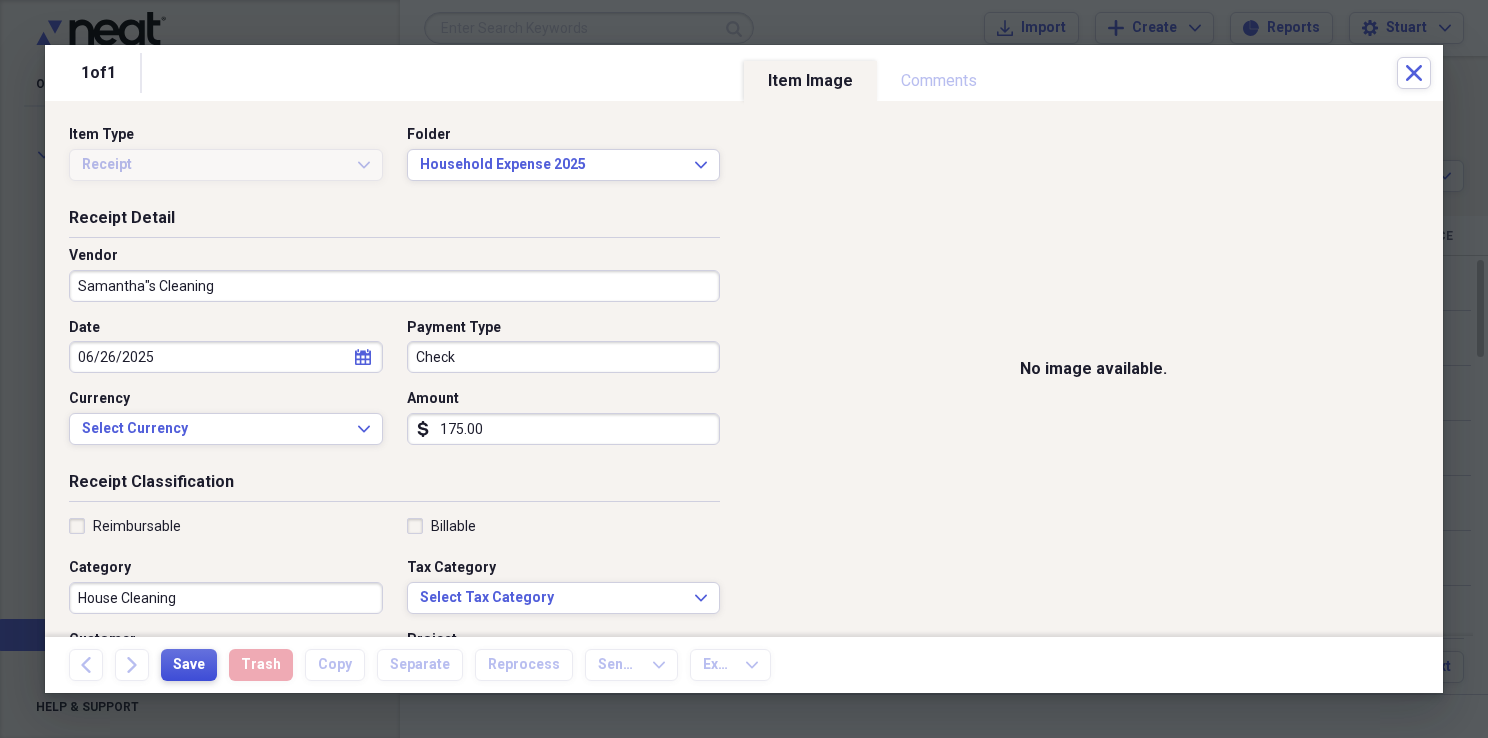 type on "Check 1064" 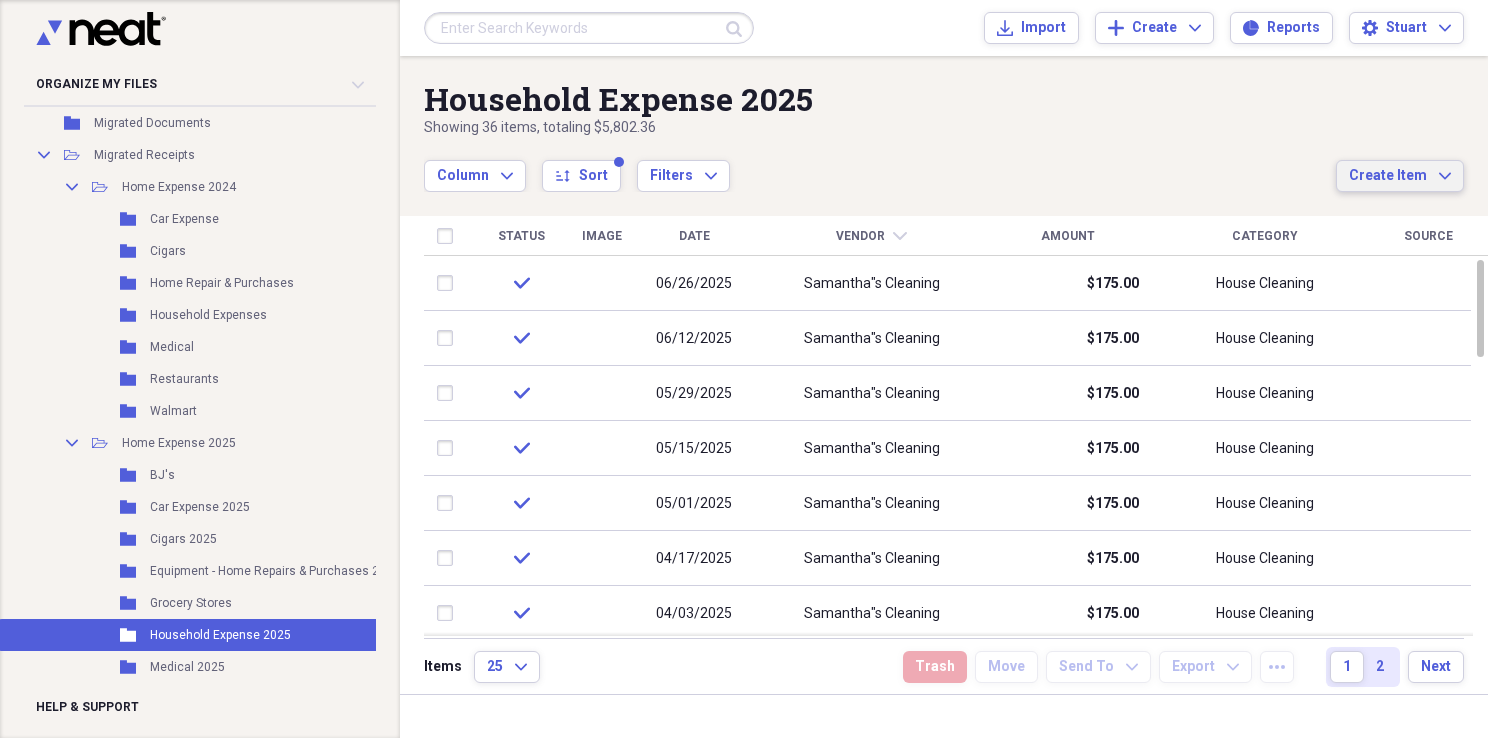 click on "Create Item" at bounding box center [1388, 176] 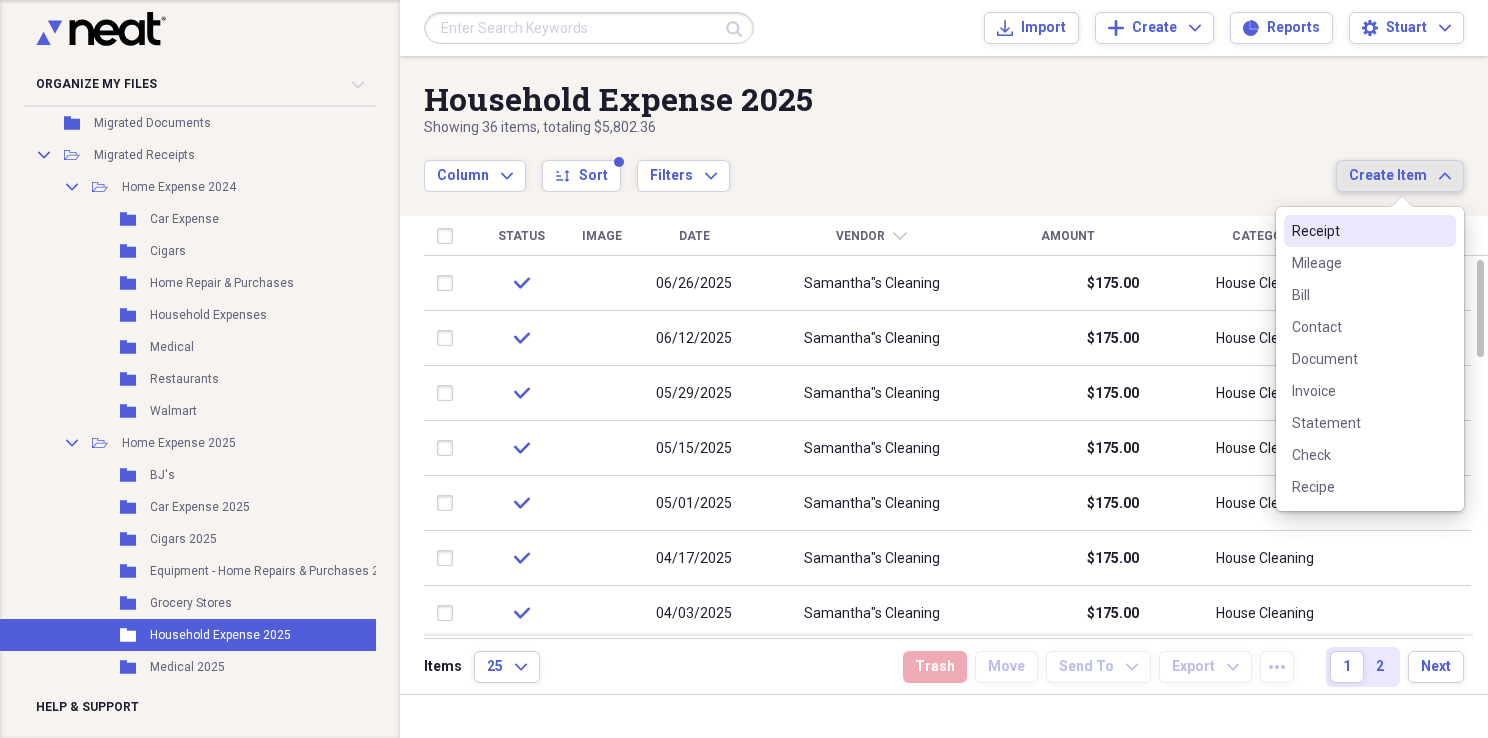 click on "Receipt" at bounding box center [1358, 231] 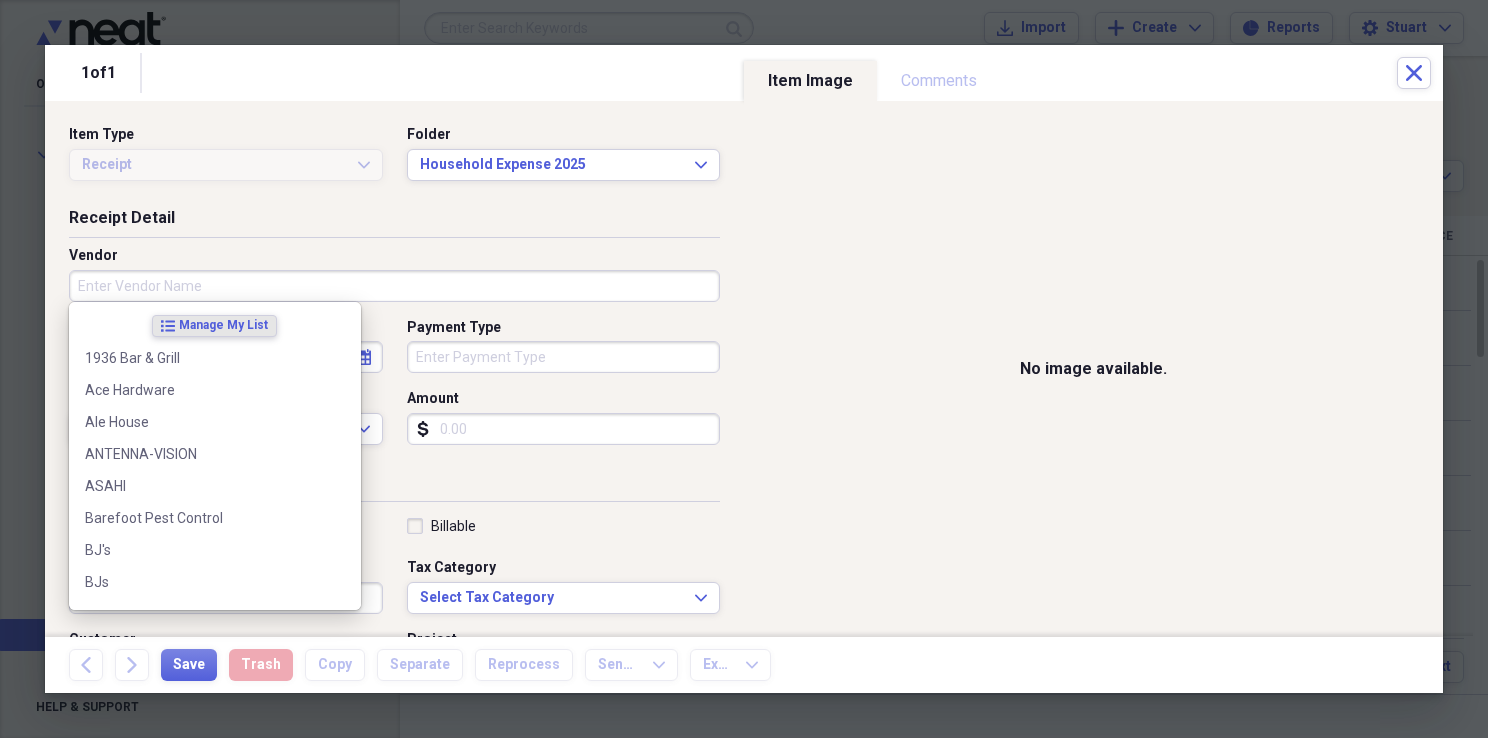 click on "Vendor" at bounding box center [394, 286] 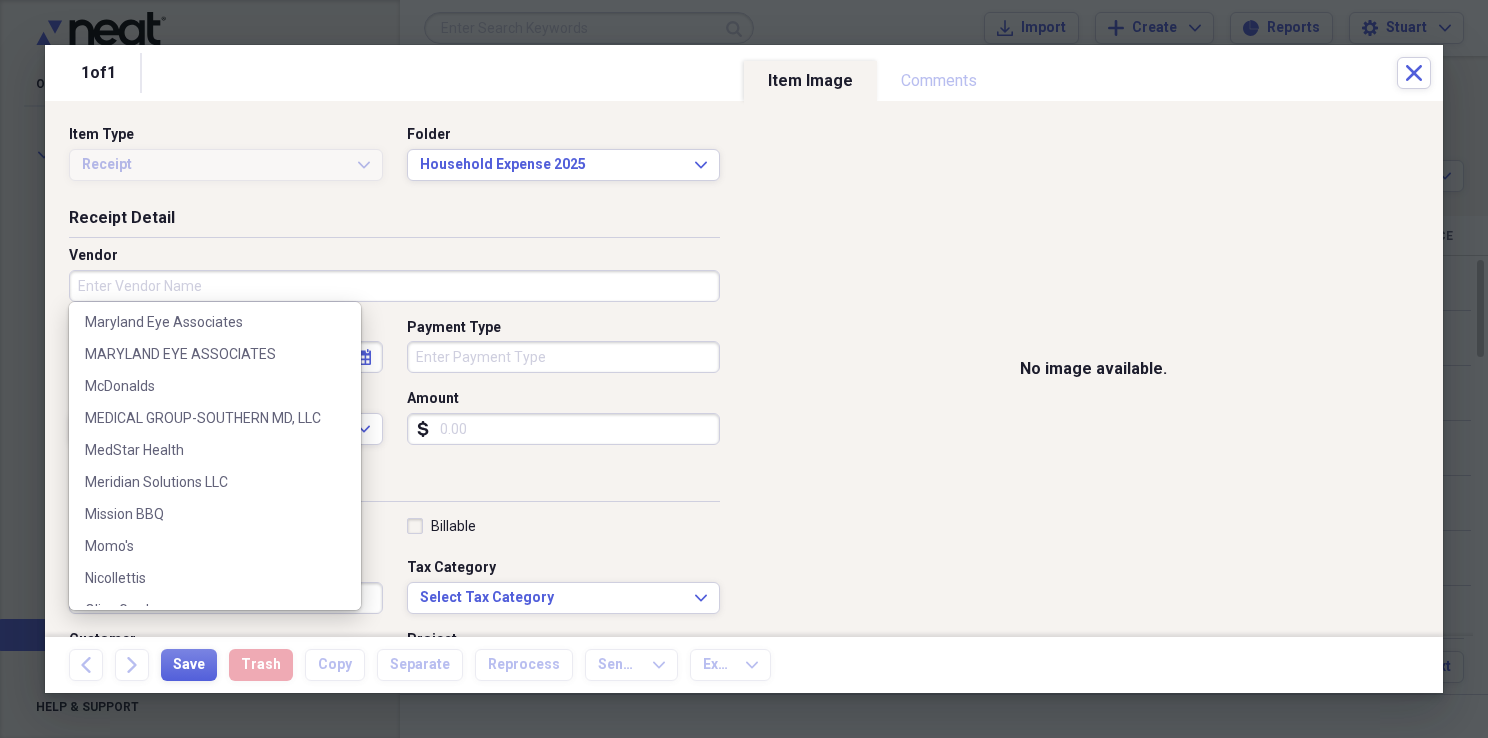 scroll, scrollTop: 2100, scrollLeft: 0, axis: vertical 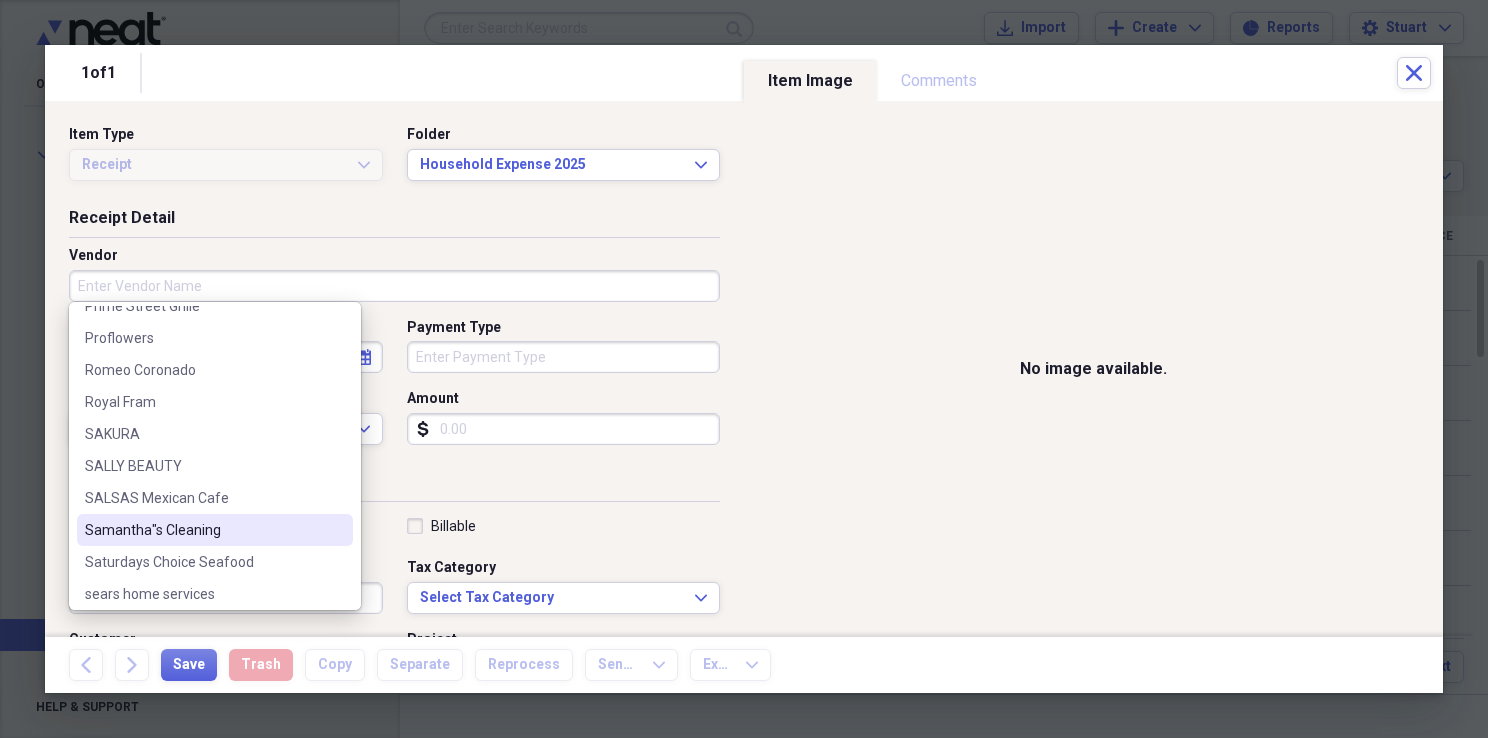 click on "Samantha"s Cleaning" at bounding box center (203, 530) 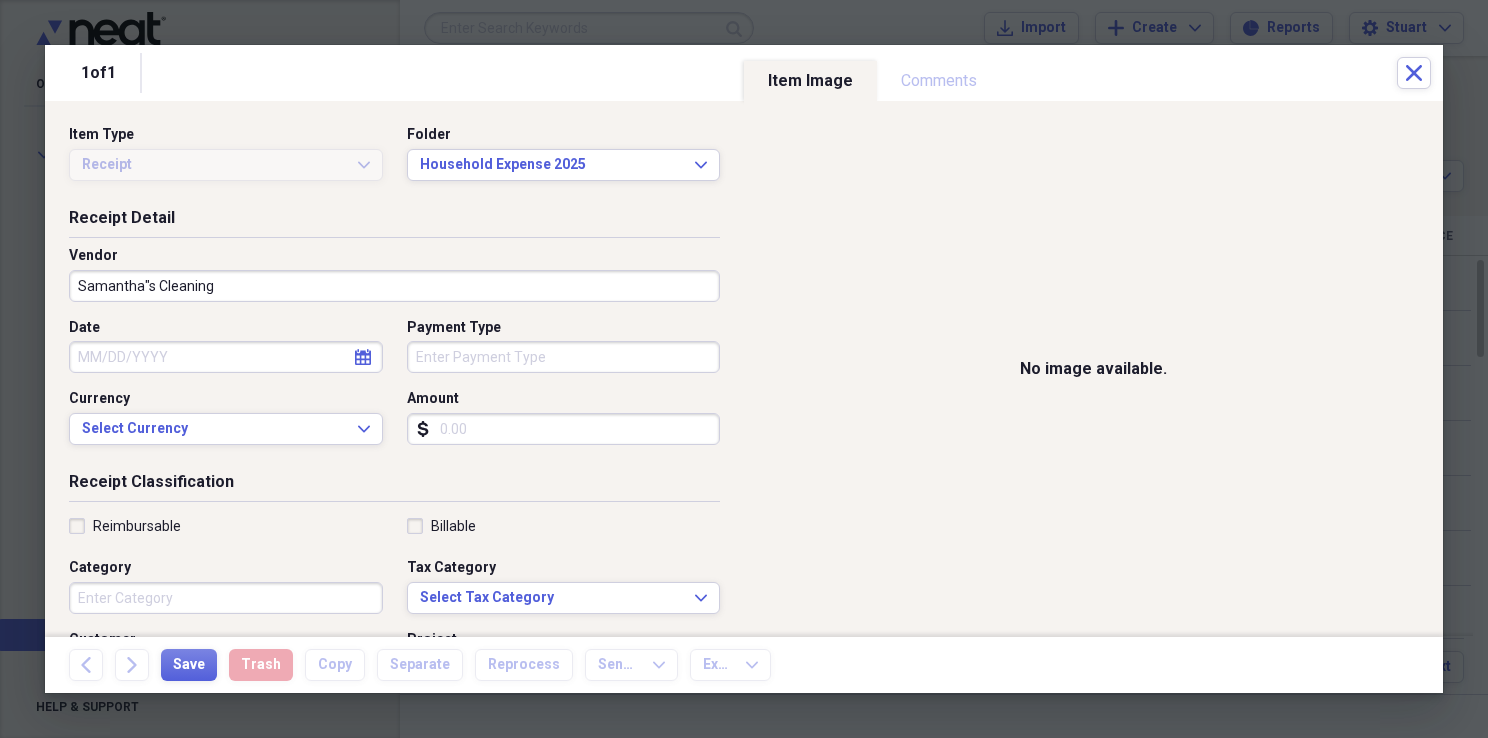 click on "calendar" 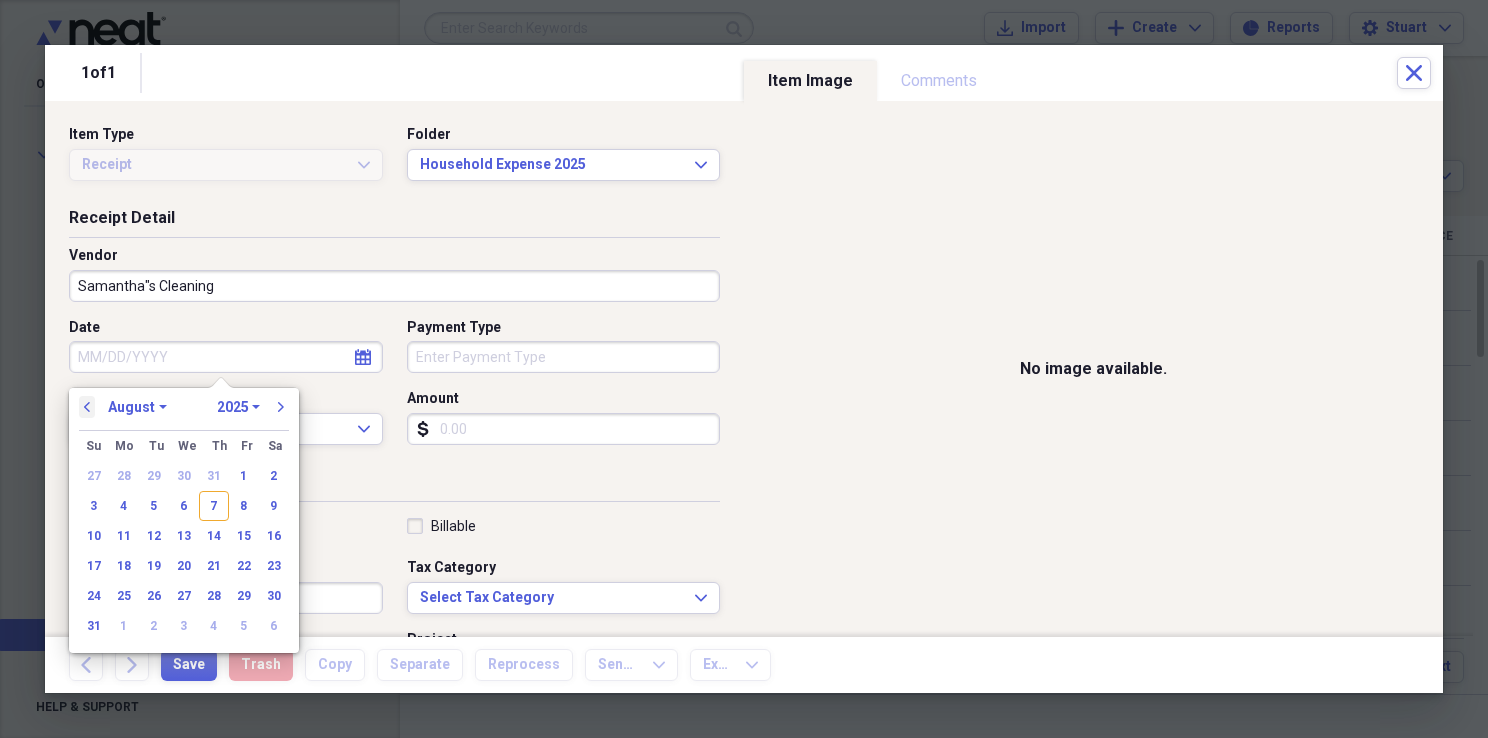click on "previous" at bounding box center (87, 407) 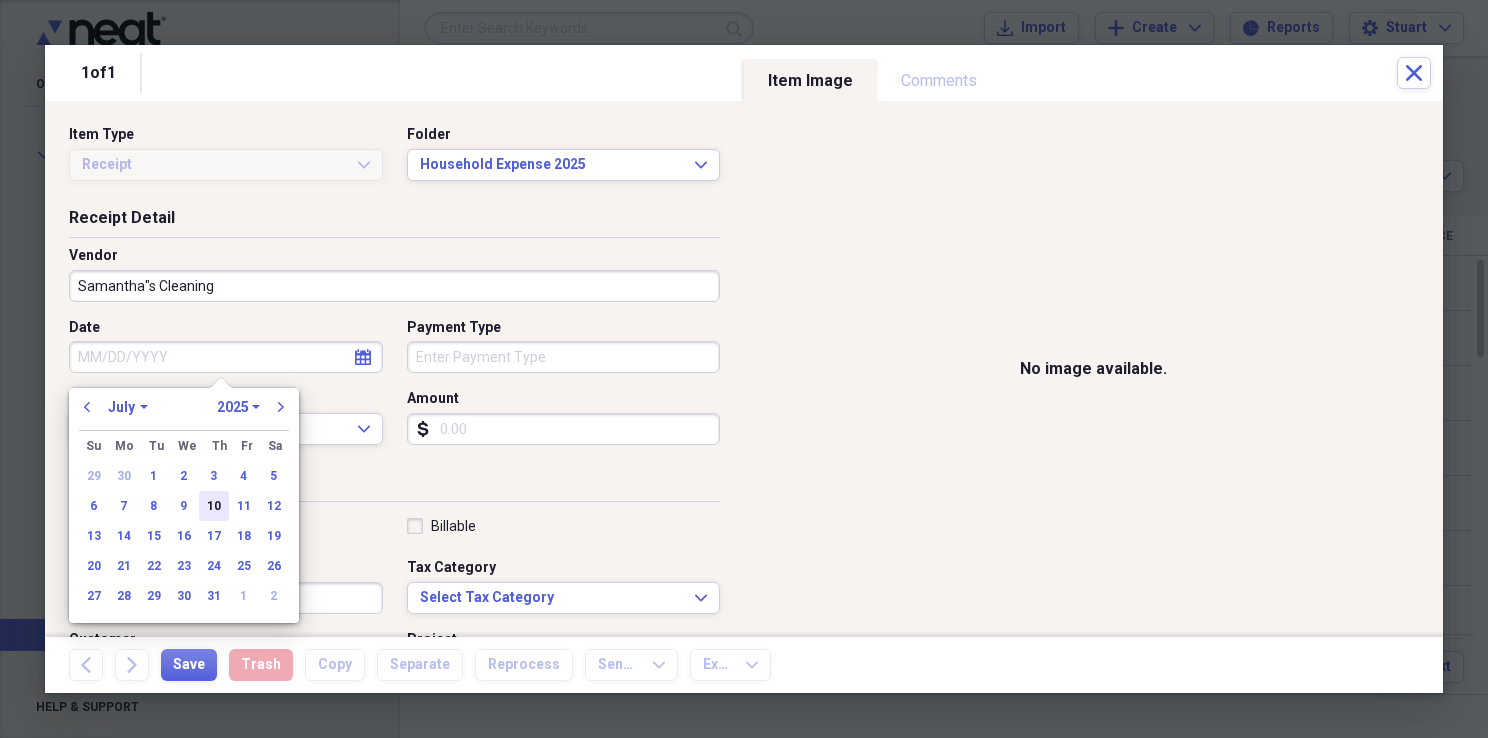 click on "10" at bounding box center (214, 506) 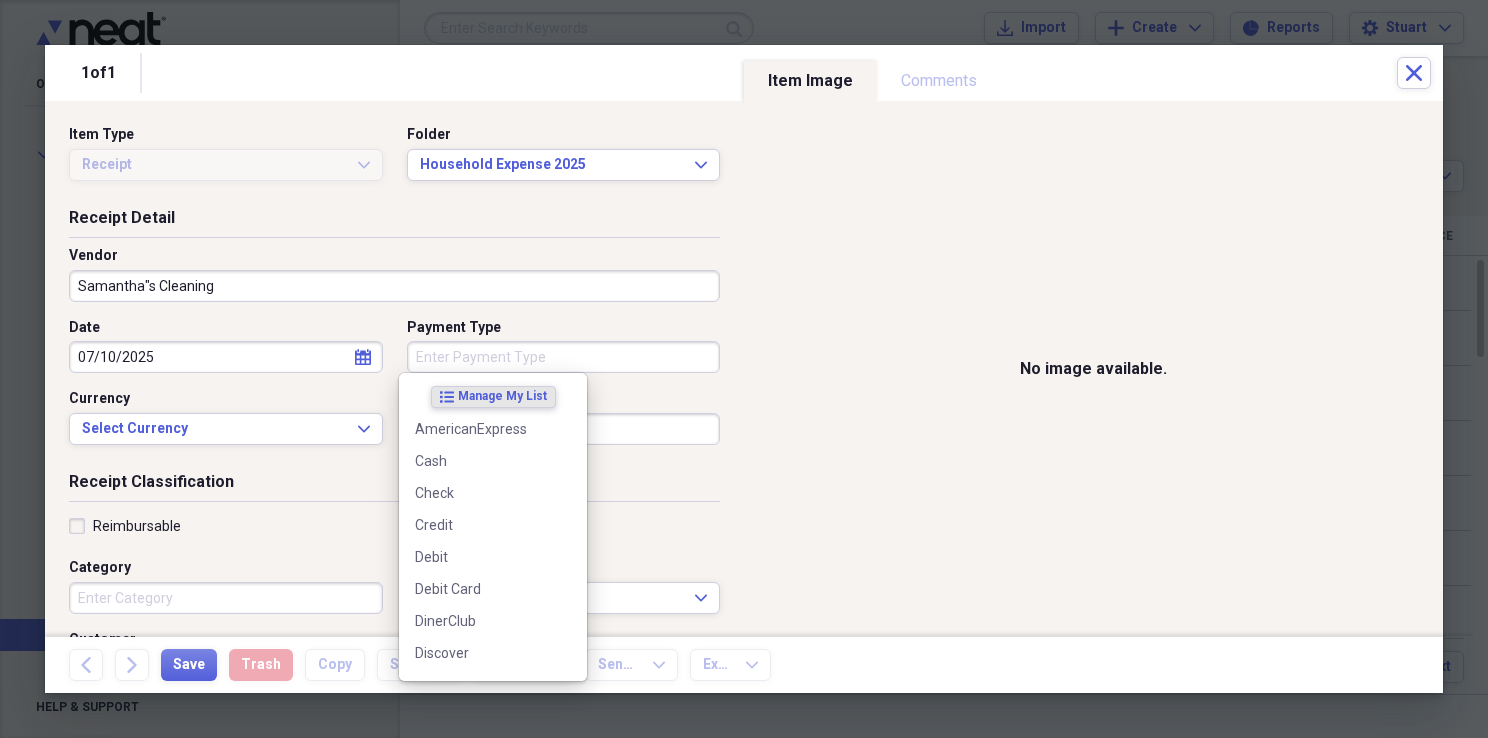 click on "Payment Type" at bounding box center (564, 357) 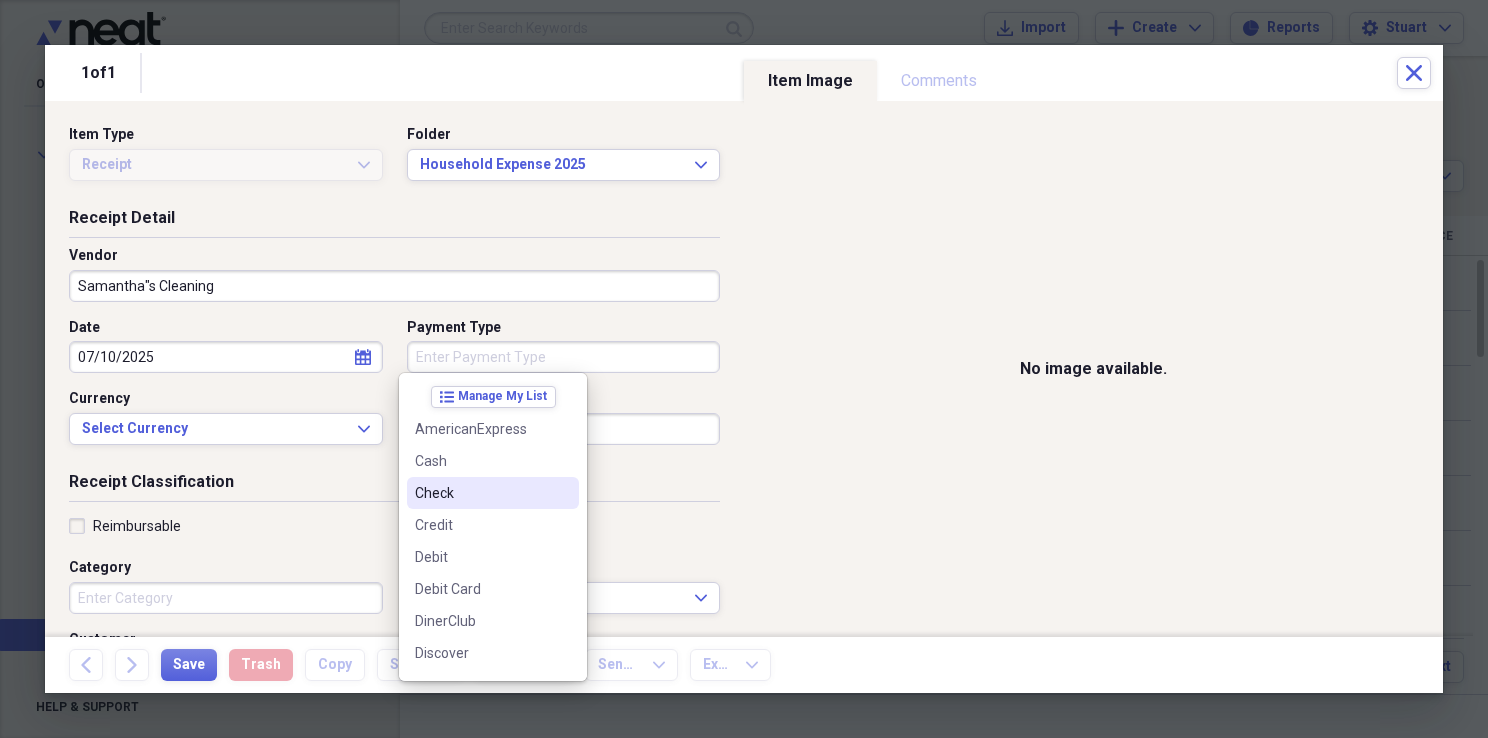 click on "Check" at bounding box center [481, 493] 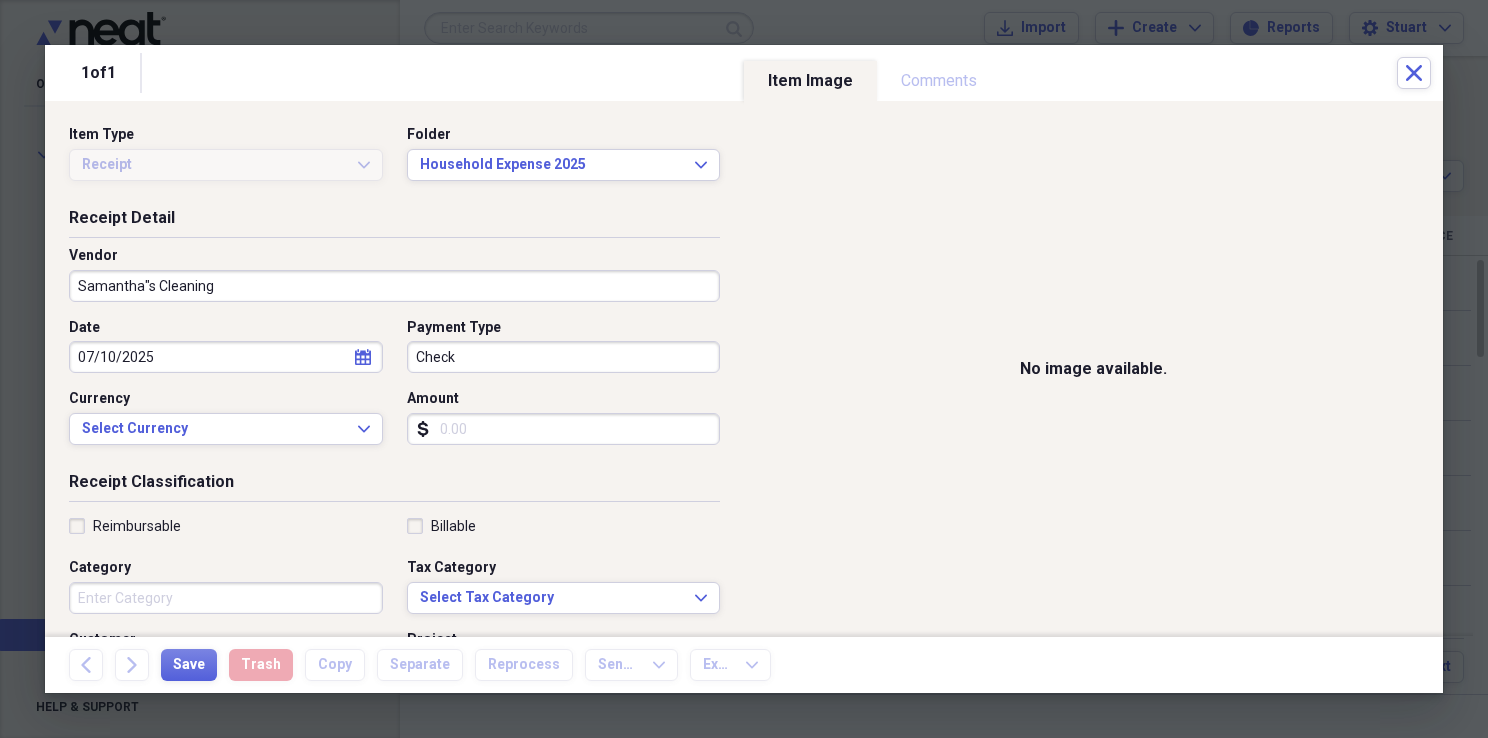 click on "Amount" at bounding box center [564, 429] 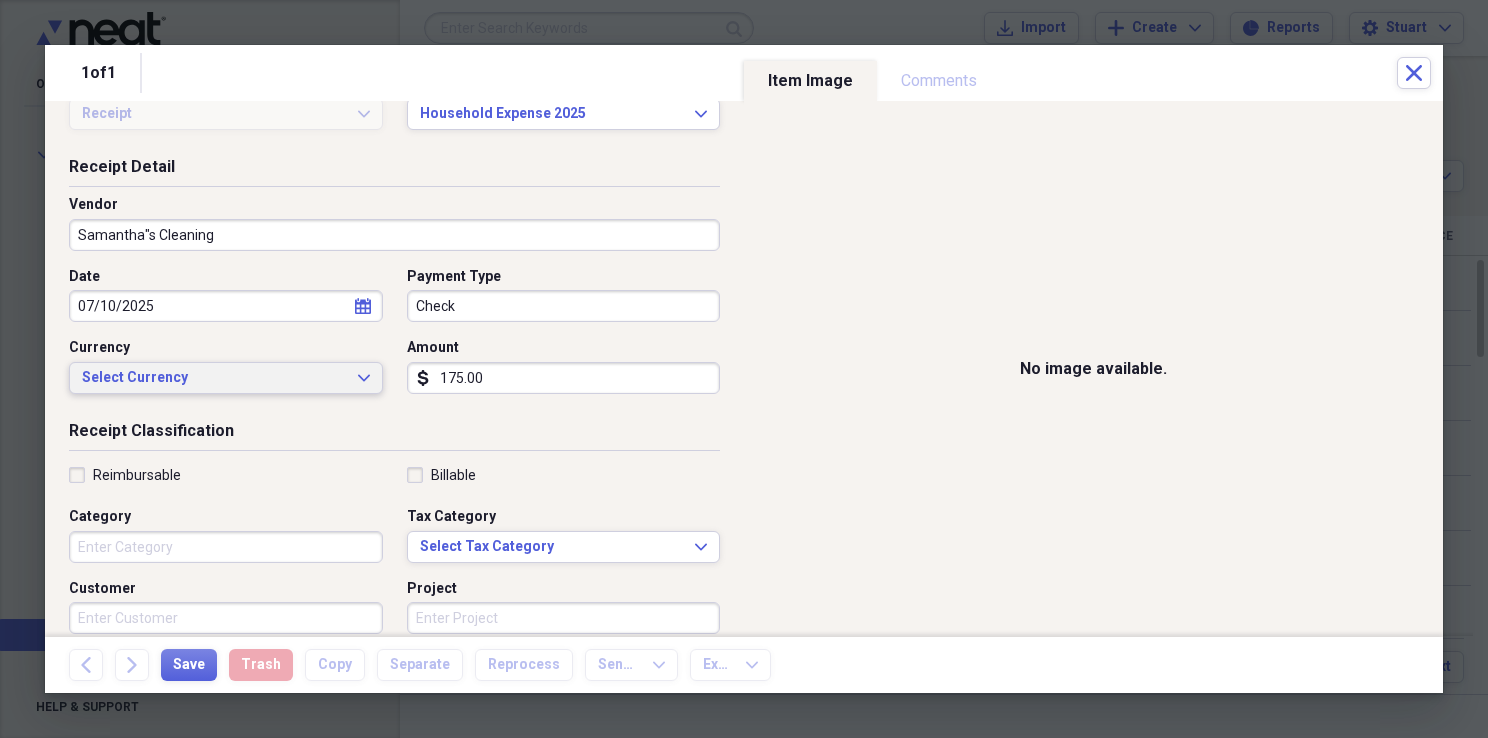 scroll, scrollTop: 100, scrollLeft: 0, axis: vertical 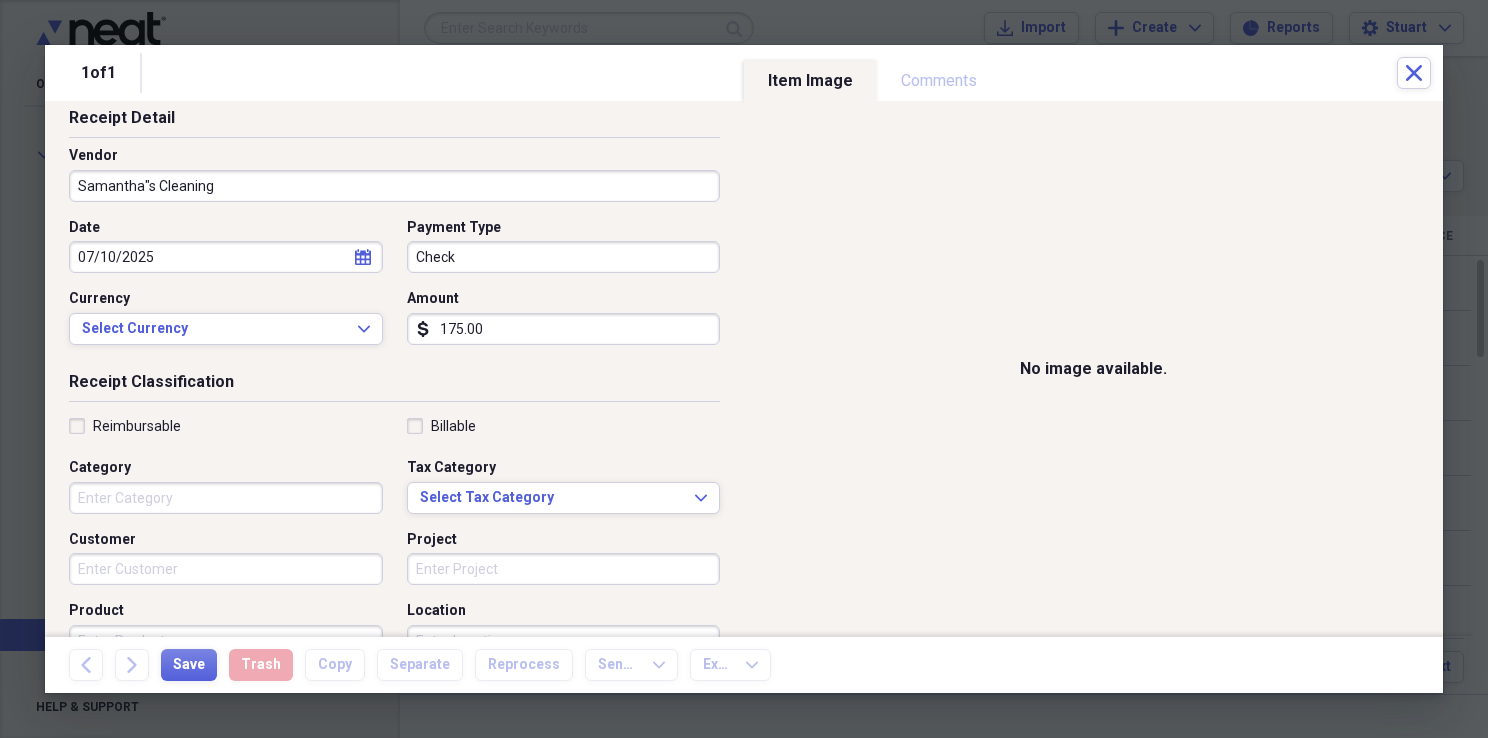 type on "175.00" 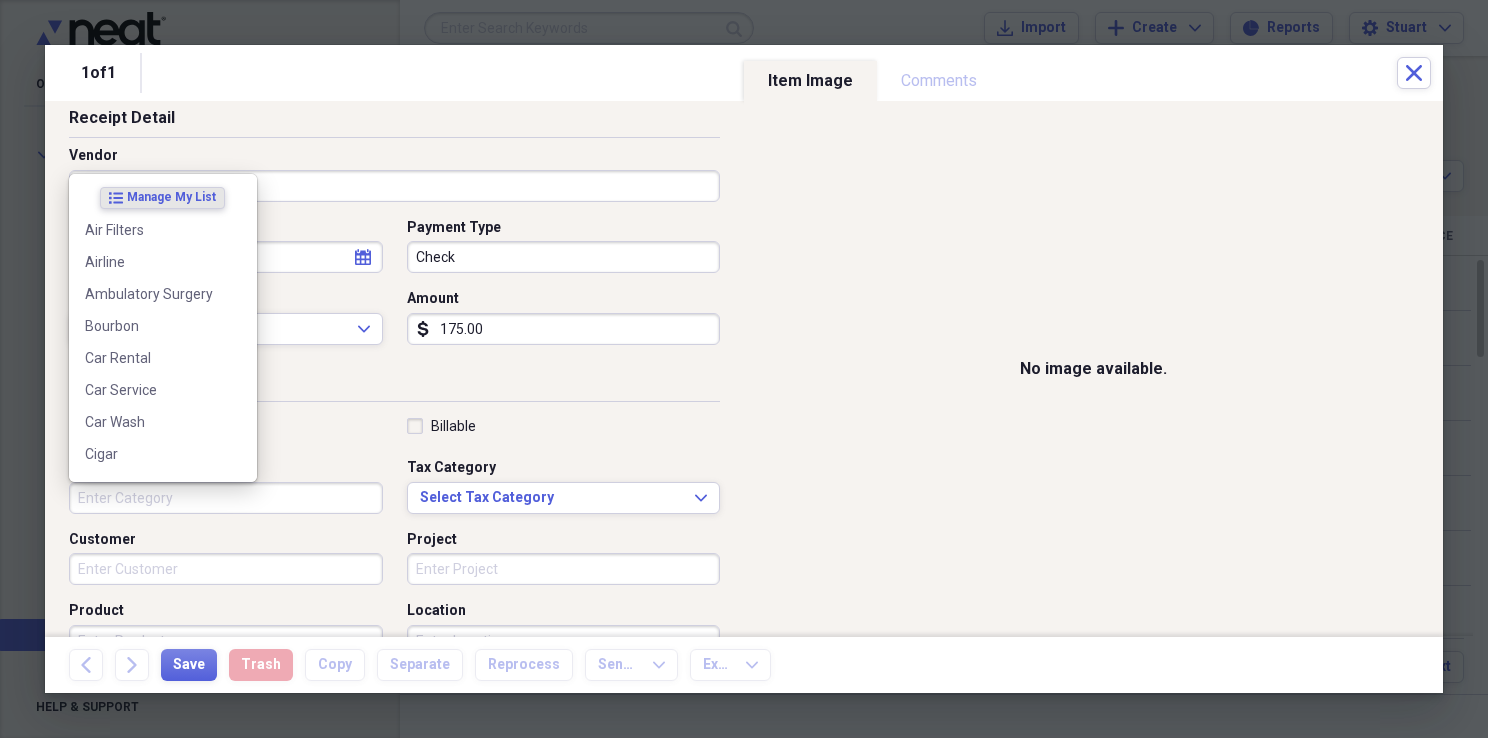 click on "Category" at bounding box center (226, 498) 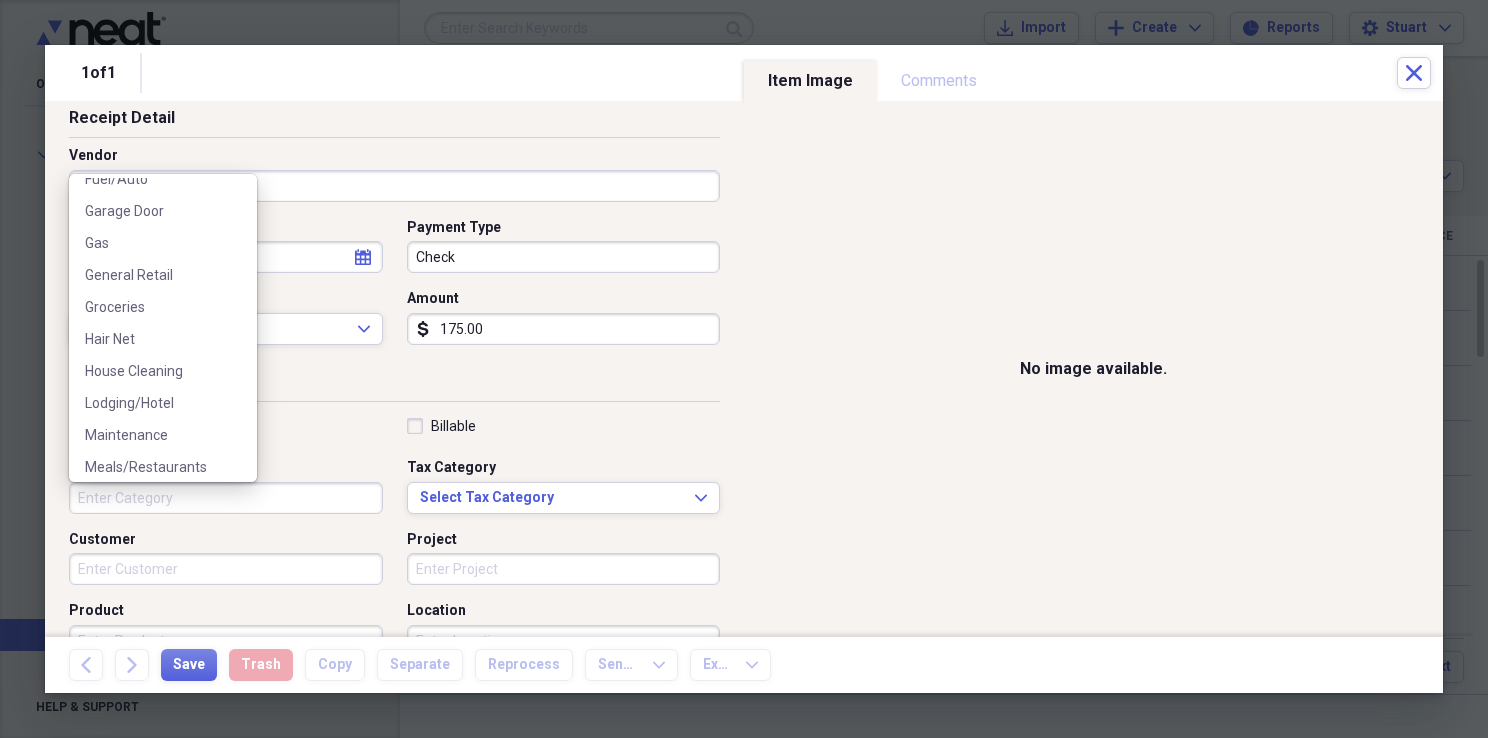 scroll, scrollTop: 600, scrollLeft: 0, axis: vertical 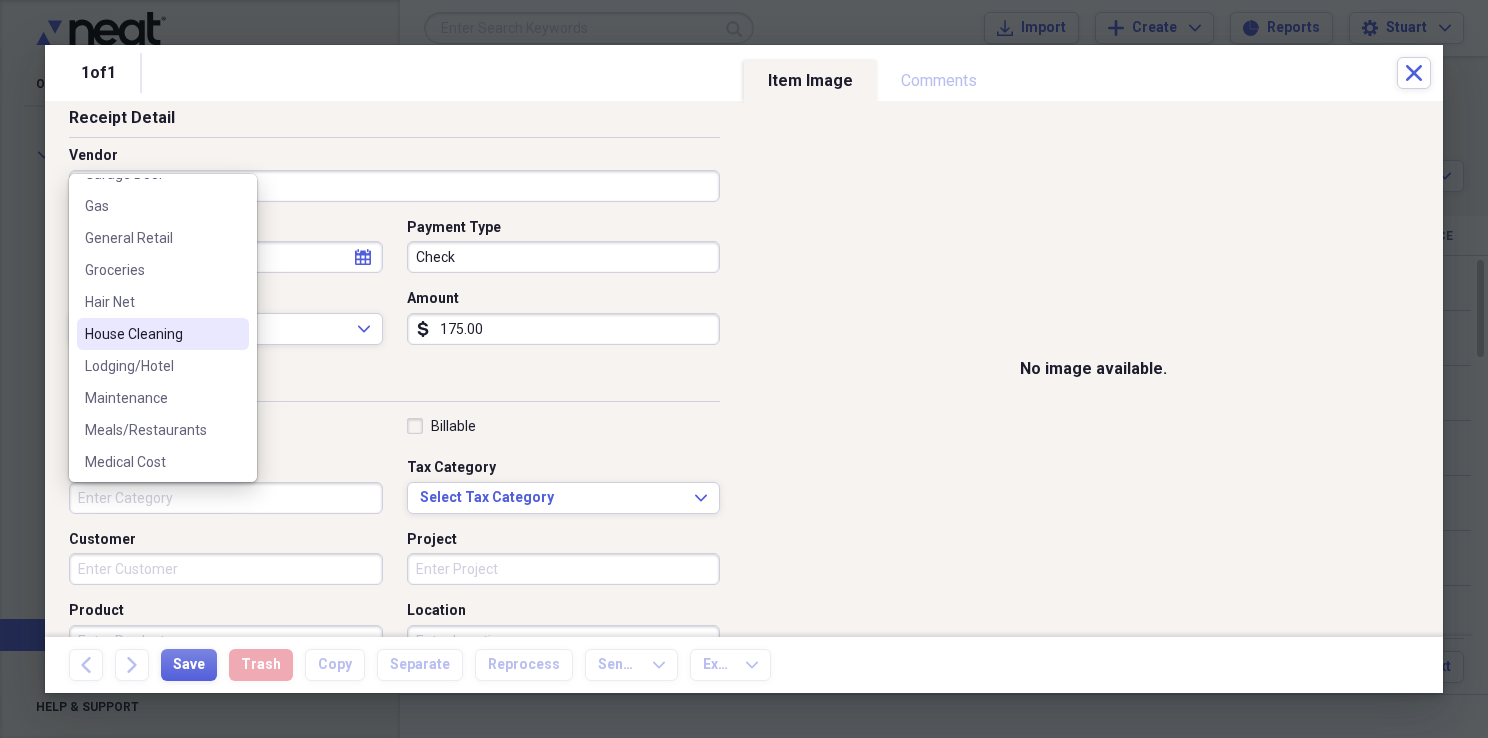 click on "House Cleaning" at bounding box center (151, 334) 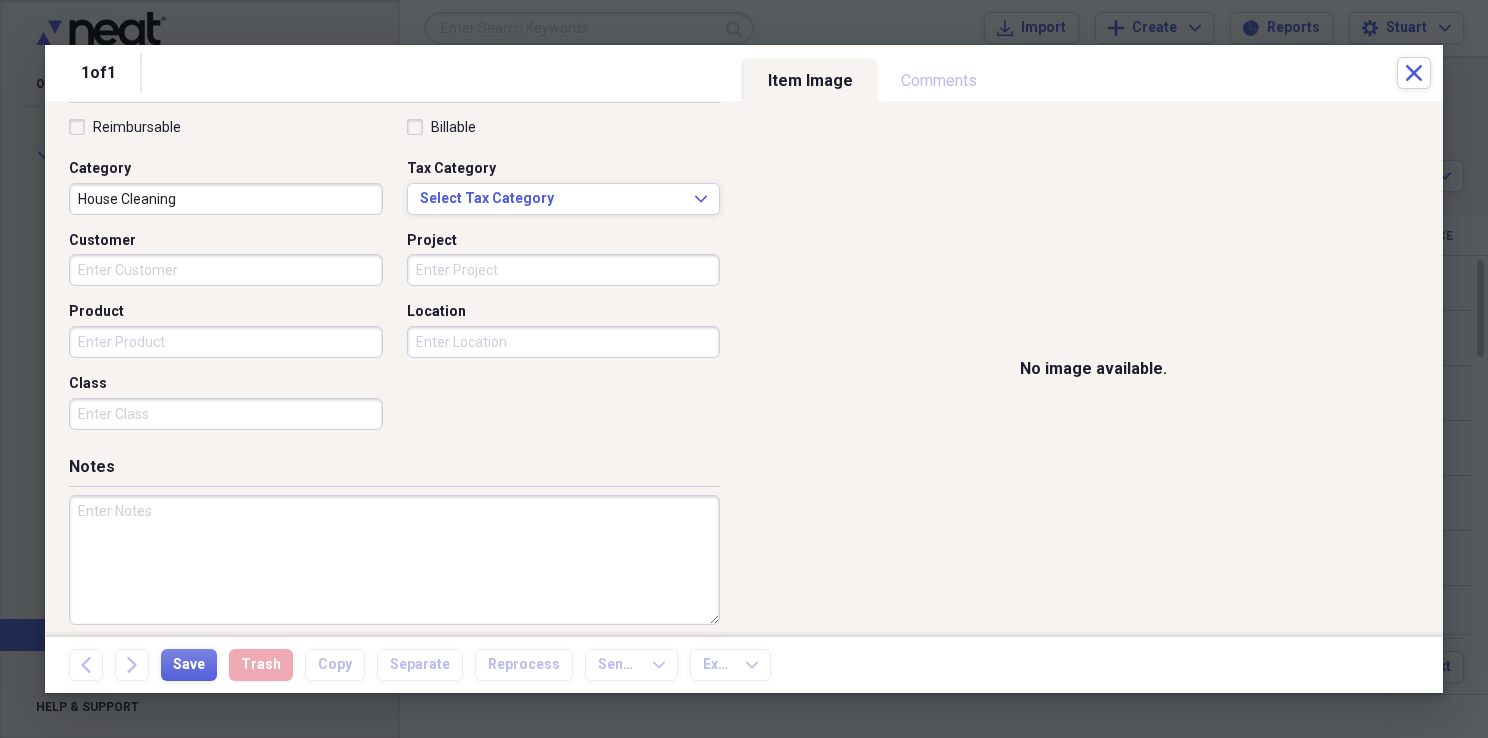 scroll, scrollTop: 400, scrollLeft: 0, axis: vertical 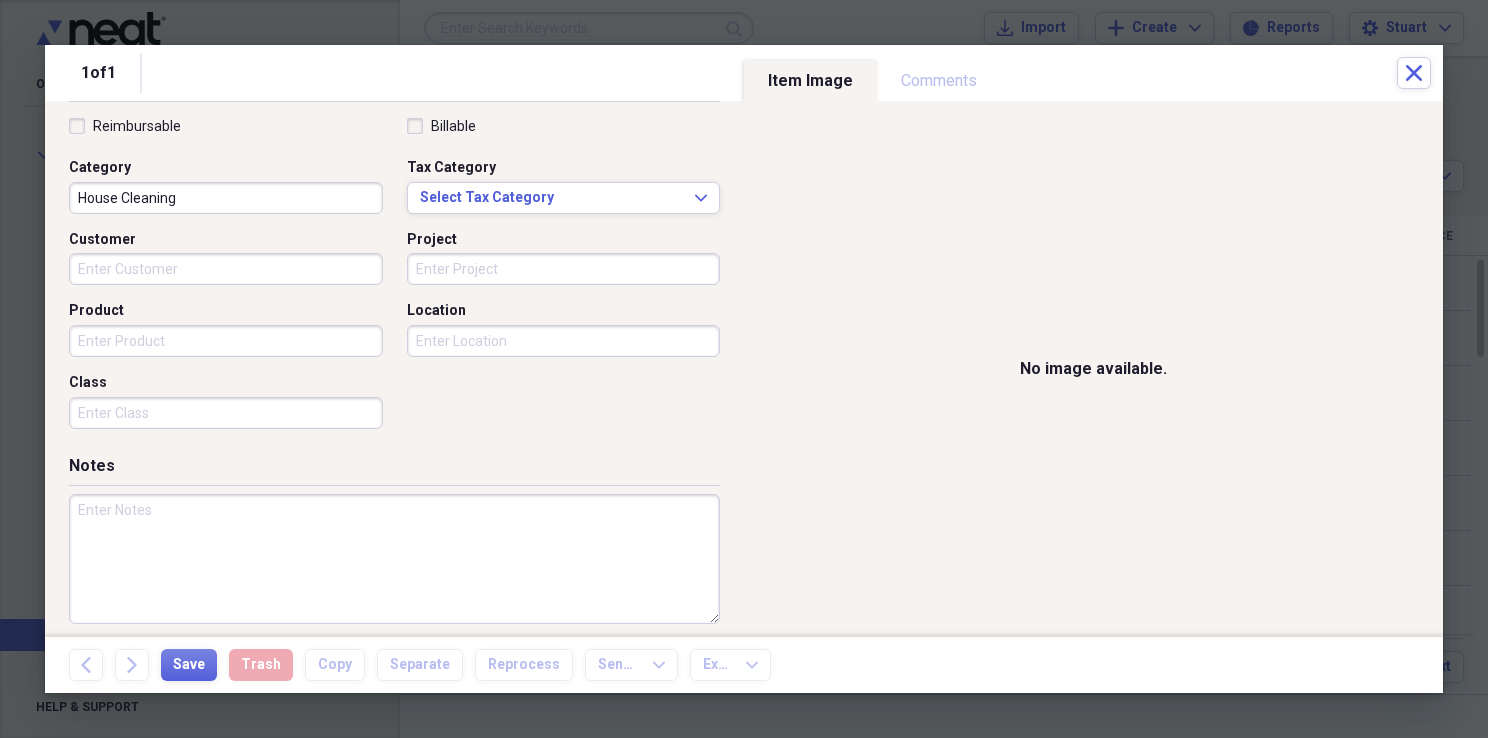 click at bounding box center (394, 559) 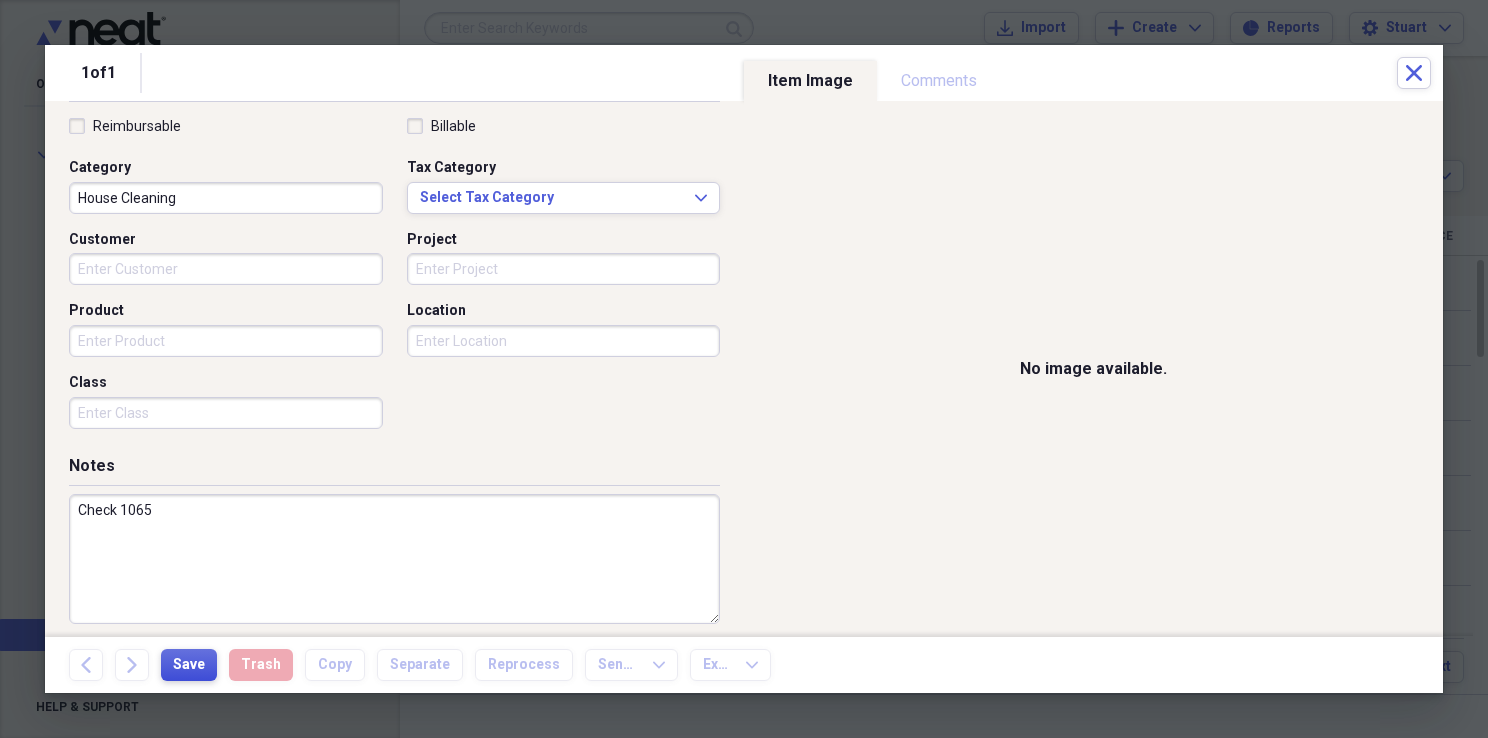 type on "Check 1065" 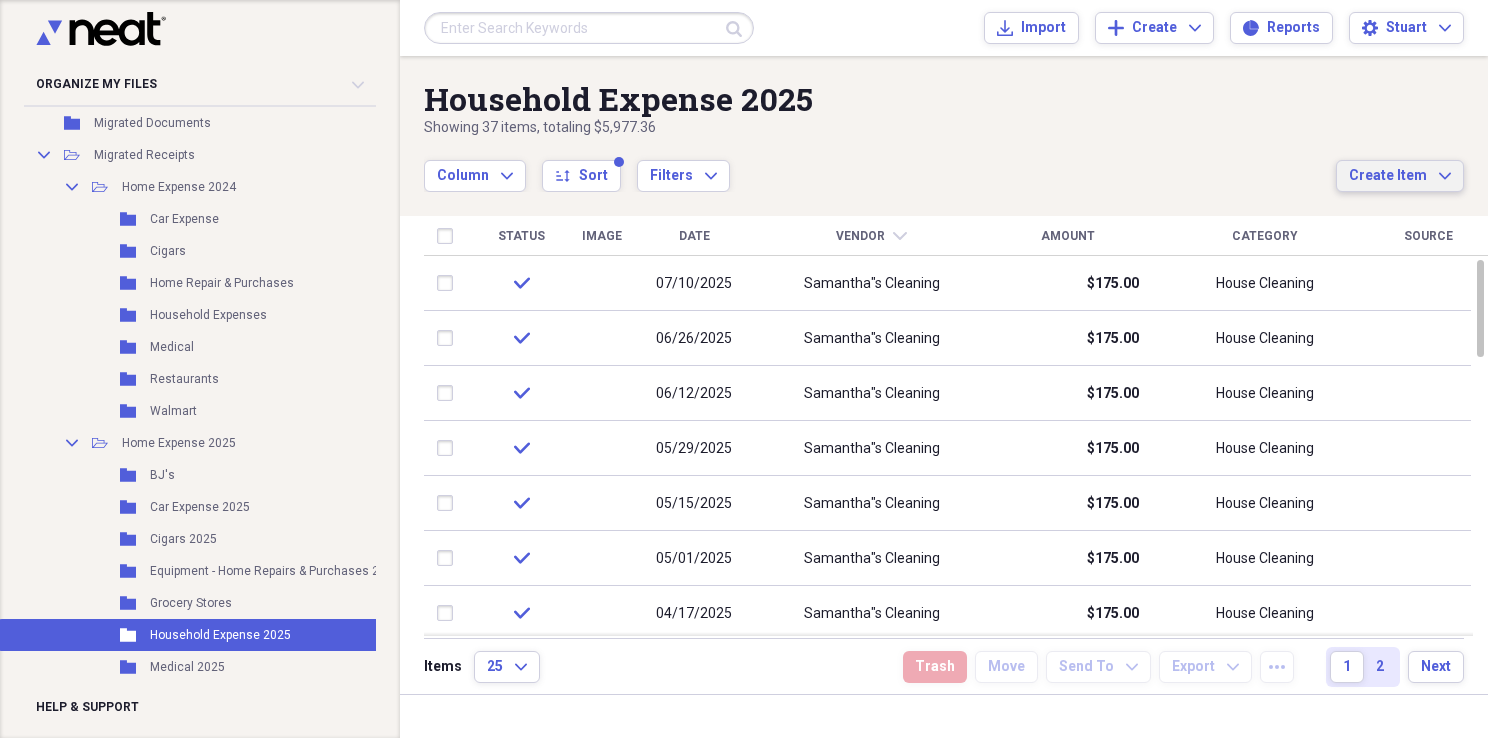 click on "Create Item" at bounding box center [1388, 176] 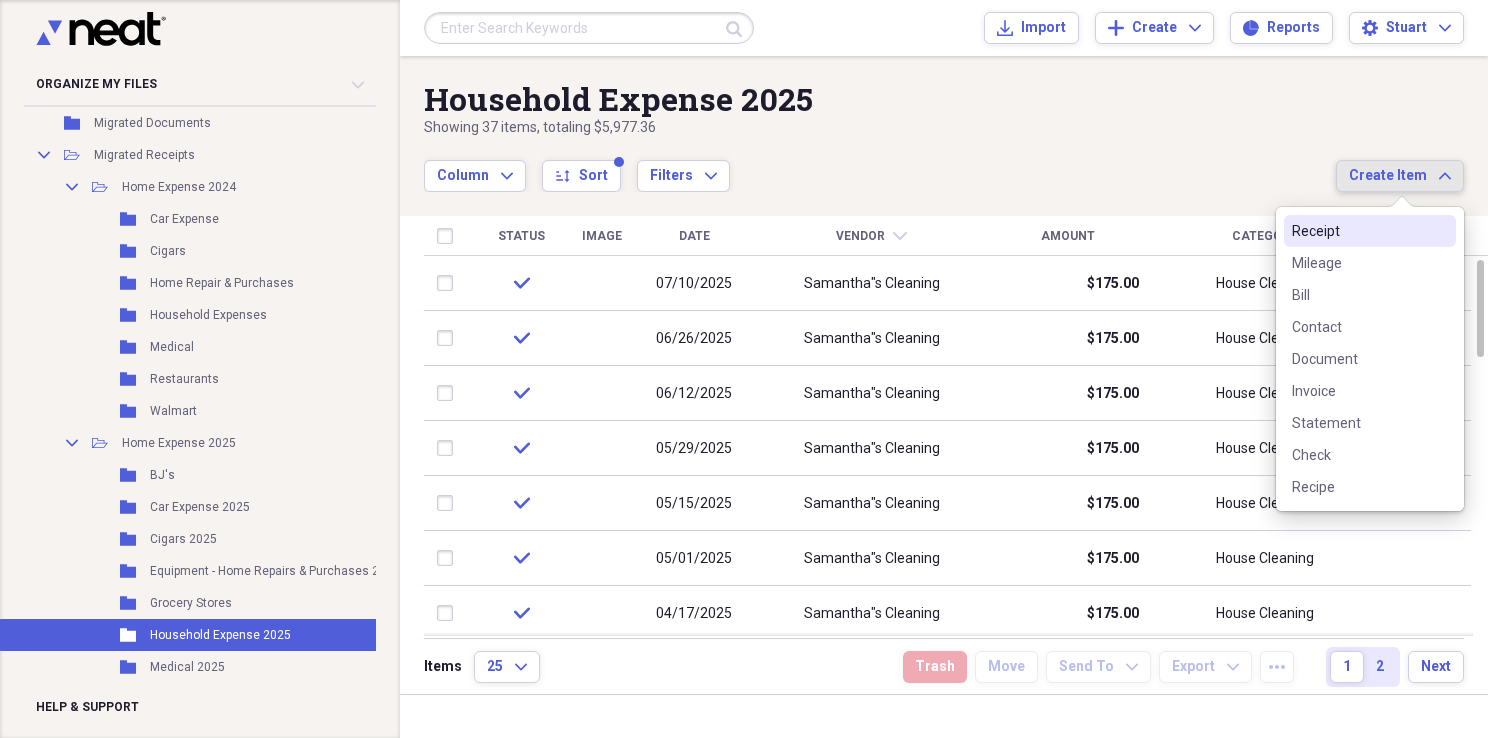 click on "Receipt" at bounding box center (1358, 231) 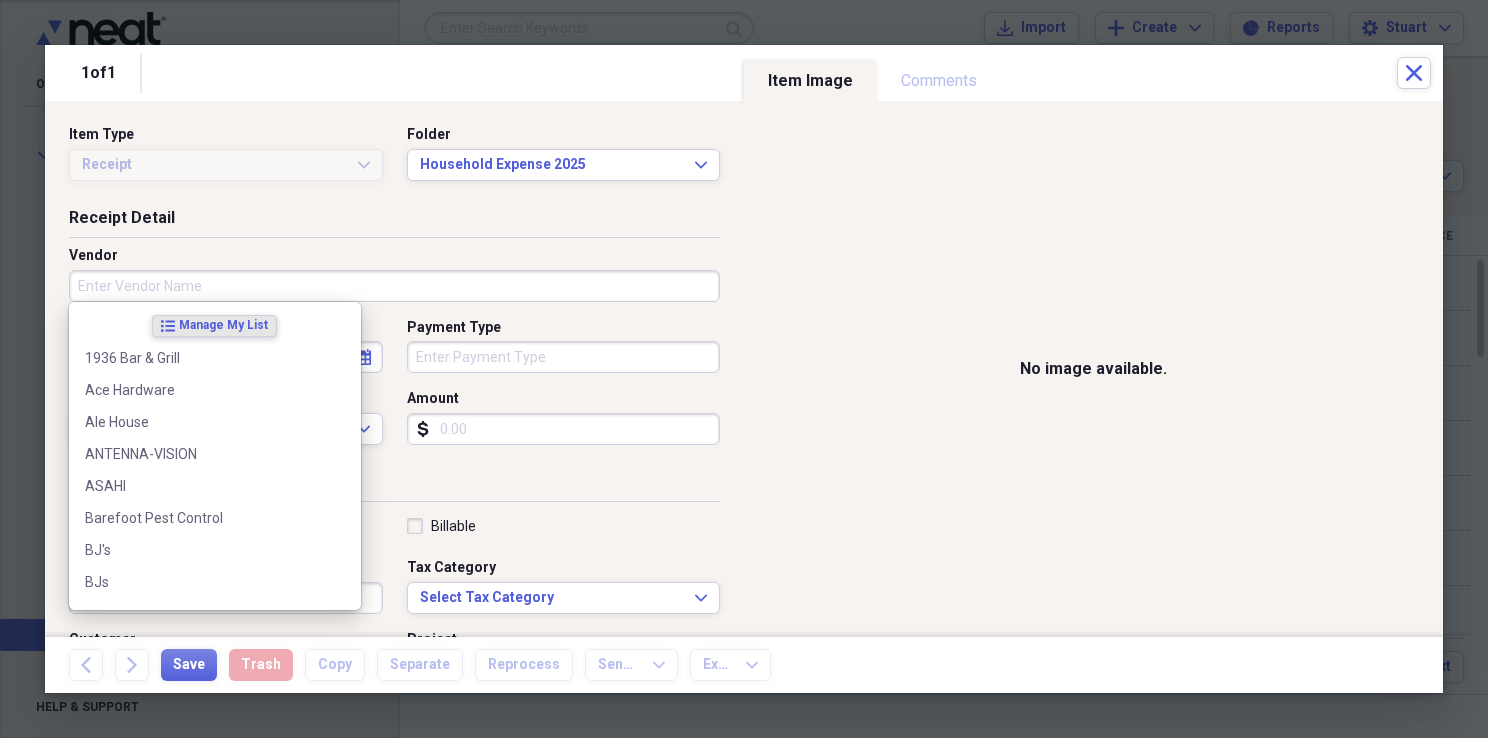 click on "Vendor" at bounding box center [394, 286] 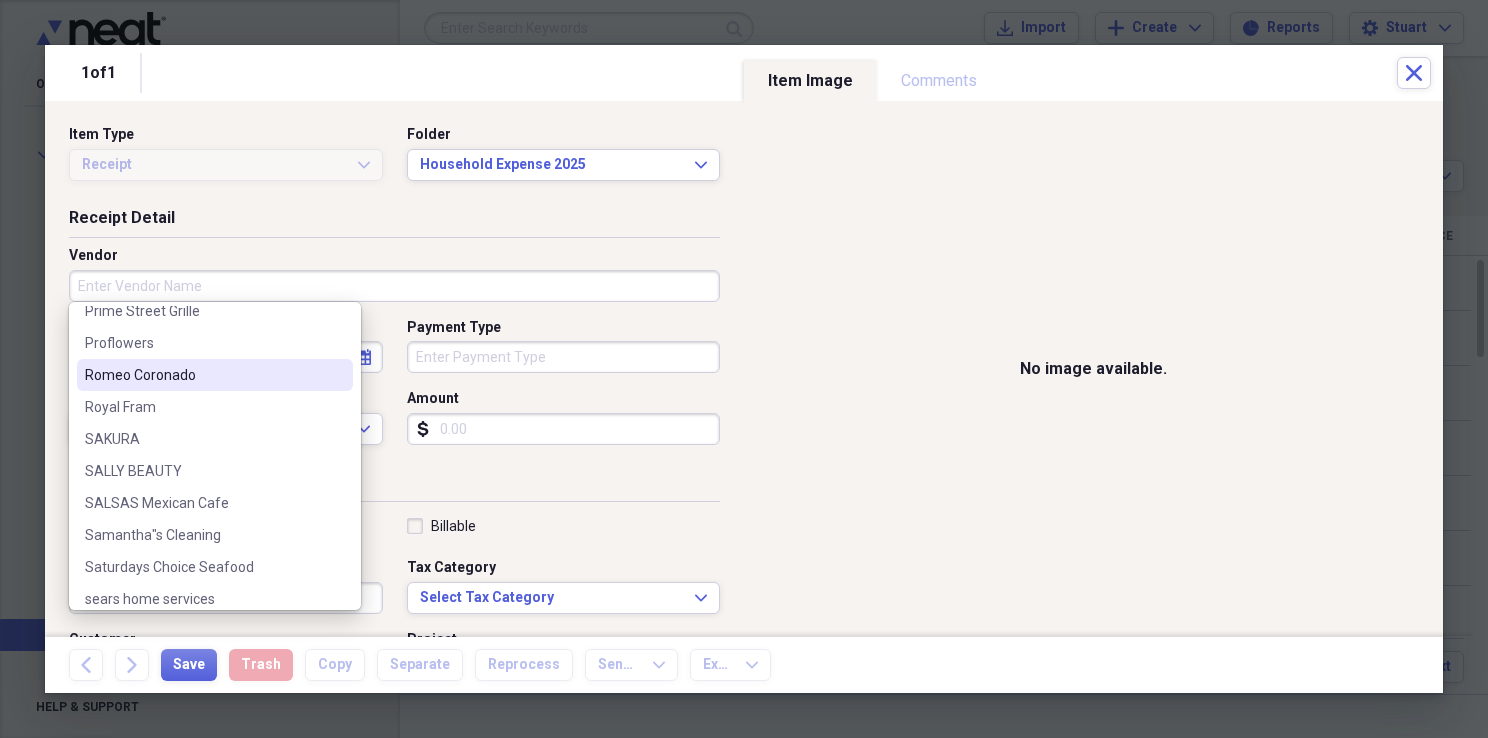 scroll, scrollTop: 2100, scrollLeft: 0, axis: vertical 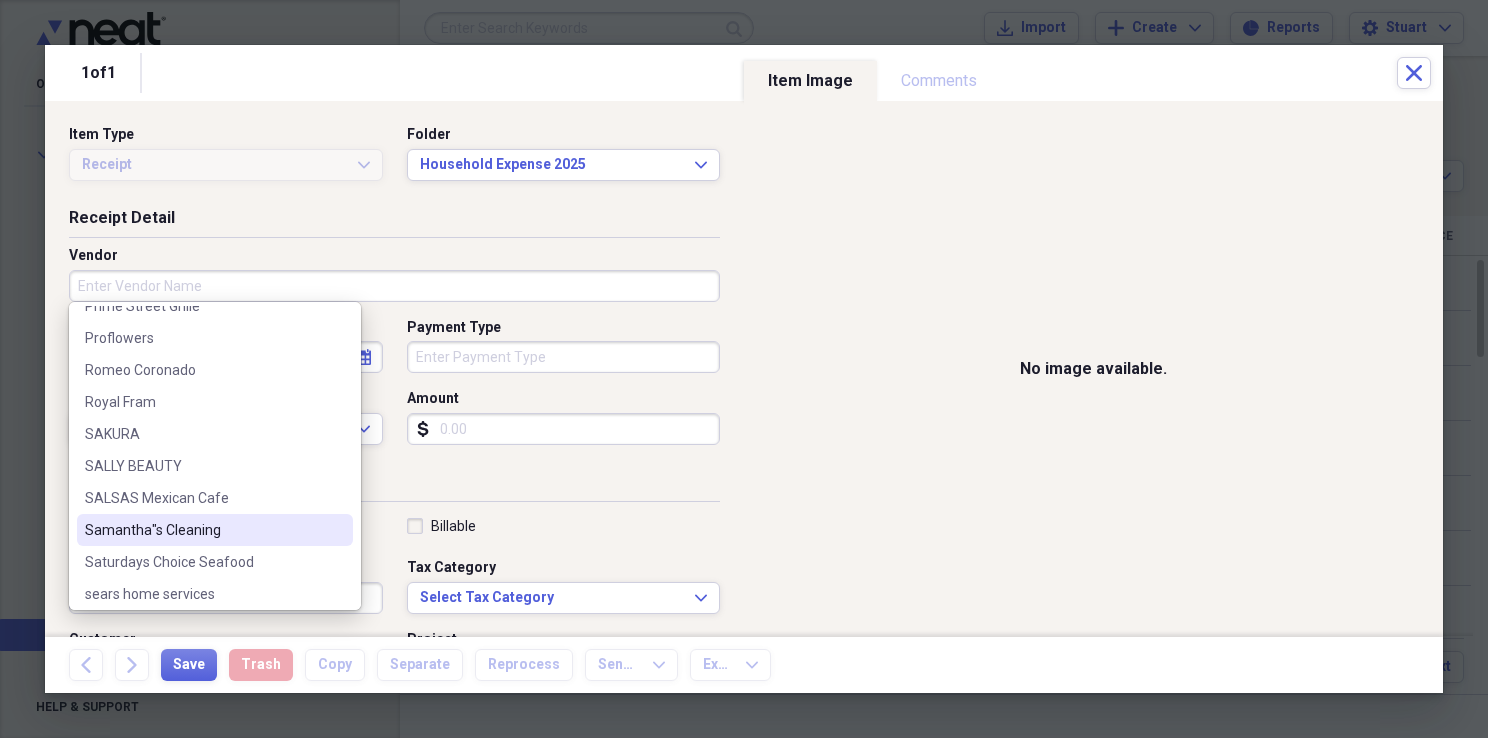 click on "Samantha"s Cleaning" at bounding box center [203, 530] 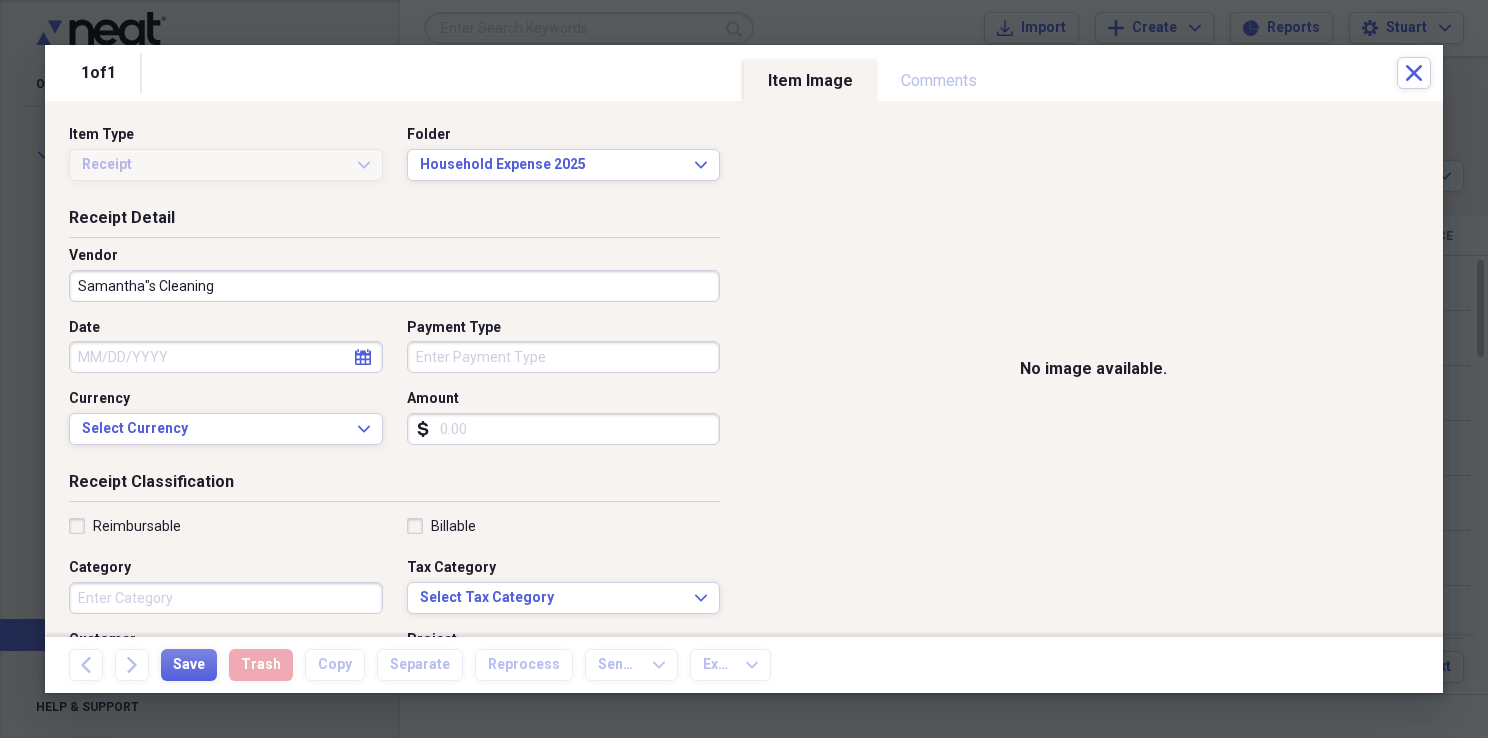 click 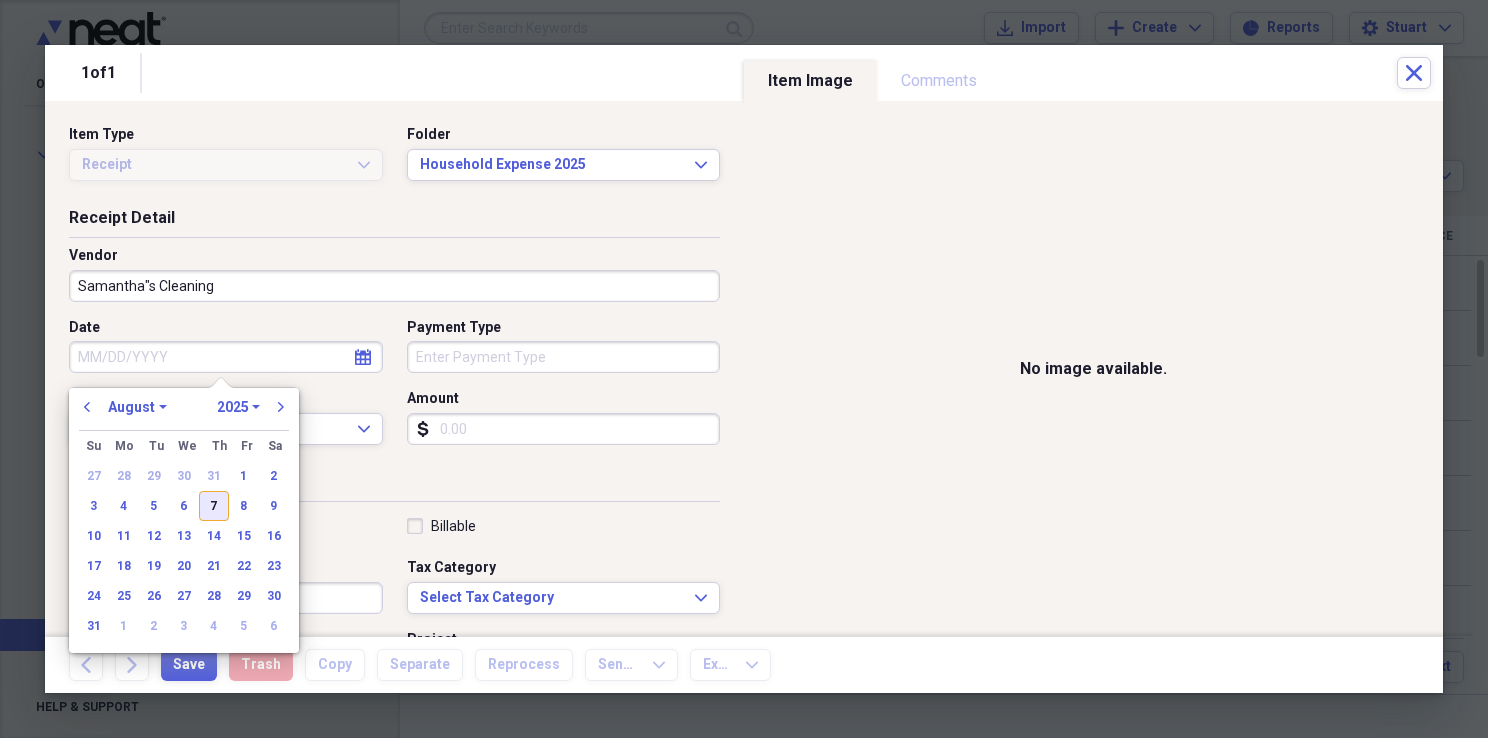 click on "7" at bounding box center [214, 506] 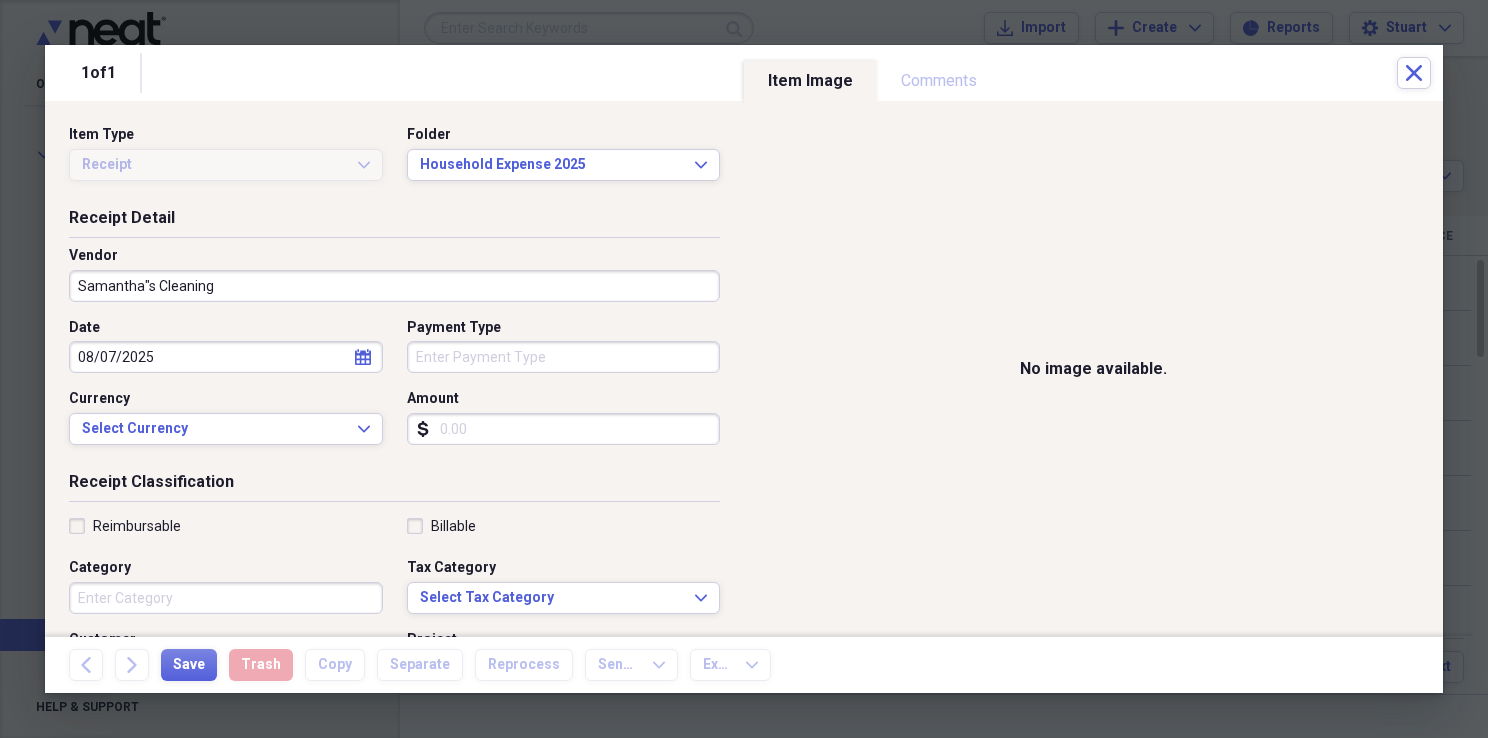 click on "Payment Type" at bounding box center (564, 357) 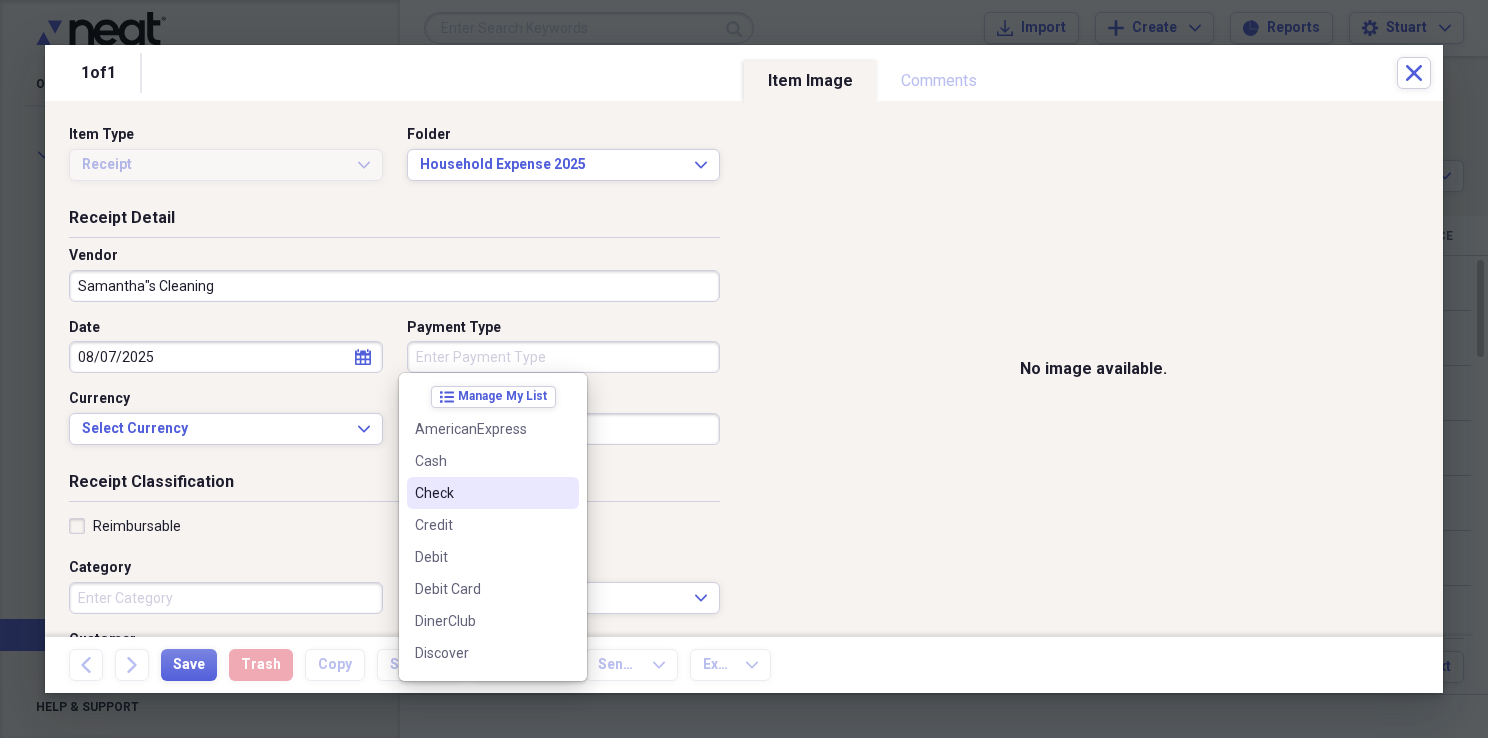 click on "Check" at bounding box center [481, 493] 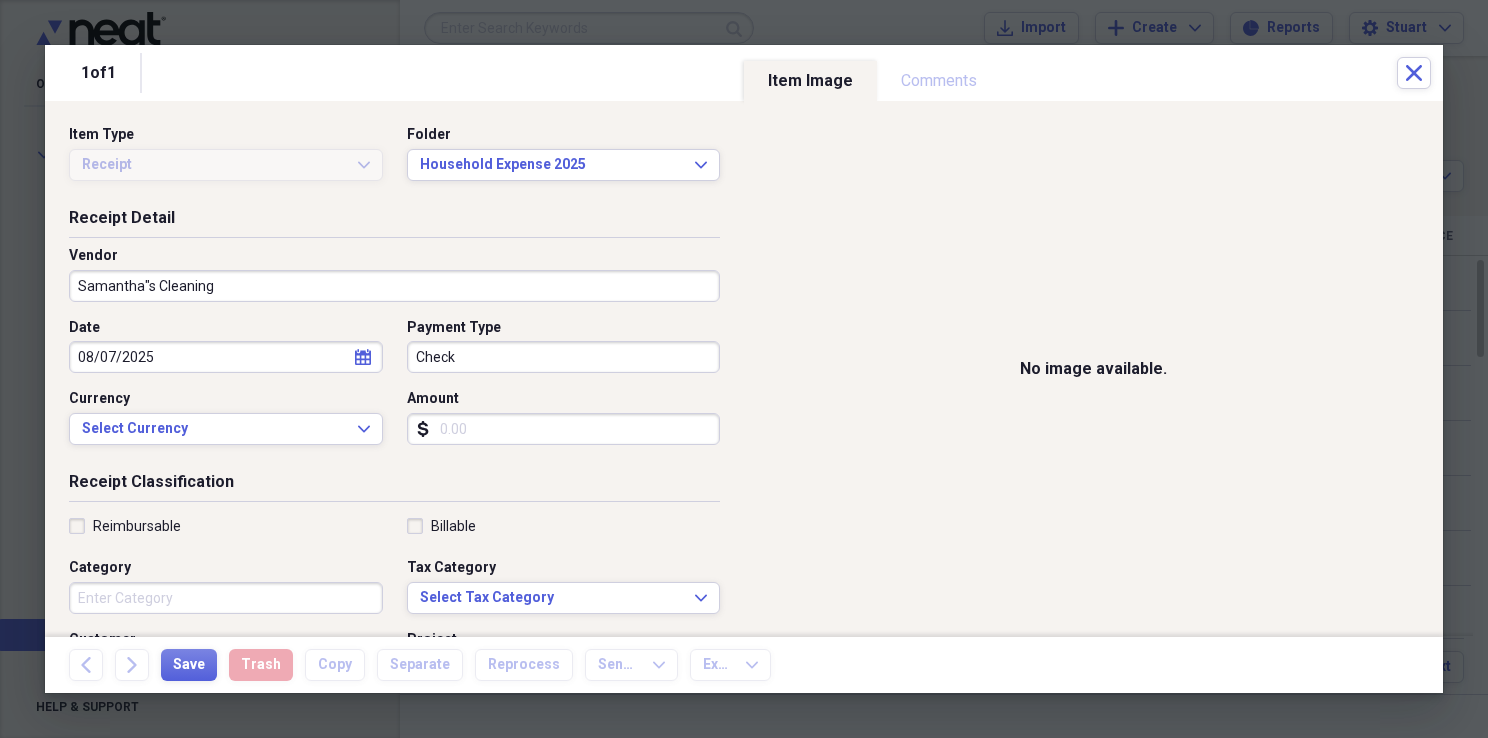 click on "Amount" at bounding box center (564, 429) 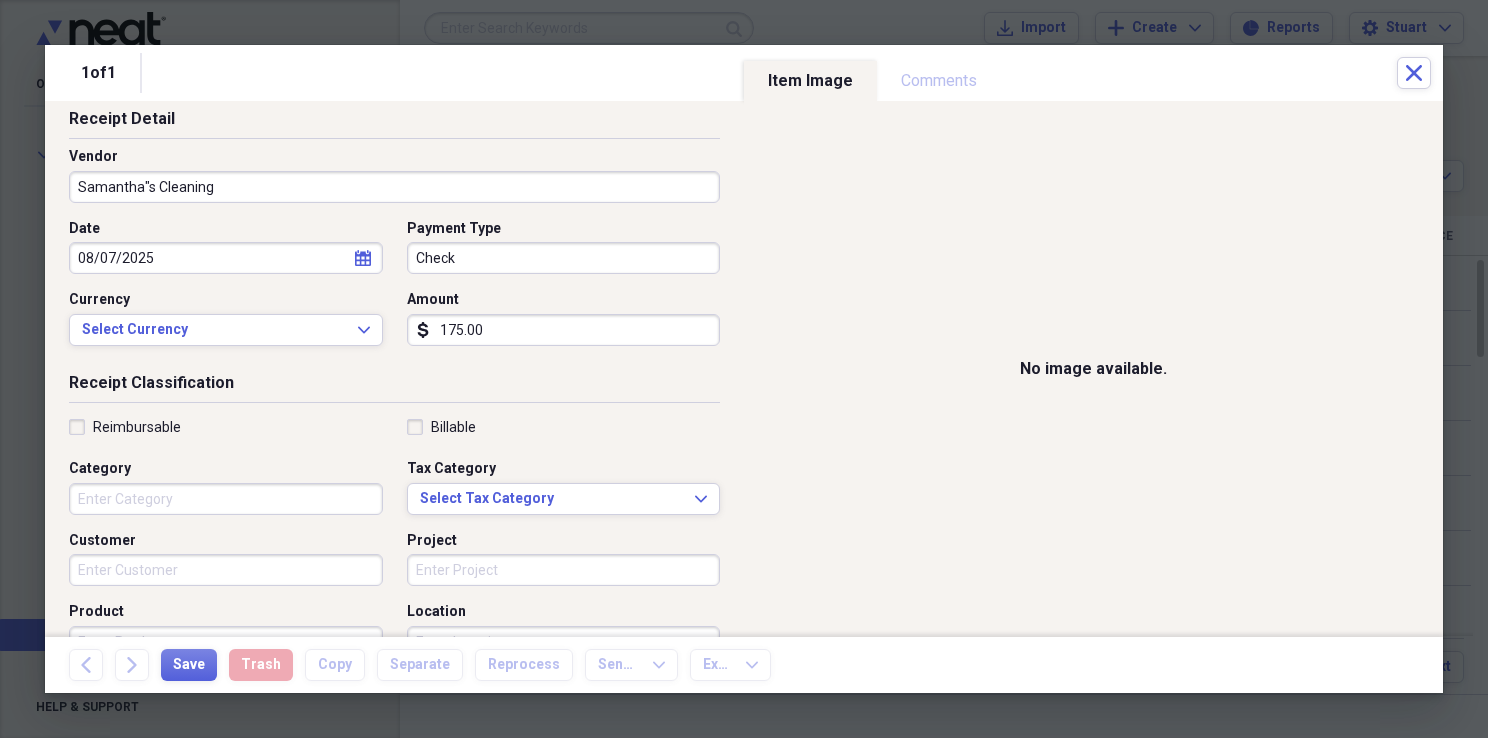 scroll, scrollTop: 100, scrollLeft: 0, axis: vertical 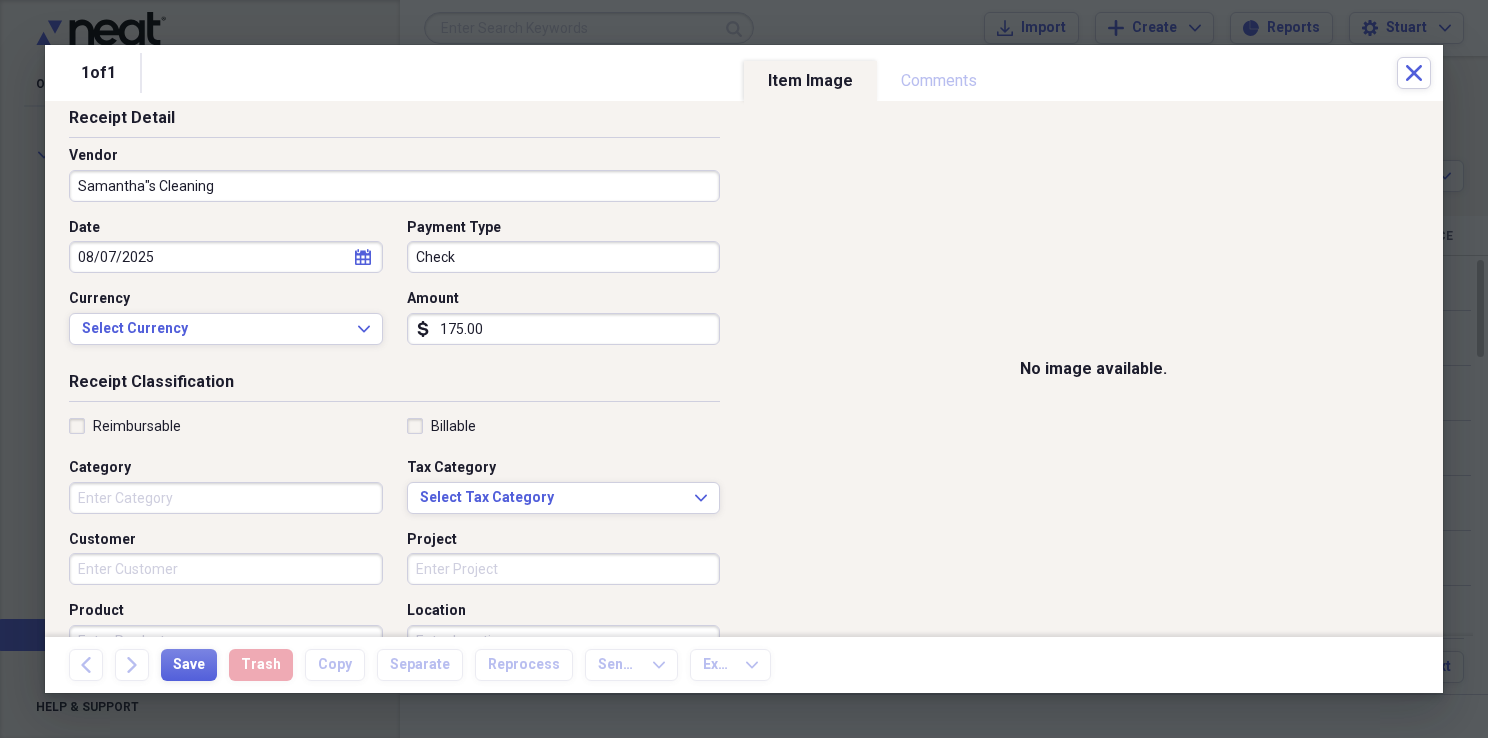 type on "175.00" 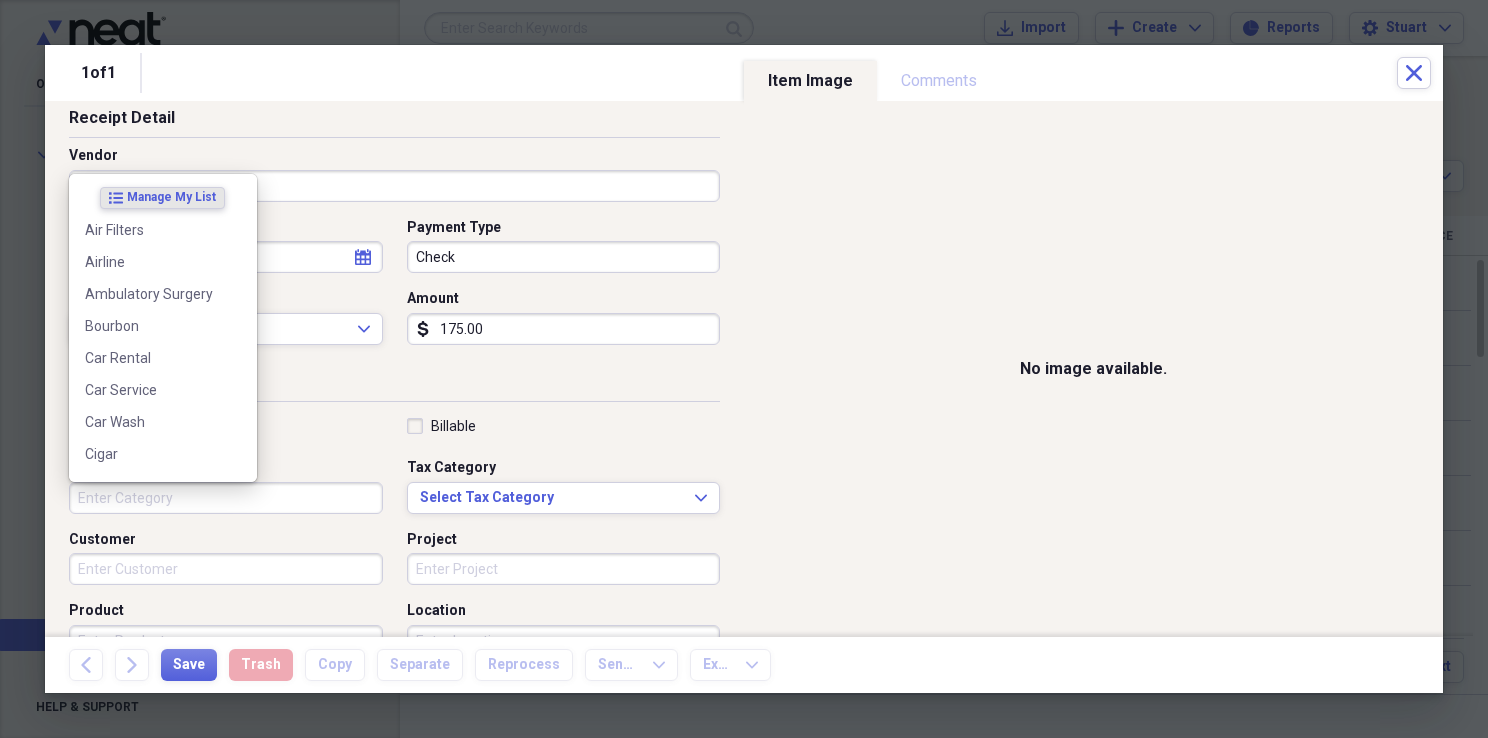 click on "Category" at bounding box center [226, 498] 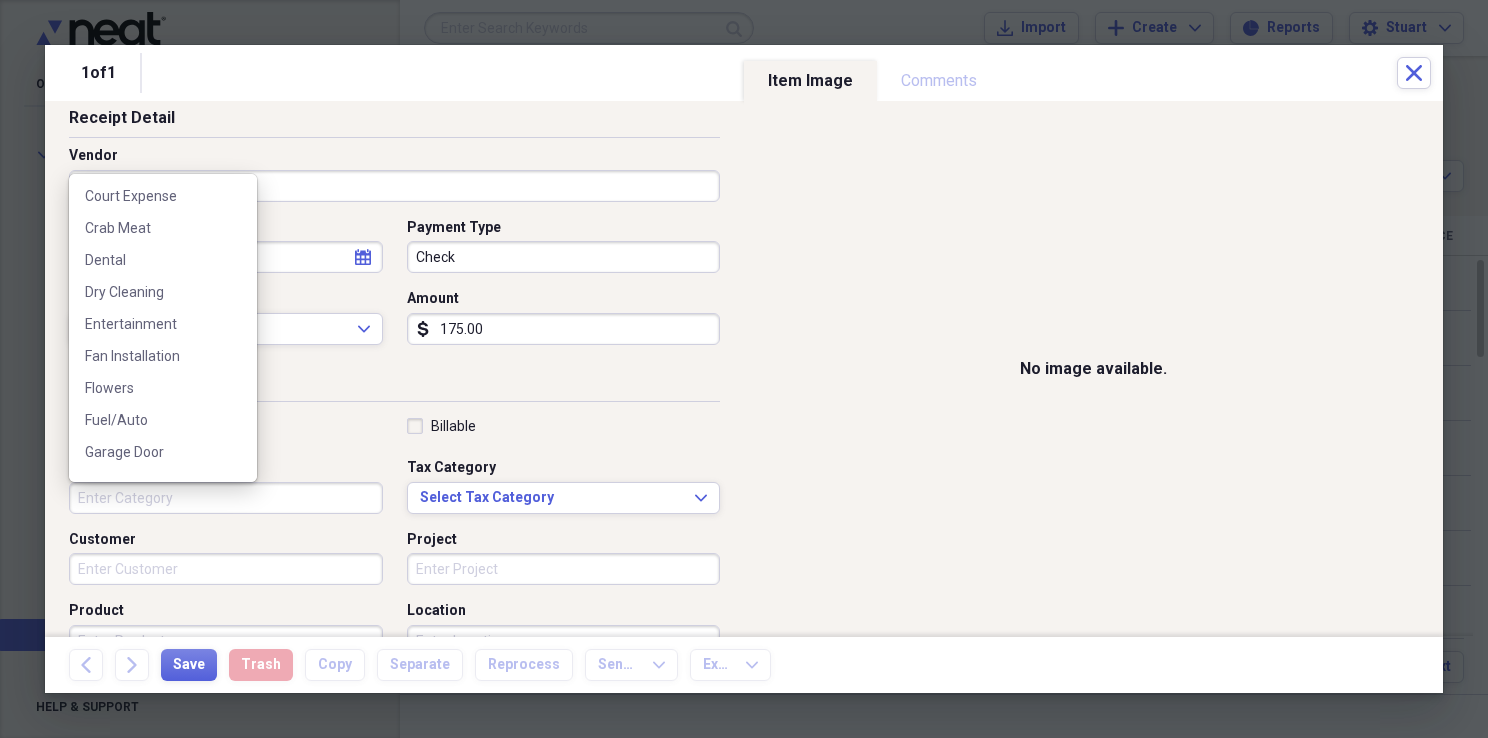 scroll, scrollTop: 600, scrollLeft: 0, axis: vertical 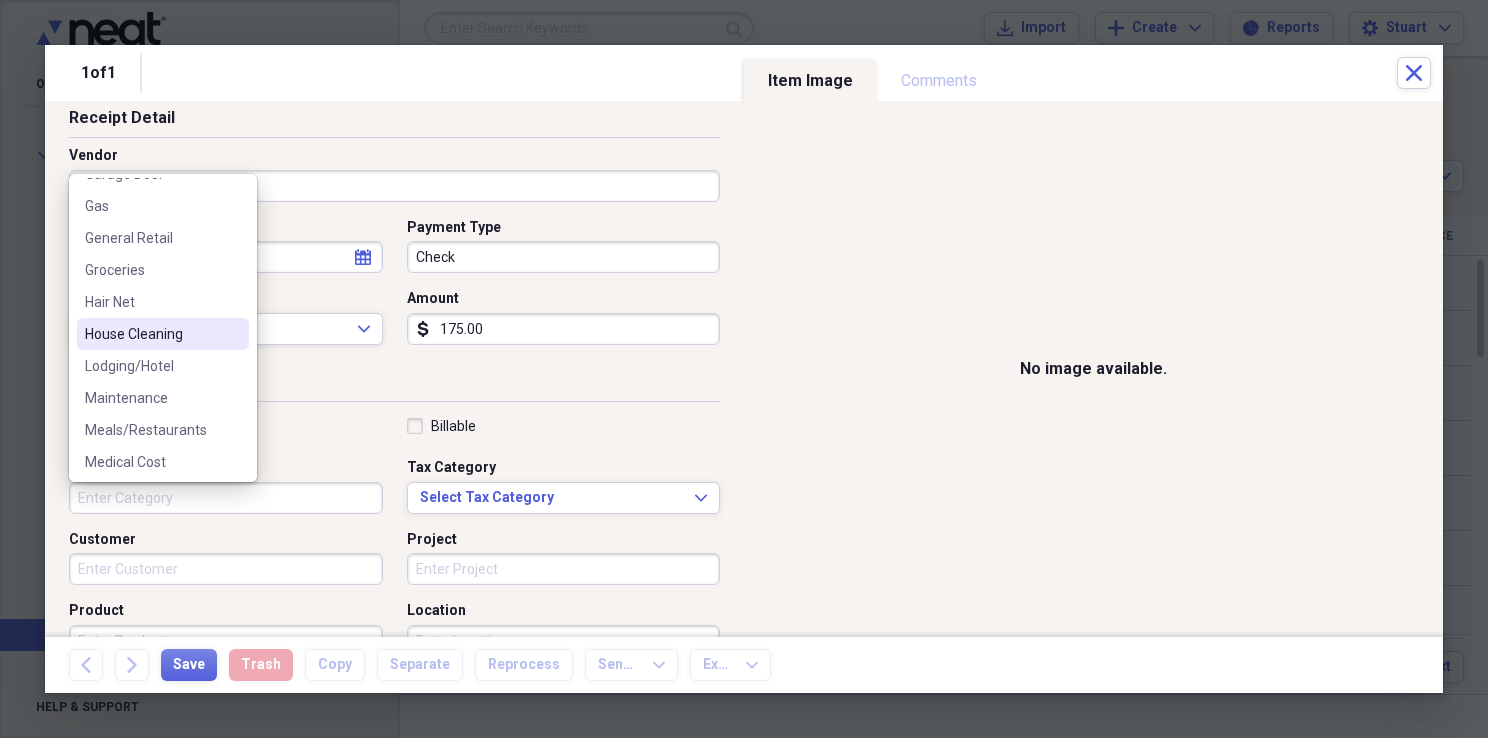 click on "House Cleaning" at bounding box center [151, 334] 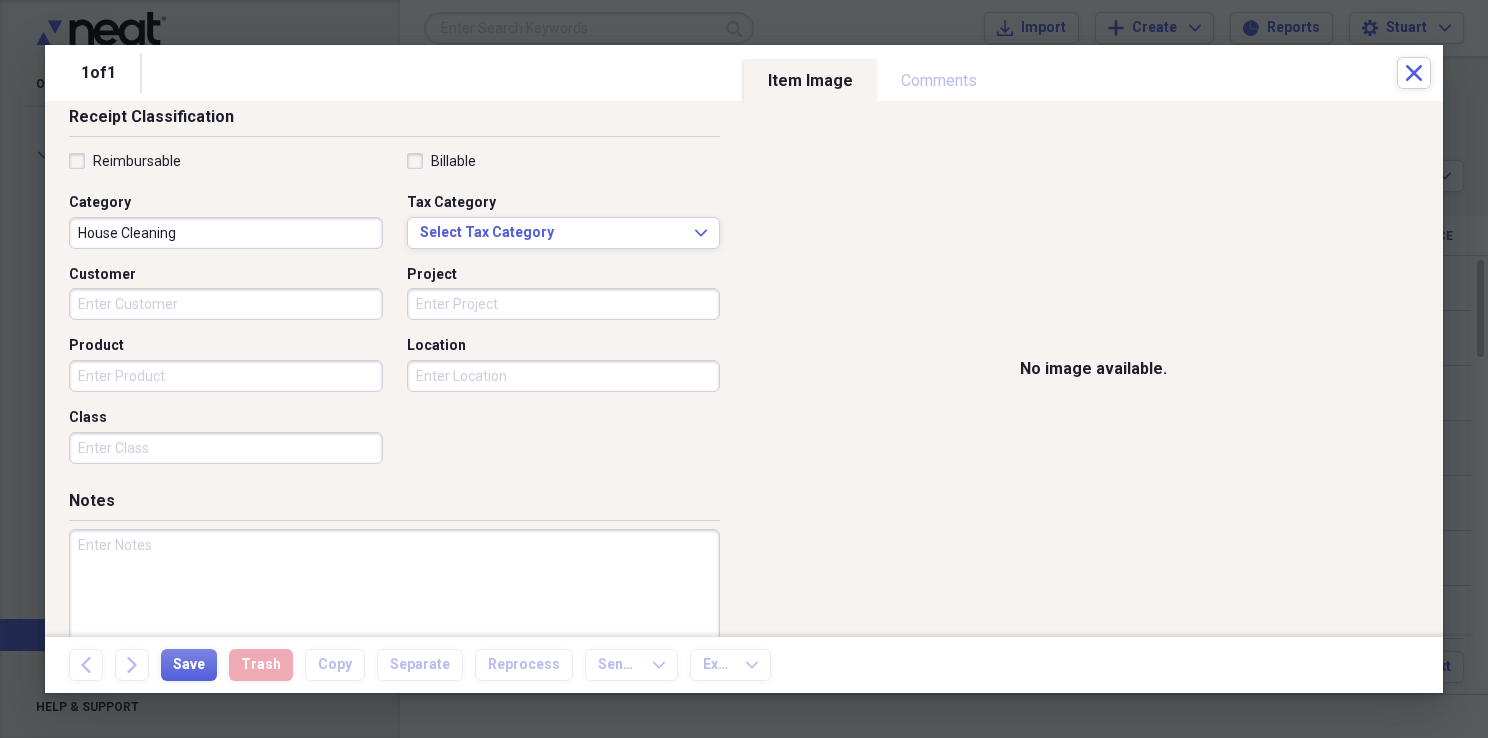 scroll, scrollTop: 400, scrollLeft: 0, axis: vertical 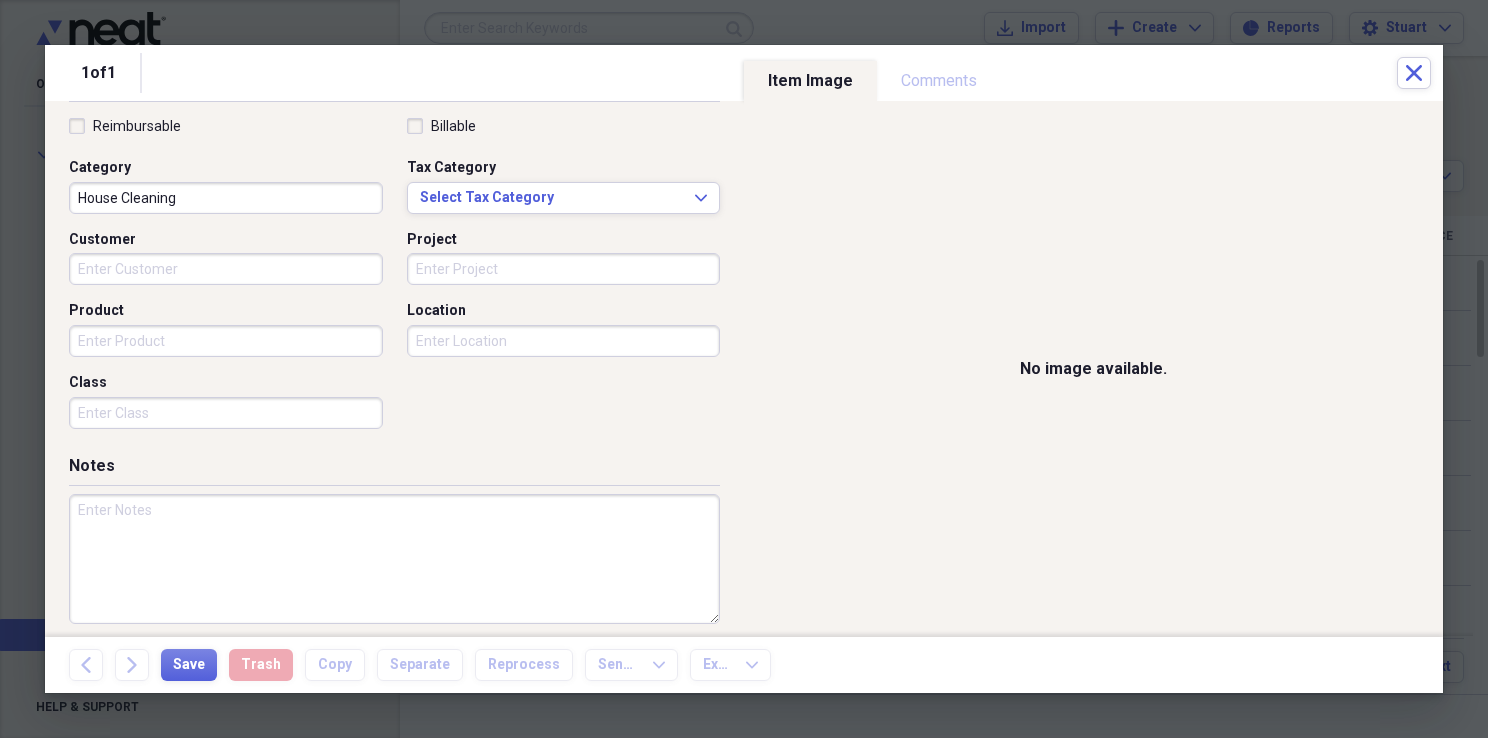 click at bounding box center (394, 559) 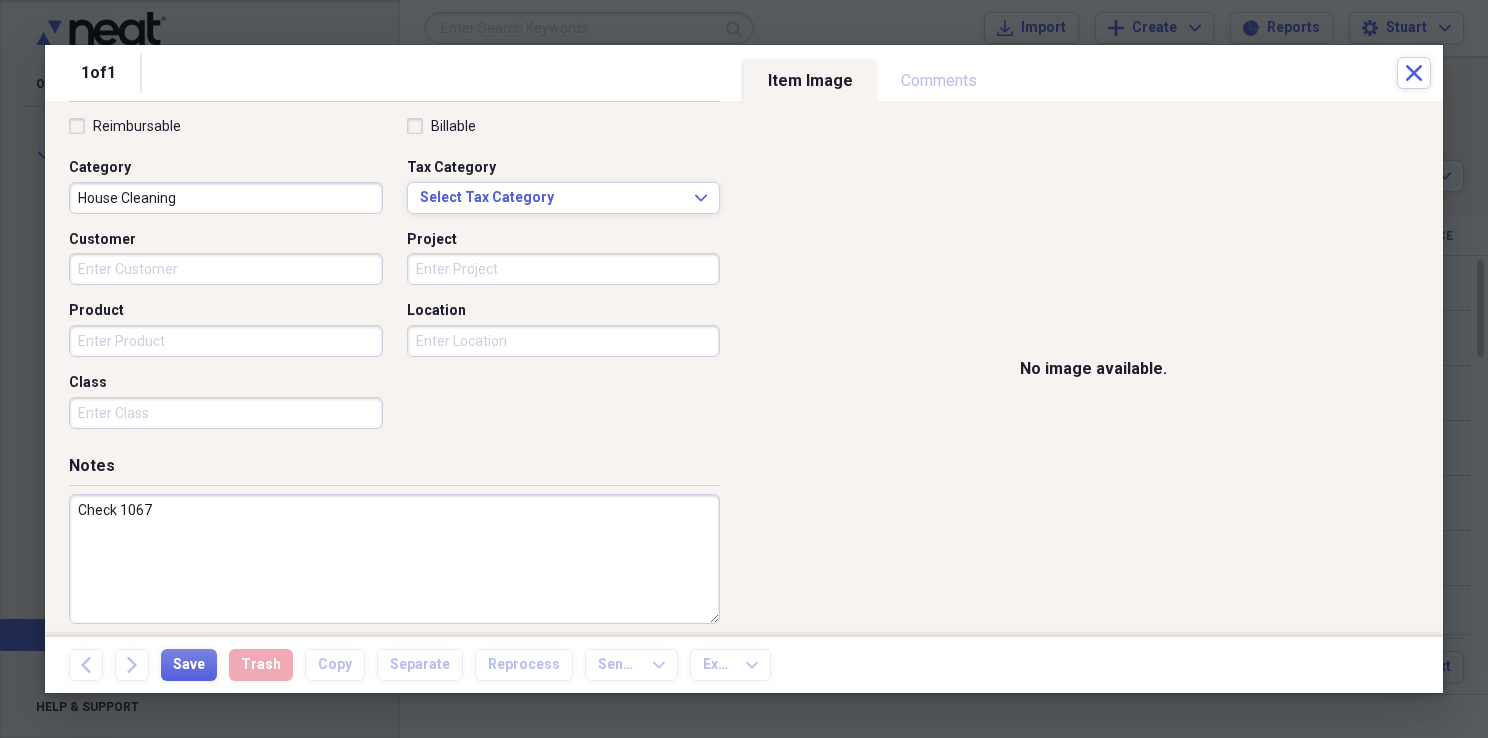 scroll, scrollTop: 0, scrollLeft: 0, axis: both 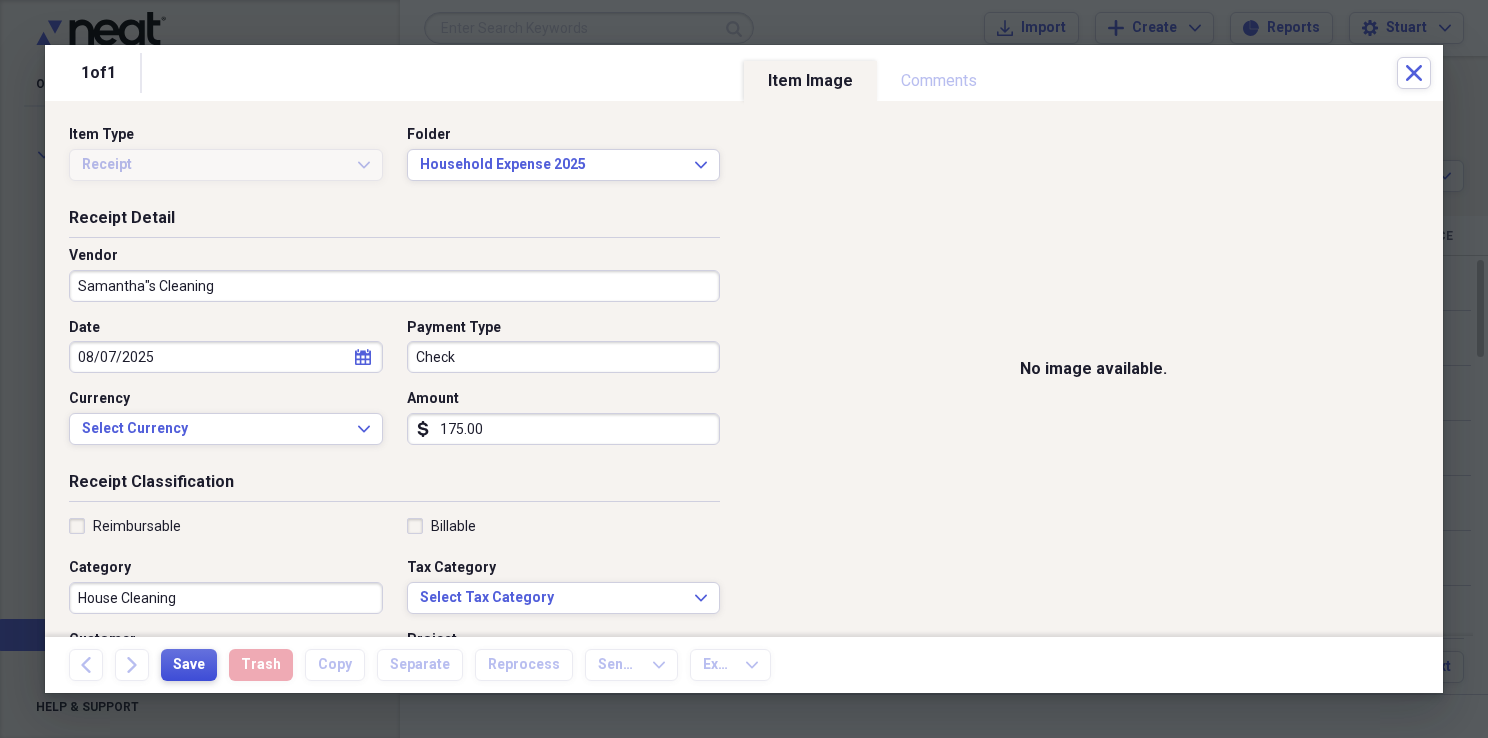 type on "Check 1067" 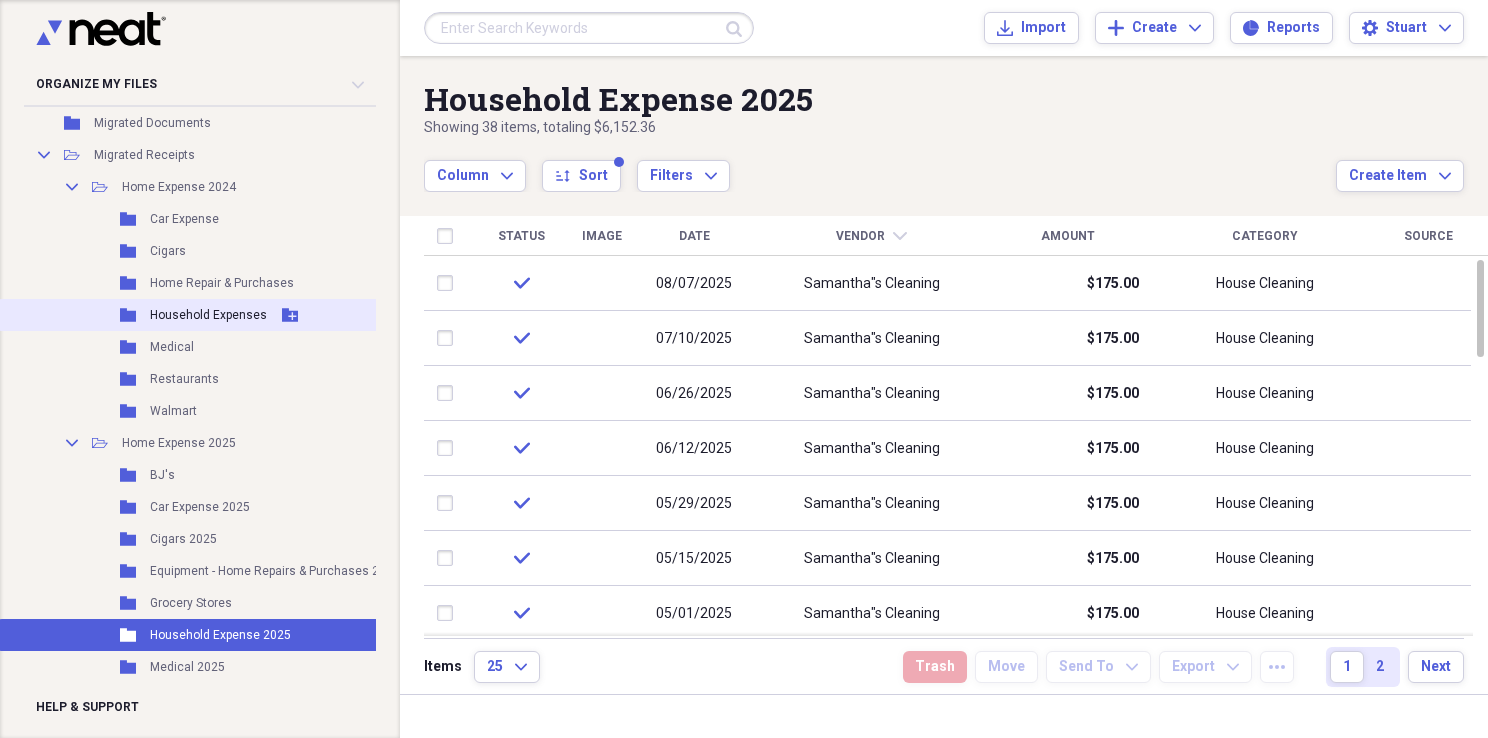 click on "Household Expenses" at bounding box center [208, 315] 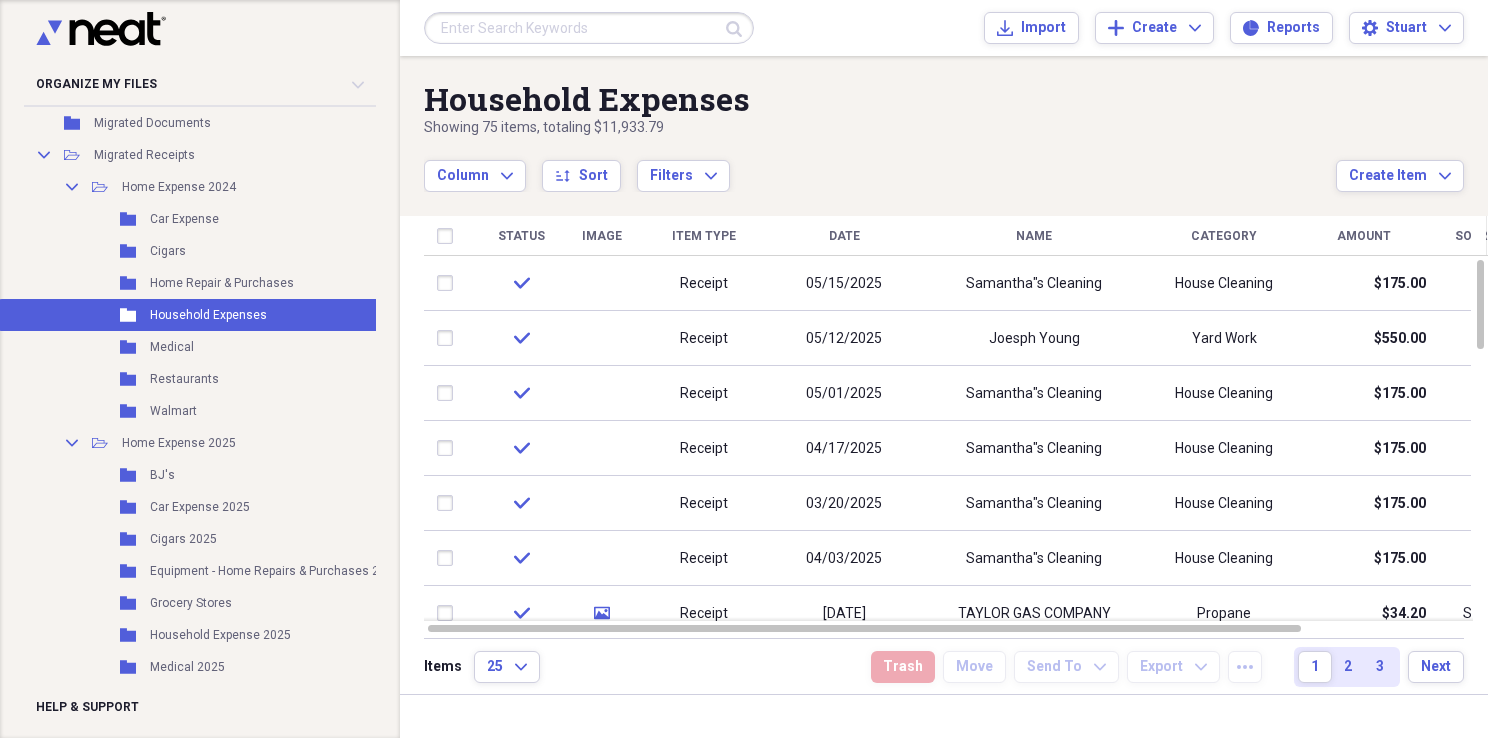 click on "Name" at bounding box center (1034, 236) 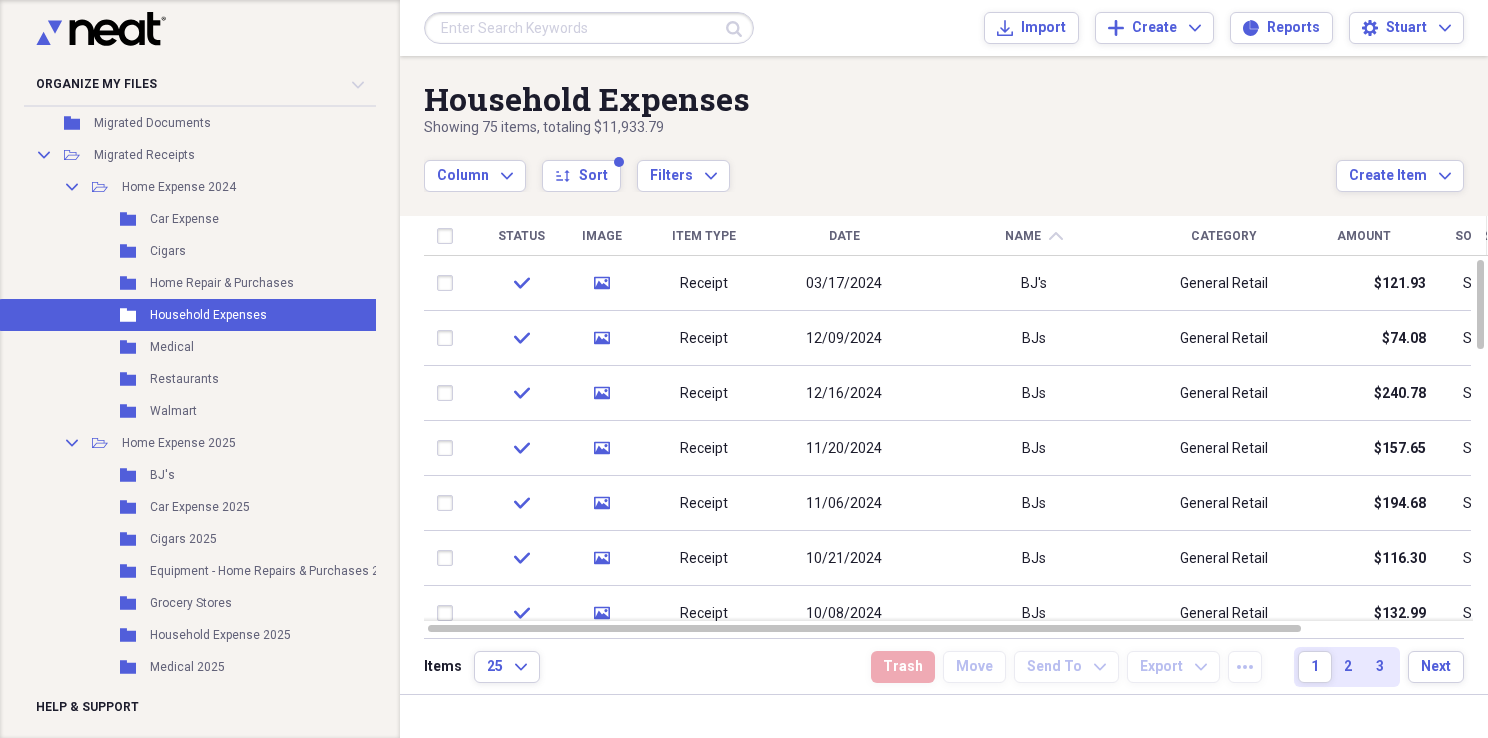 click on "chevron-up" 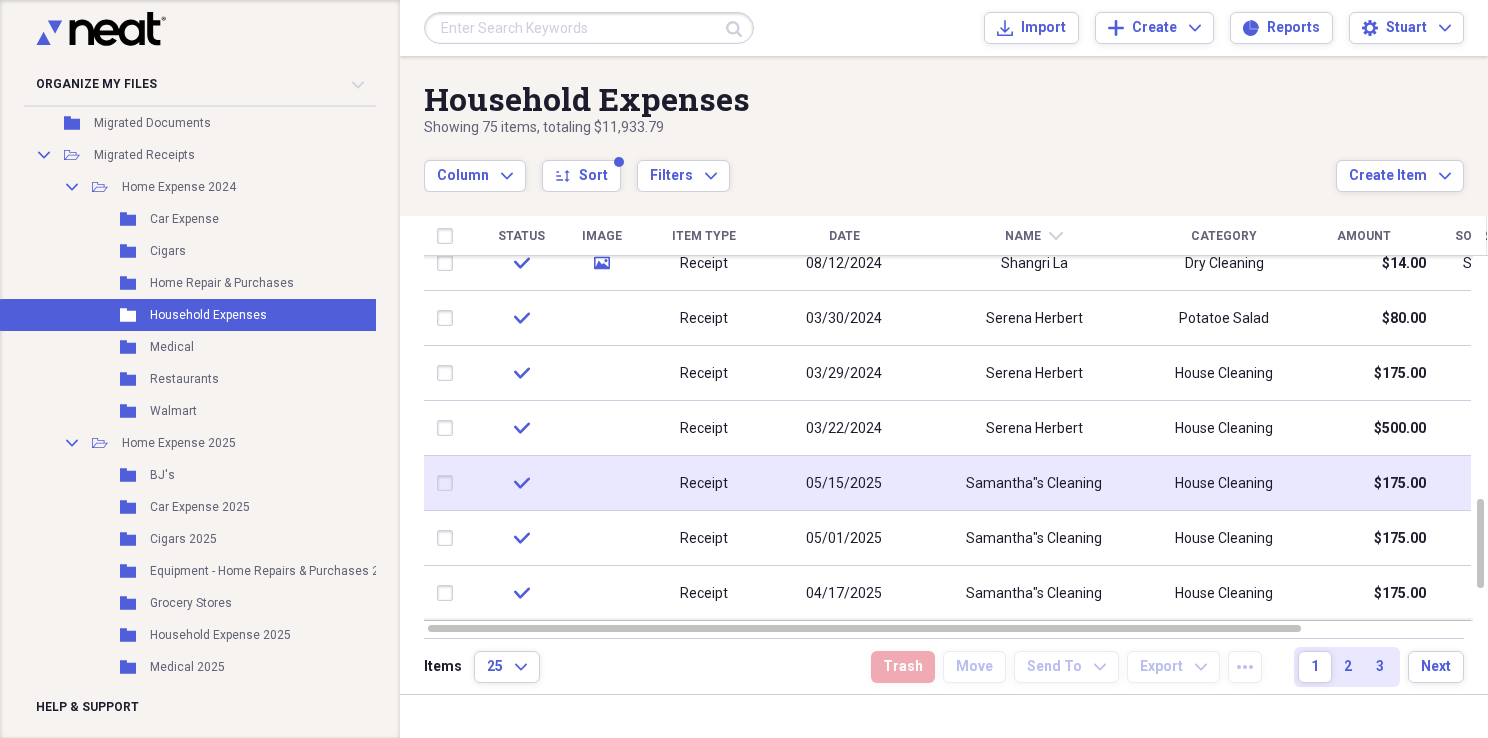 click at bounding box center (449, 483) 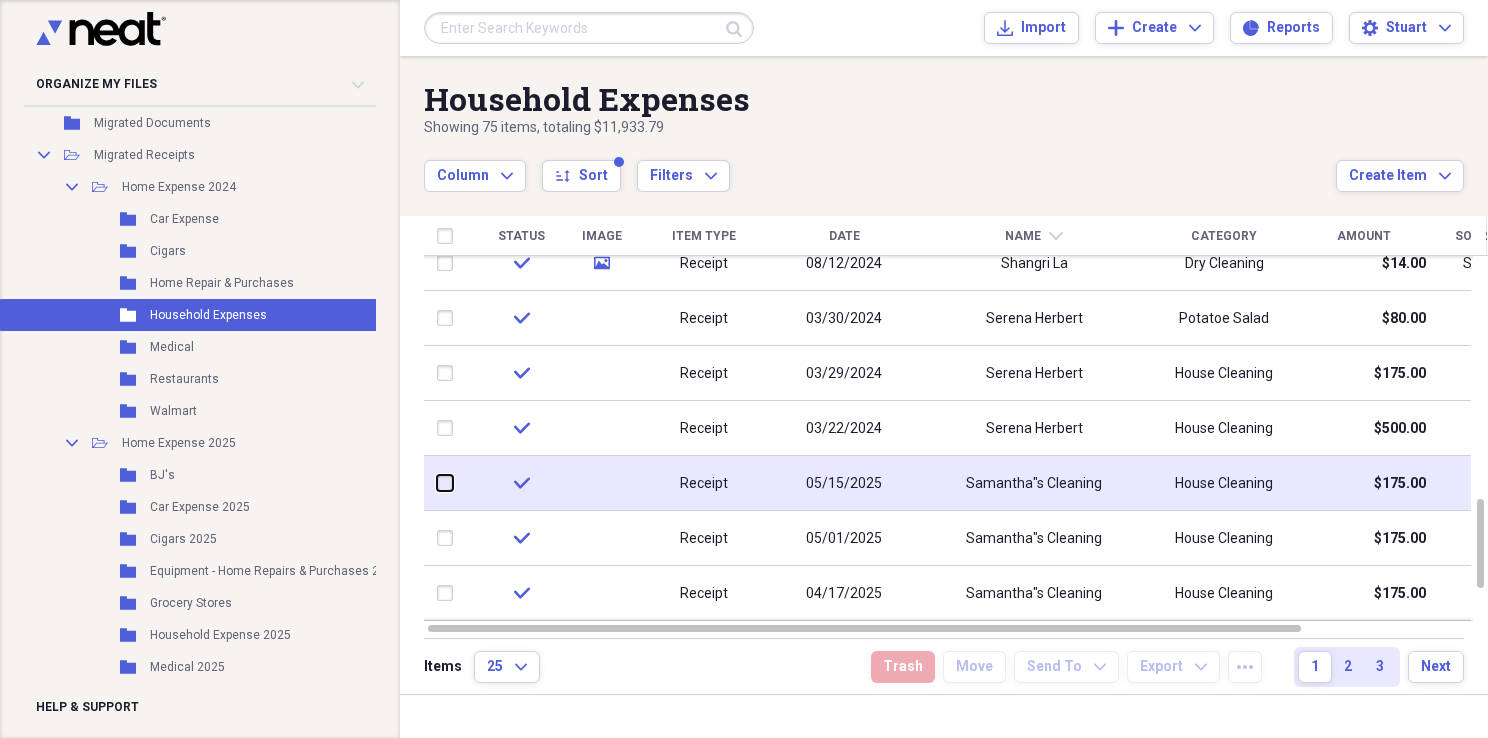 click at bounding box center [437, 483] 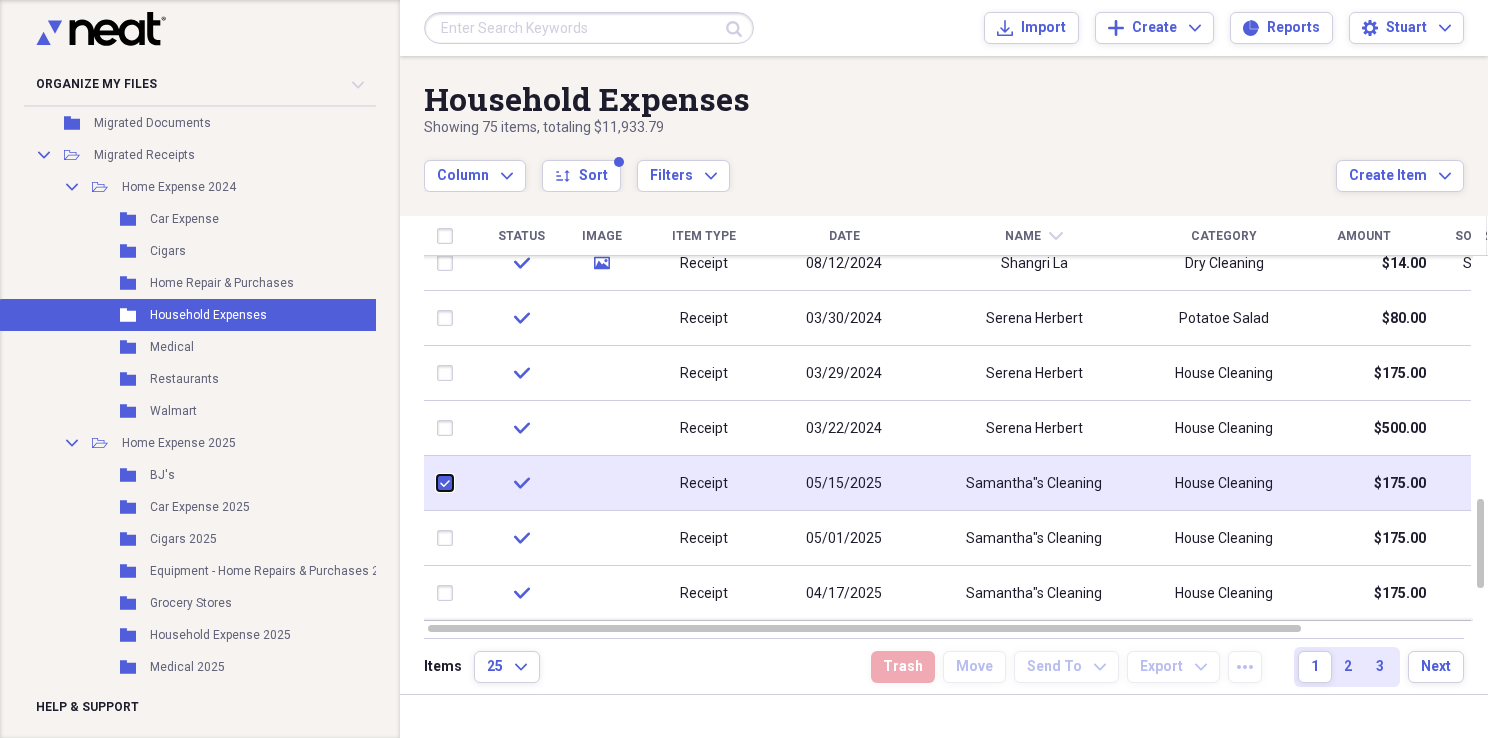 checkbox on "true" 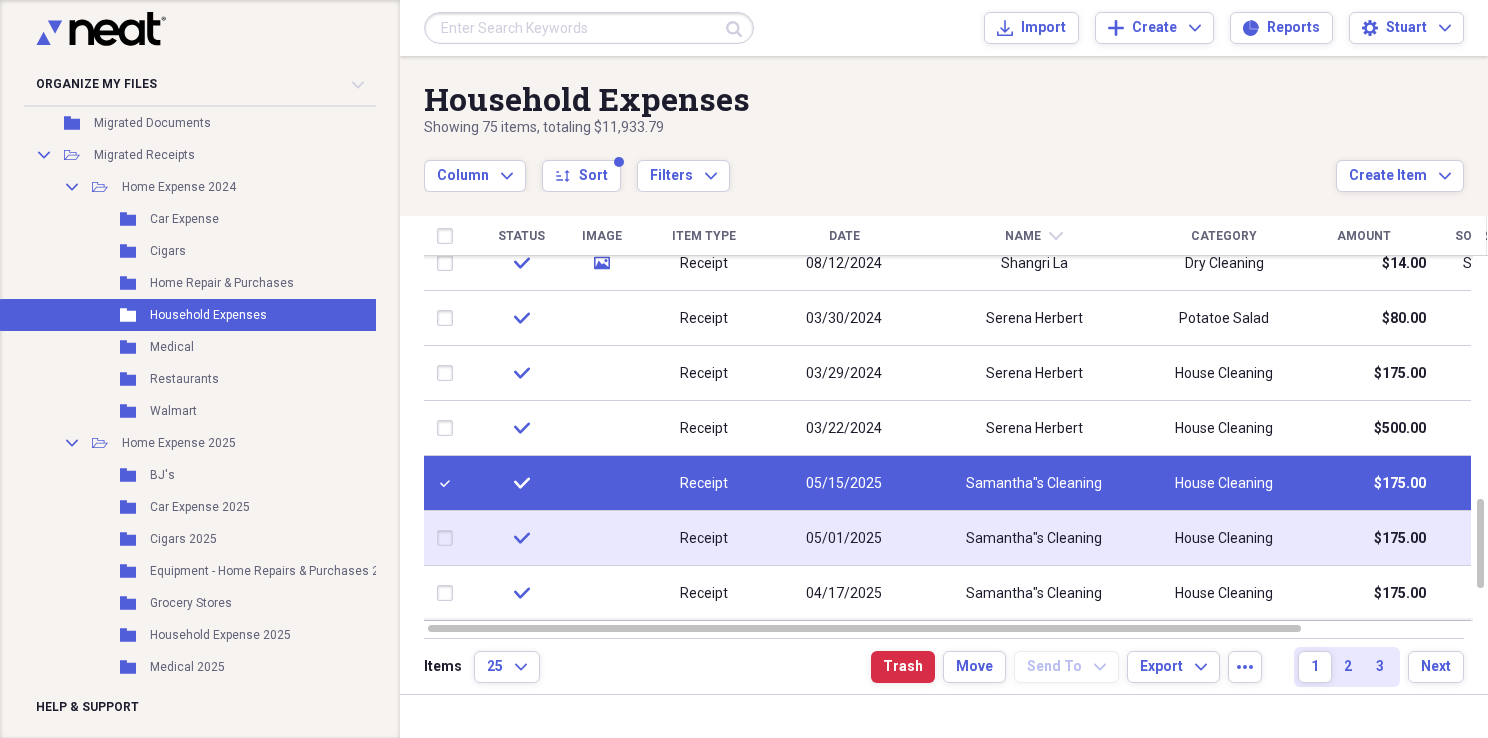 click at bounding box center [449, 538] 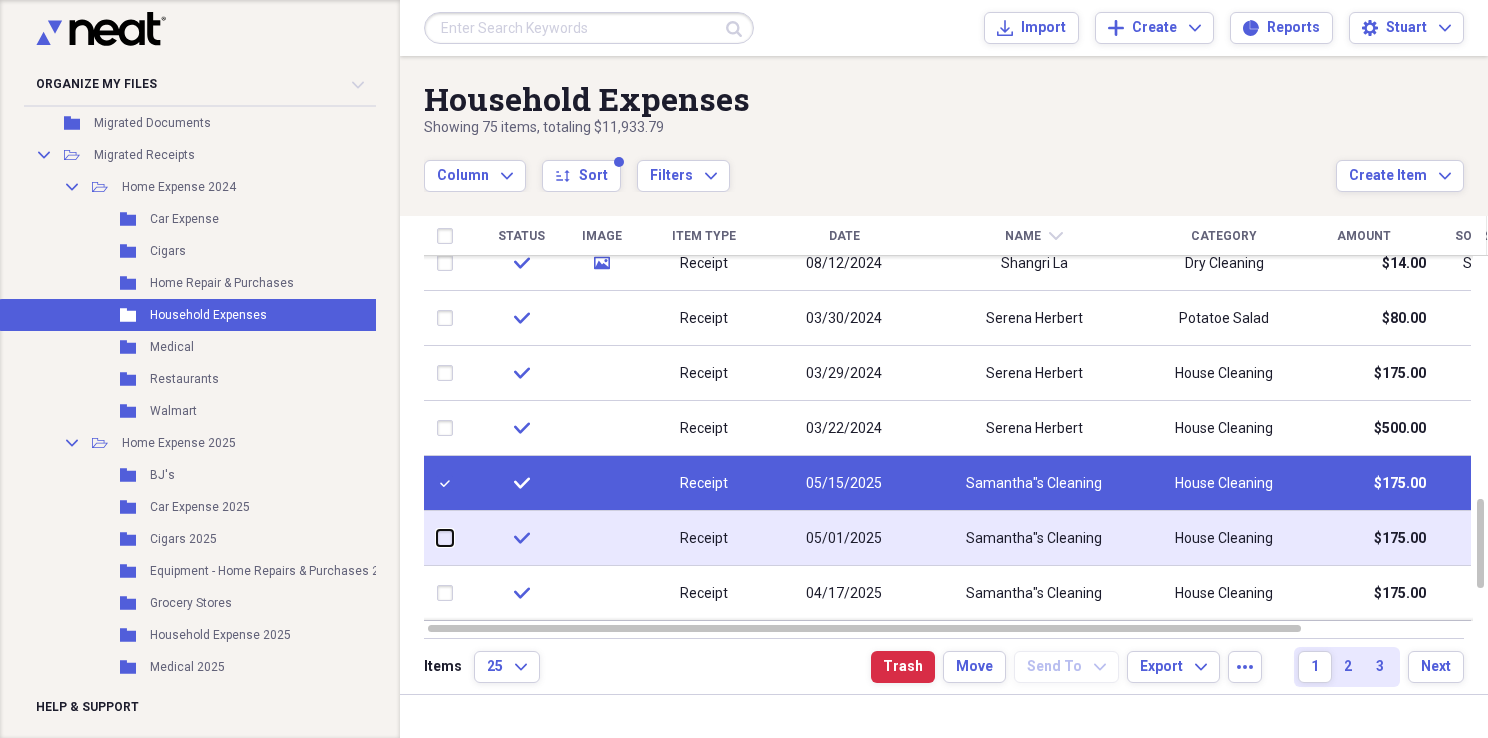 click at bounding box center (437, 538) 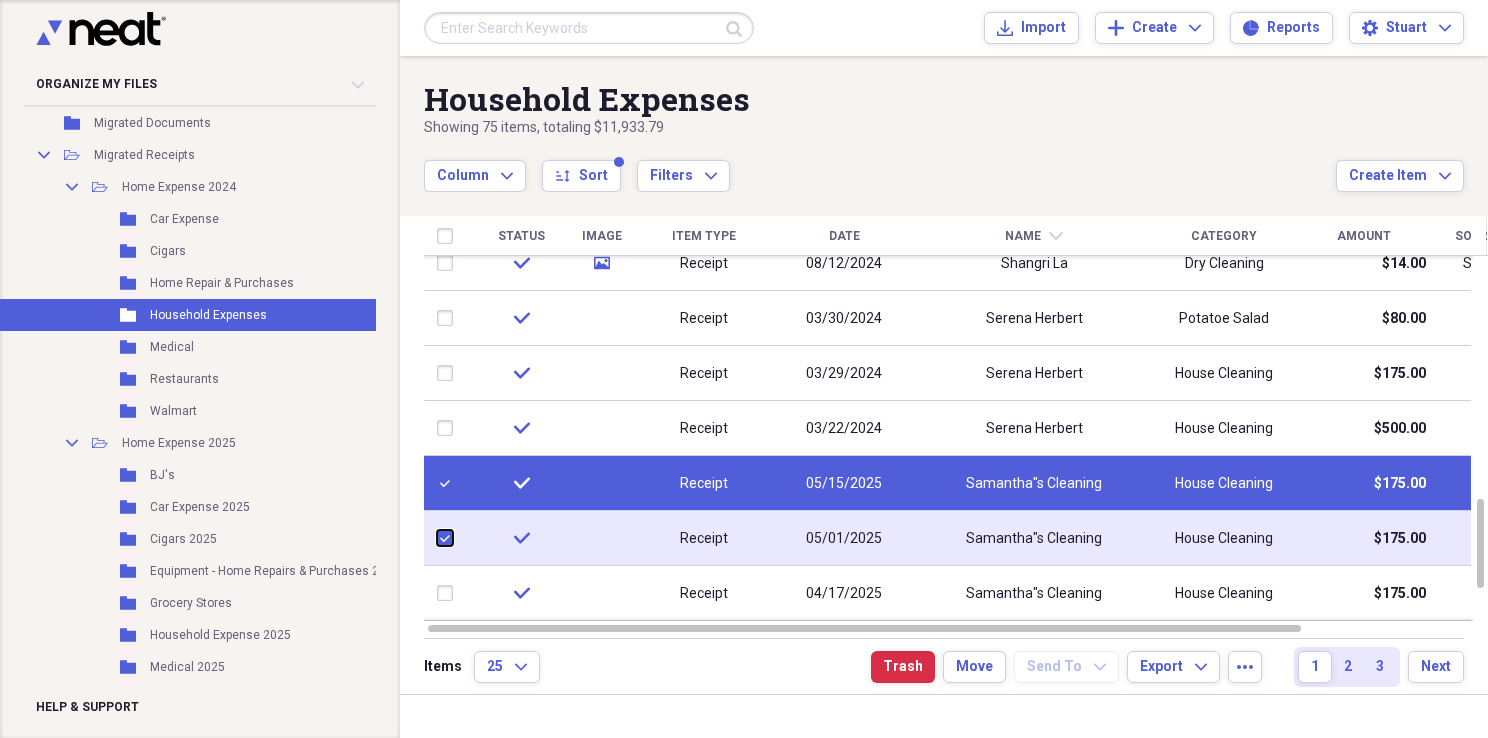 checkbox on "true" 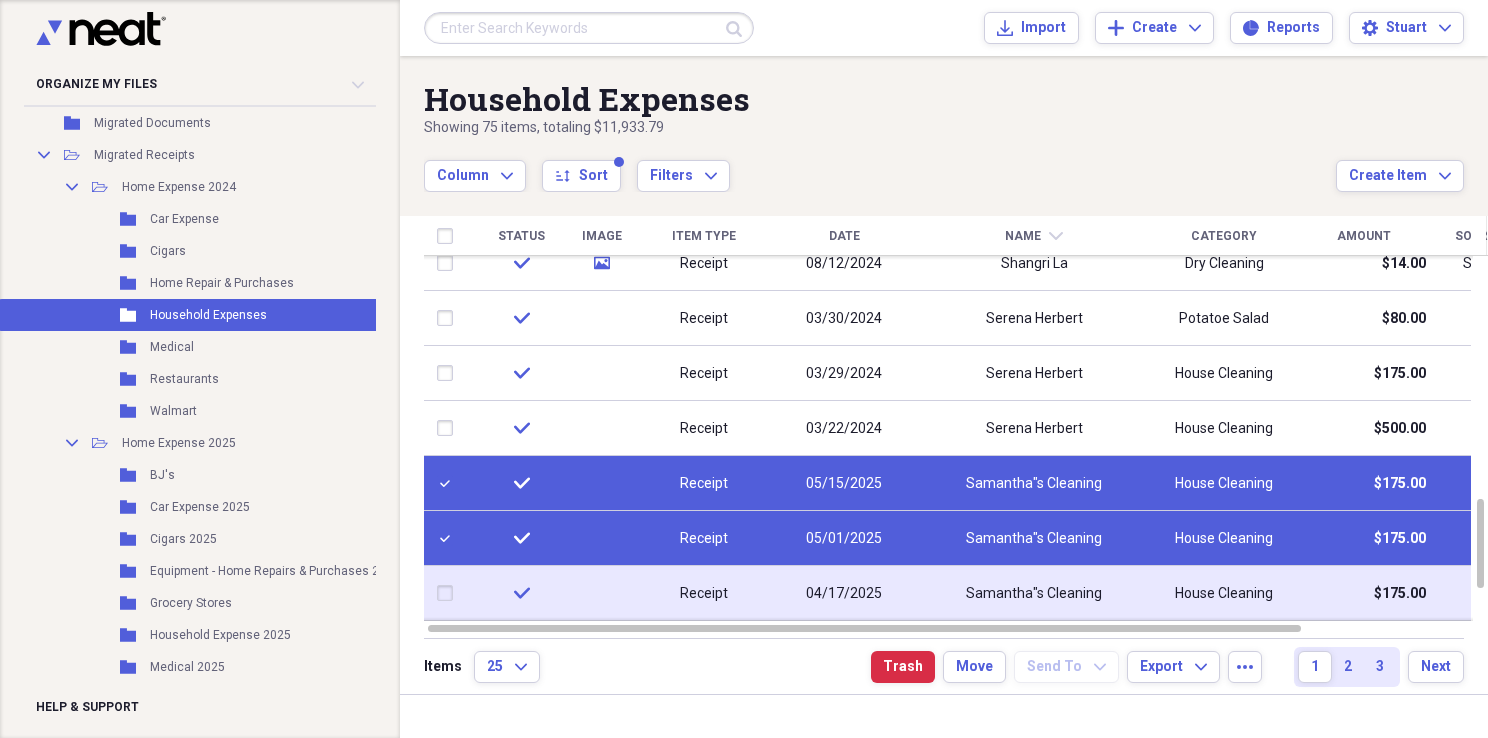 click at bounding box center (449, 593) 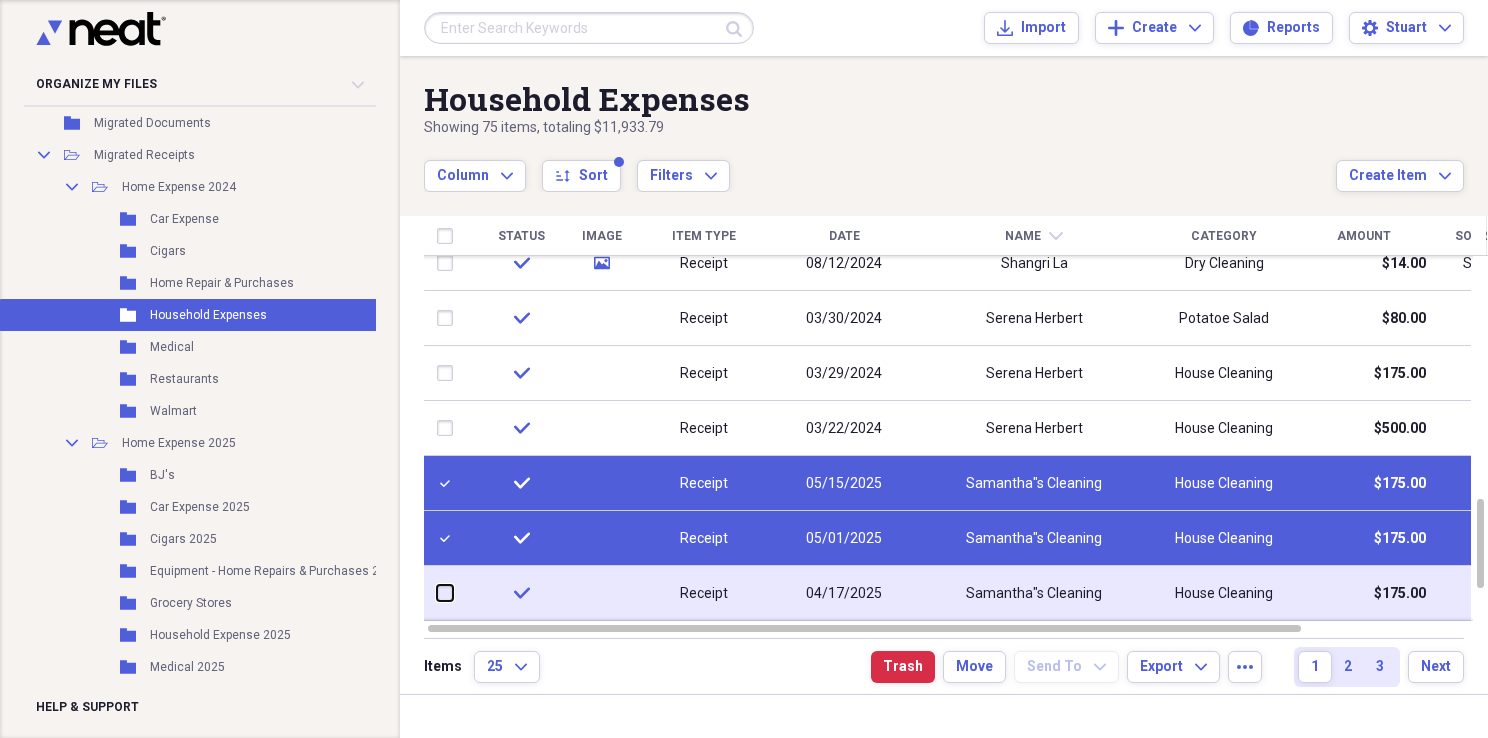 click at bounding box center [437, 593] 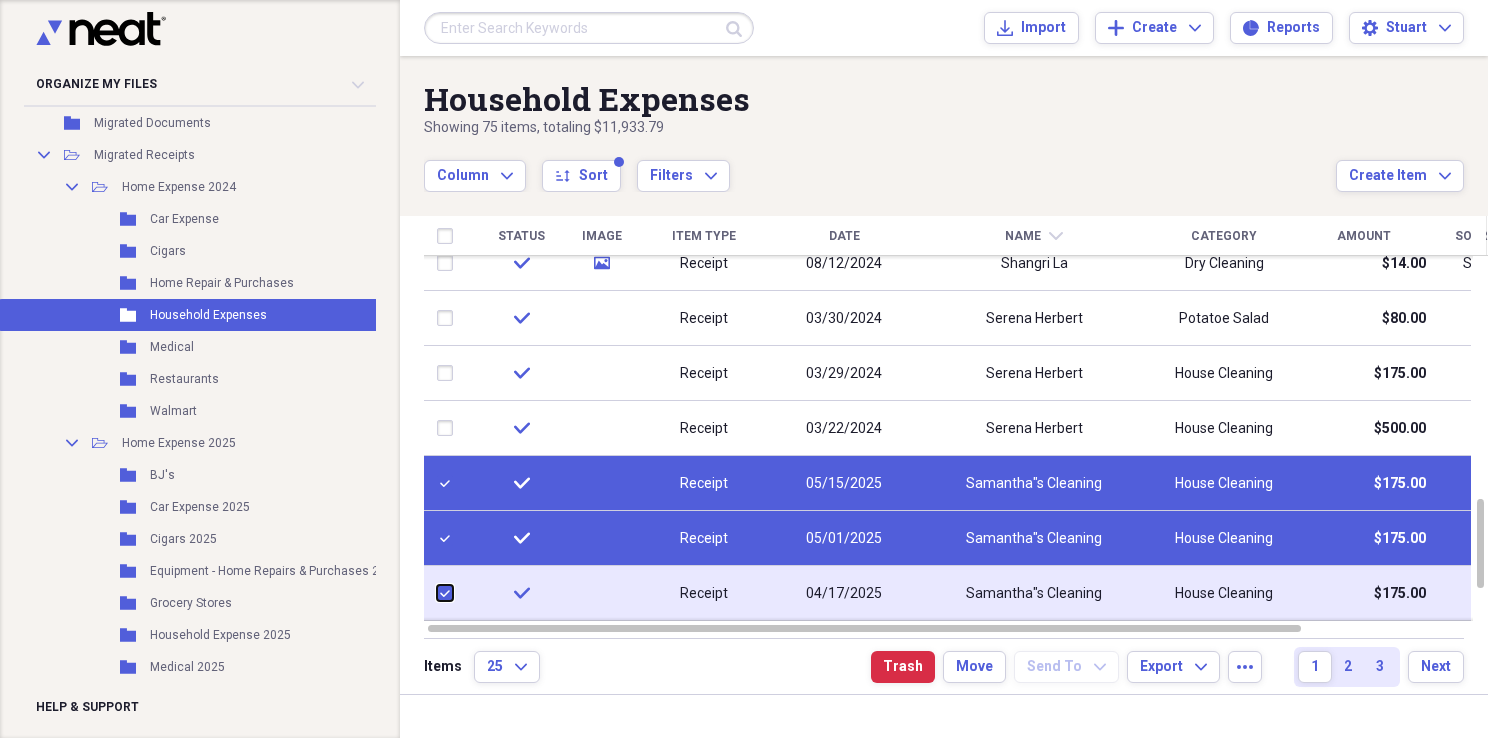 checkbox on "true" 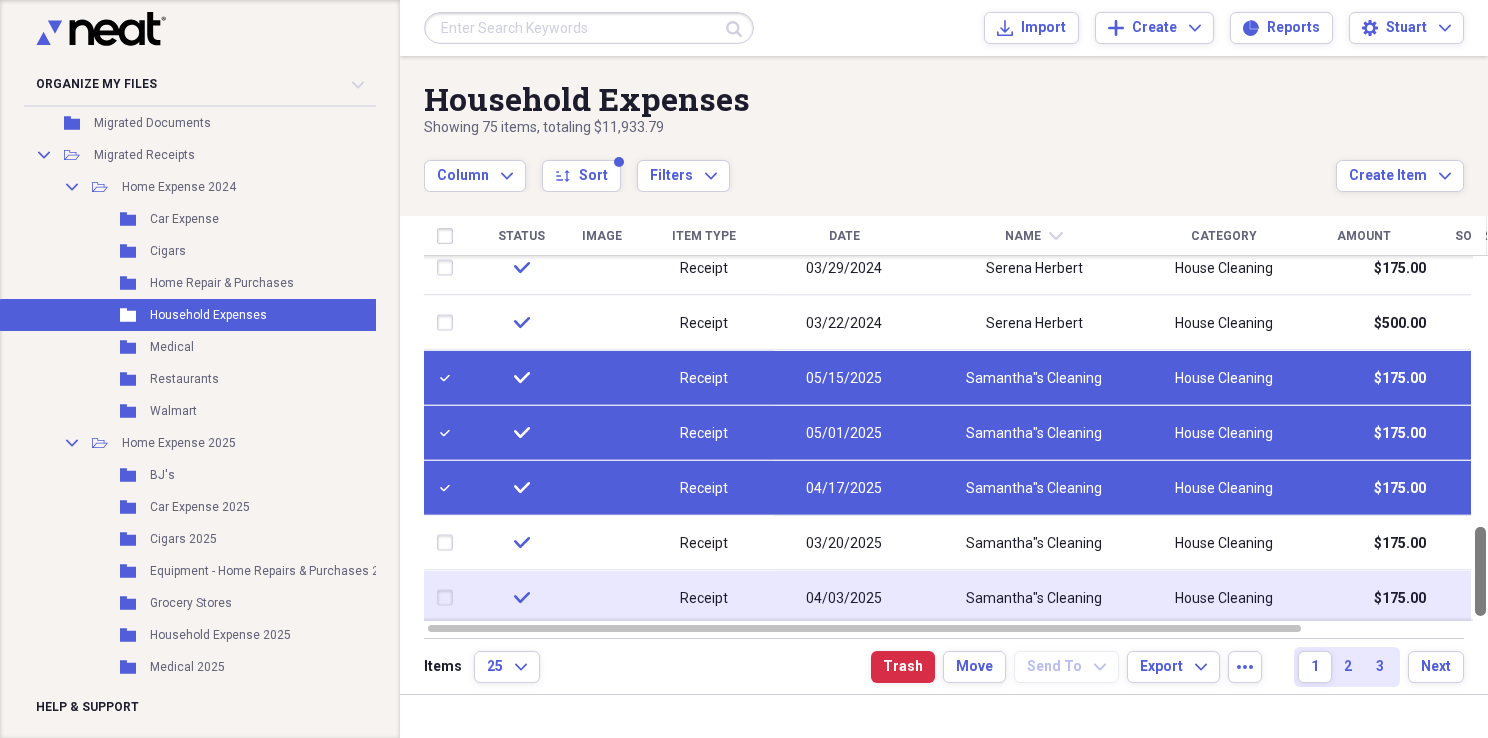 drag, startPoint x: 1480, startPoint y: 561, endPoint x: 1471, endPoint y: 586, distance: 26.57066 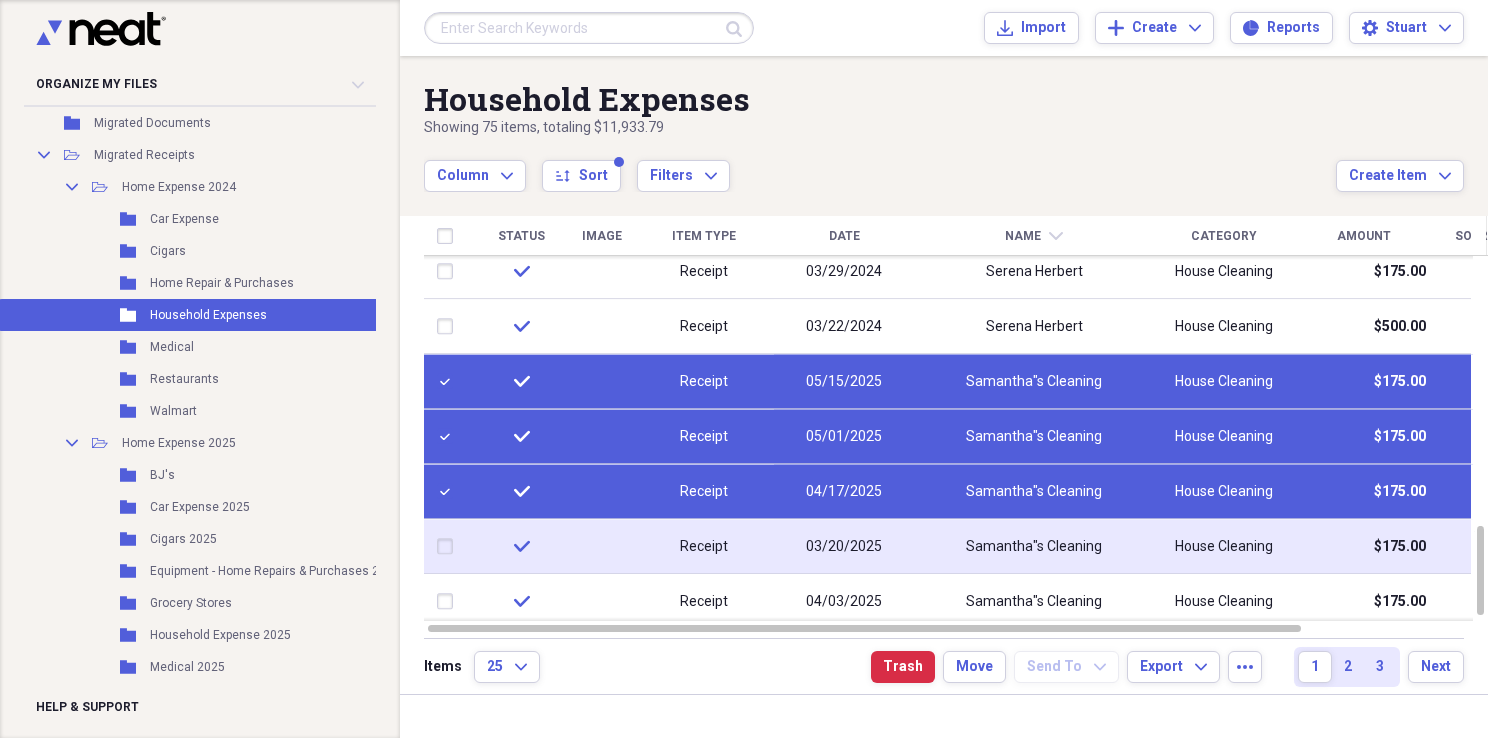 click at bounding box center (449, 547) 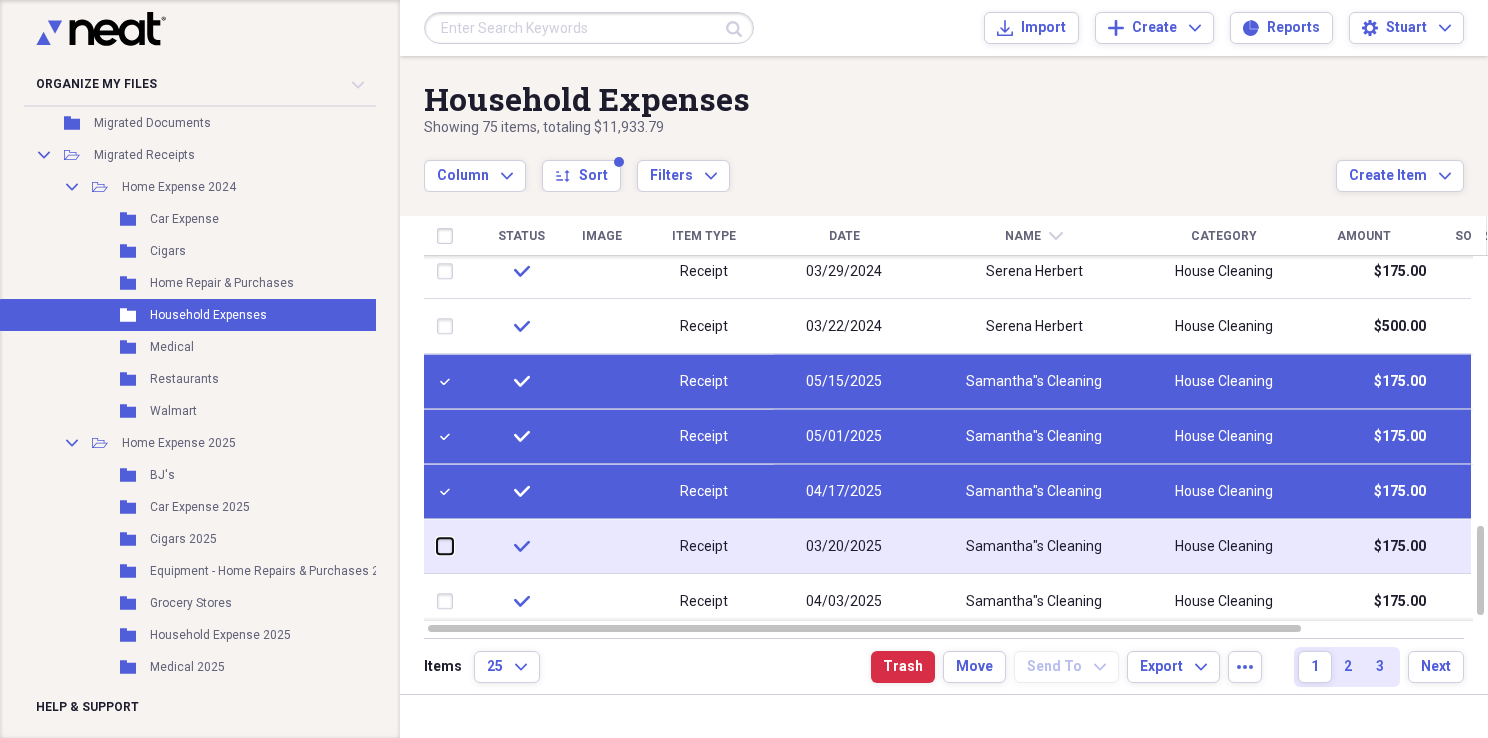 click at bounding box center (437, 546) 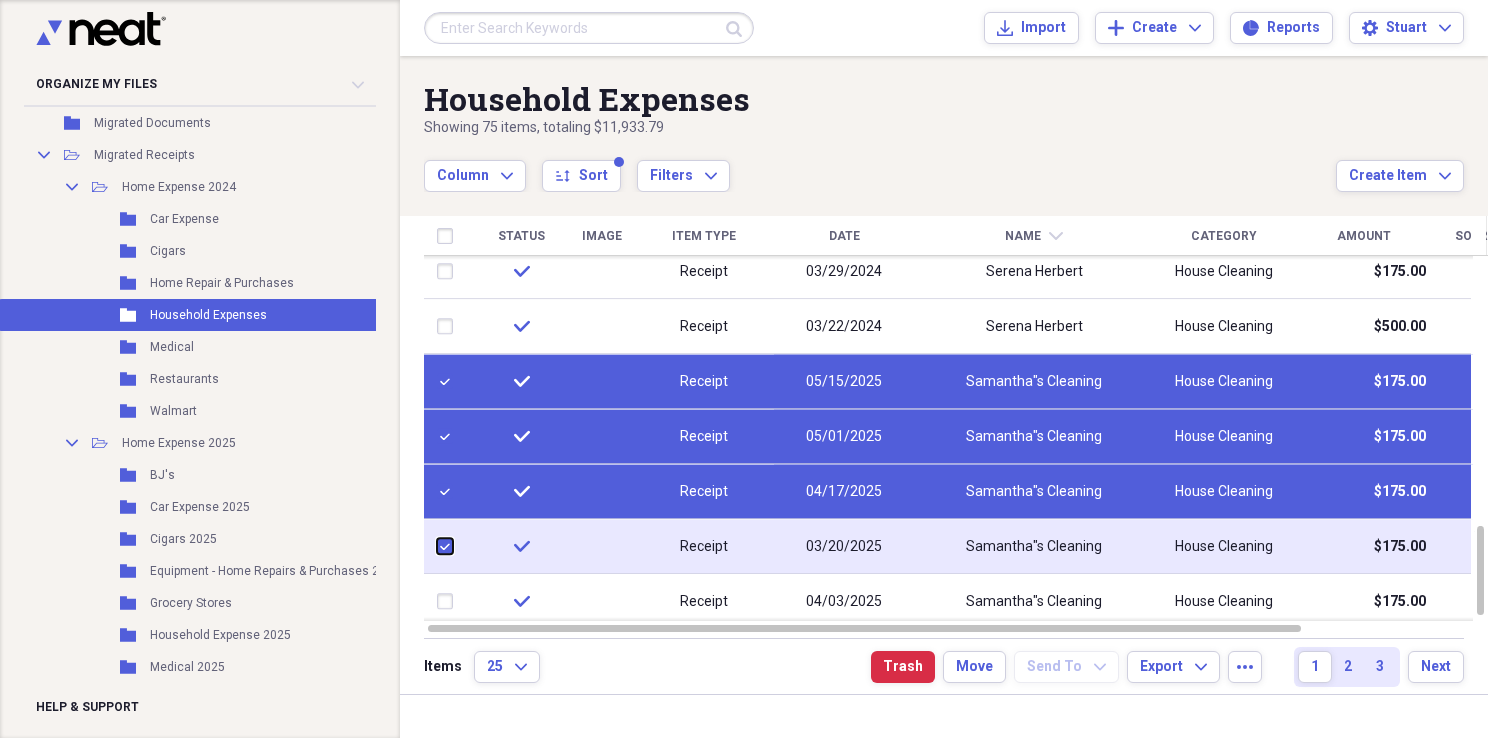 checkbox on "true" 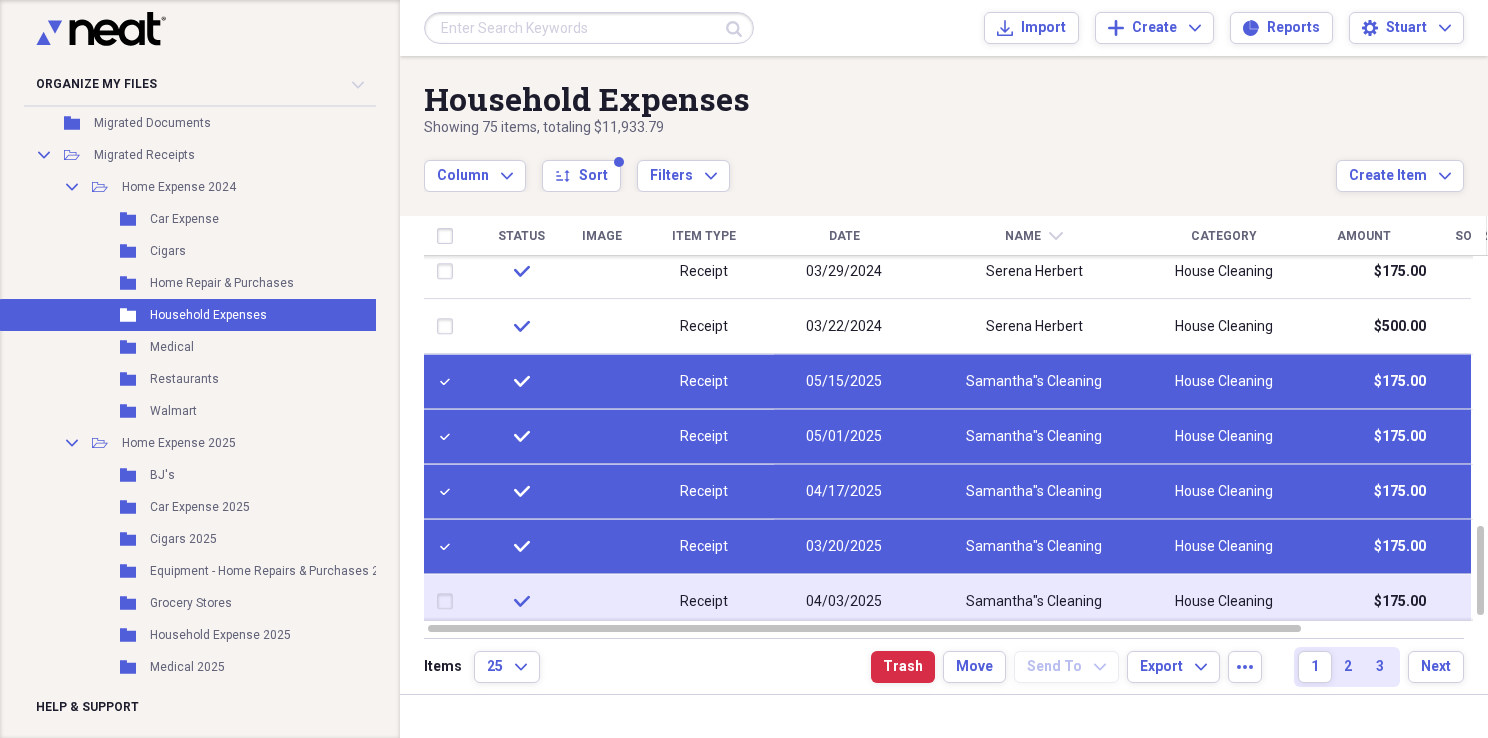 click at bounding box center [449, 602] 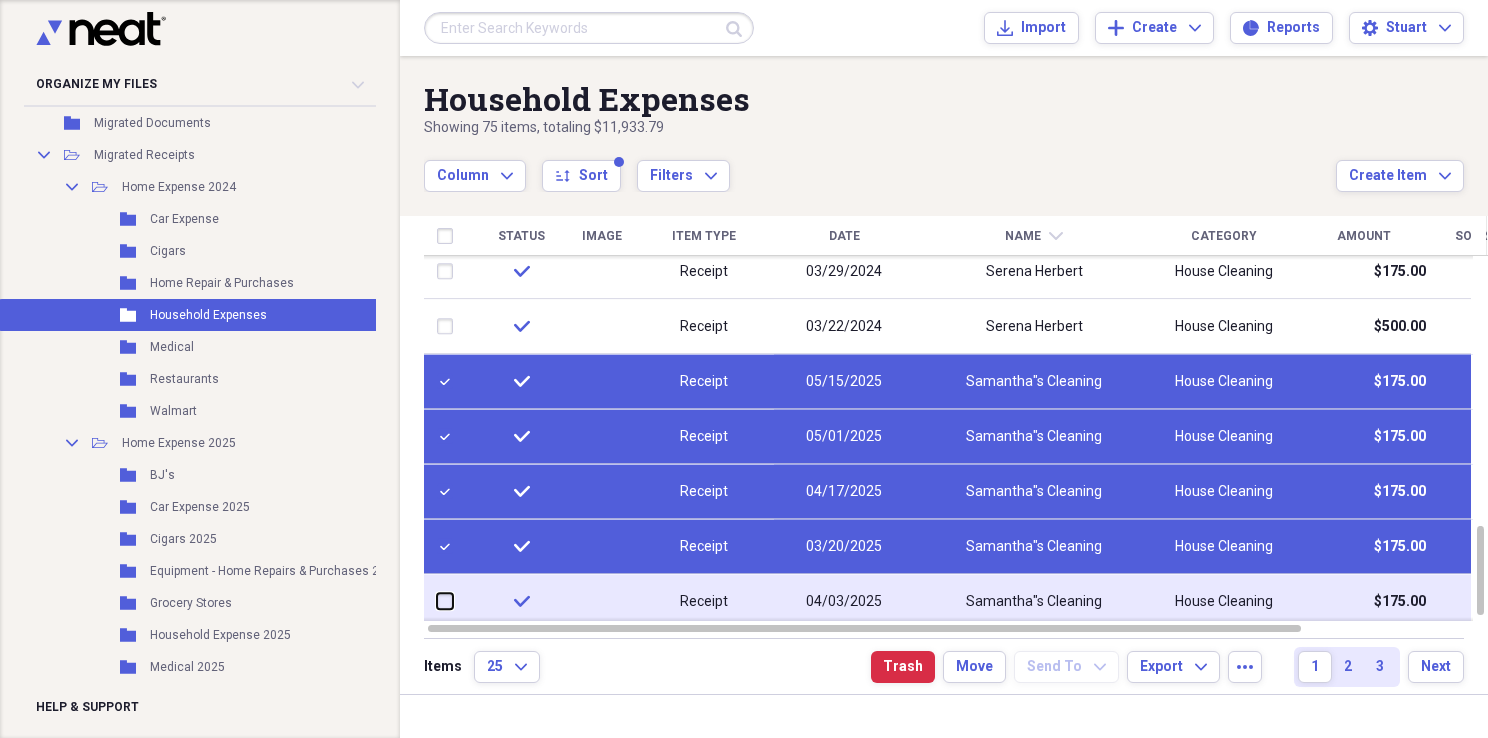 click at bounding box center (437, 601) 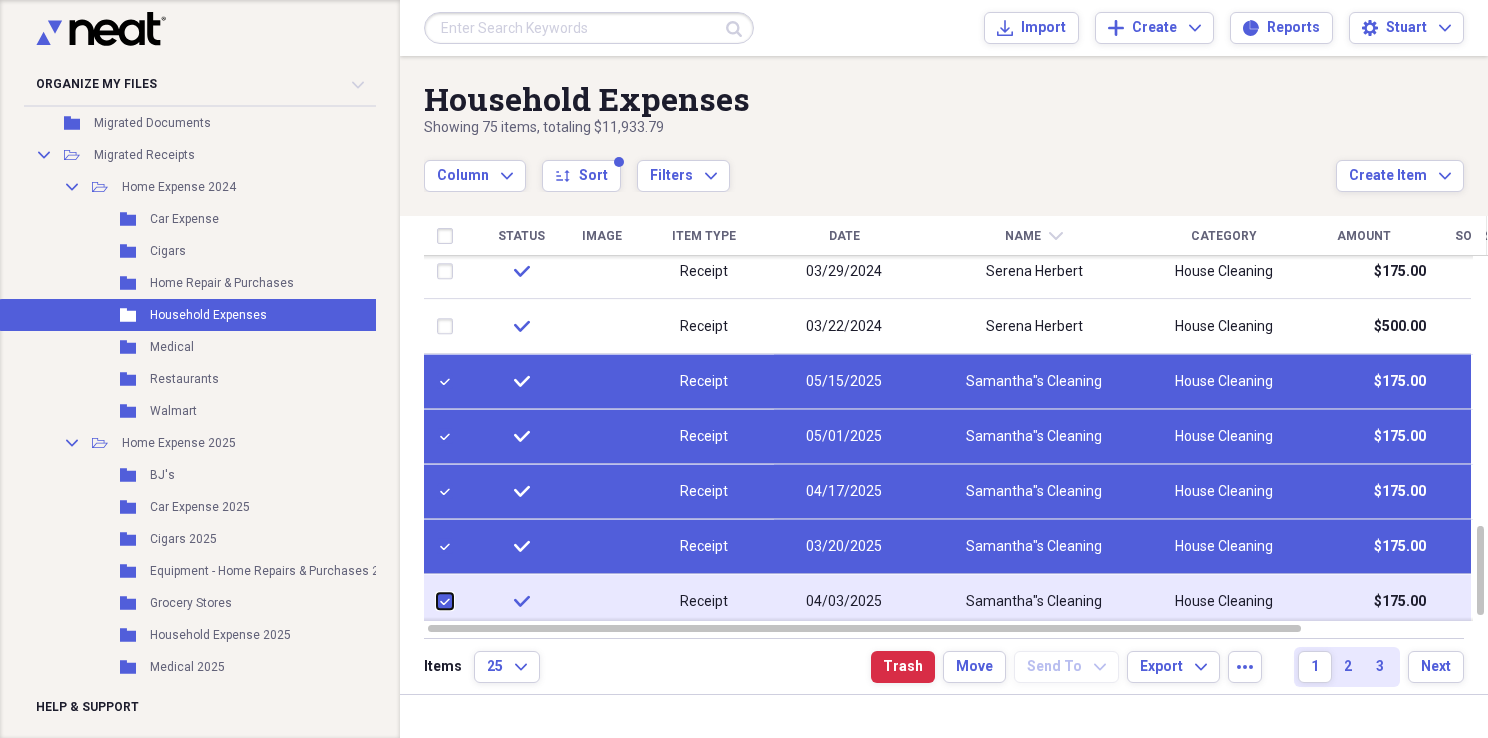 checkbox on "true" 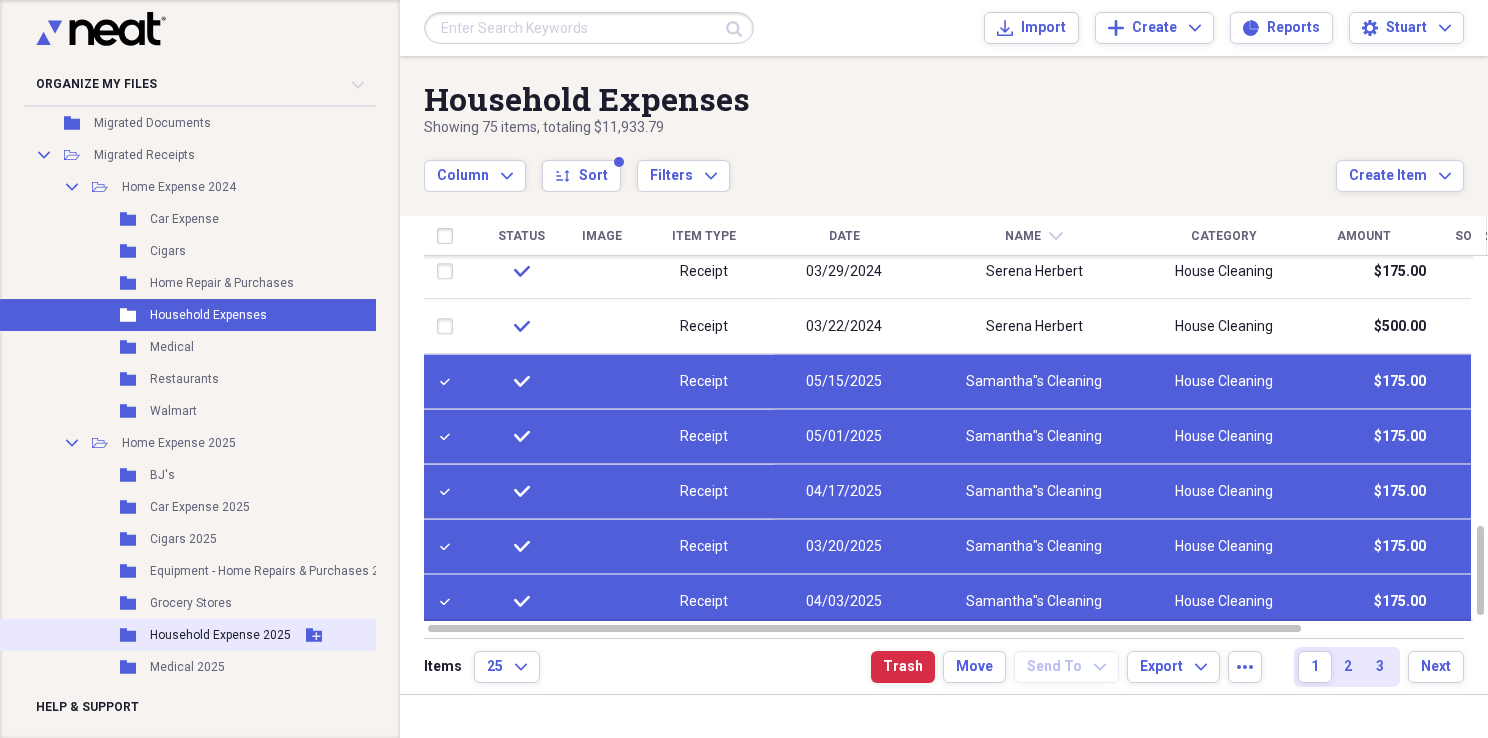 click on "Household Expense 2025" at bounding box center [220, 635] 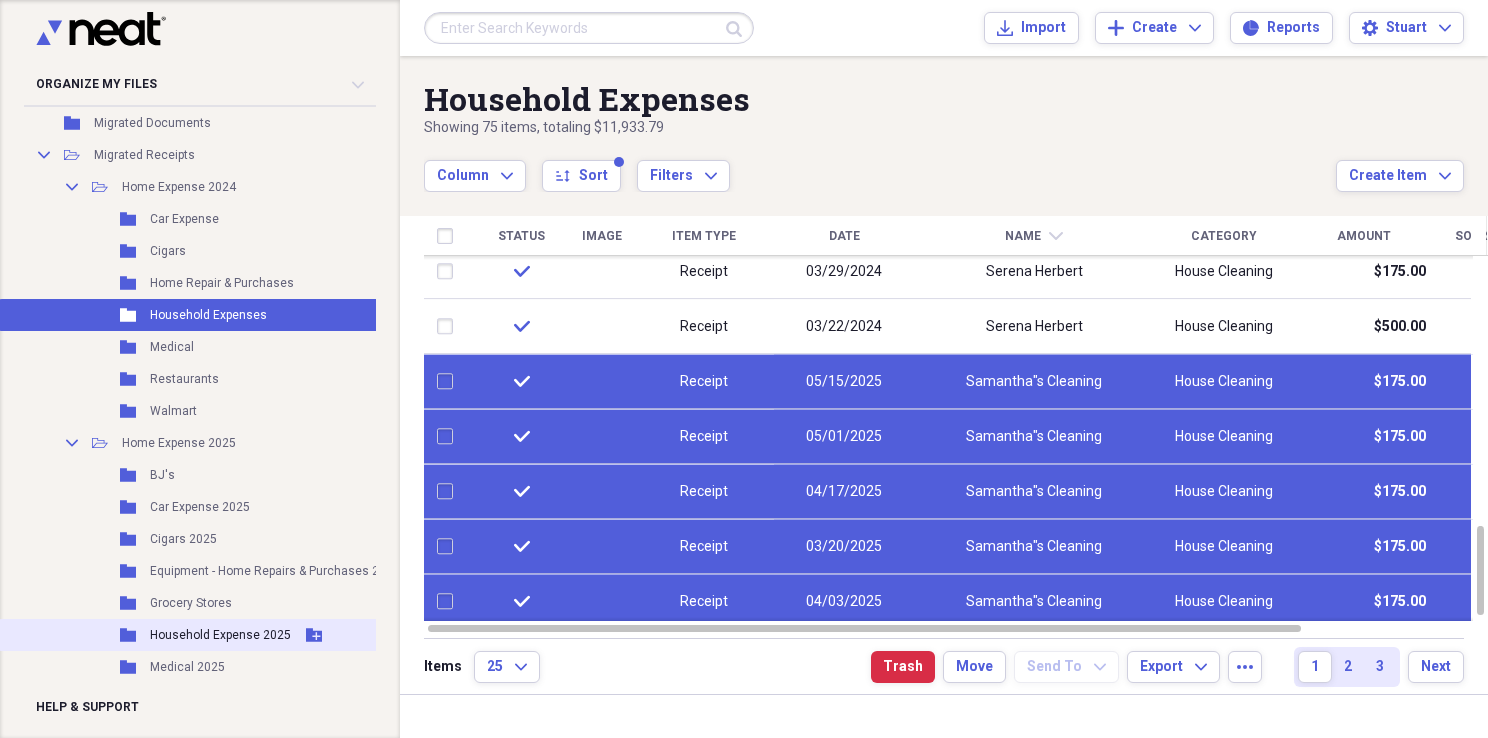 checkbox on "false" 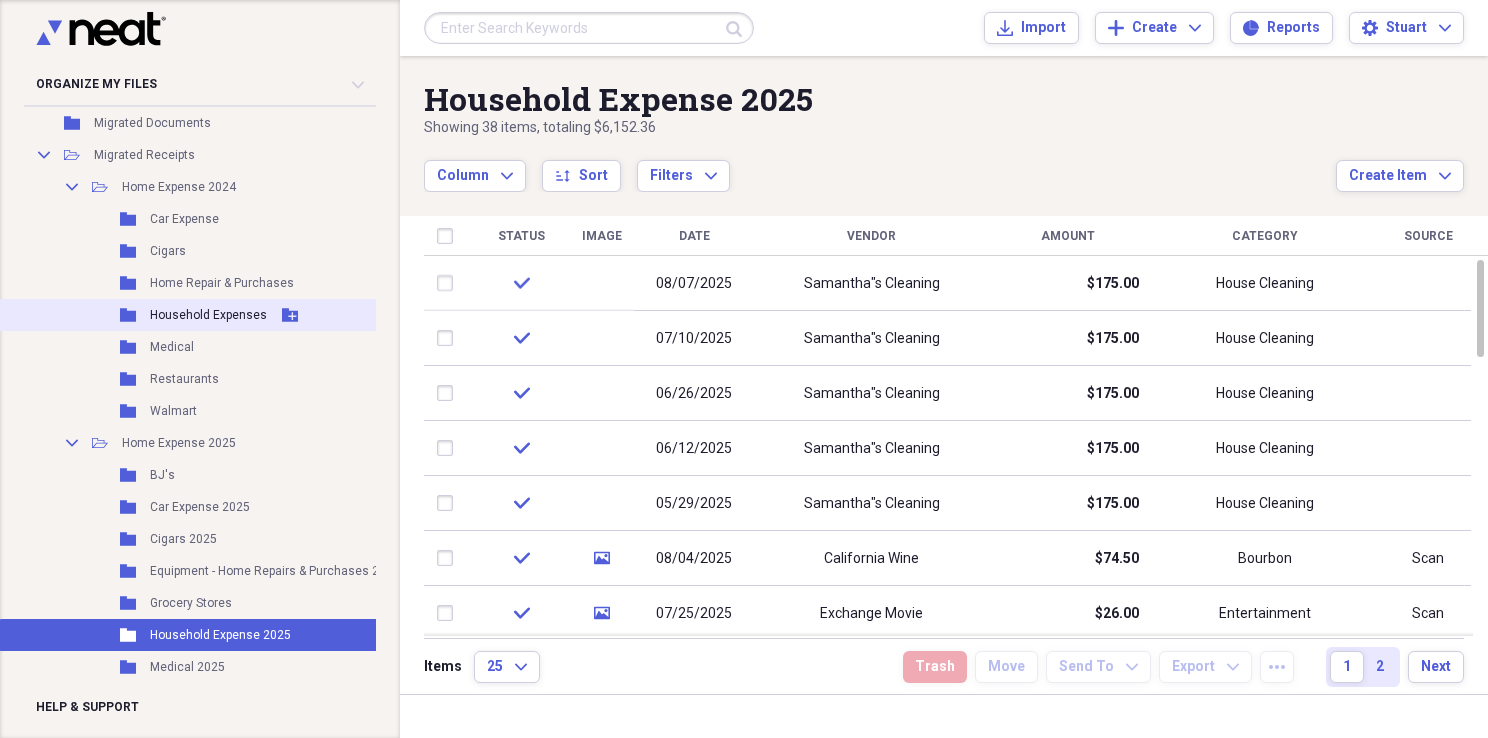 click on "Household Expenses" at bounding box center [208, 315] 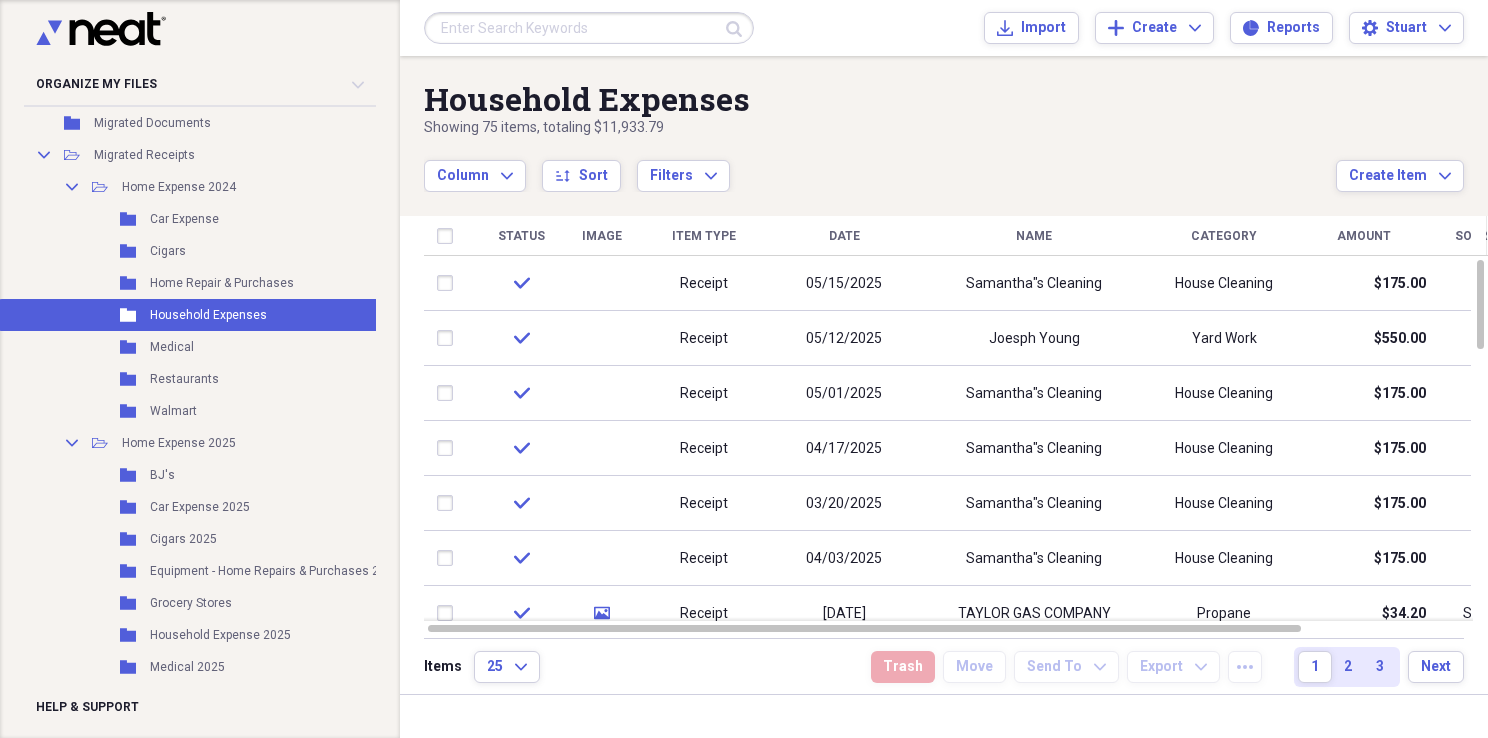 click on "Name" at bounding box center [1034, 236] 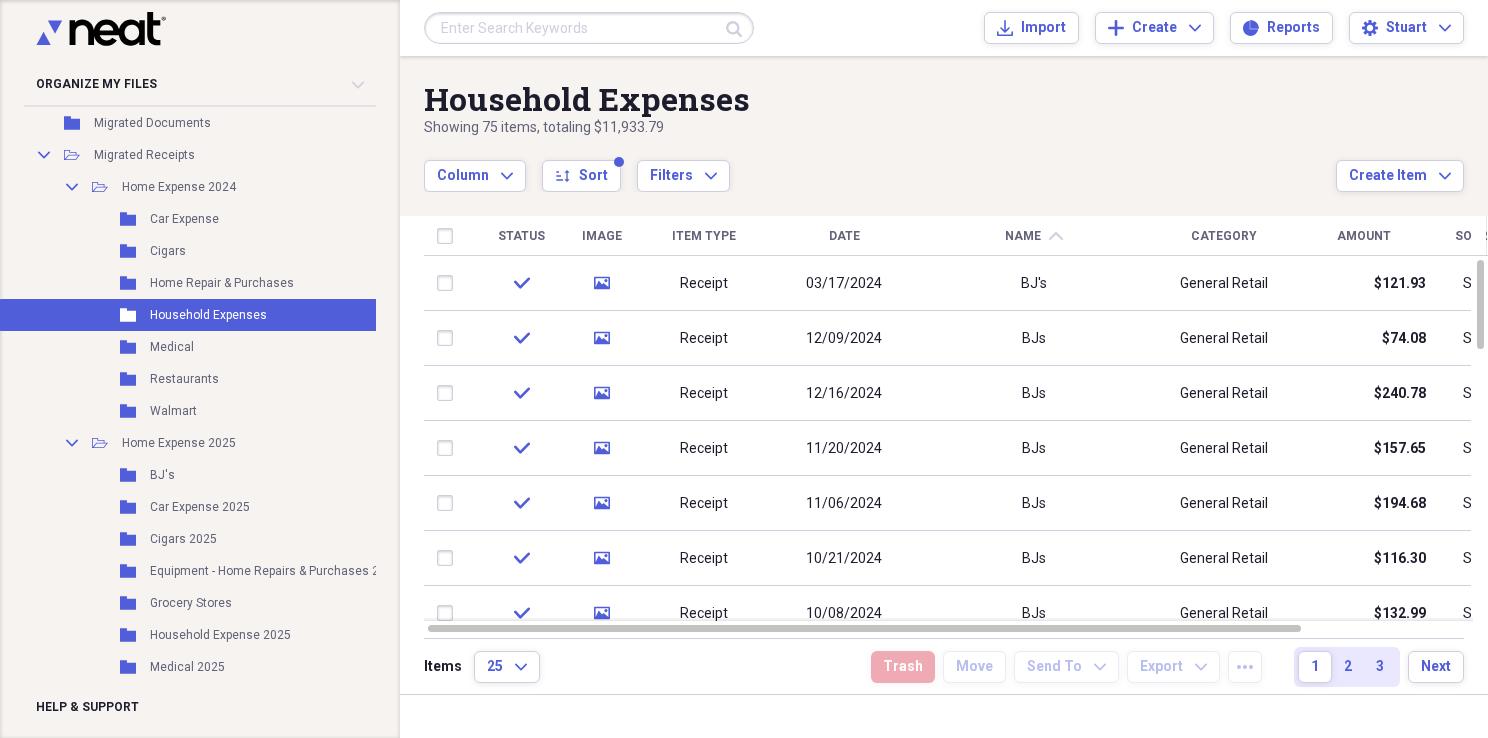 click 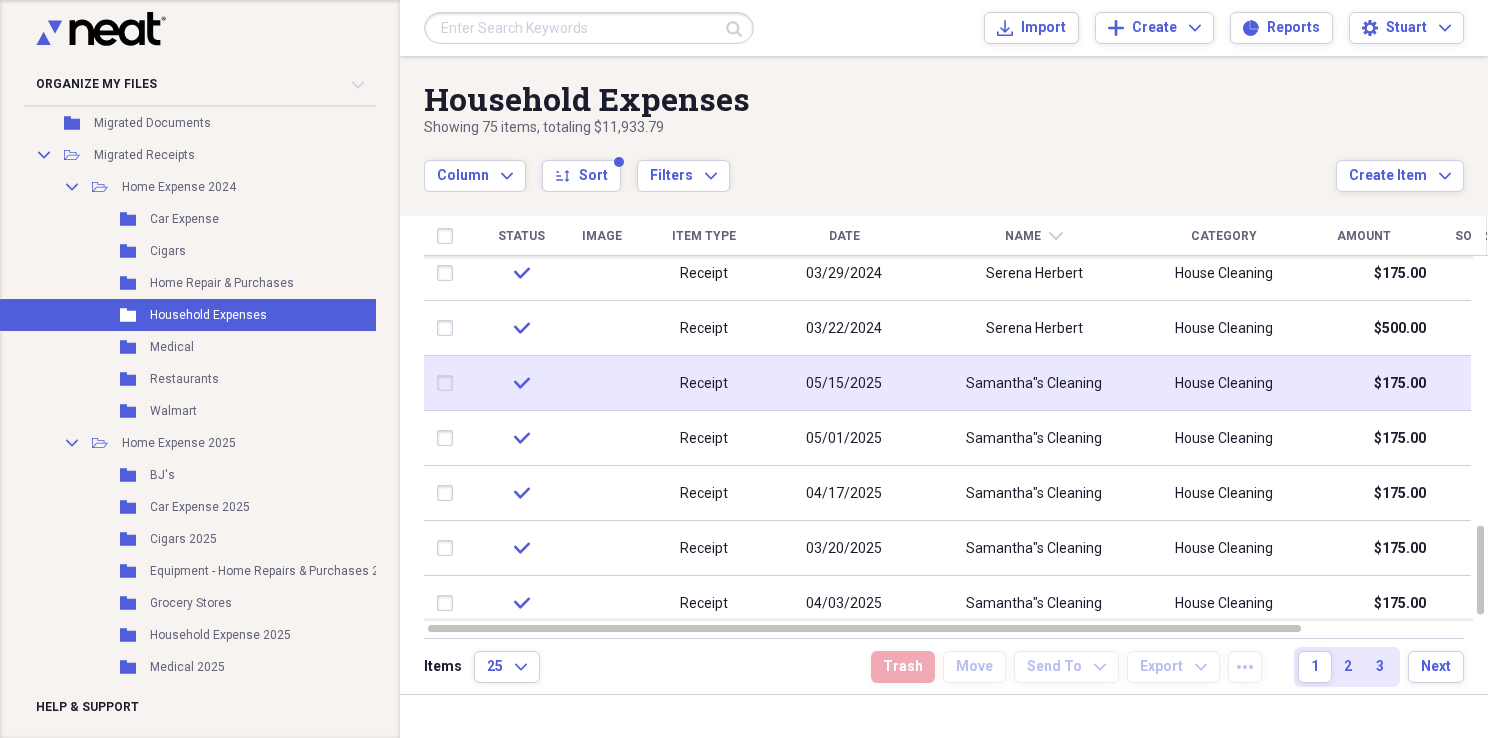 click at bounding box center (449, 383) 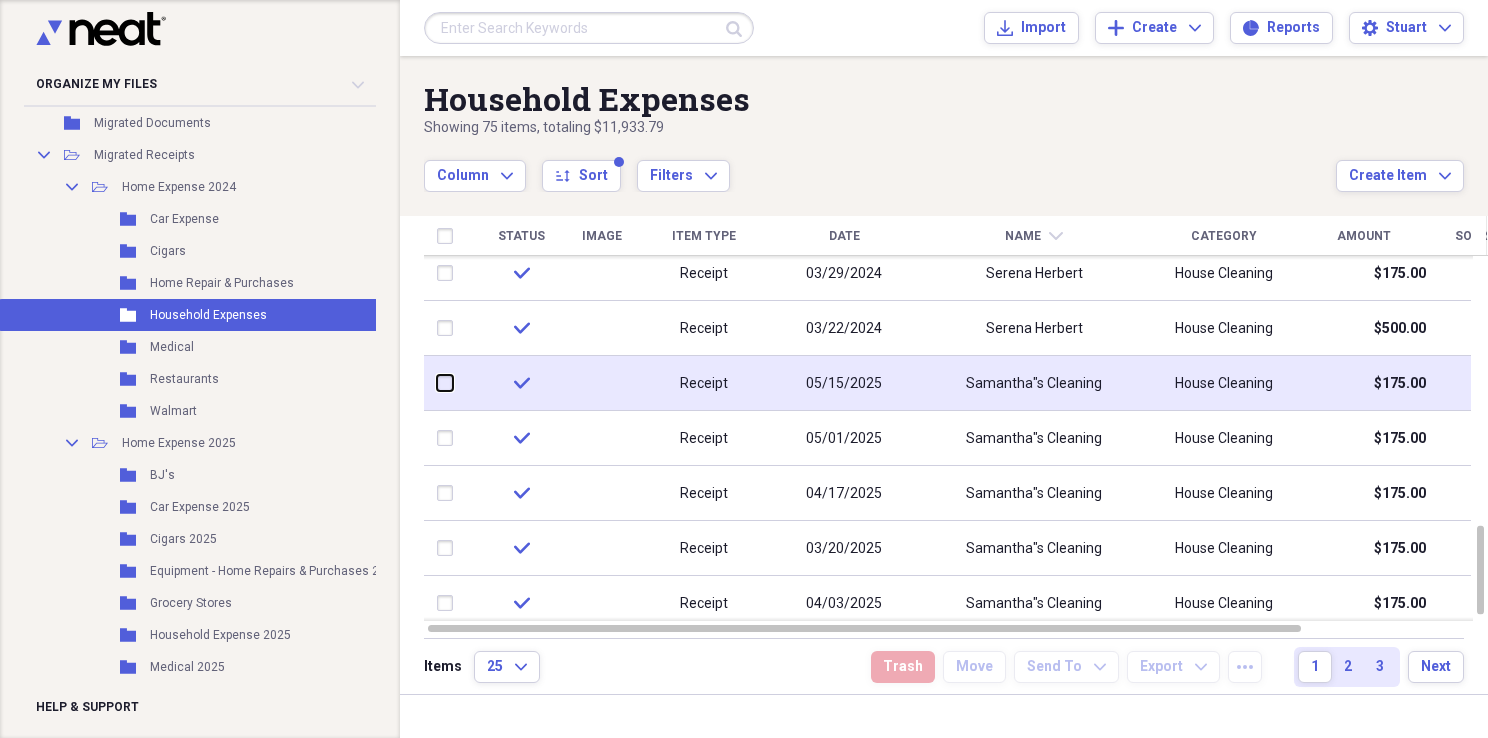 click at bounding box center [437, 383] 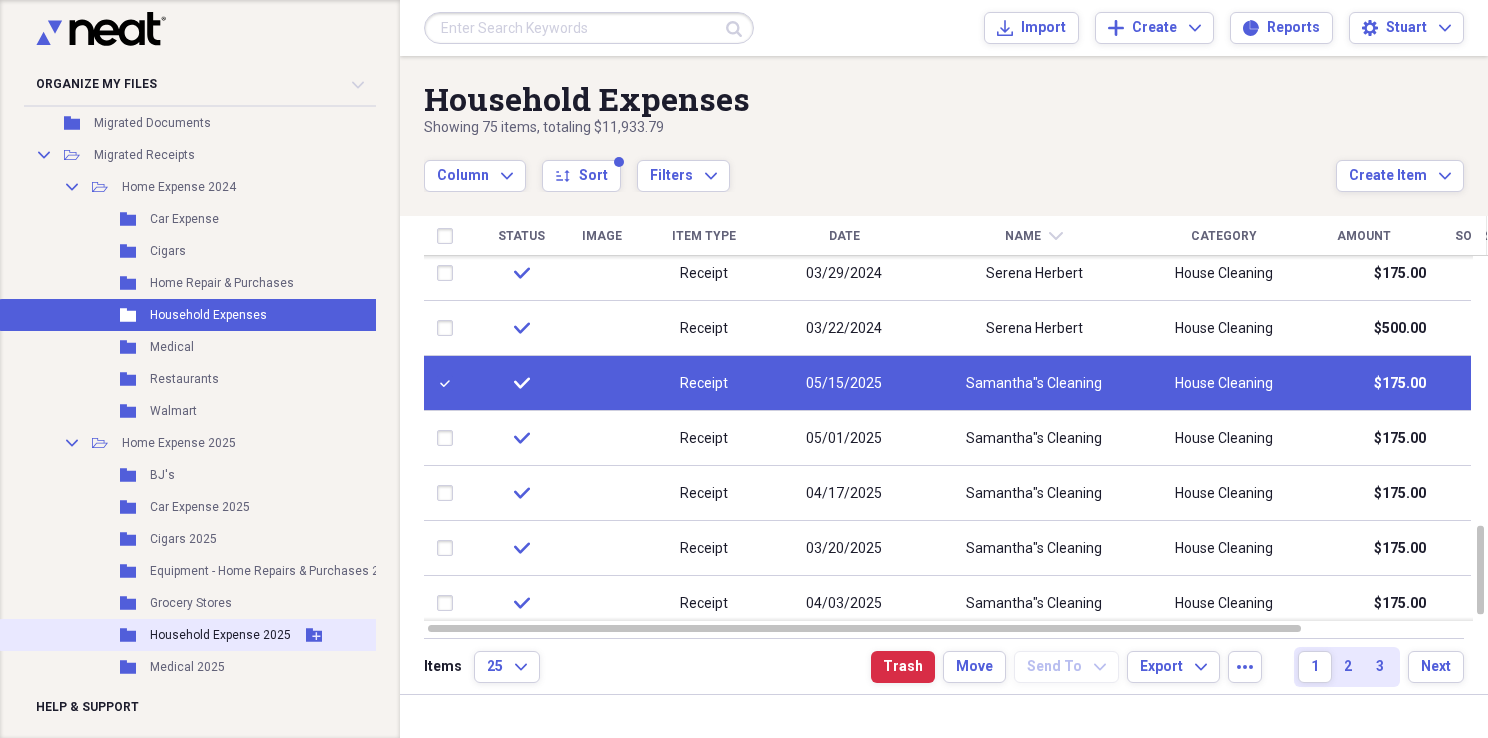 click on "Household Expense 2025" at bounding box center [220, 635] 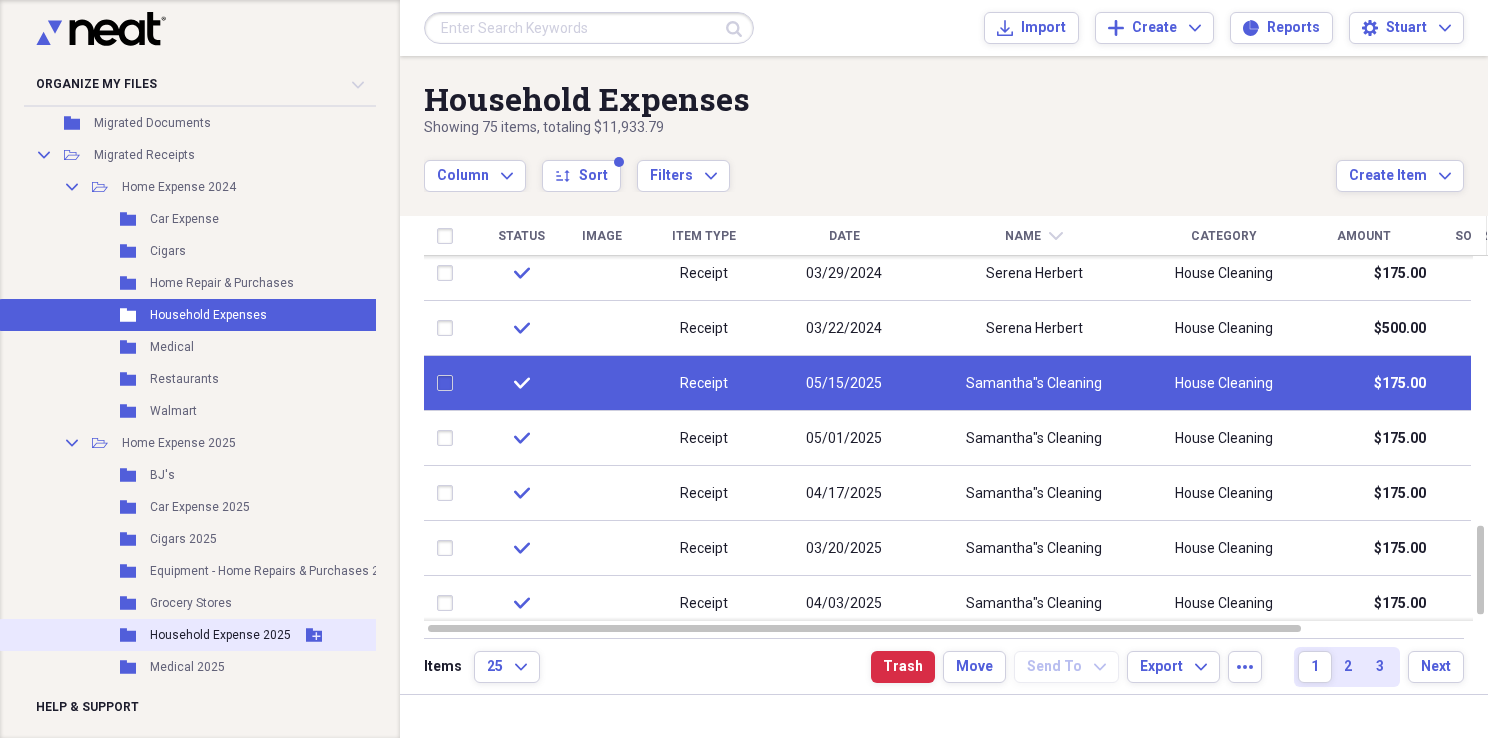 checkbox on "false" 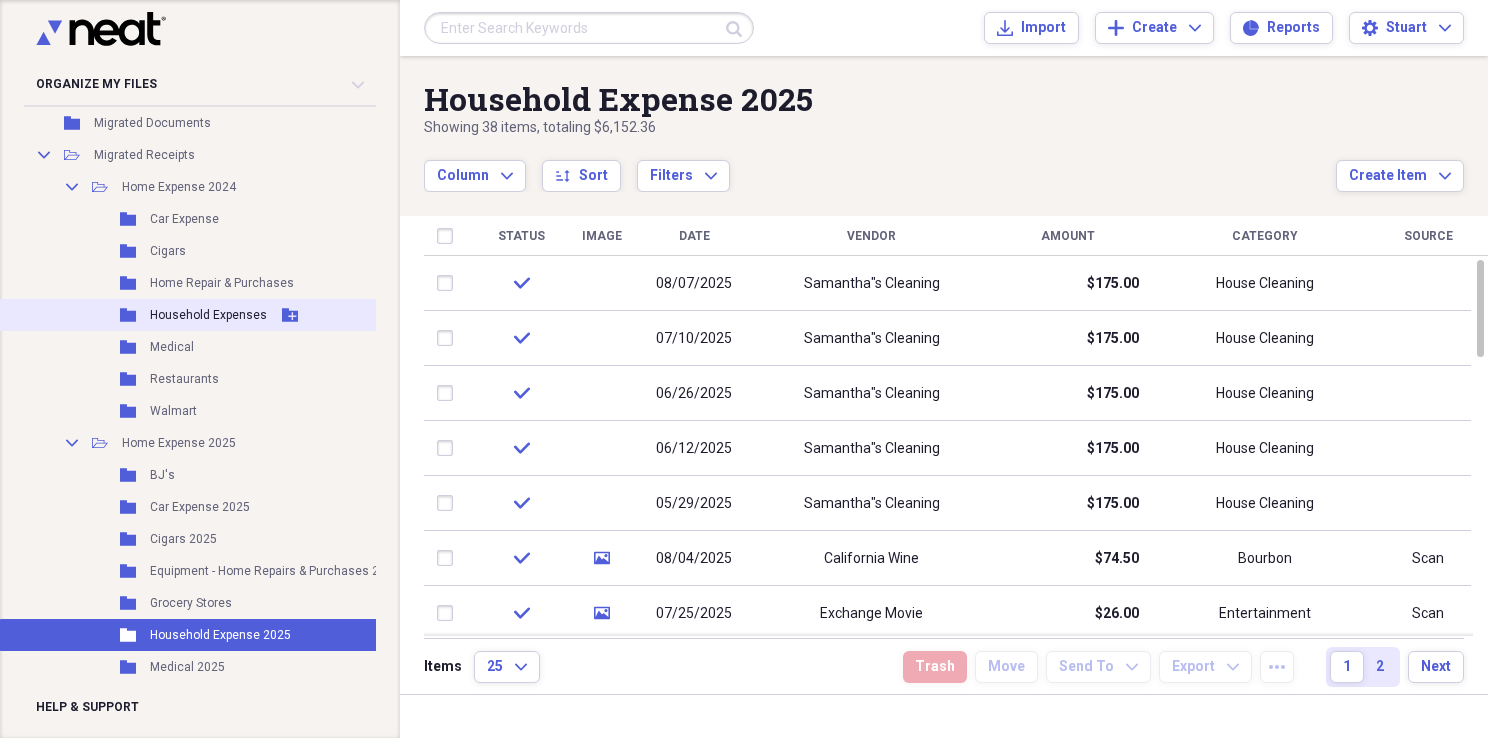 click on "Household Expenses" at bounding box center [208, 315] 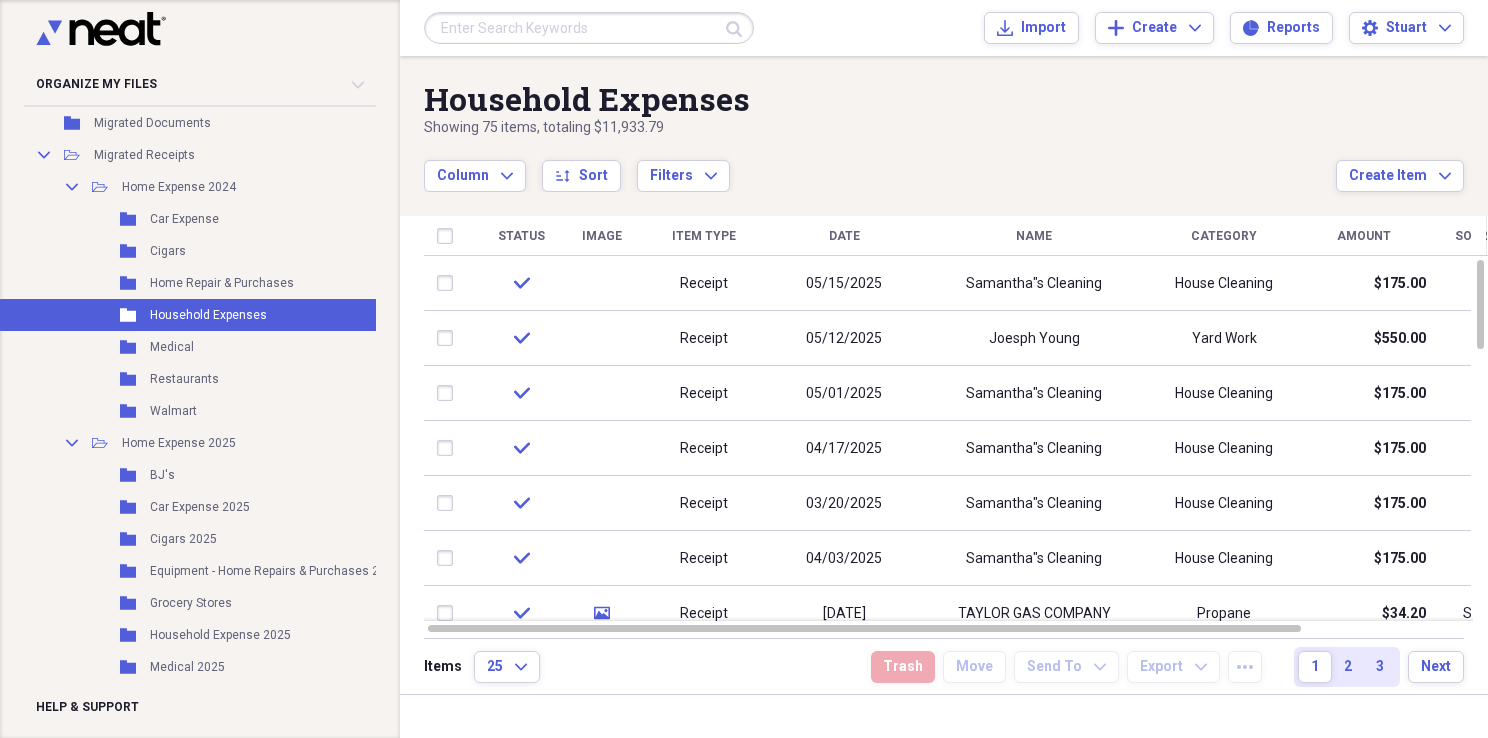 click on "Name" at bounding box center [1034, 236] 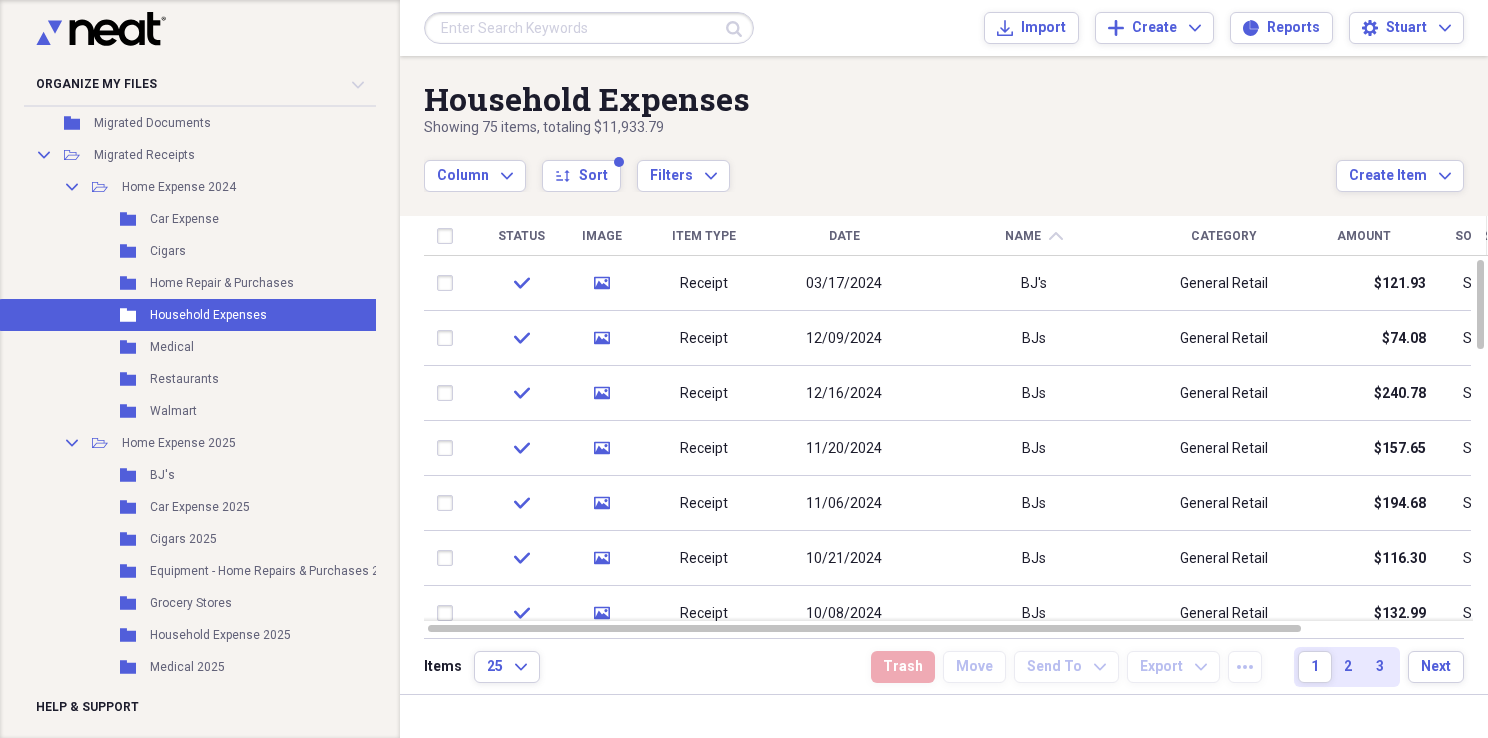 click on "Name chevron-up" at bounding box center [1034, 236] 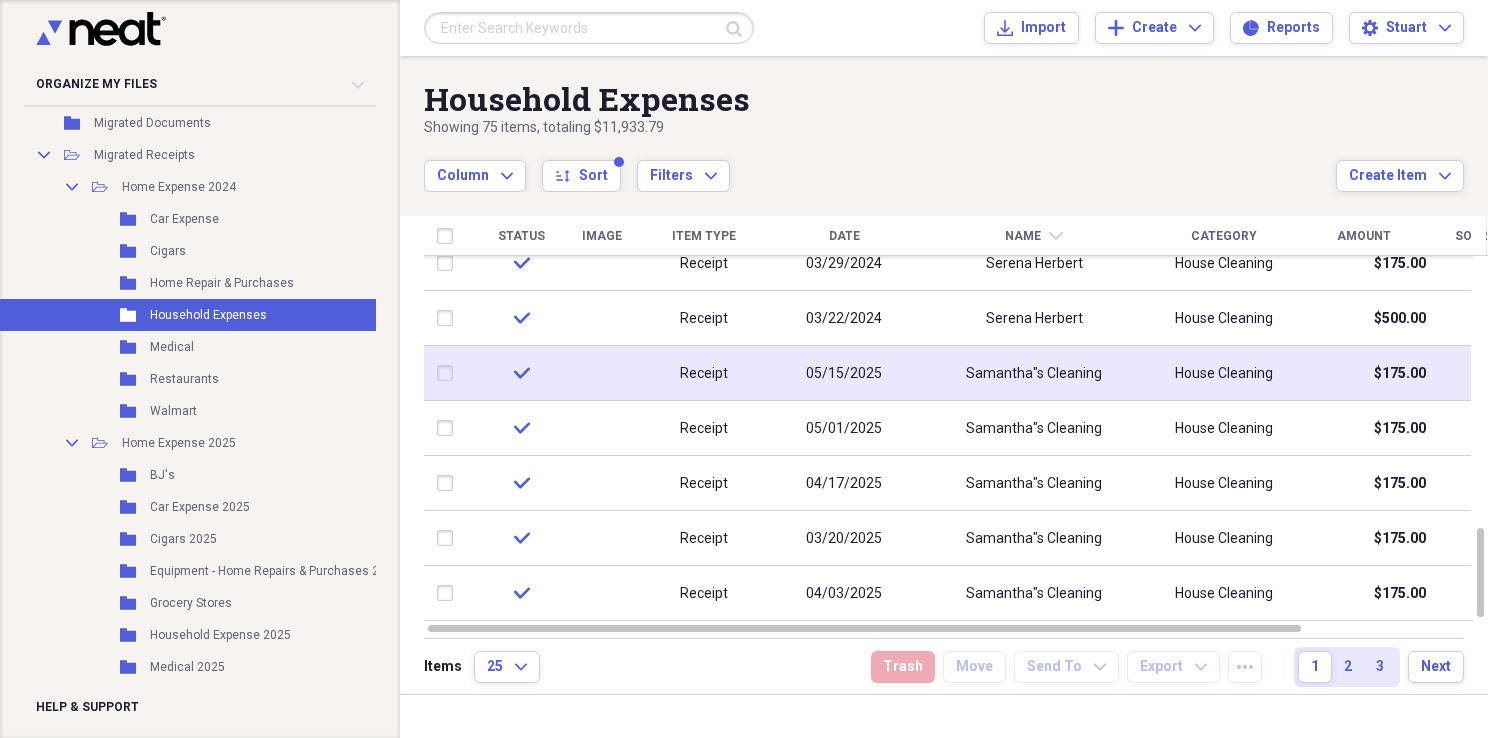 click at bounding box center (449, 373) 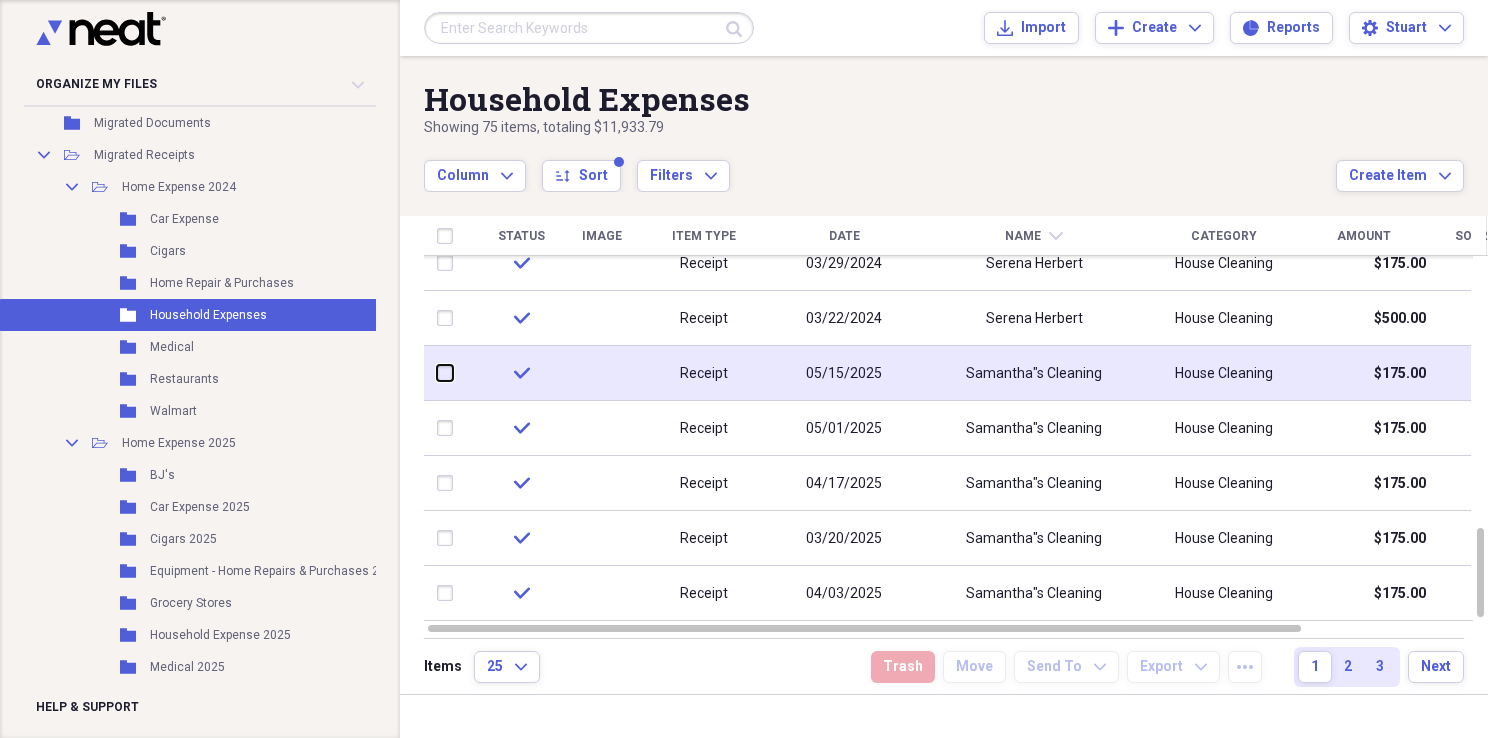 click at bounding box center [437, 373] 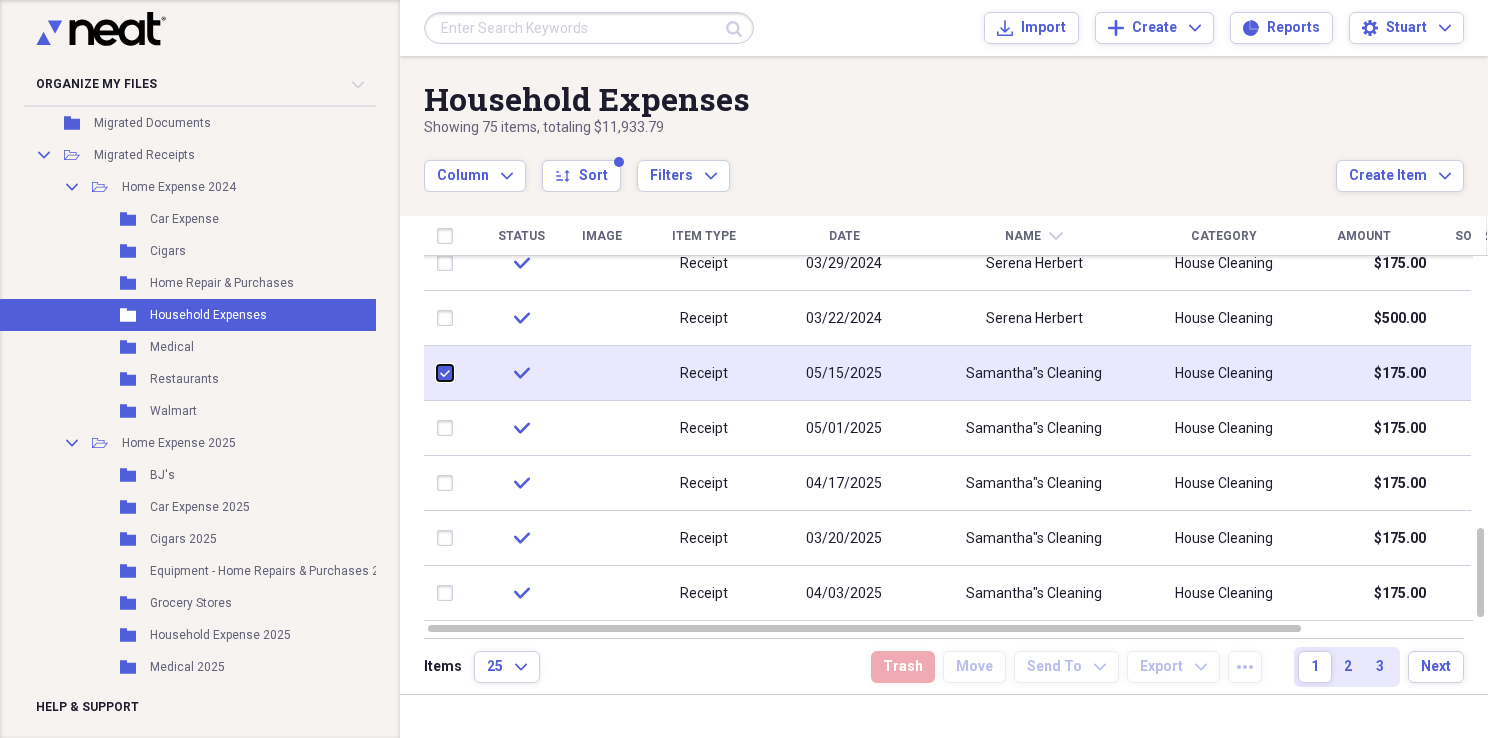checkbox on "true" 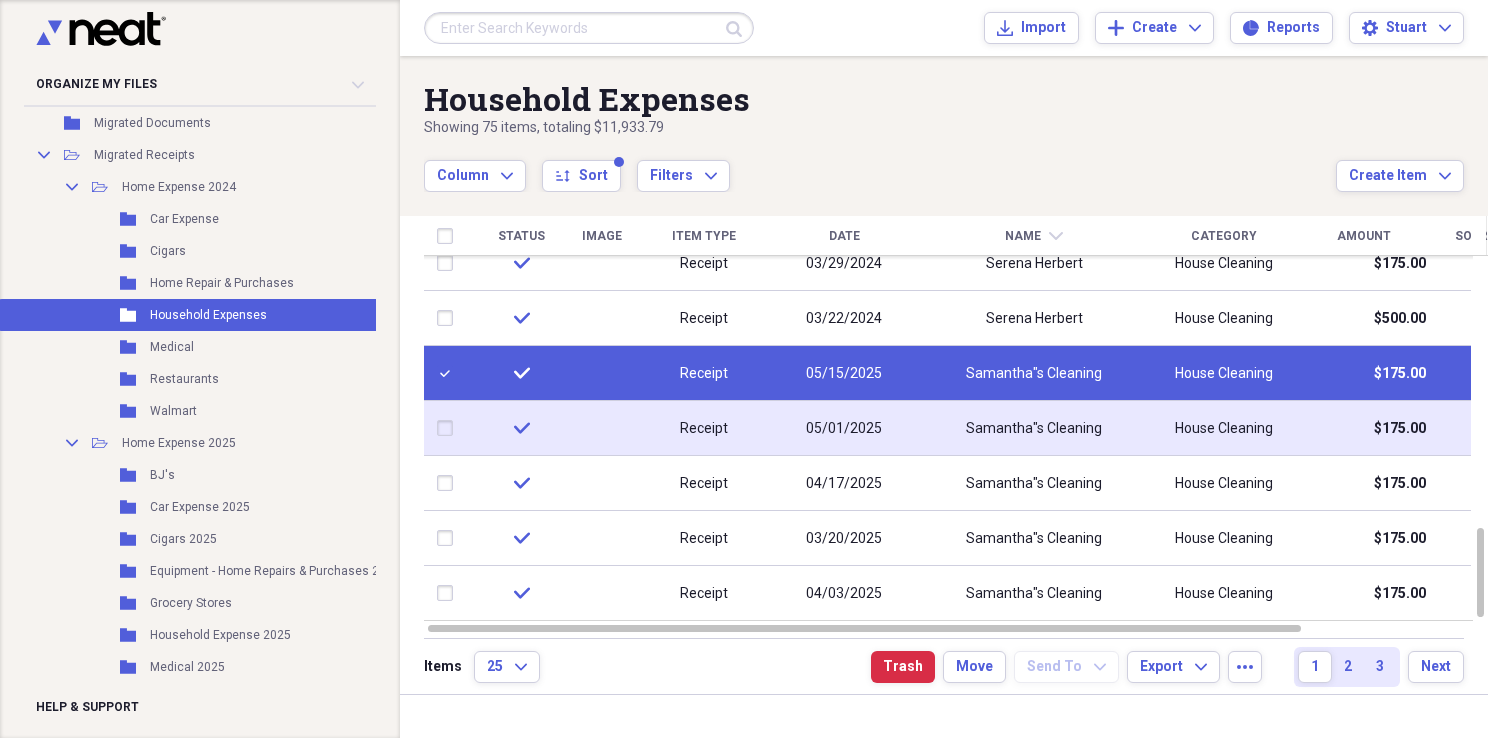 click at bounding box center (449, 428) 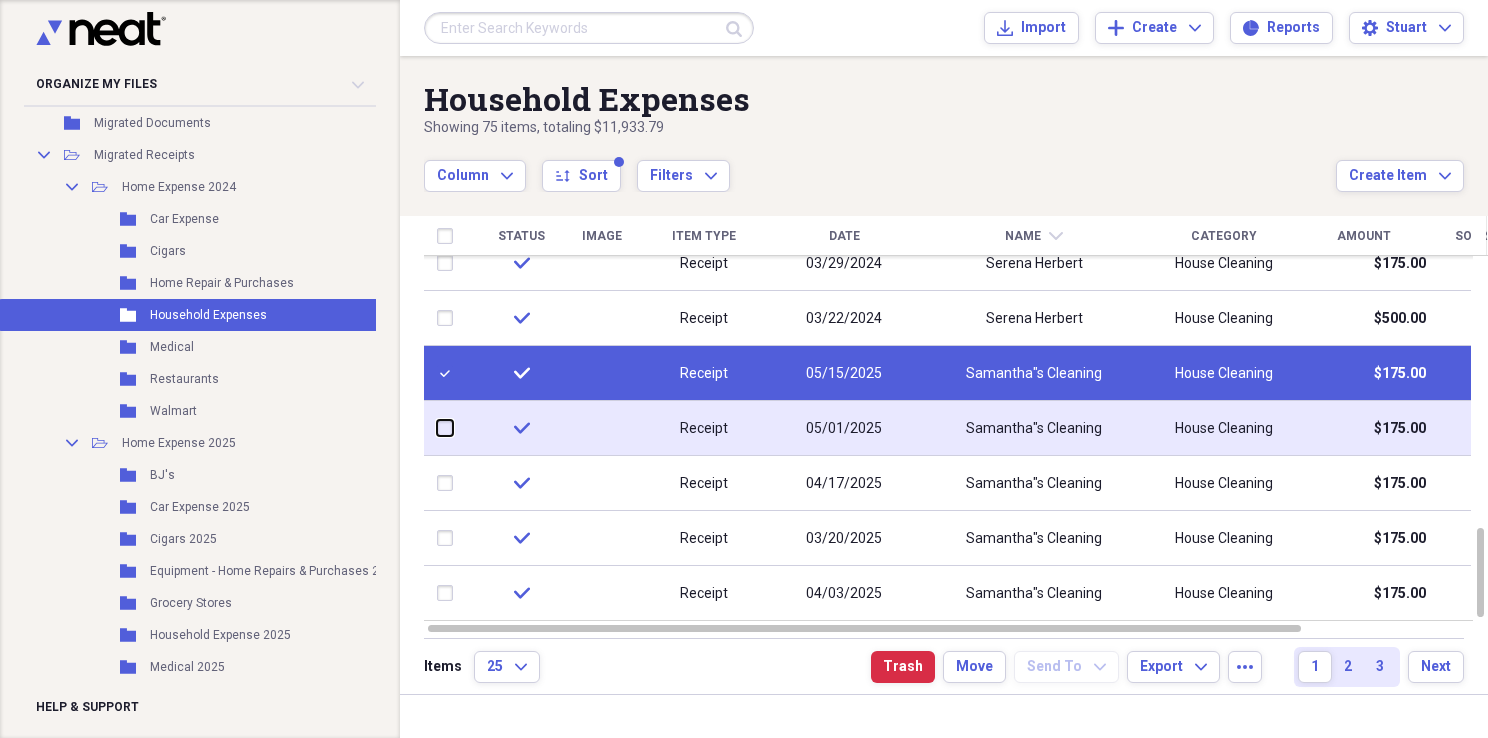 click at bounding box center [437, 428] 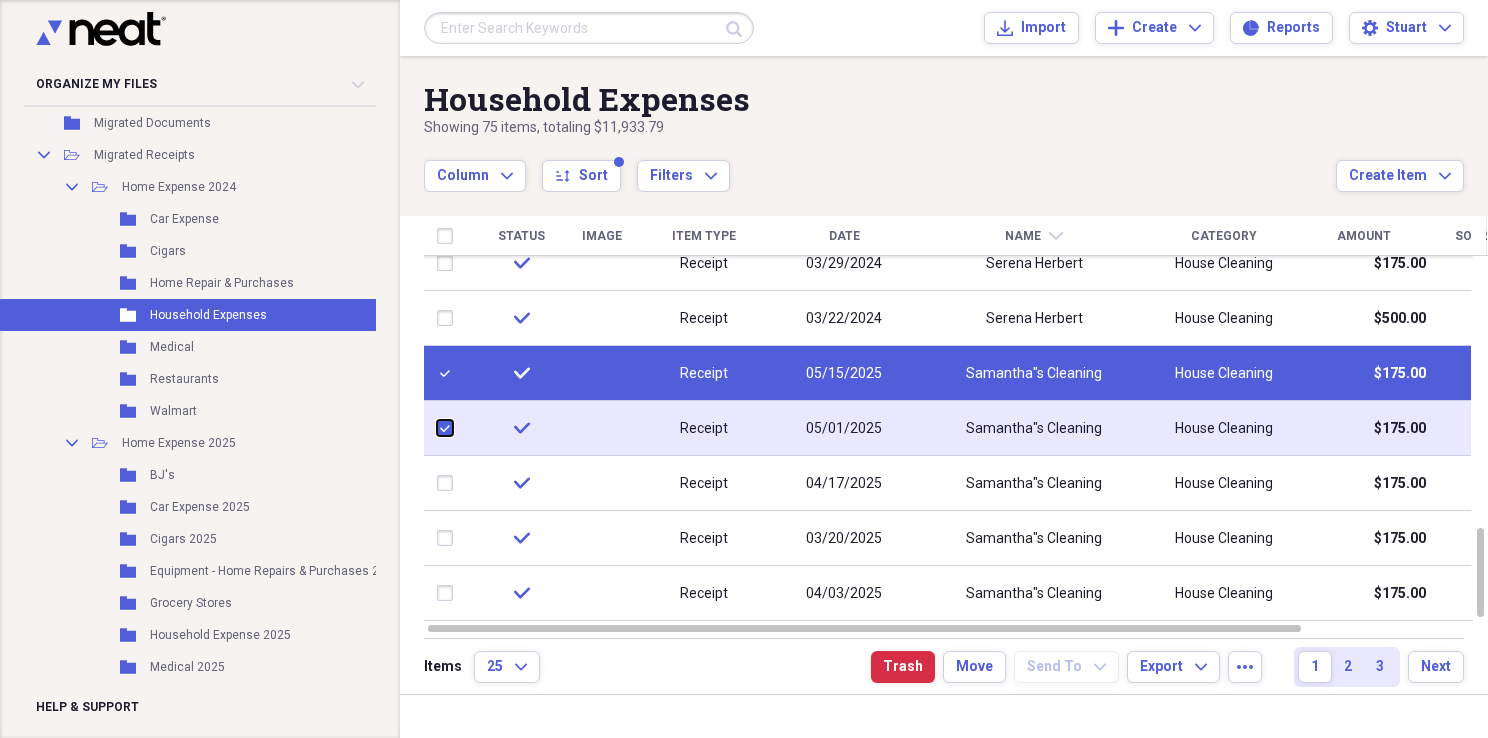 checkbox on "true" 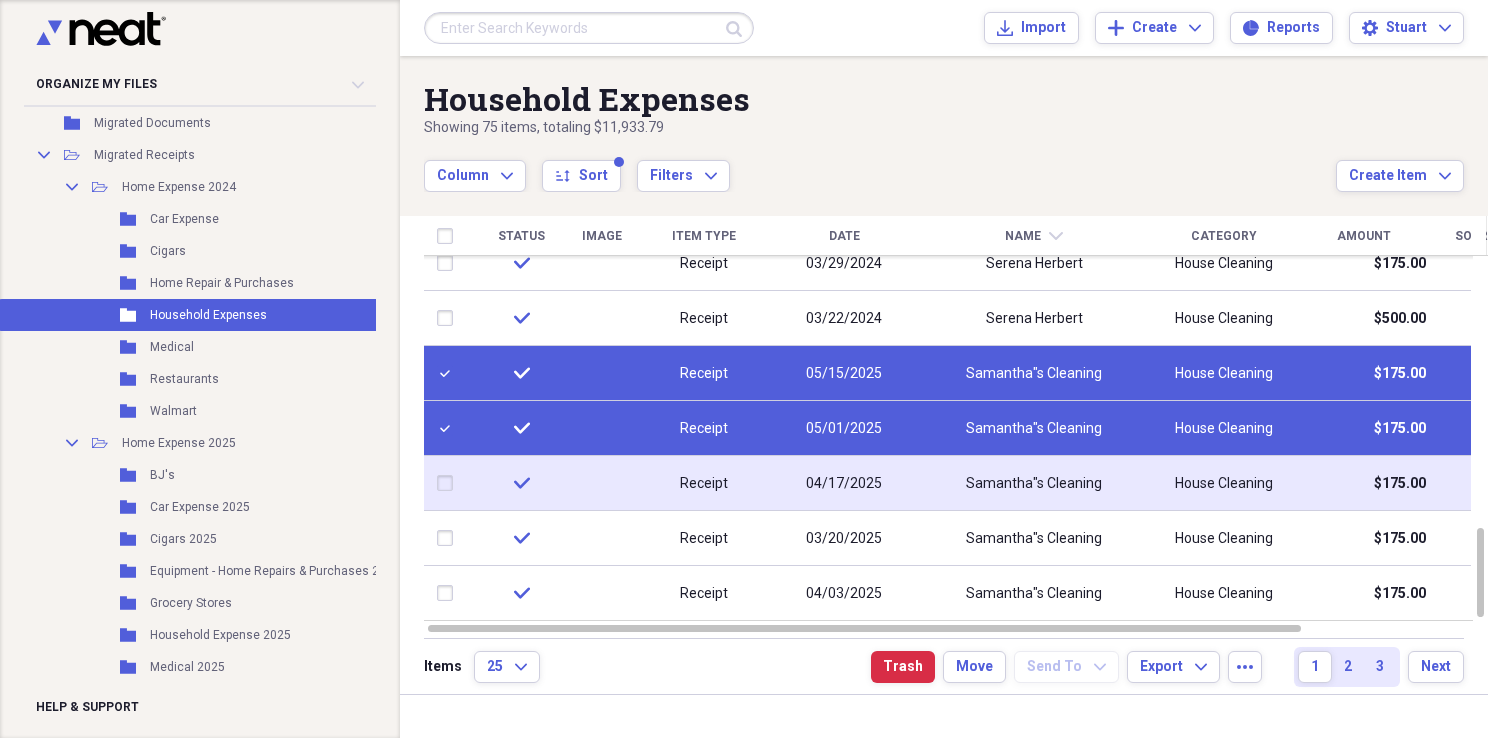 click at bounding box center (449, 483) 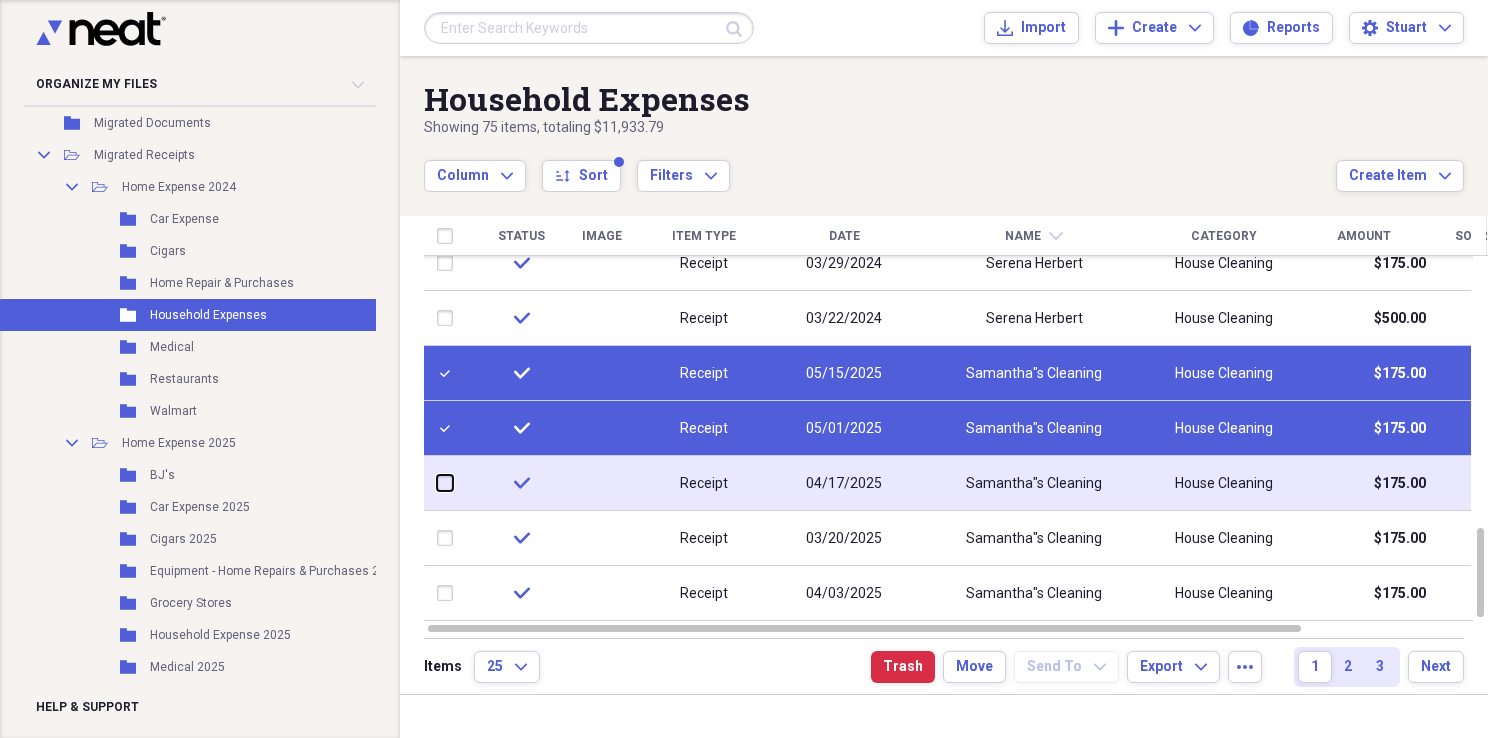 click at bounding box center [437, 483] 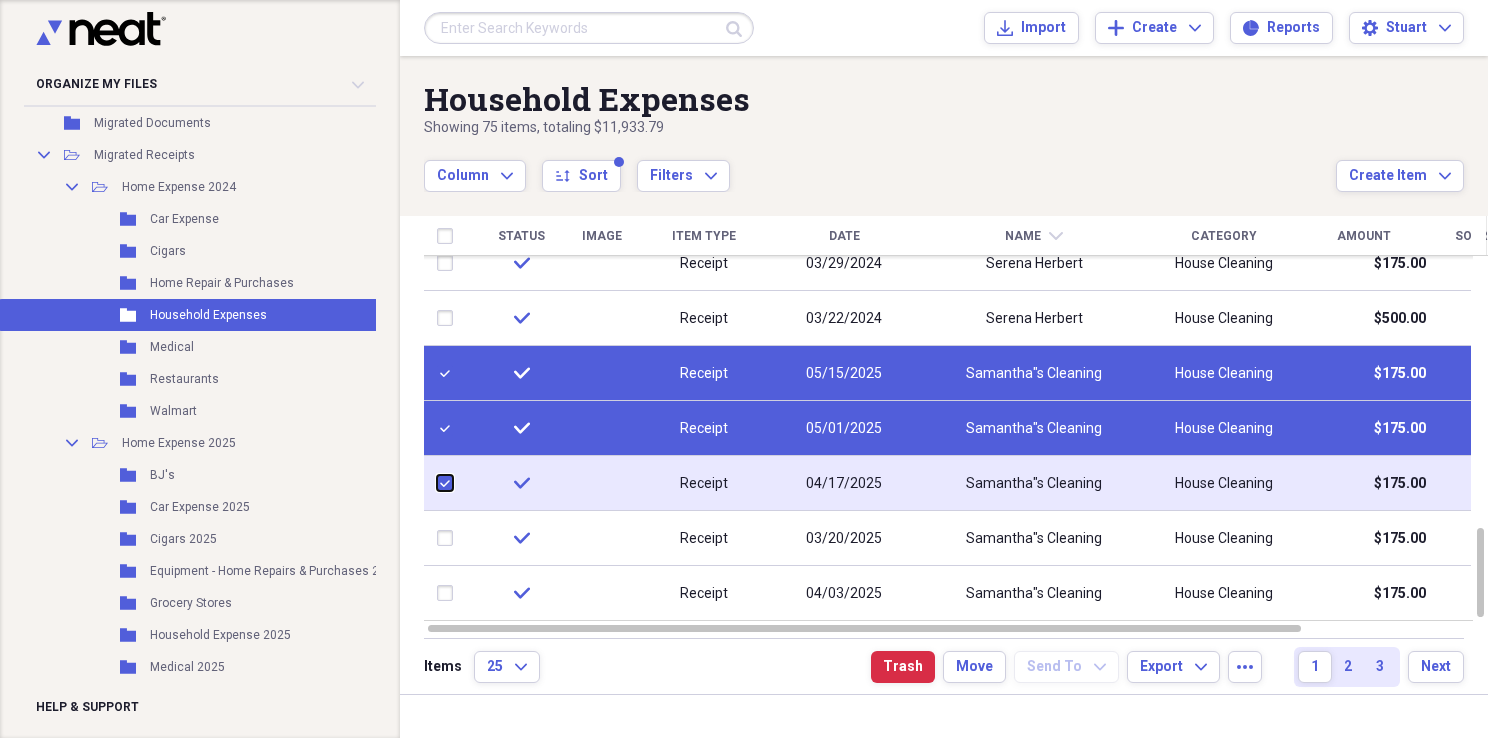 checkbox on "true" 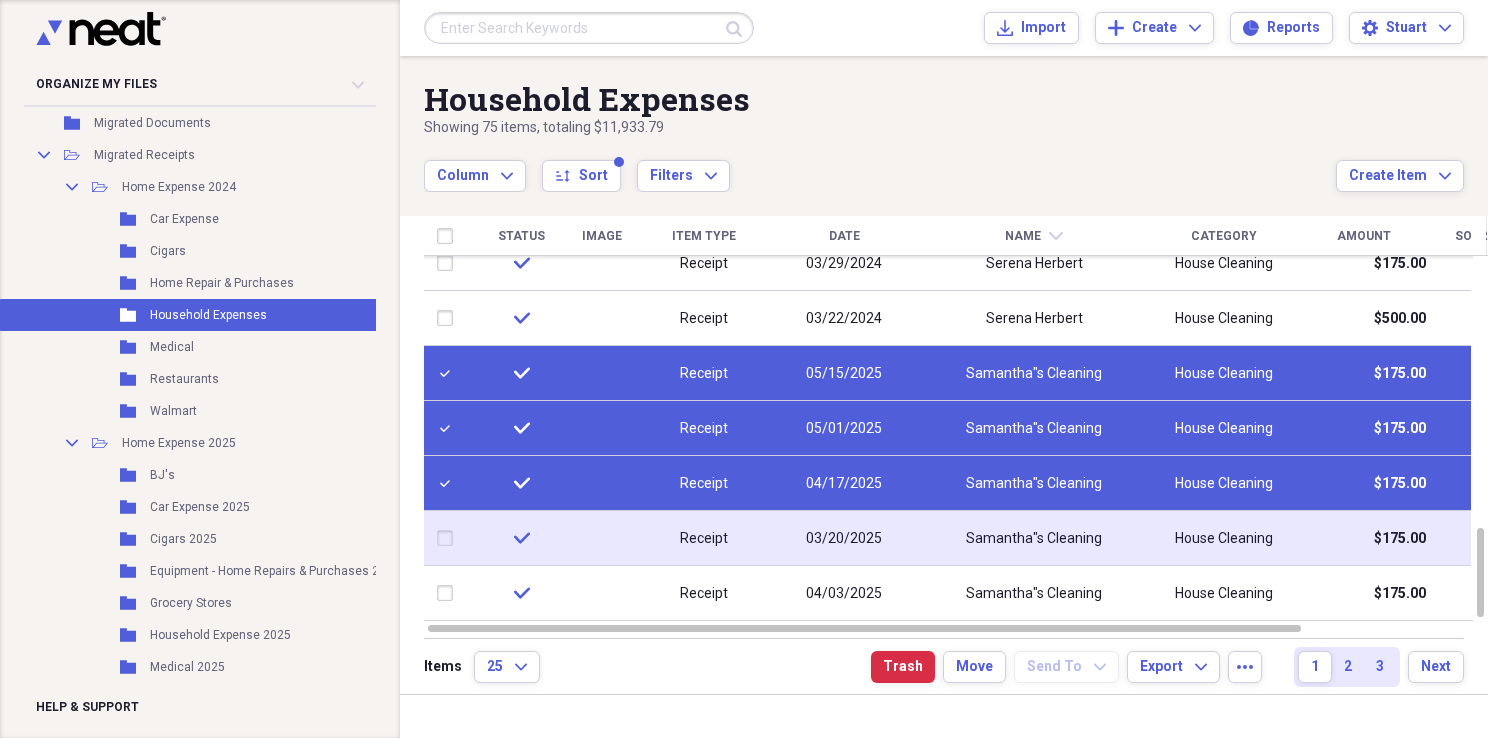 click at bounding box center [449, 538] 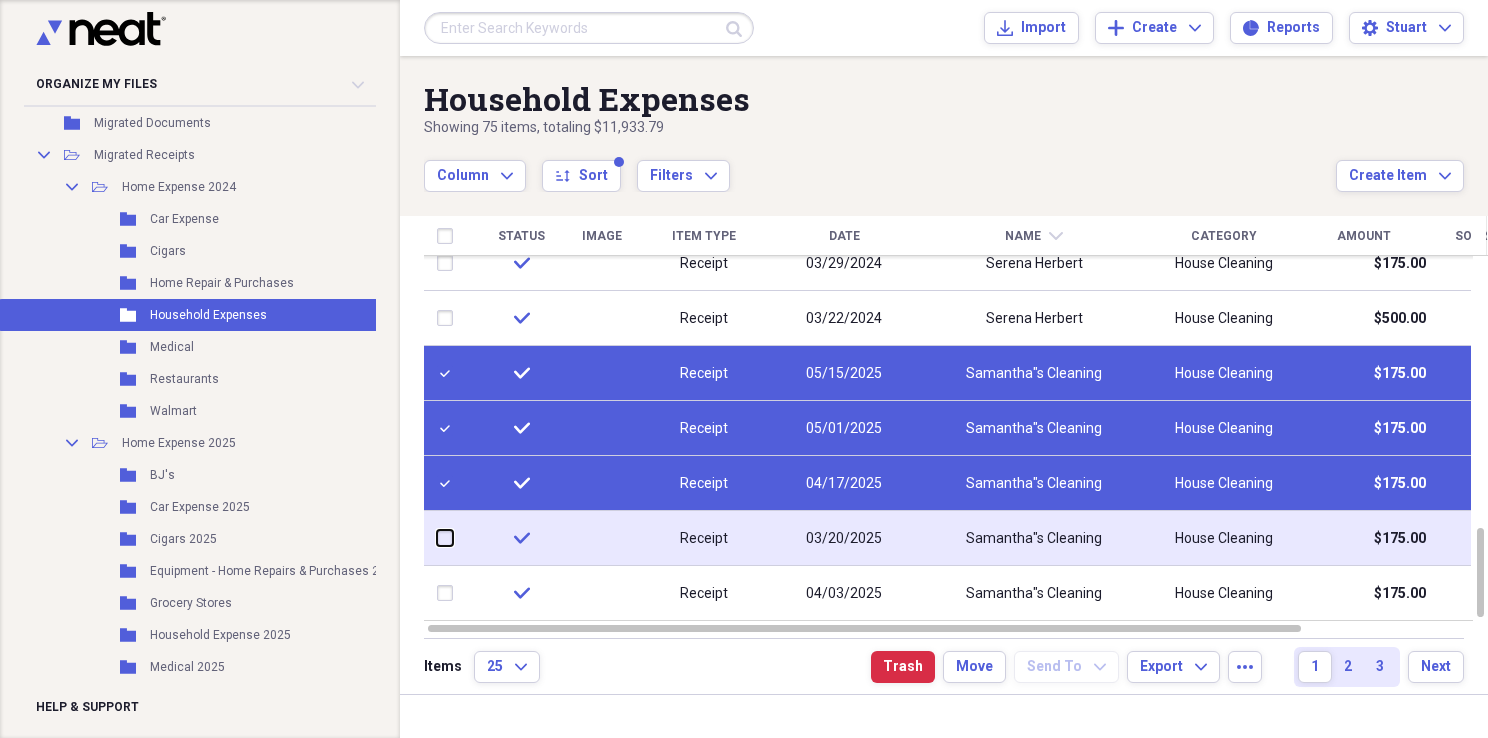 click at bounding box center [437, 538] 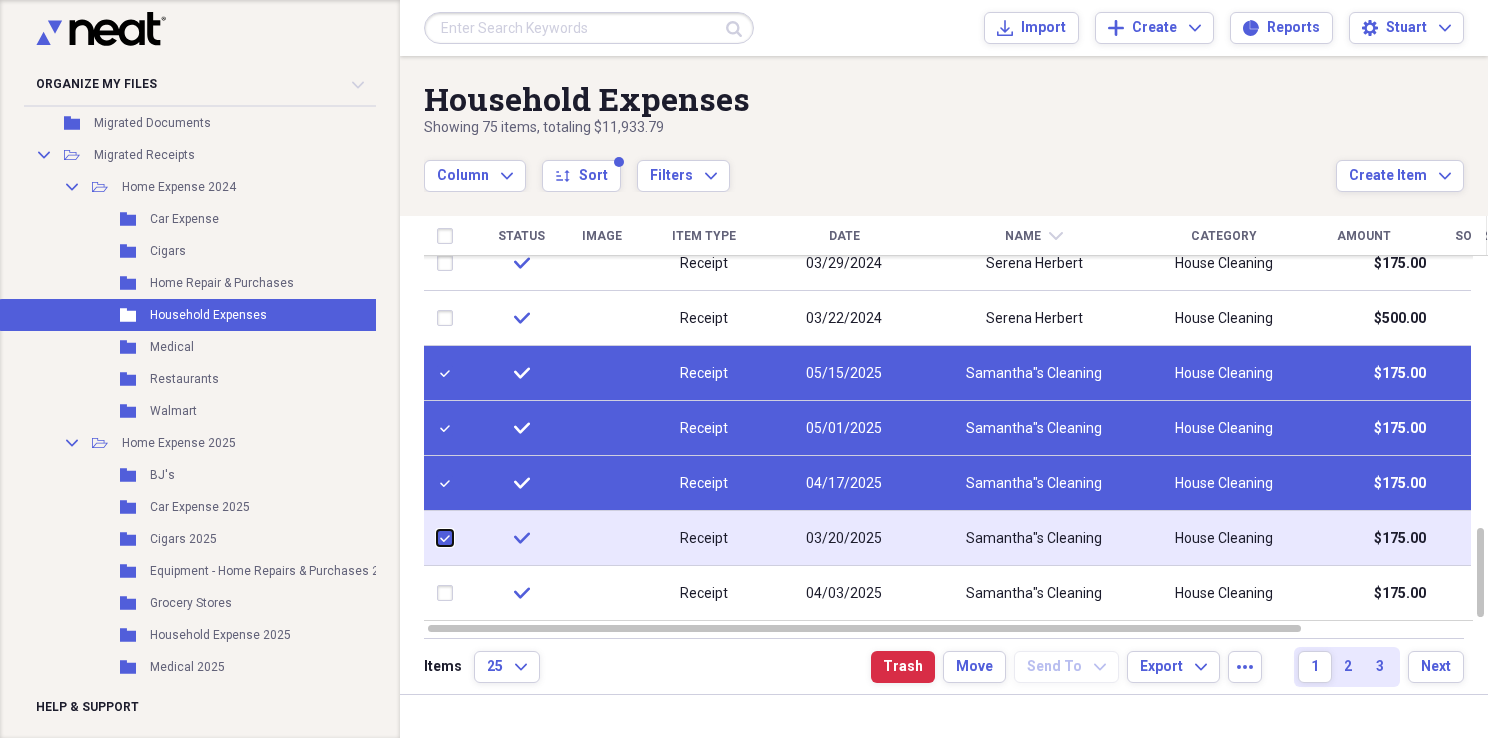 checkbox on "true" 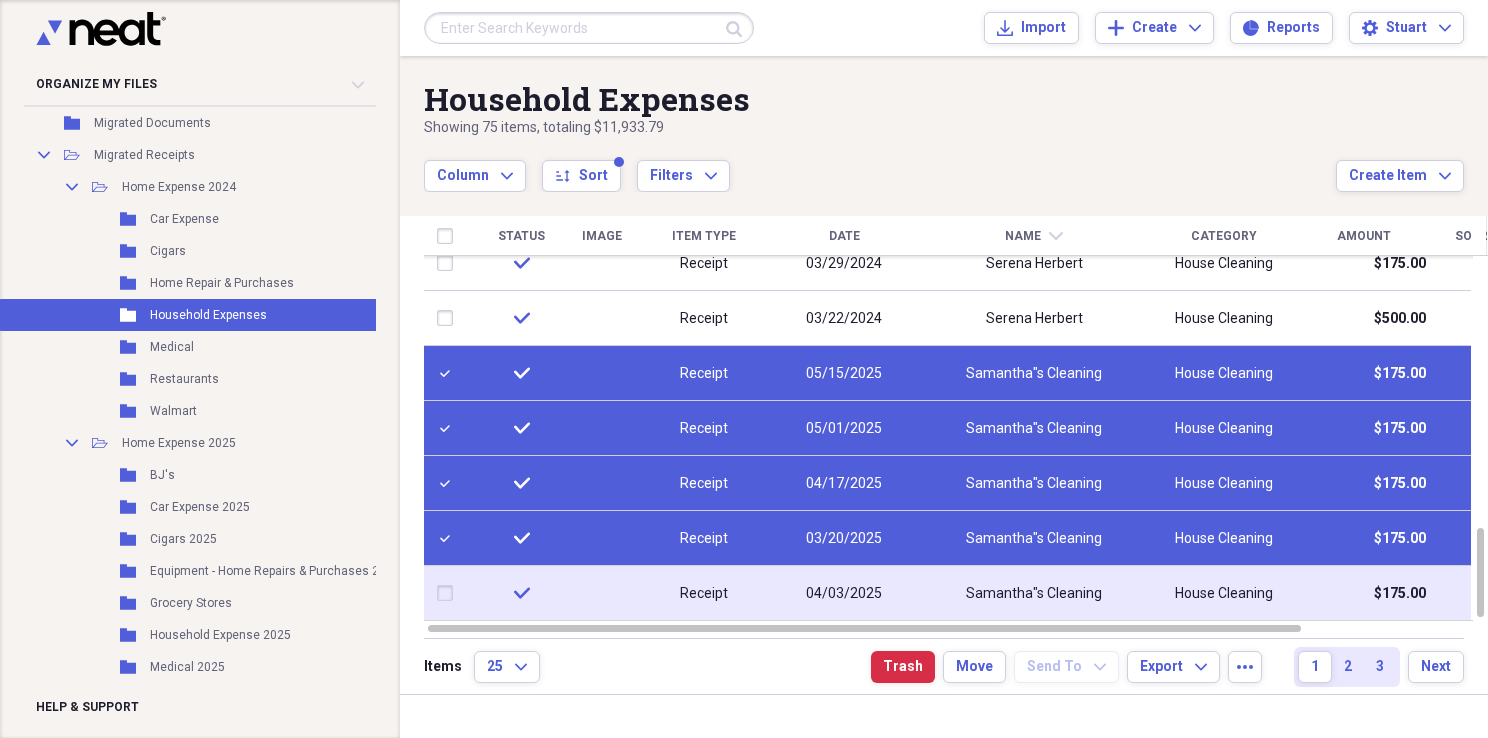click at bounding box center (449, 593) 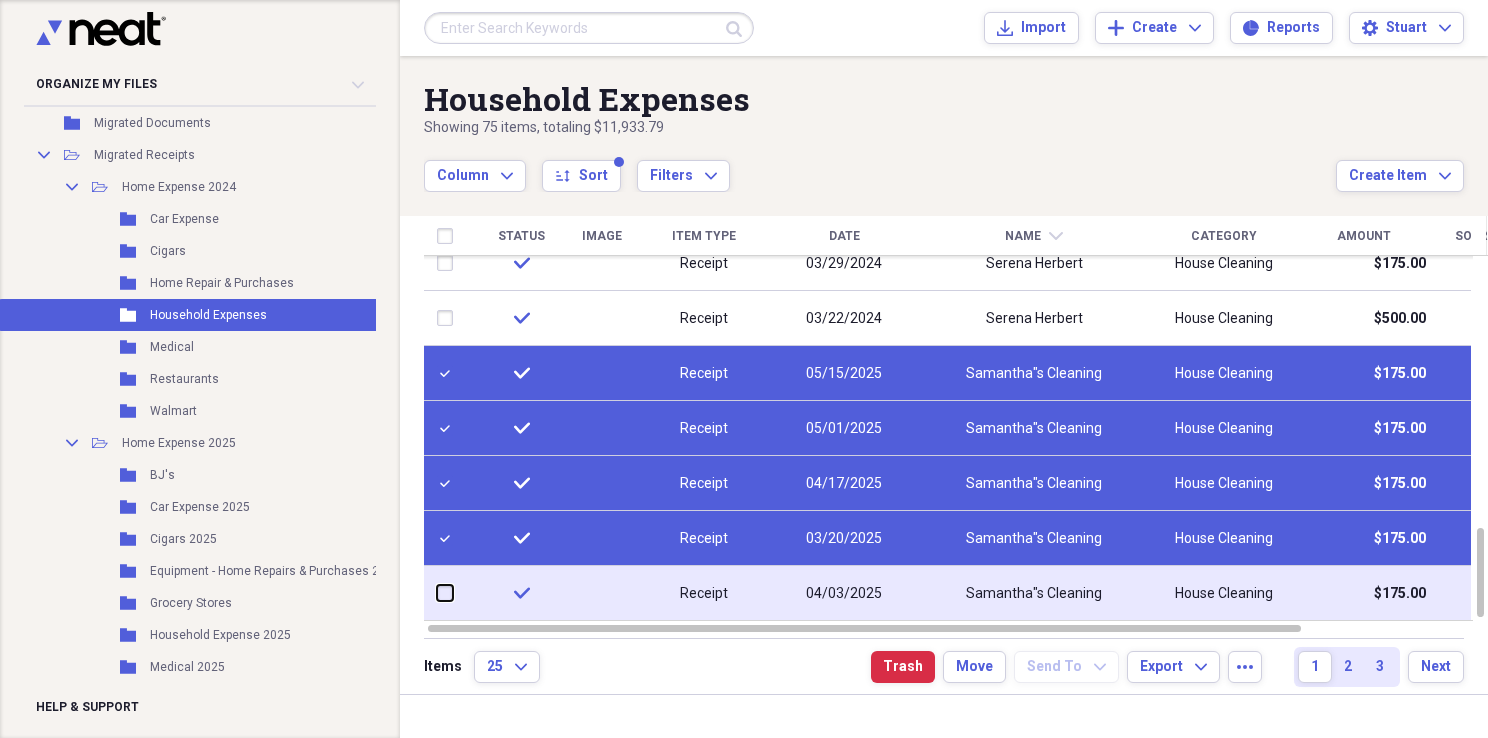 click at bounding box center [437, 593] 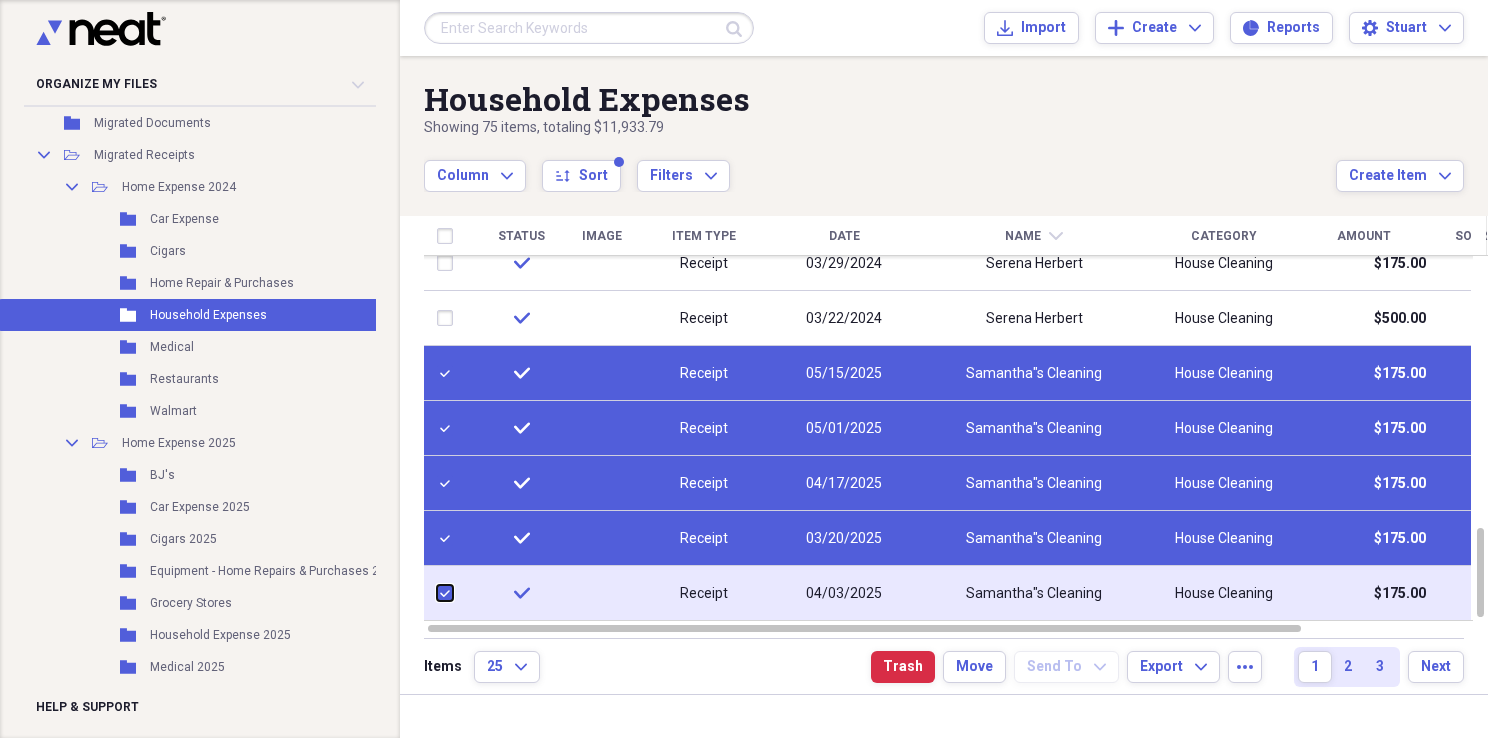 checkbox on "true" 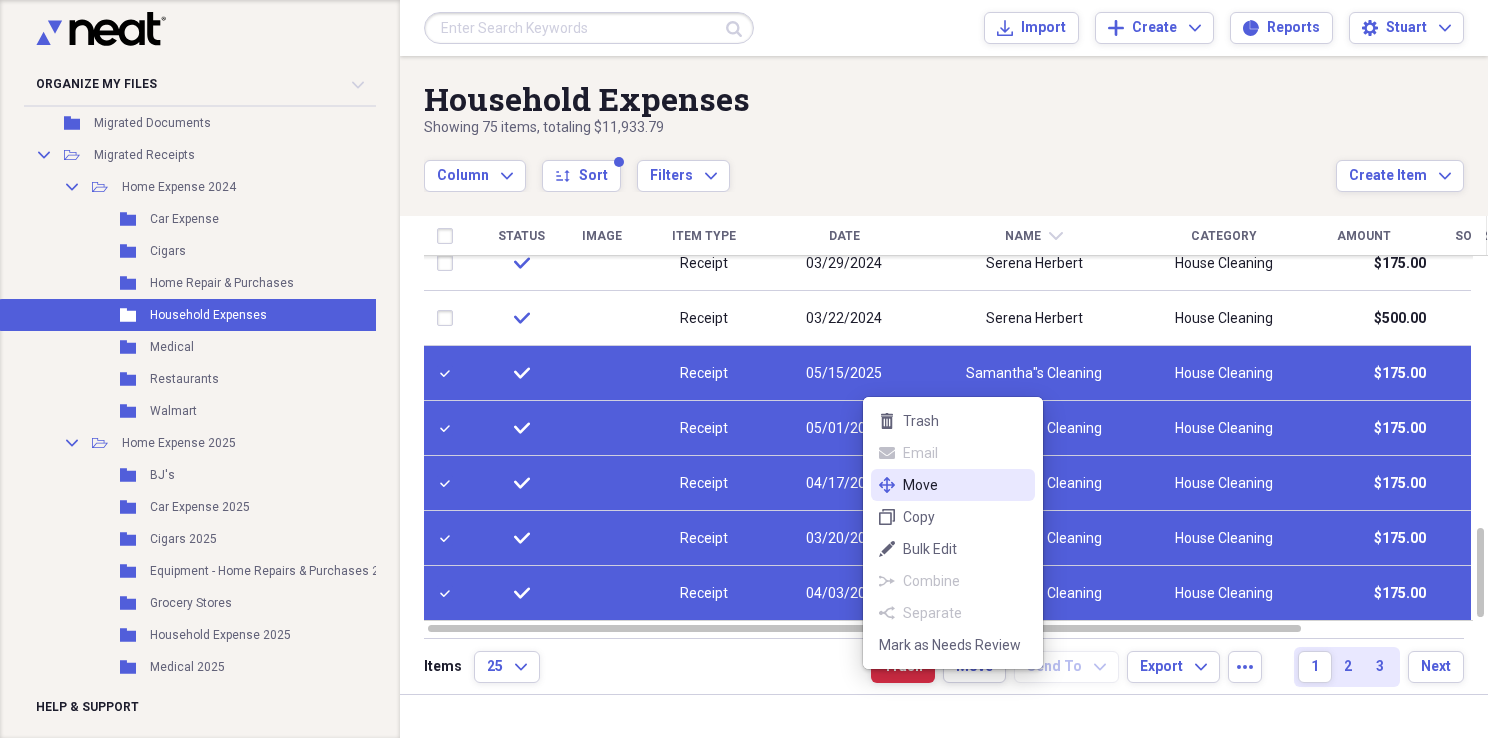 click on "Move" at bounding box center [965, 485] 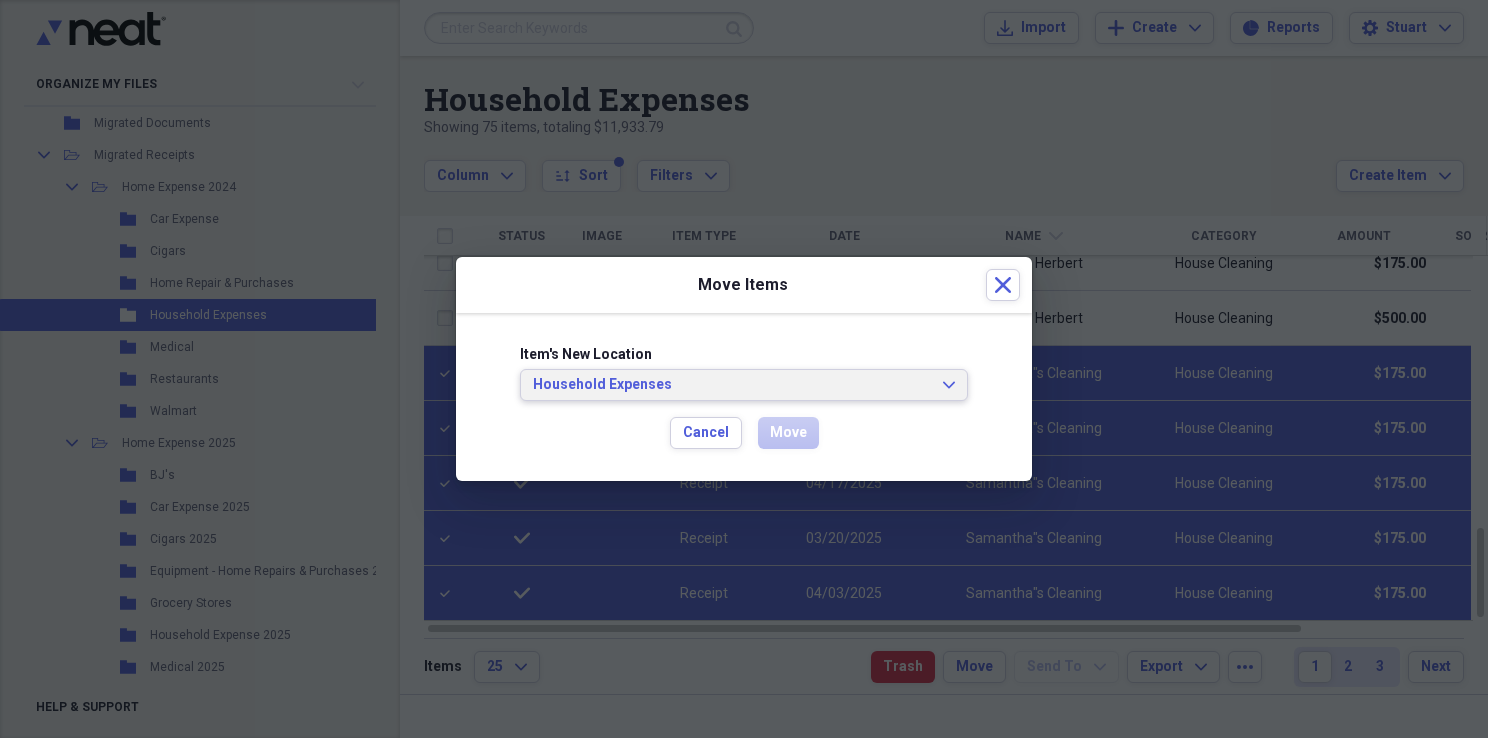 click on "Expand" 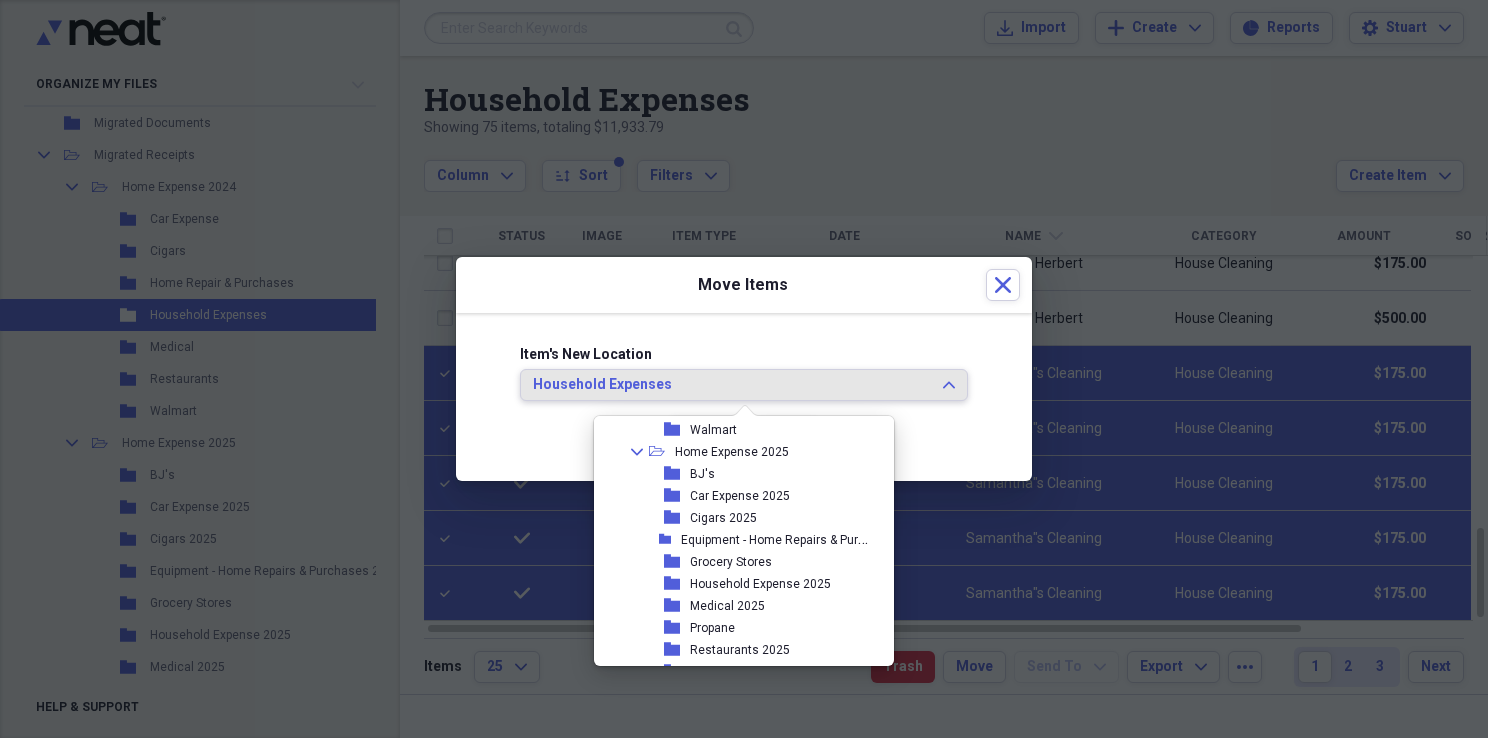 scroll, scrollTop: 306, scrollLeft: 0, axis: vertical 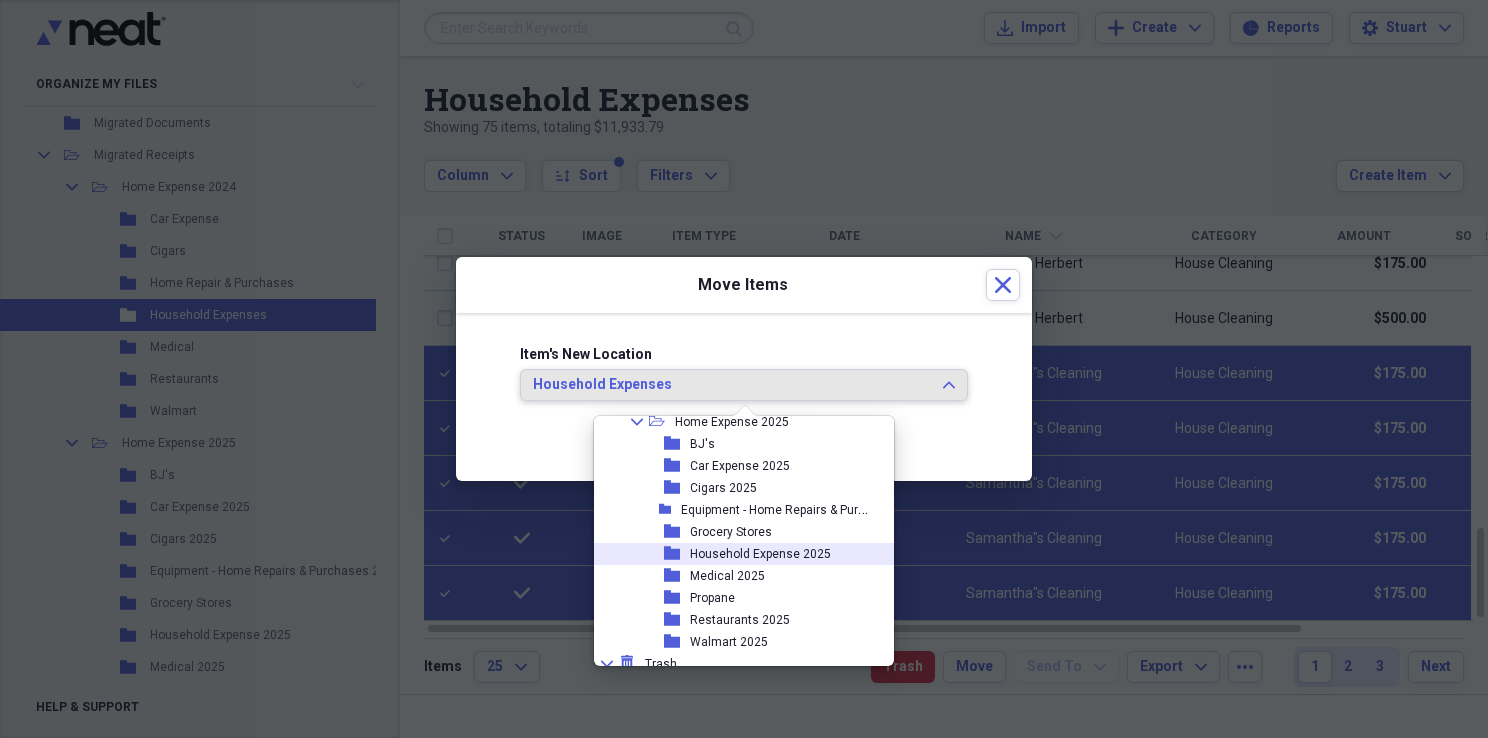 click on "Household Expense 2025" at bounding box center [760, 554] 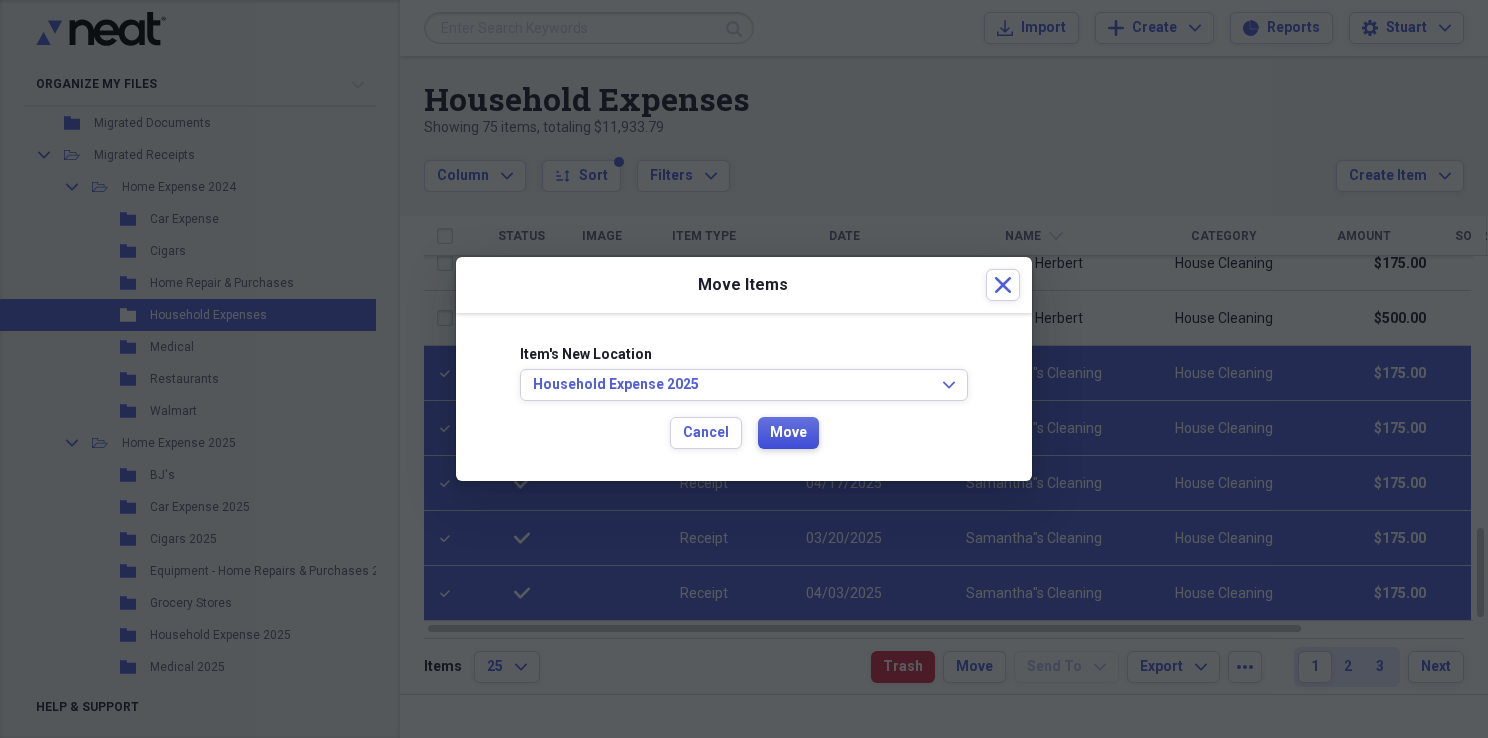 click on "Move" at bounding box center [788, 433] 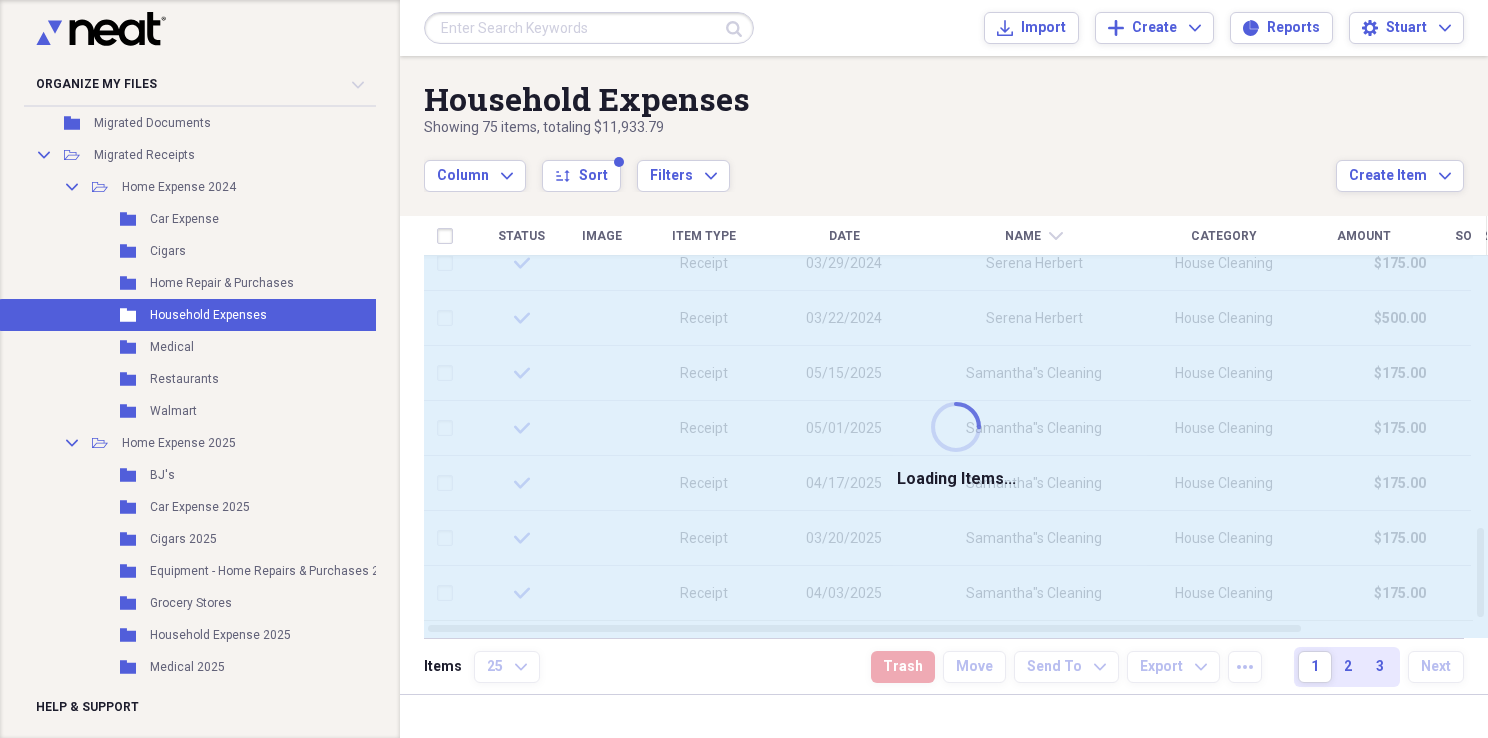 checkbox on "false" 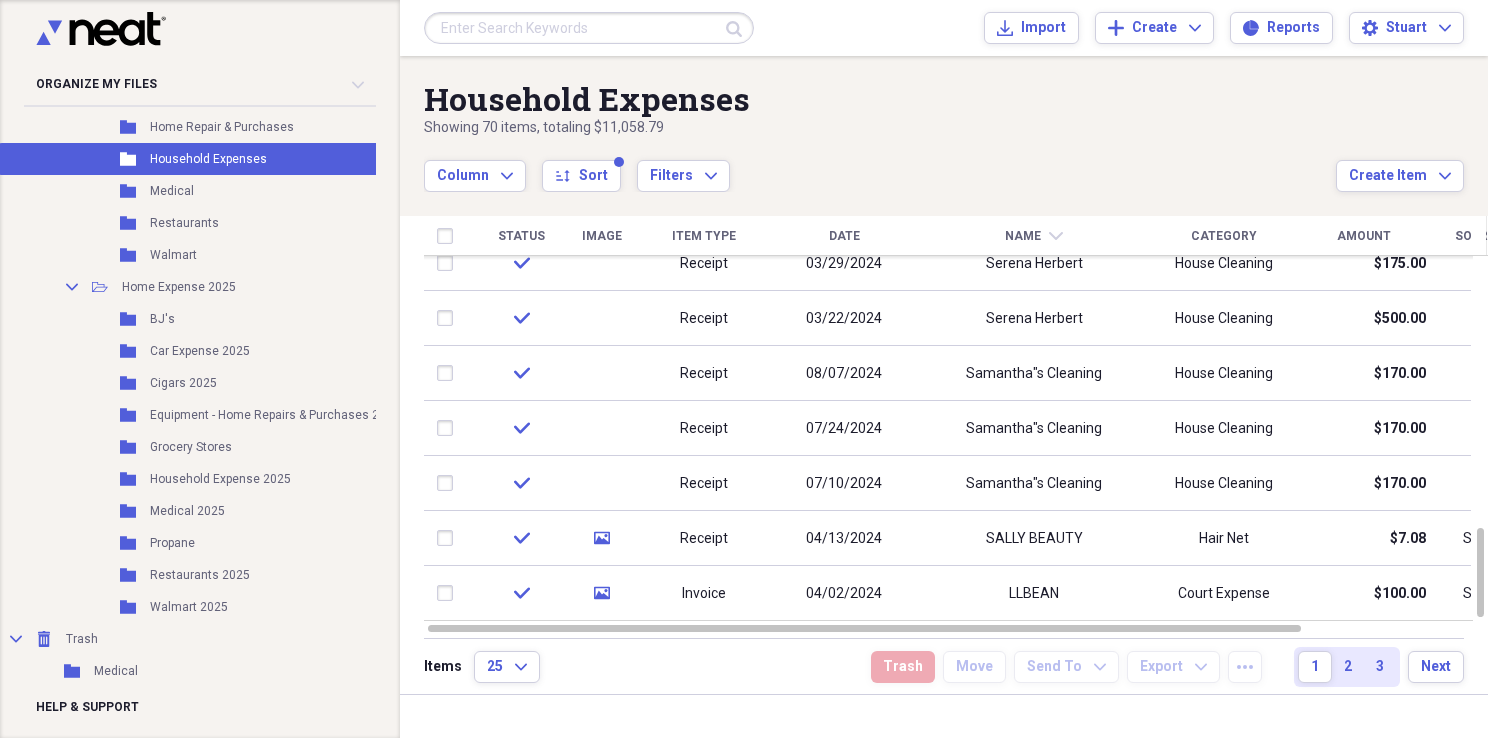 scroll, scrollTop: 396, scrollLeft: 0, axis: vertical 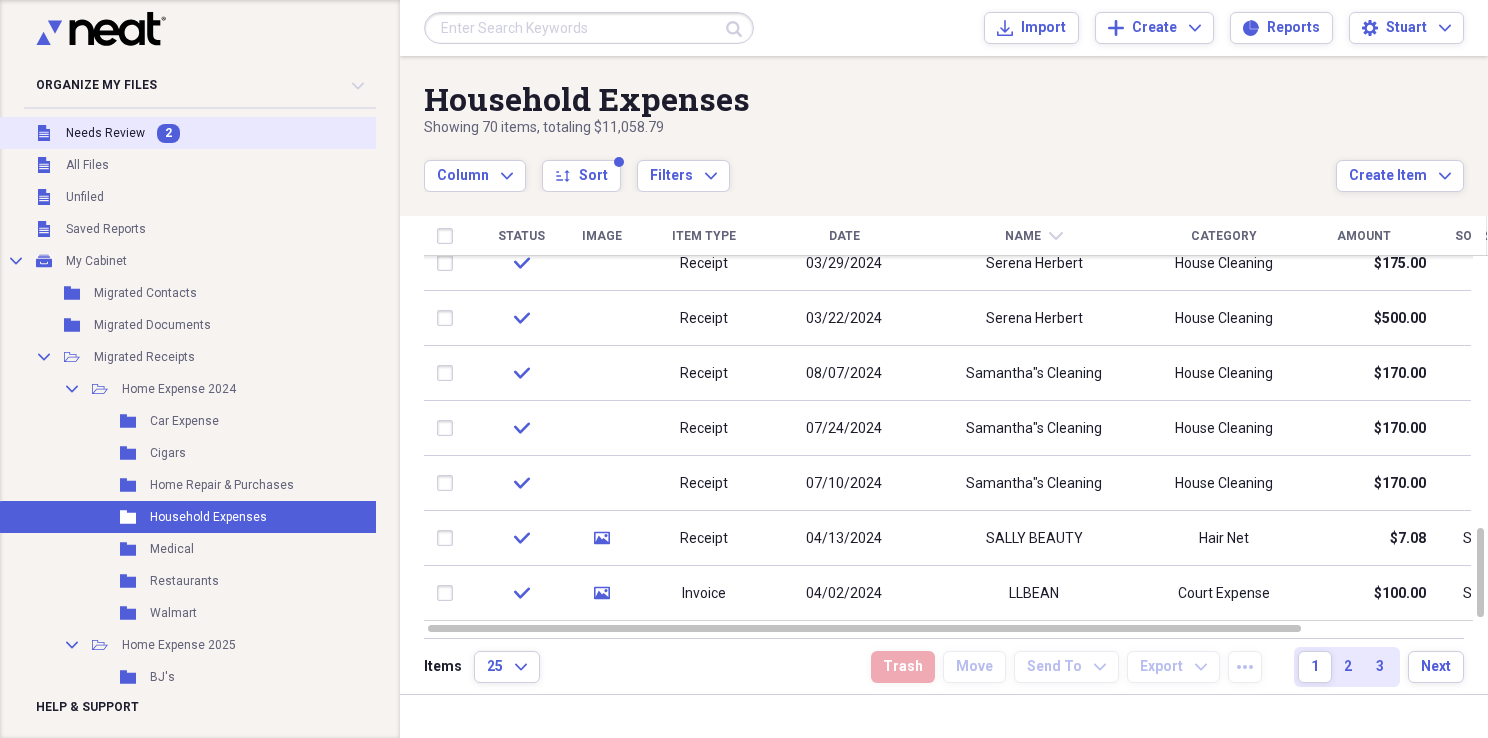 click on "Needs Review" at bounding box center [105, 133] 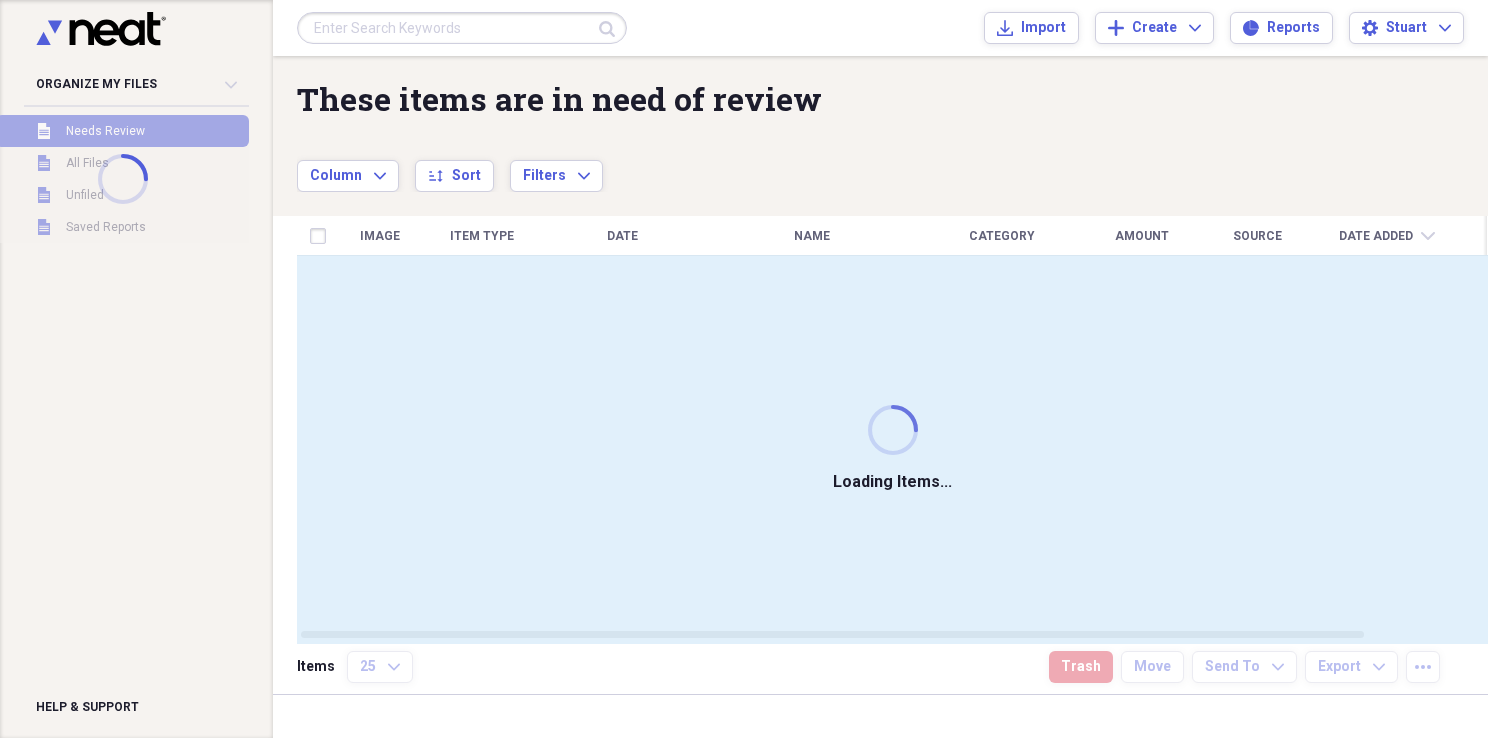 scroll, scrollTop: 0, scrollLeft: 0, axis: both 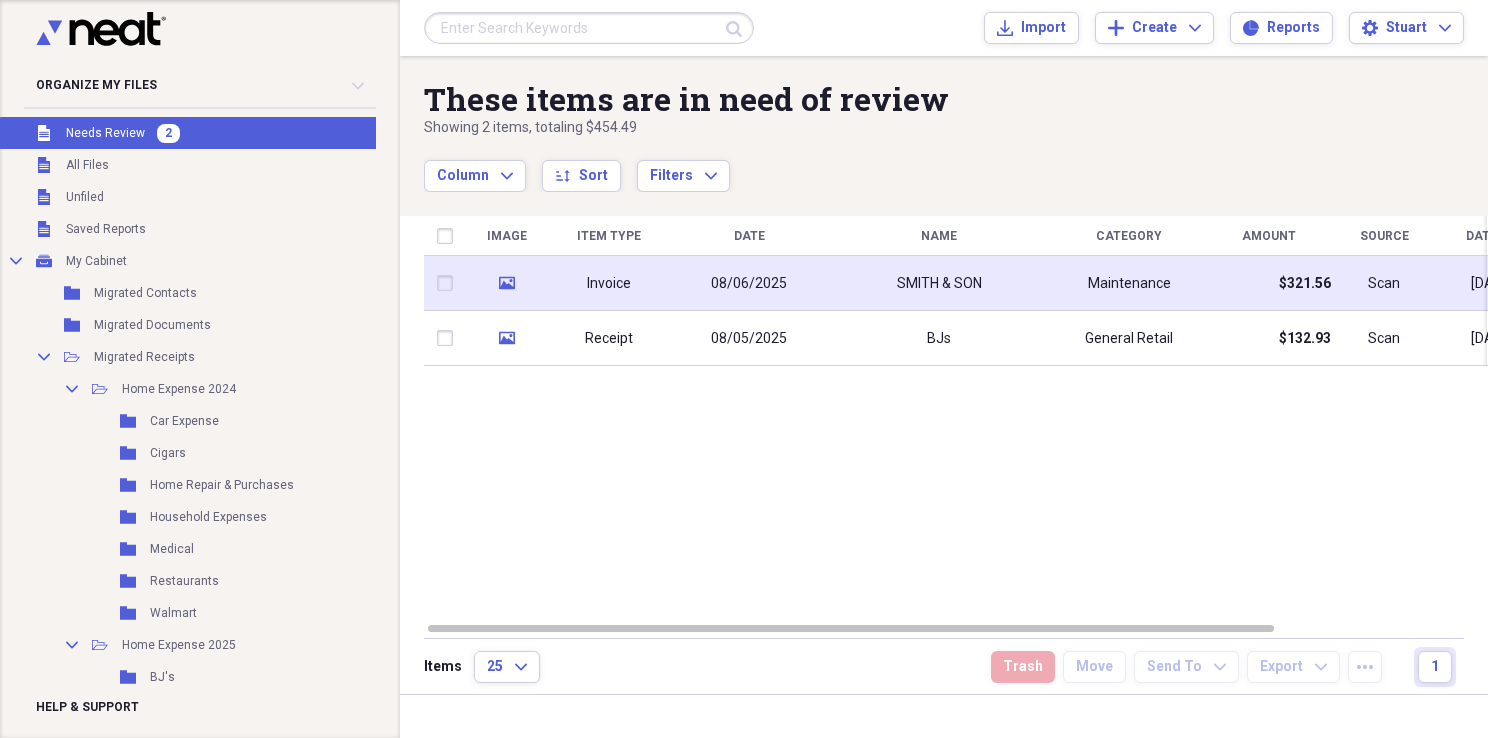 click on "08/06/2025" at bounding box center (749, 283) 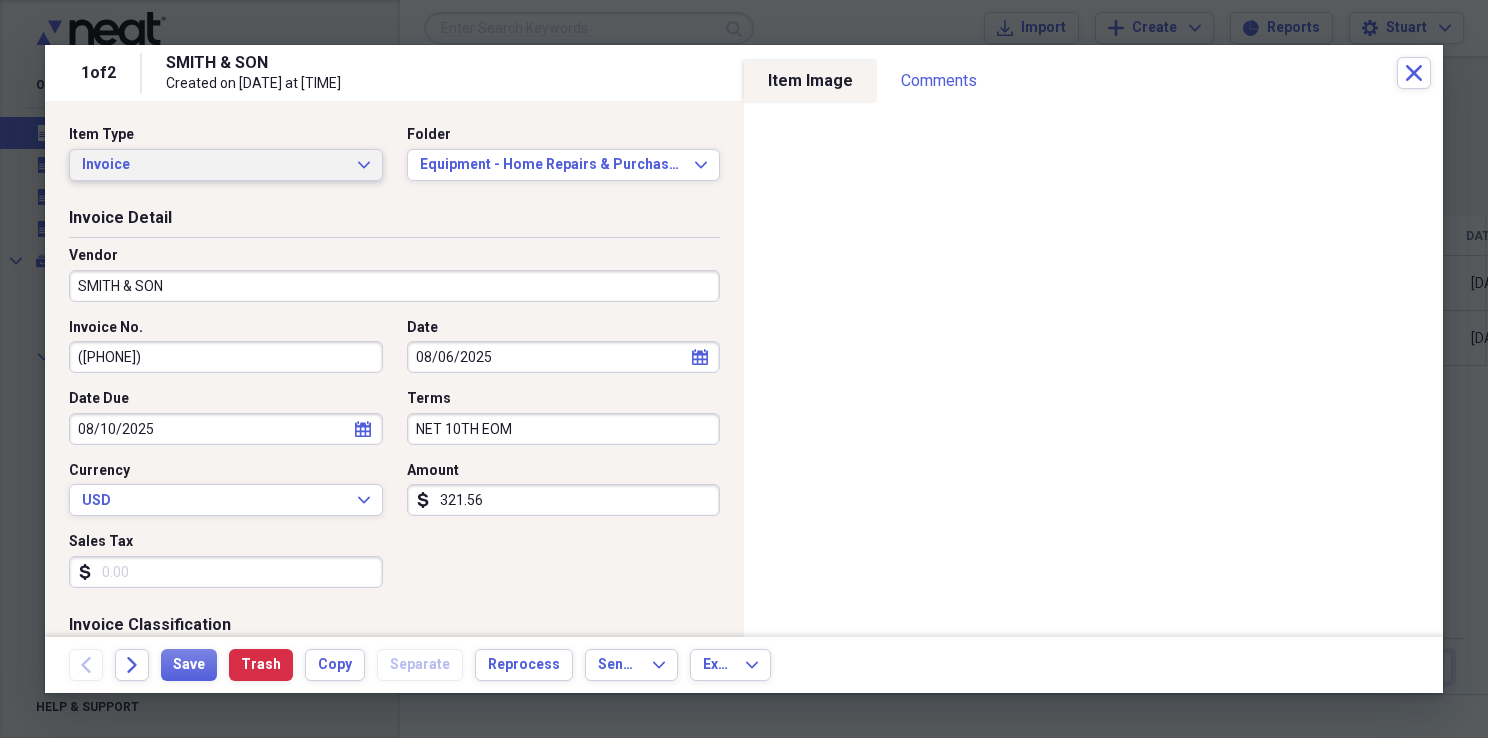 click on "Expand" 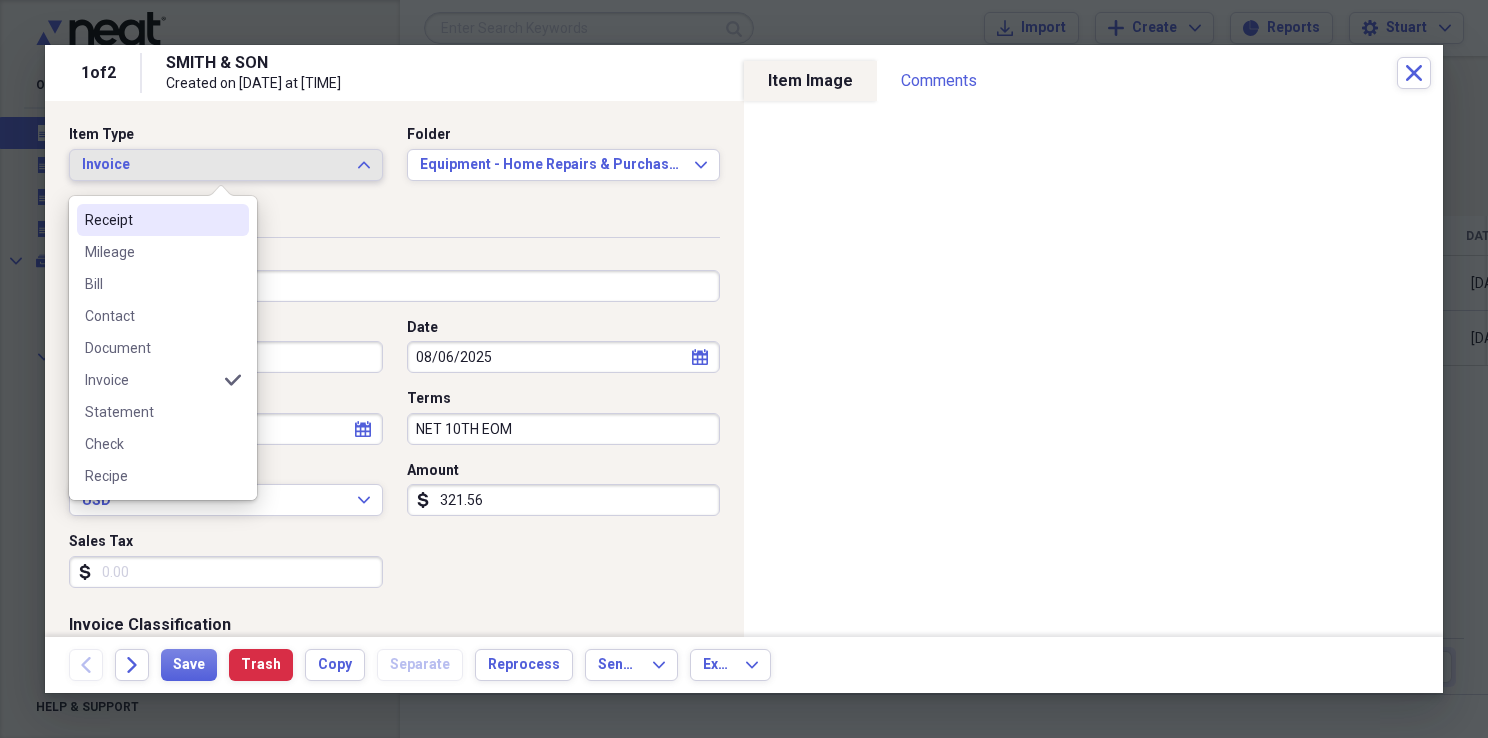 click on "Receipt" at bounding box center (151, 220) 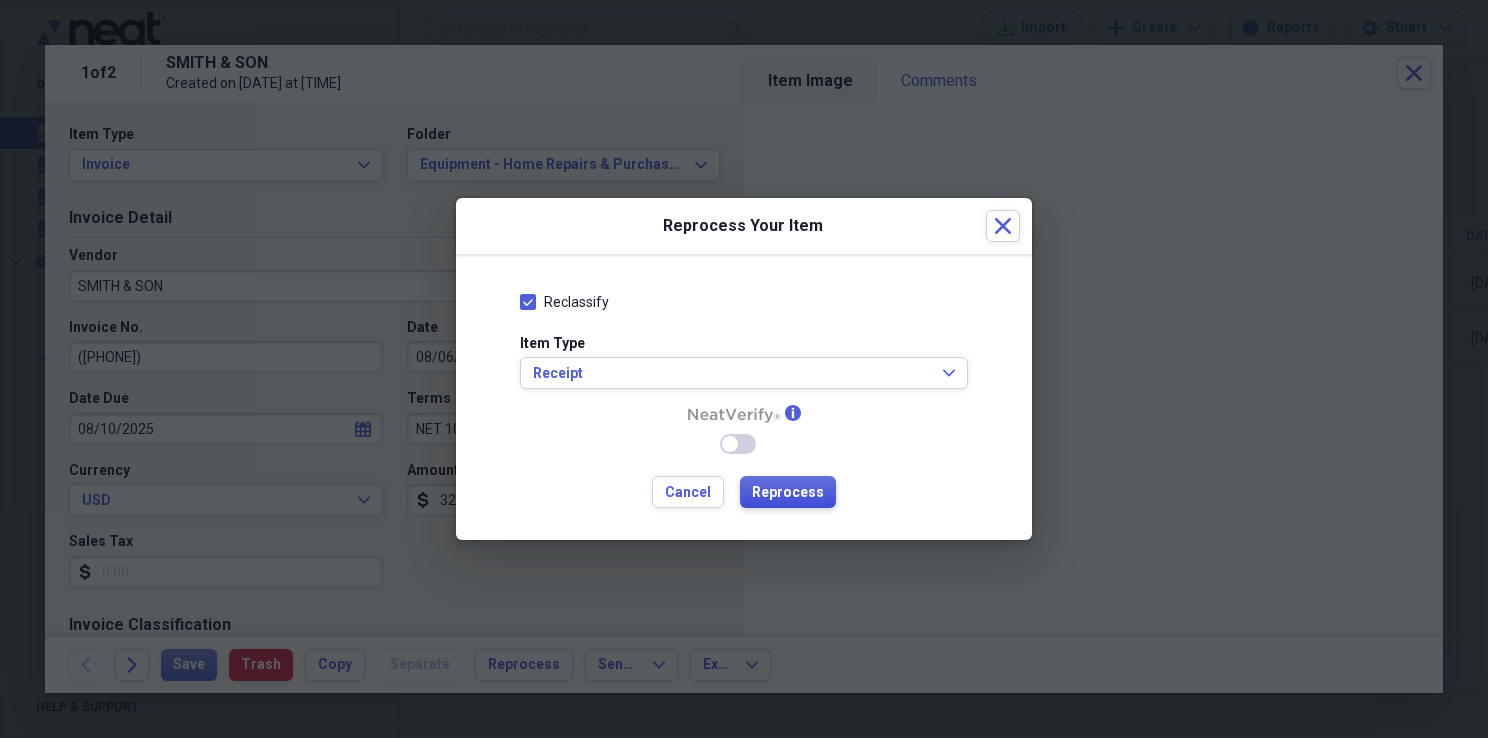 click on "Reprocess" at bounding box center [788, 493] 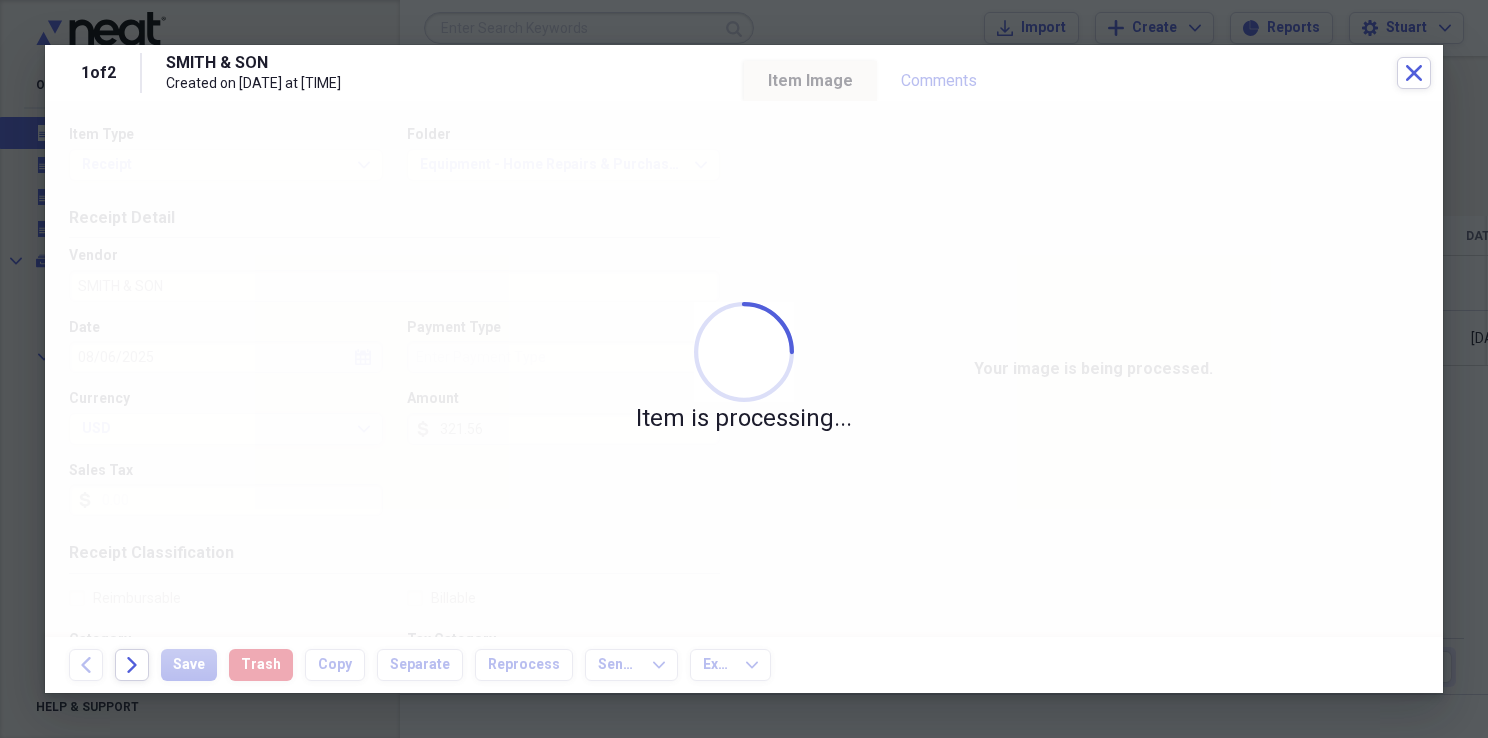 type on "[FIRST] [LAST]" 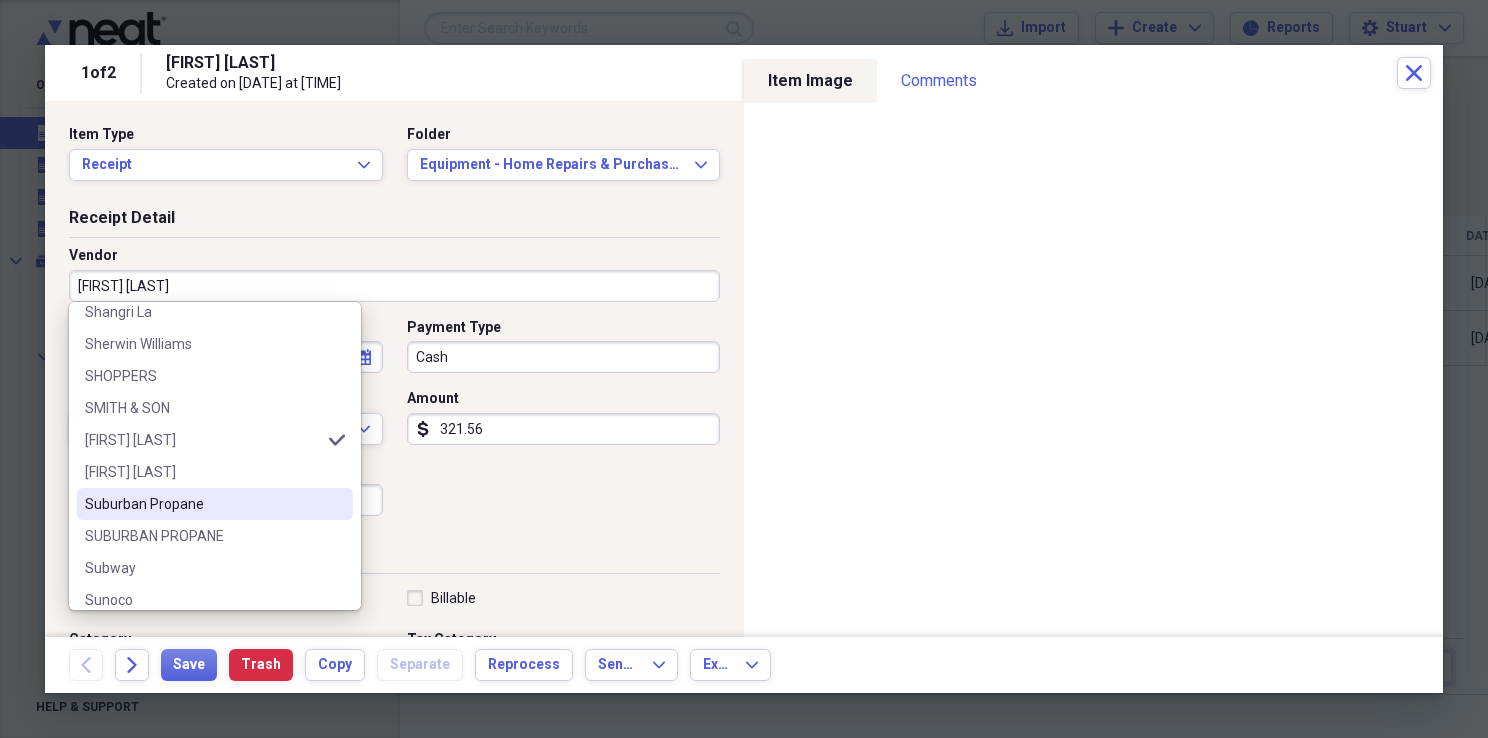 scroll, scrollTop: 2444, scrollLeft: 0, axis: vertical 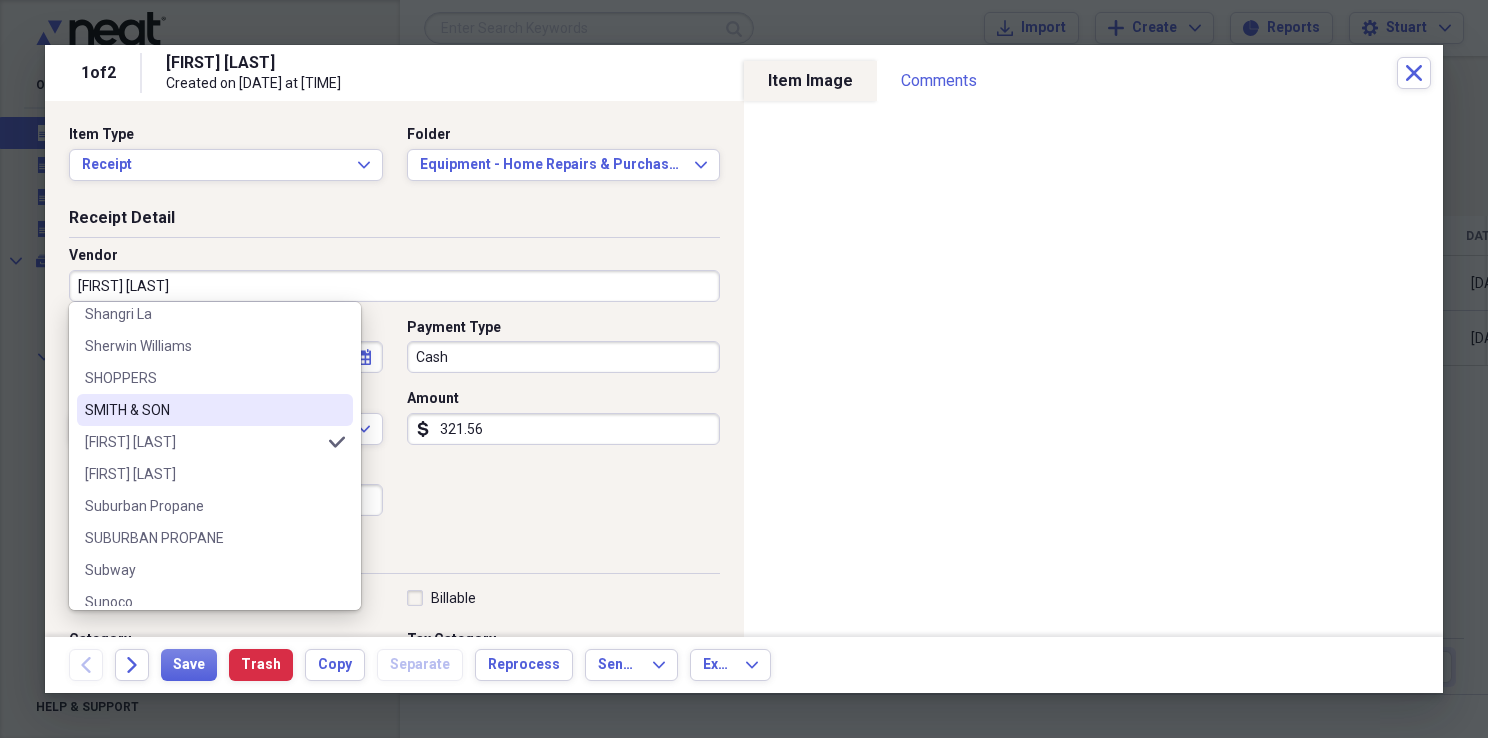 click on "SMITH & SON" at bounding box center (203, 410) 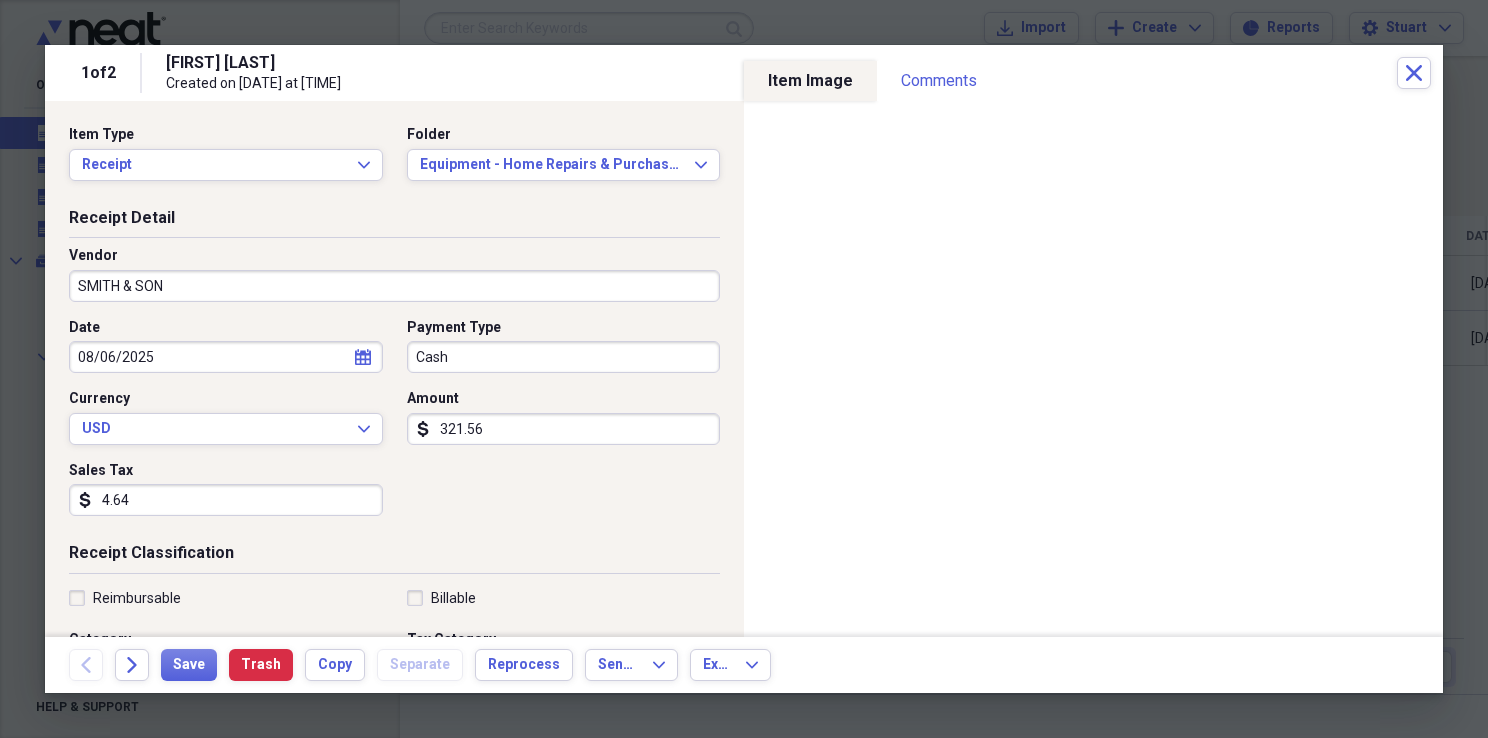 type on "Maintenance" 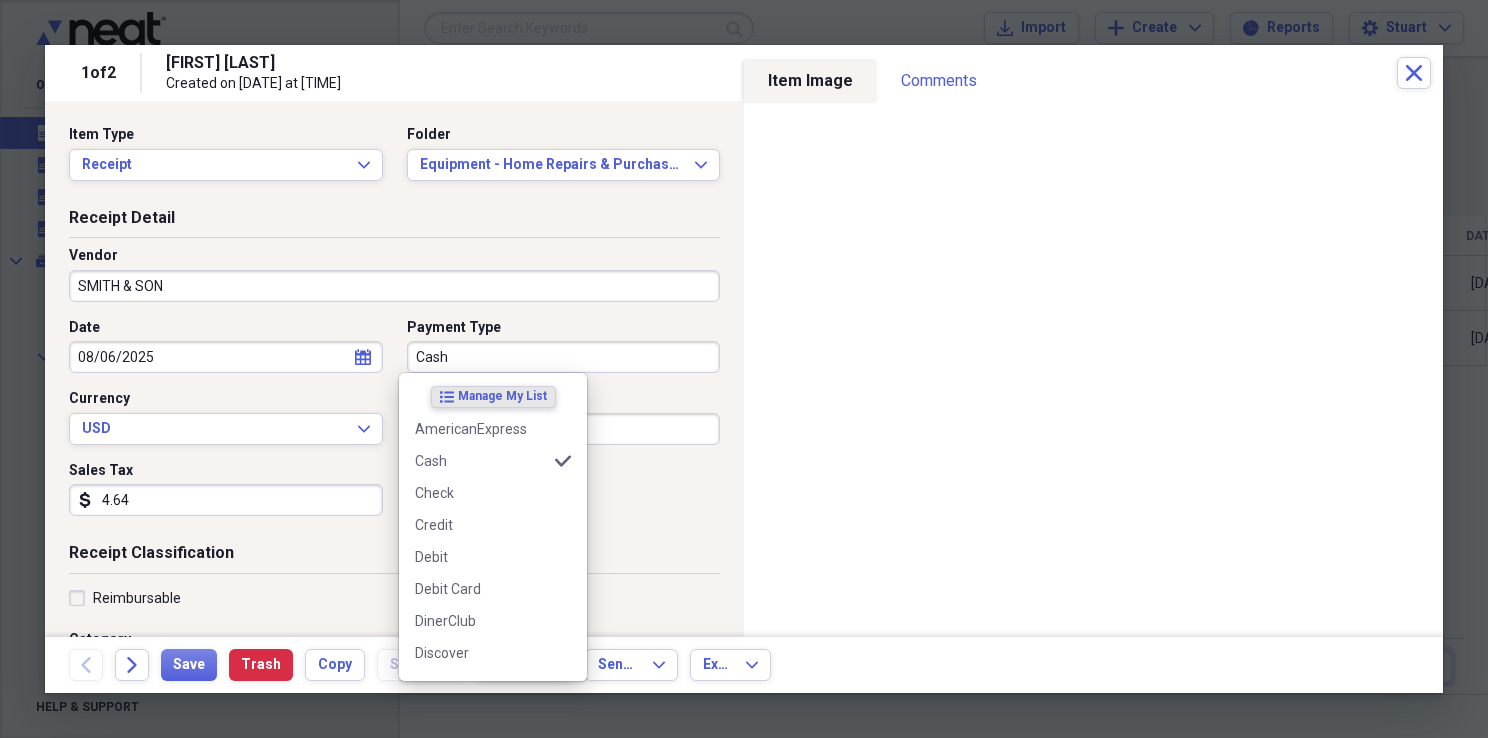 click on "Cash" at bounding box center [564, 357] 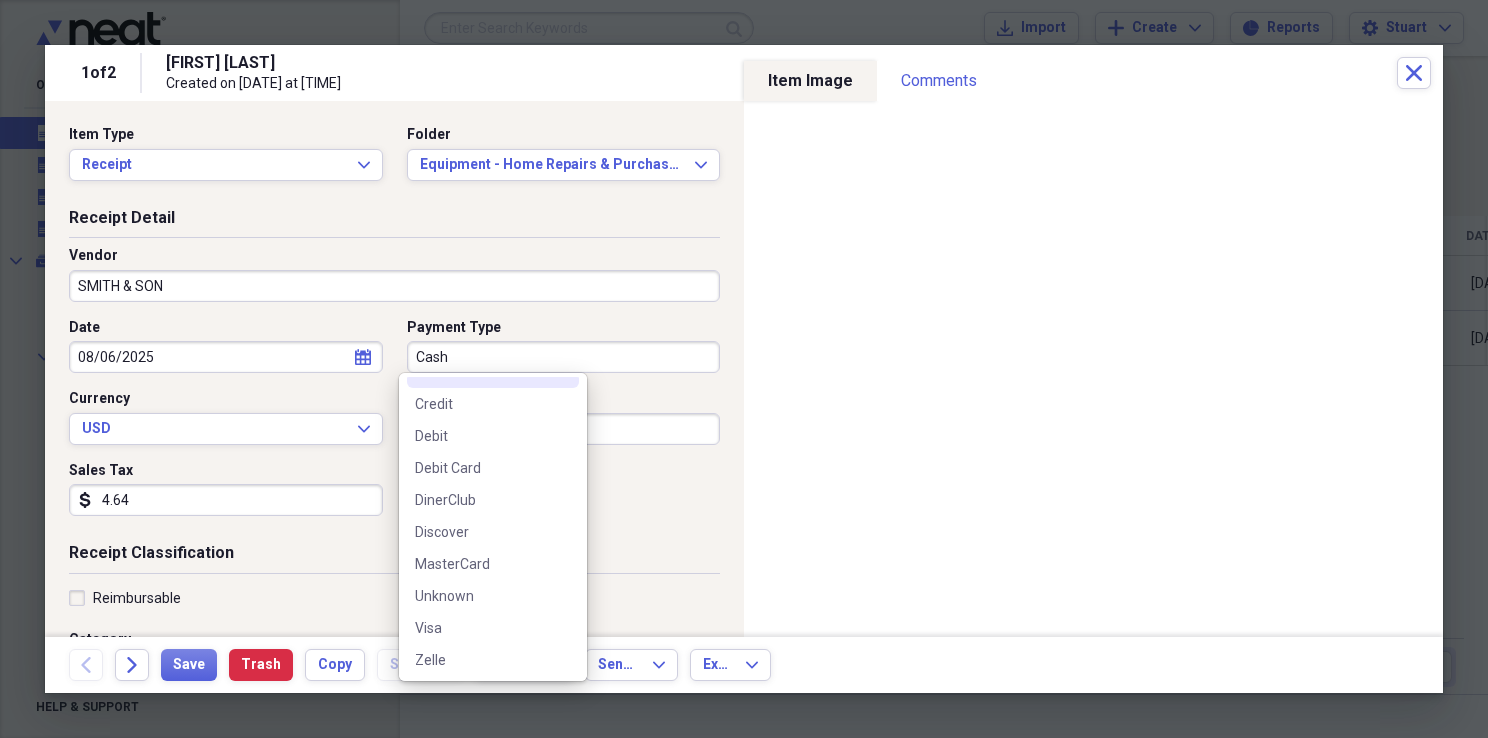 scroll, scrollTop: 124, scrollLeft: 0, axis: vertical 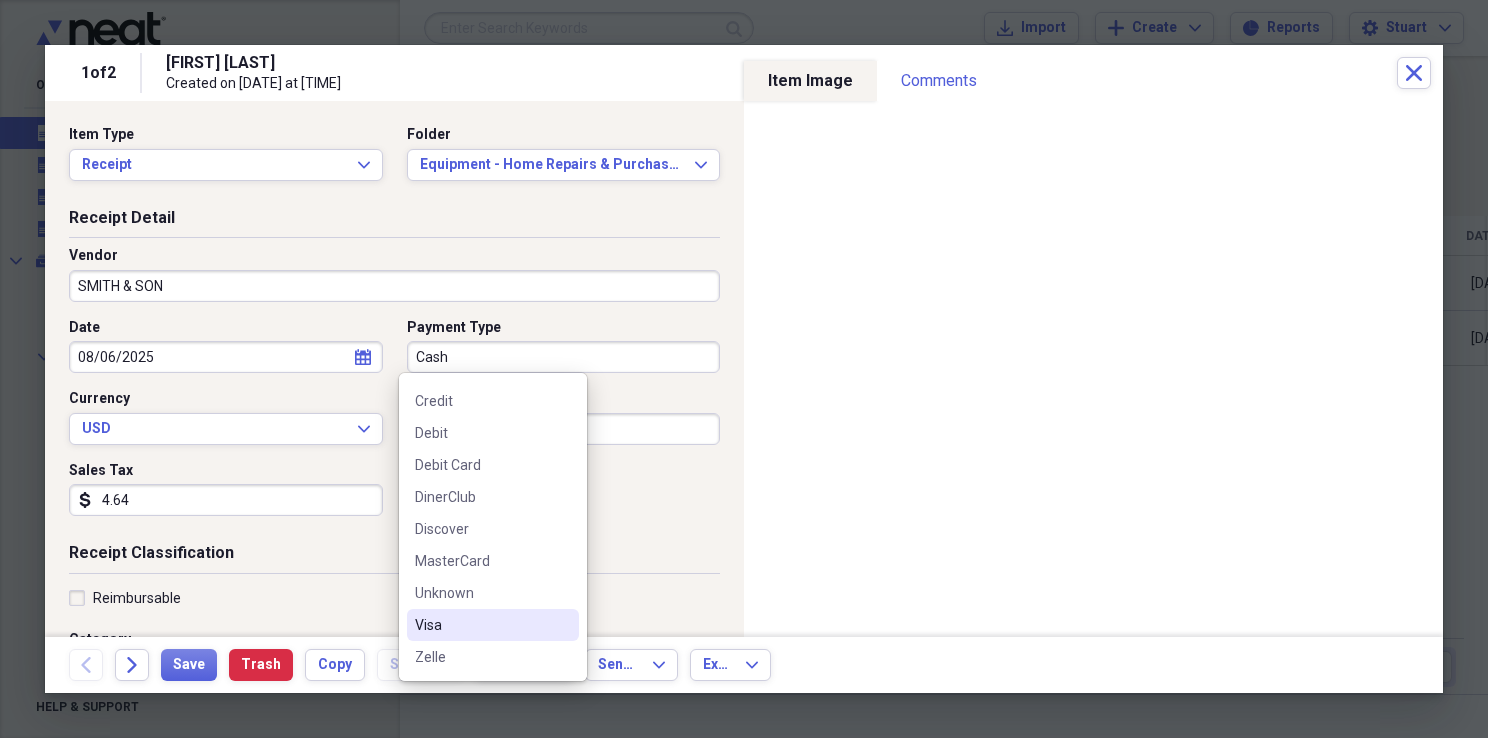 click on "Visa" at bounding box center (481, 625) 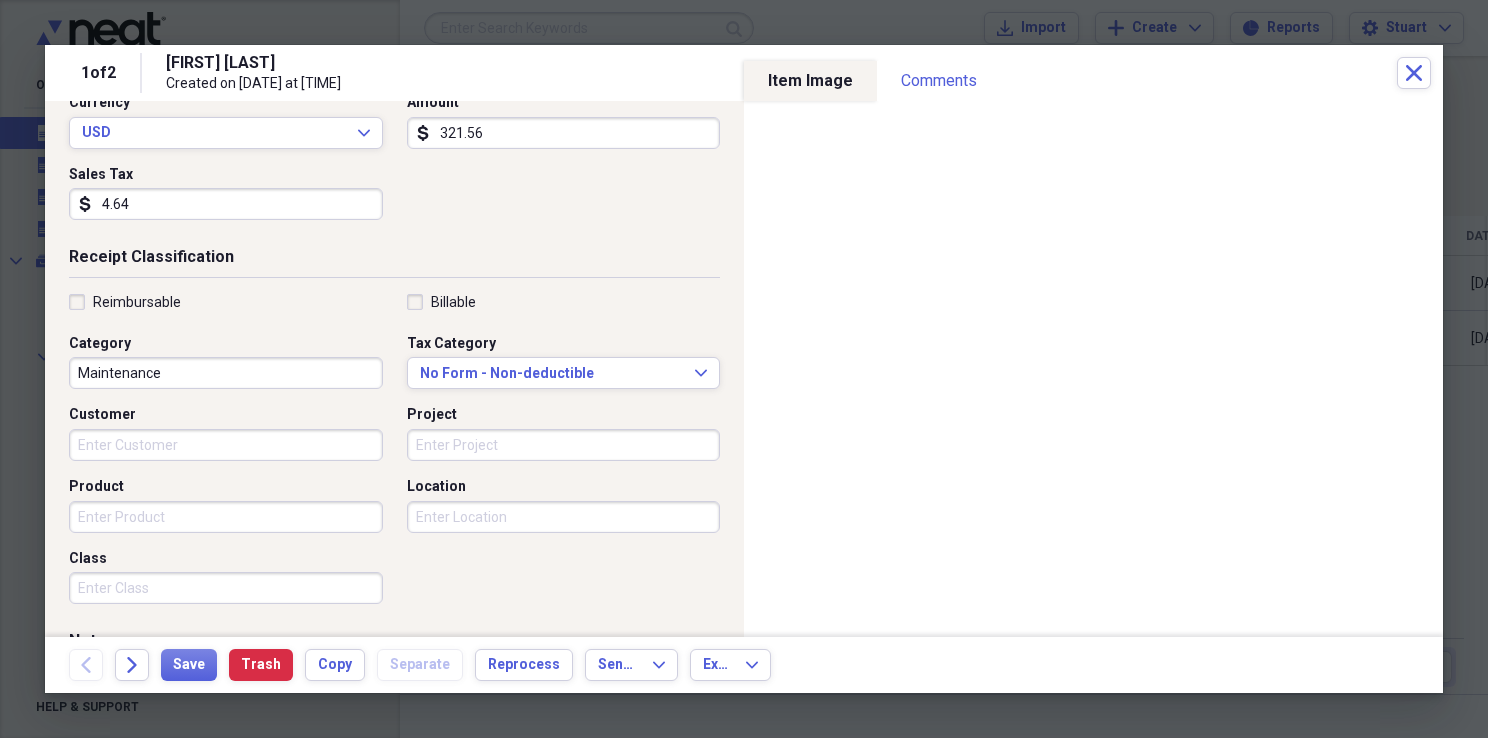 scroll, scrollTop: 300, scrollLeft: 0, axis: vertical 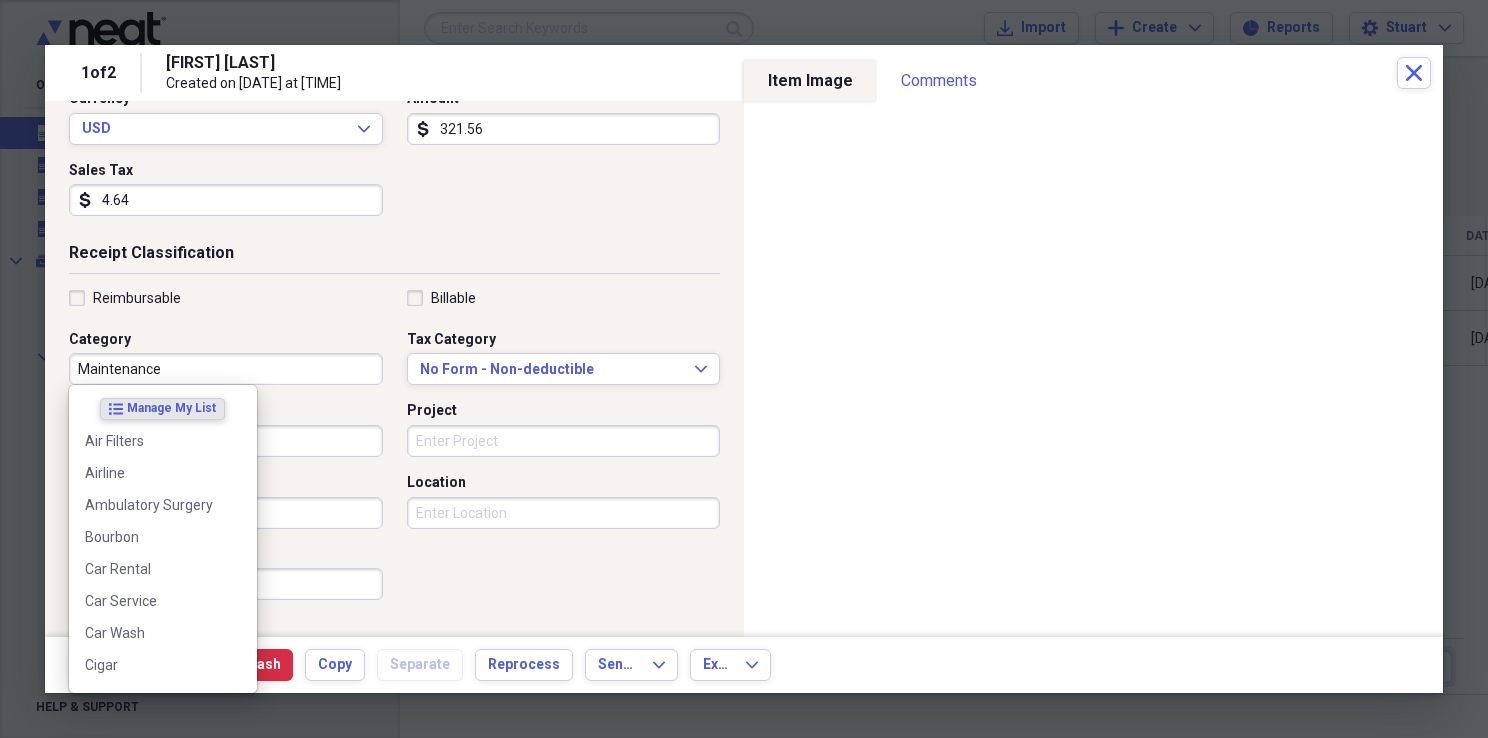 click on "Maintenance" at bounding box center (226, 369) 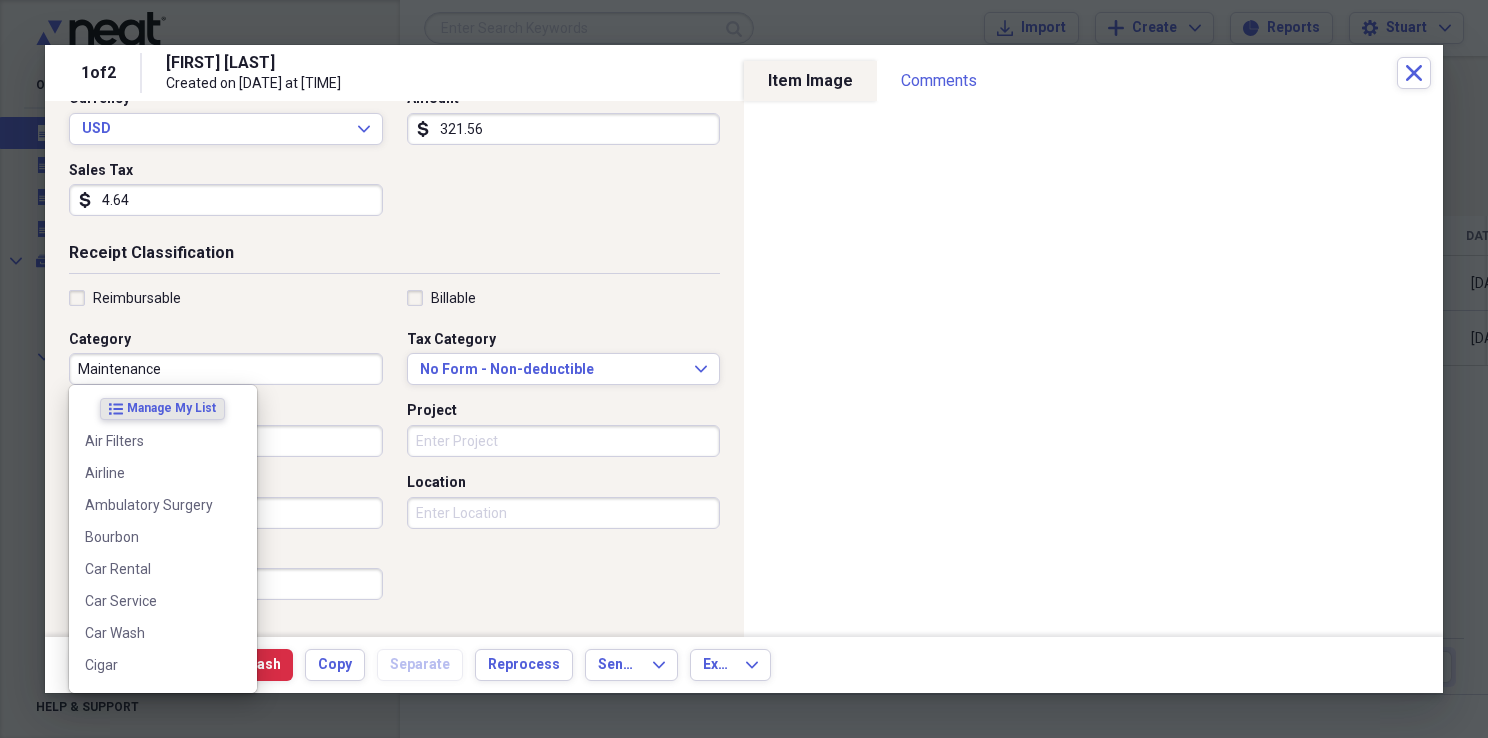 scroll, scrollTop: 262, scrollLeft: 0, axis: vertical 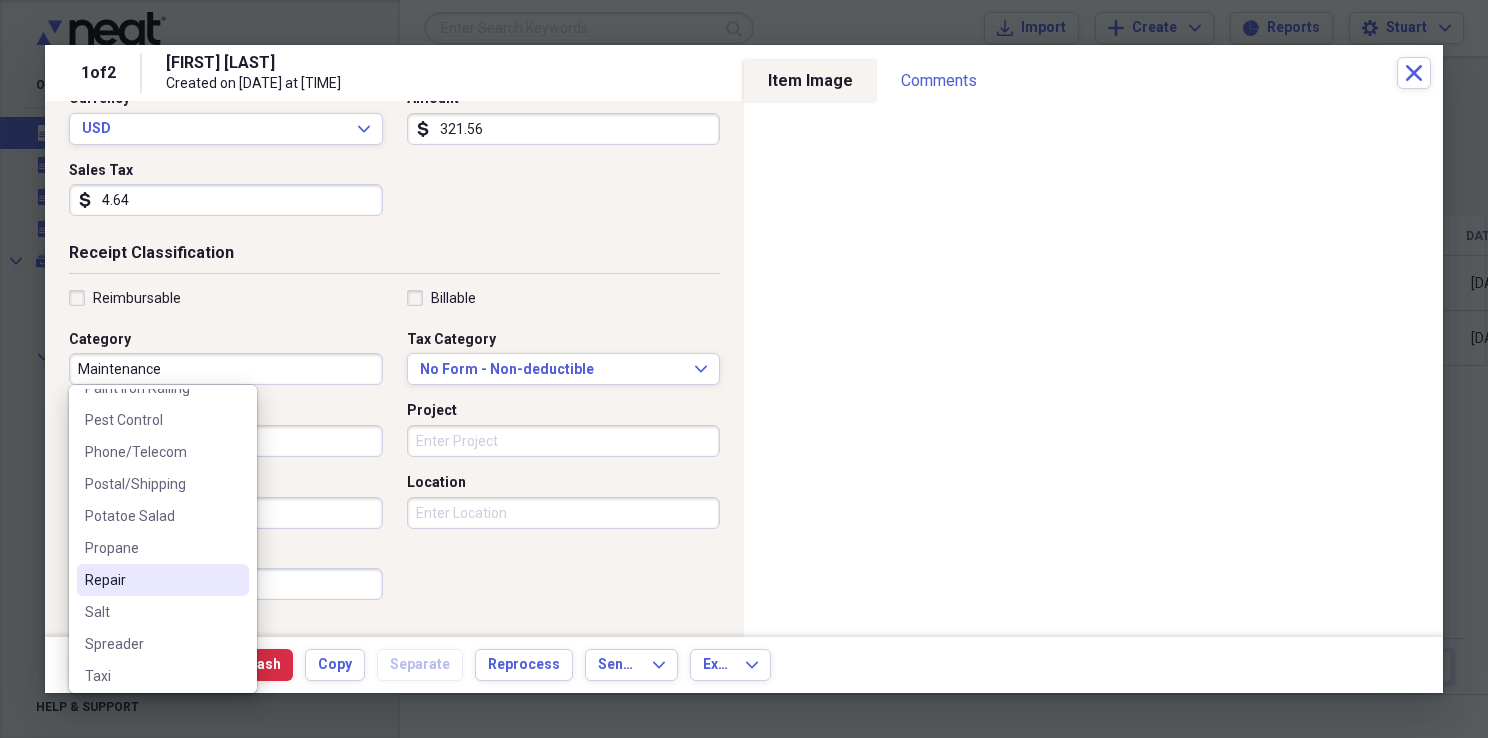 click on "Repair" at bounding box center [151, 580] 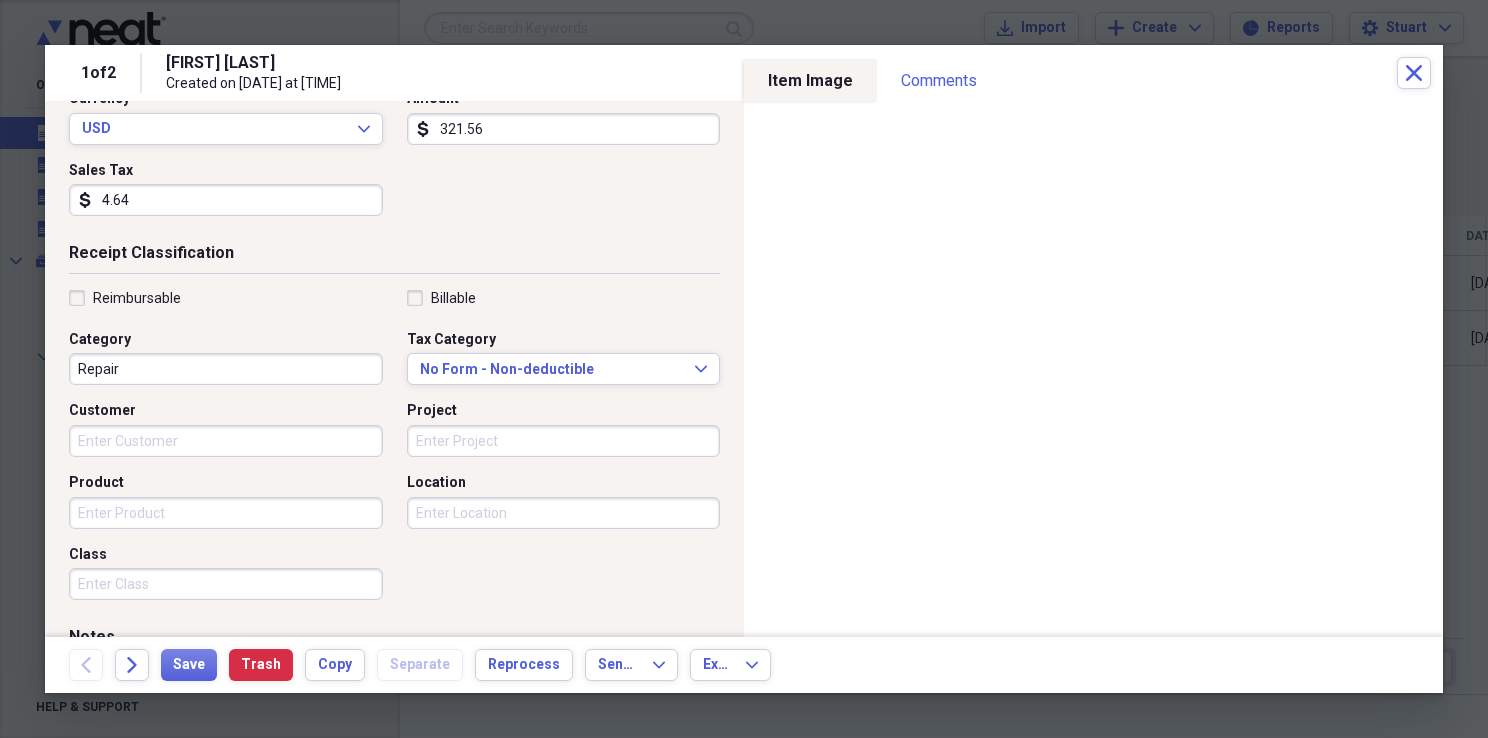 click on "Product" at bounding box center [226, 513] 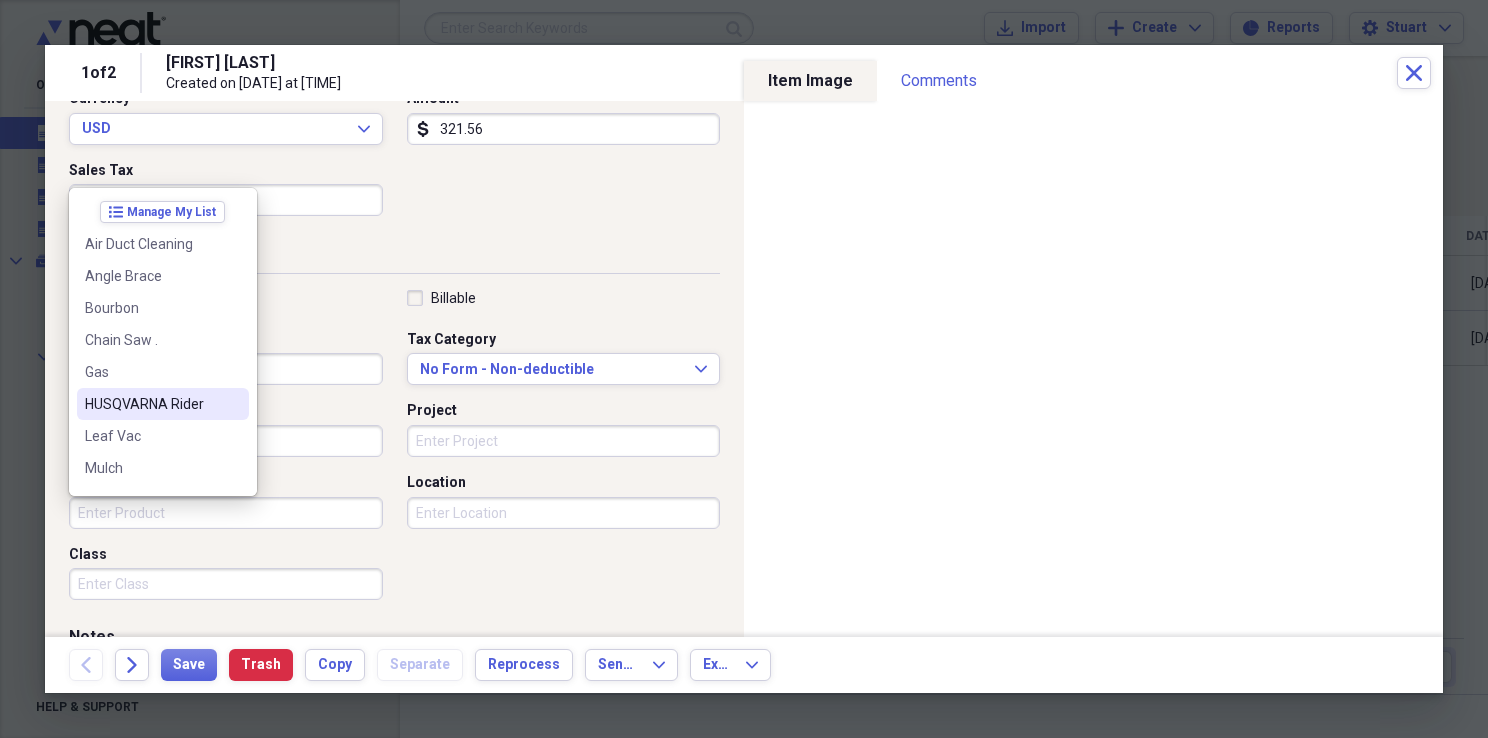 click on "HUSQVARNA Rider" at bounding box center [151, 404] 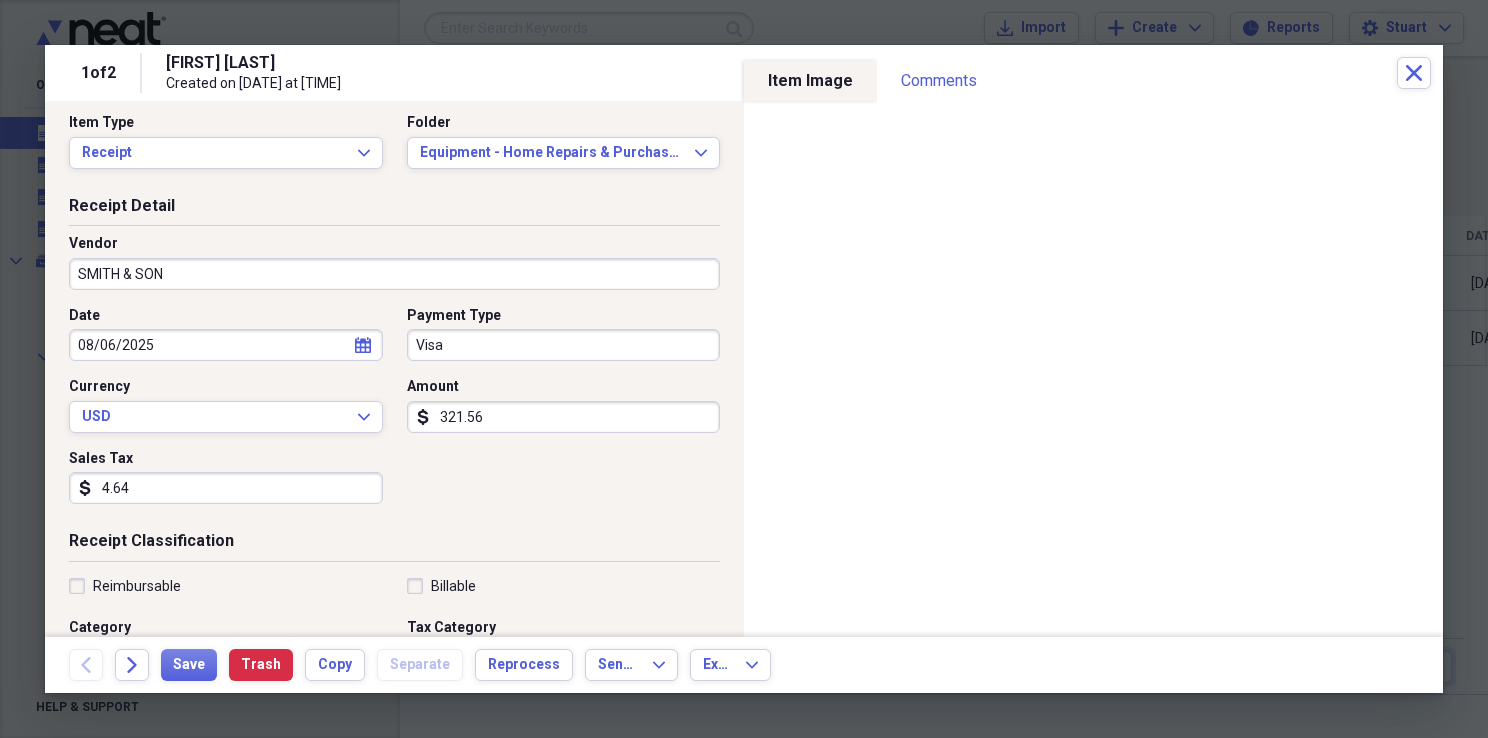 scroll, scrollTop: 0, scrollLeft: 0, axis: both 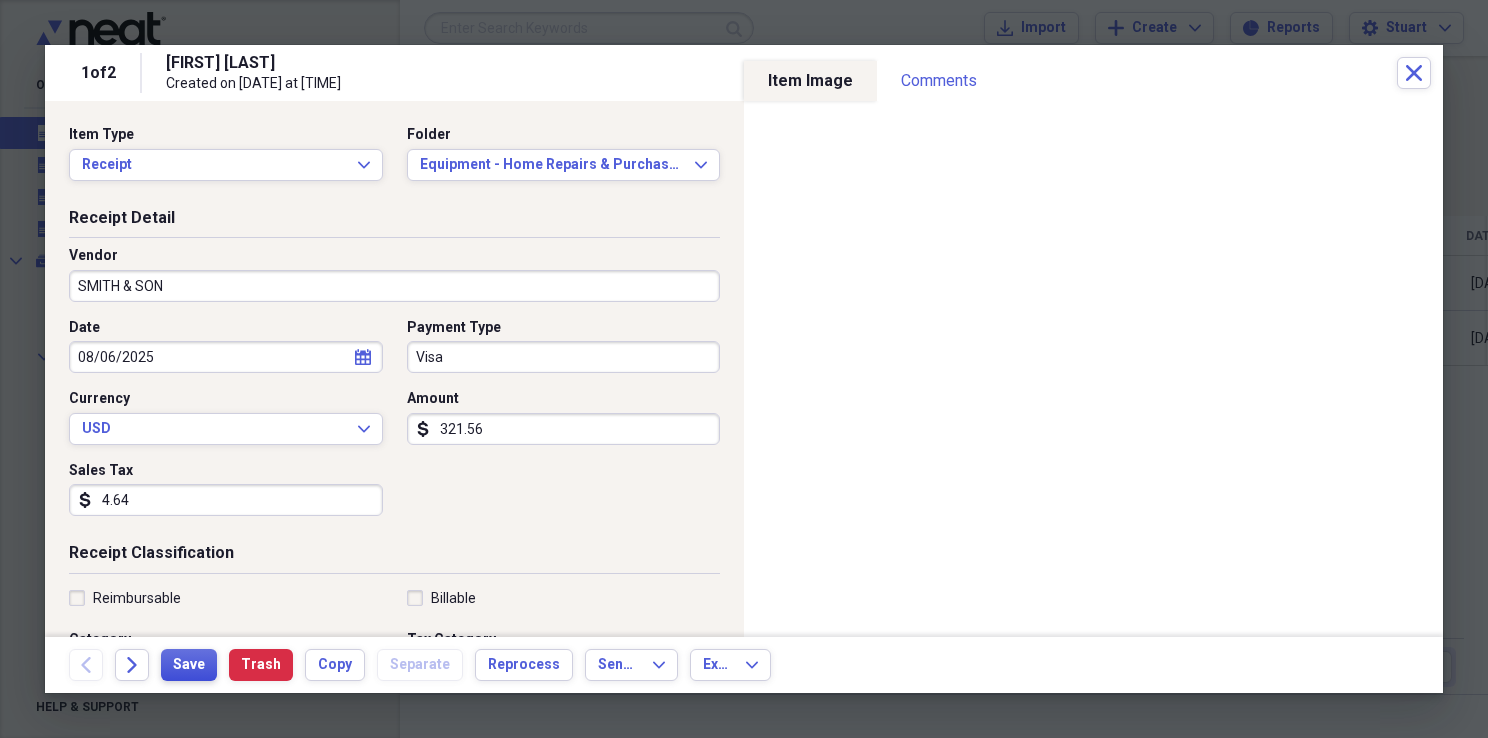 click on "Save" at bounding box center (189, 665) 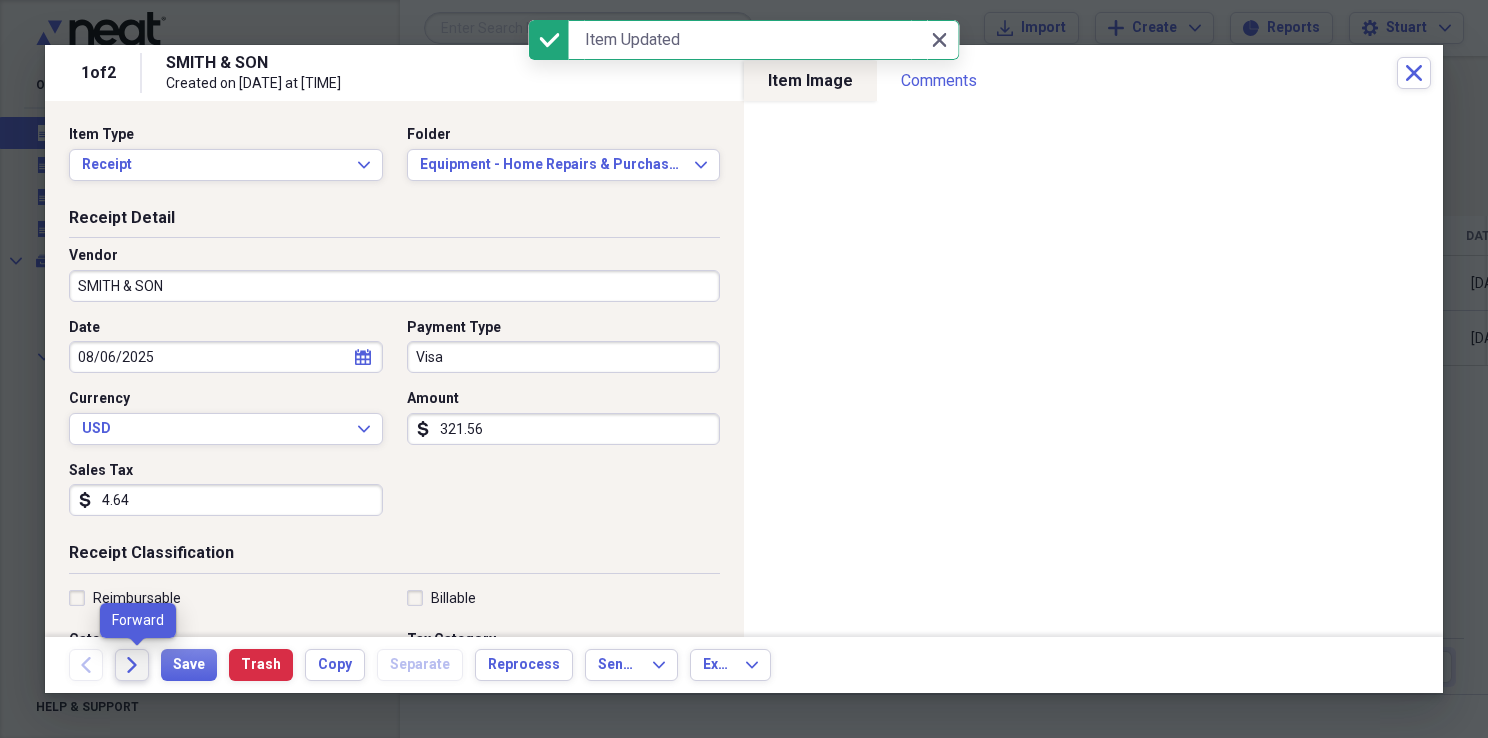 click 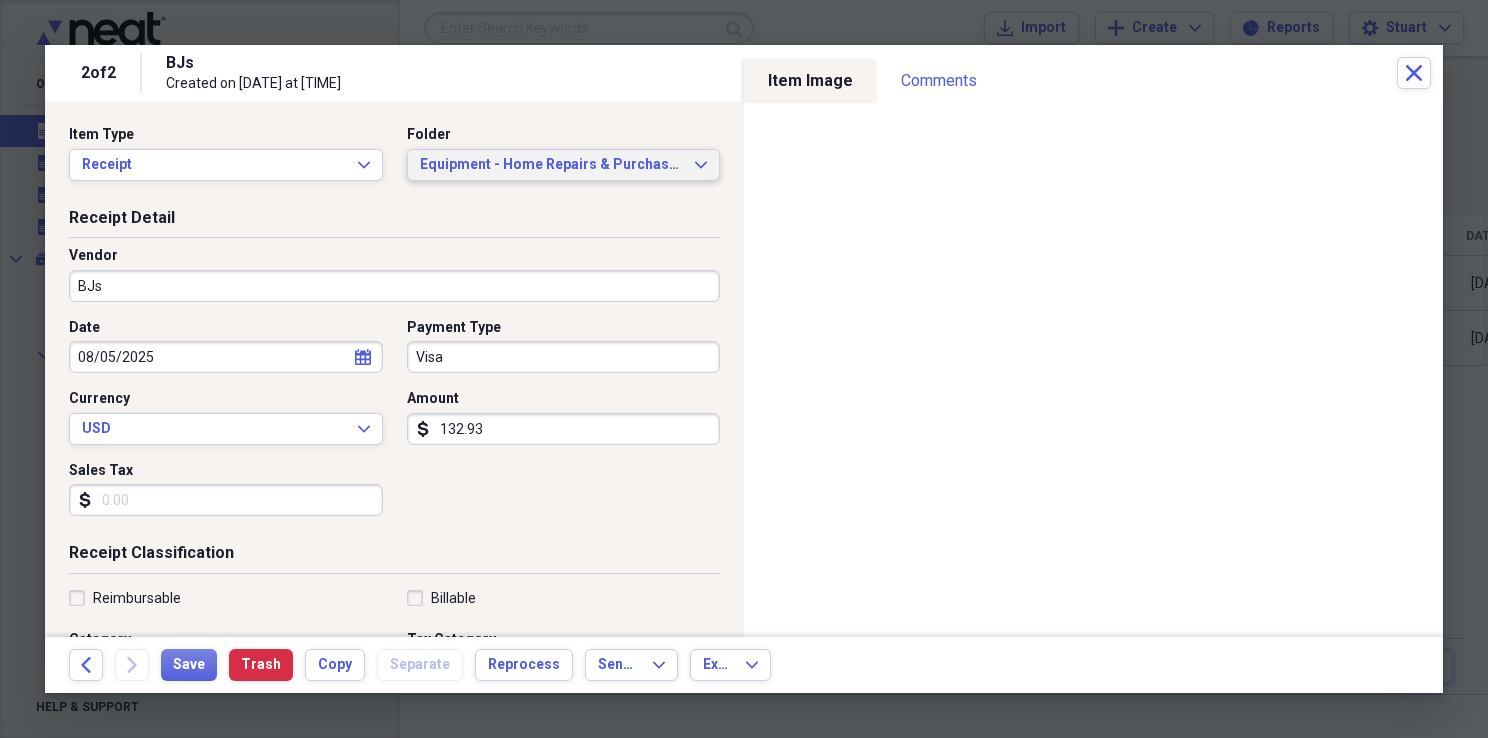 click on "Equipment - Home Repairs & Purchases 2025 Expand" at bounding box center (564, 165) 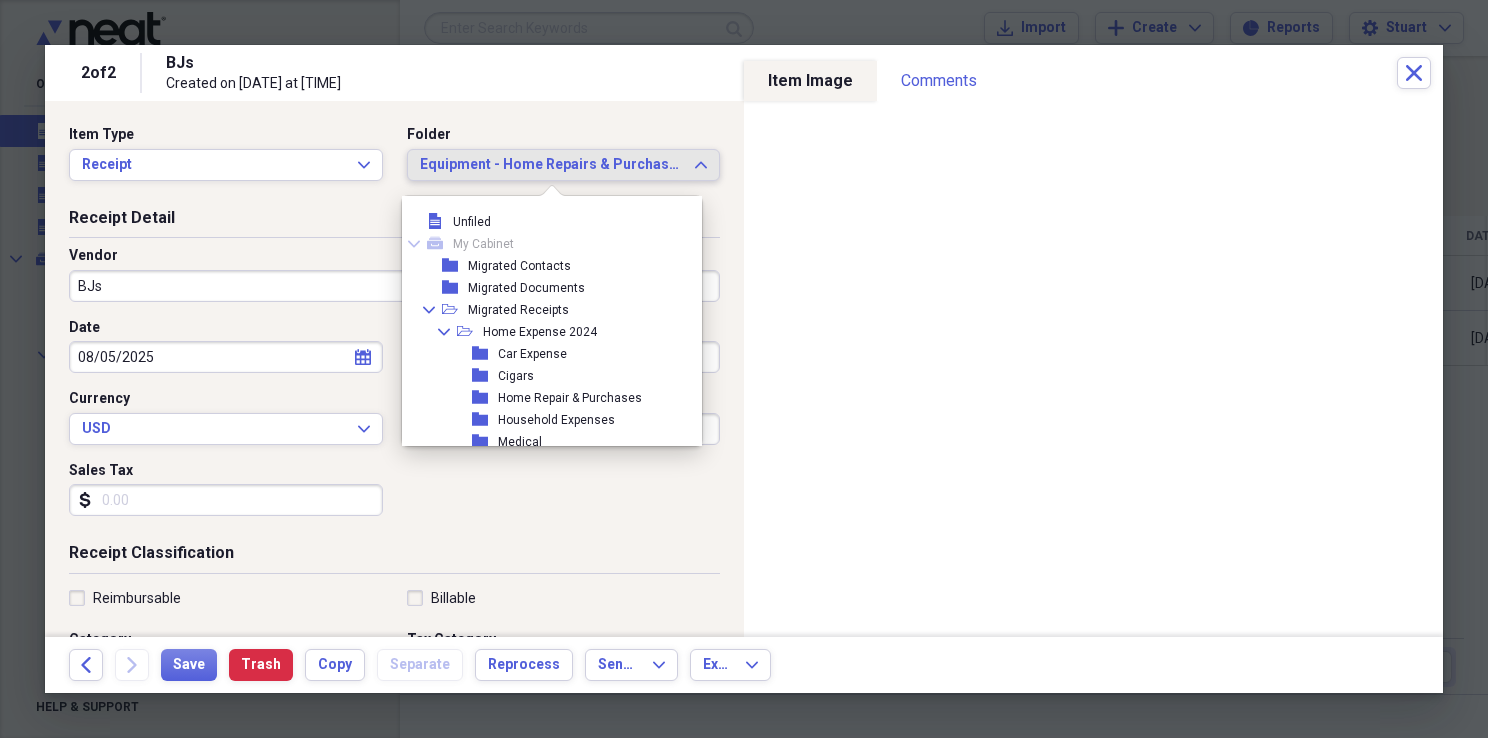 scroll, scrollTop: 282, scrollLeft: 0, axis: vertical 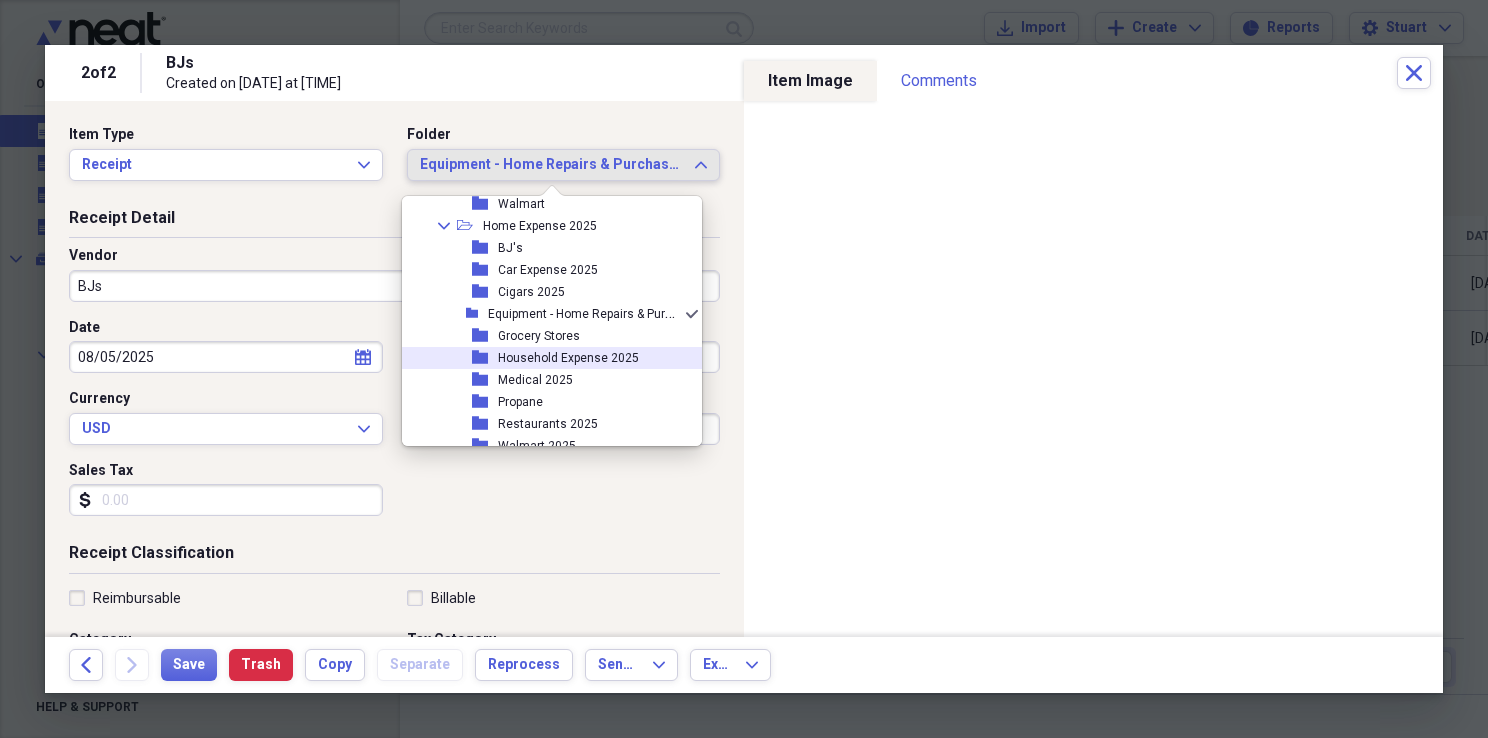 click on "Household Expense 2025" at bounding box center [568, 358] 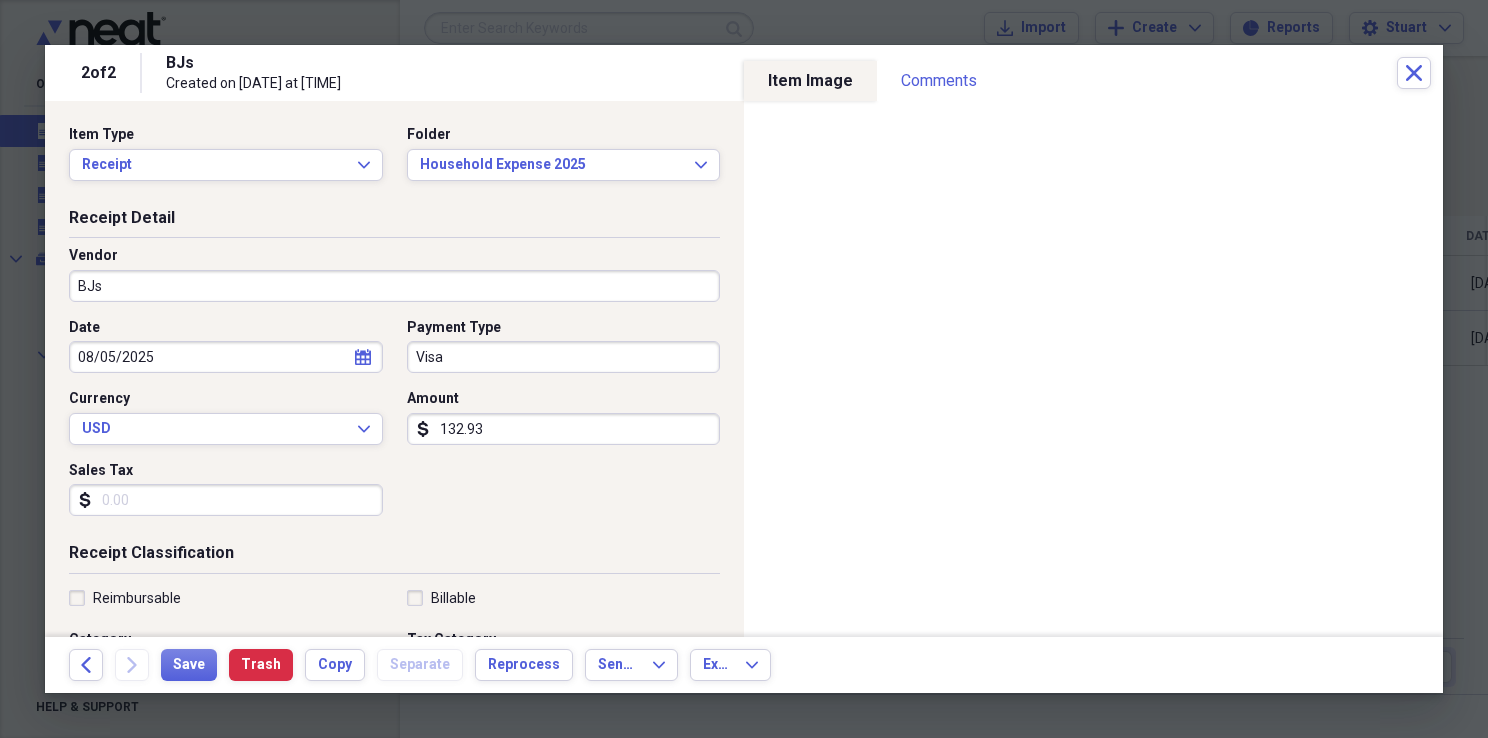 click on "Sales Tax" at bounding box center (226, 500) 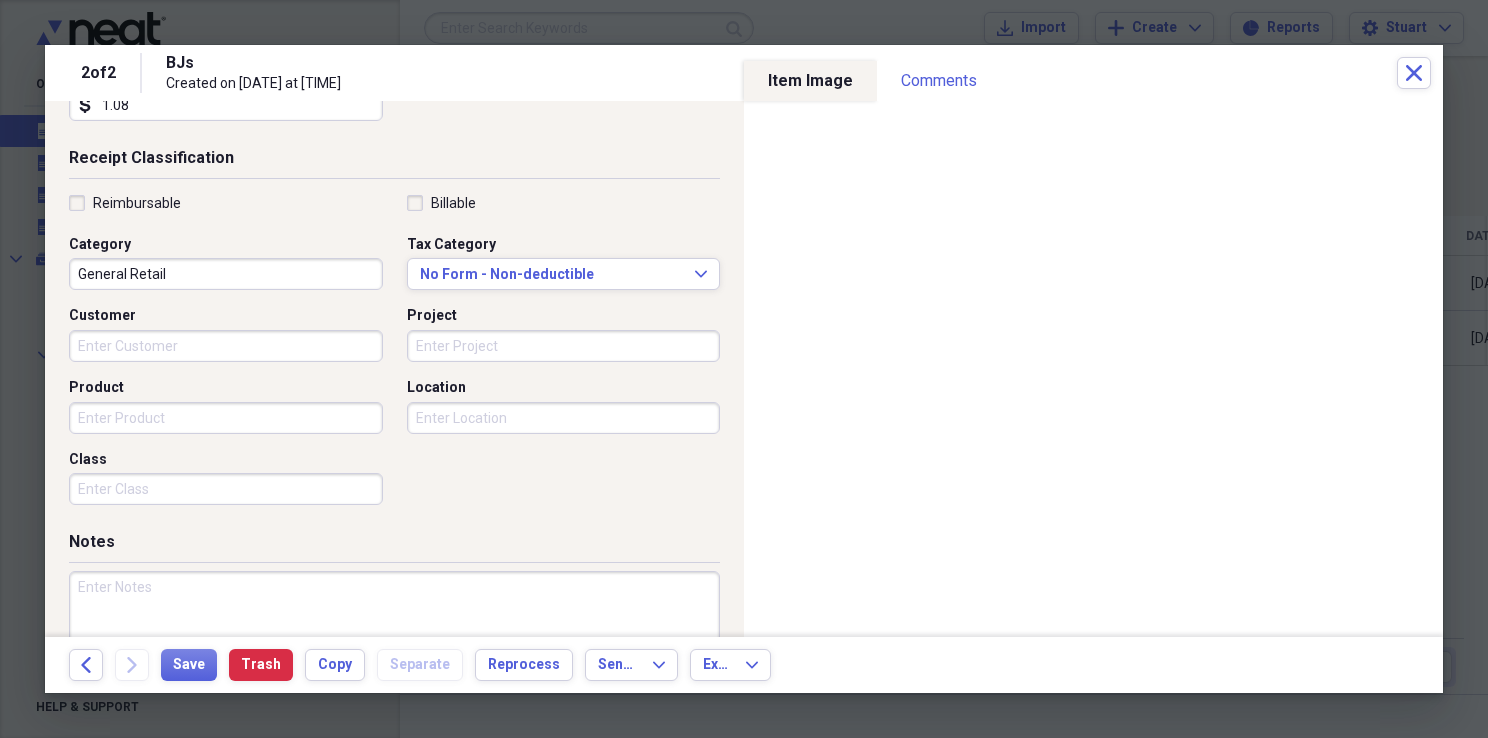 scroll, scrollTop: 400, scrollLeft: 0, axis: vertical 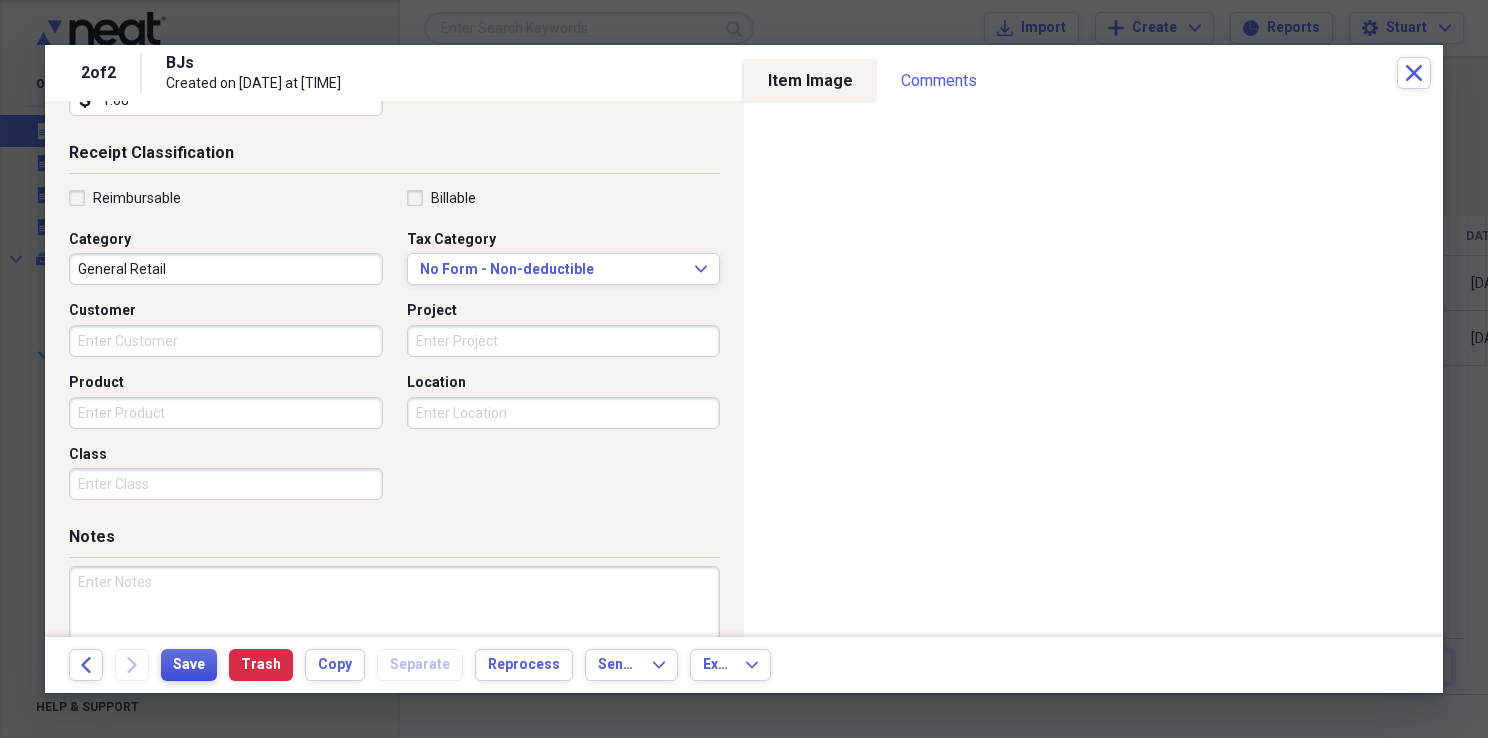 type on "1.08" 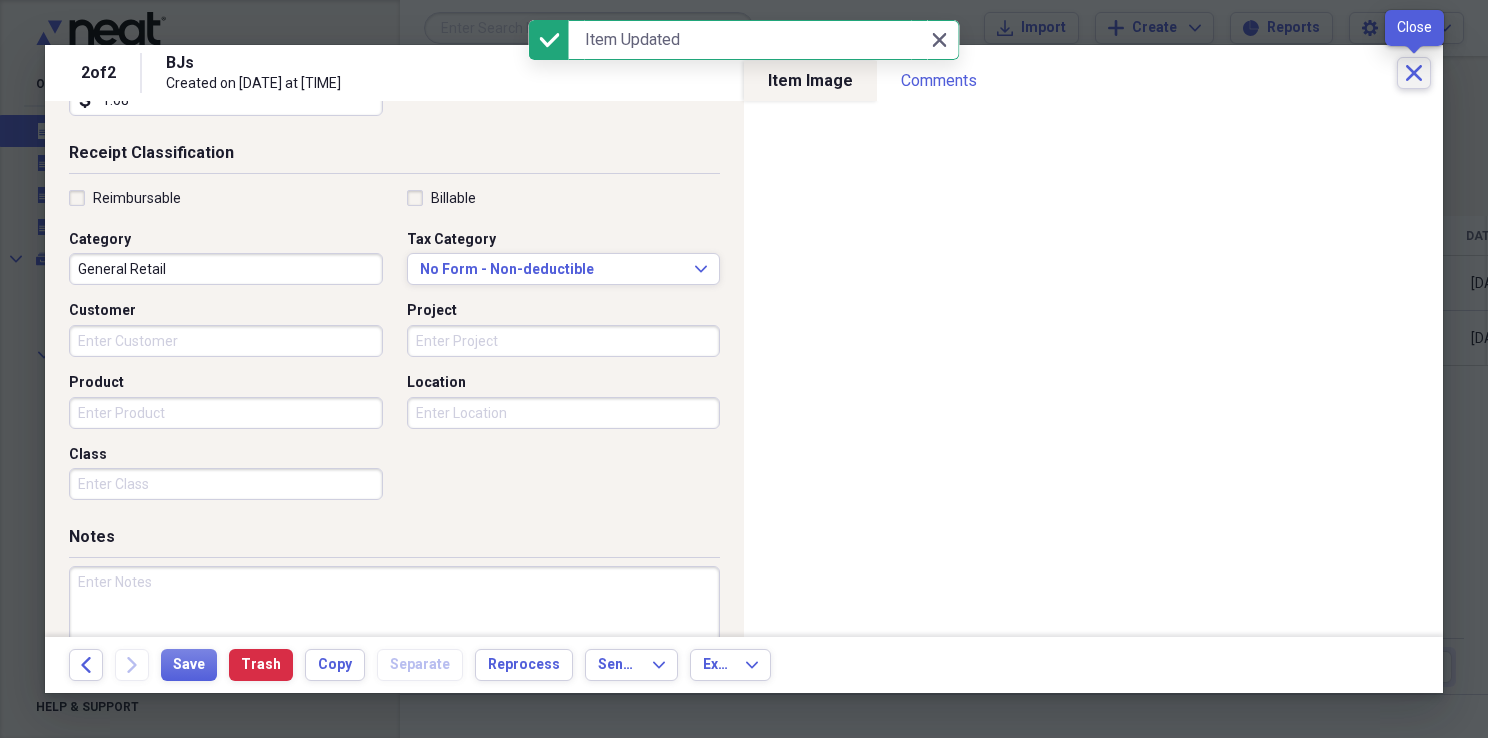 click on "Close" 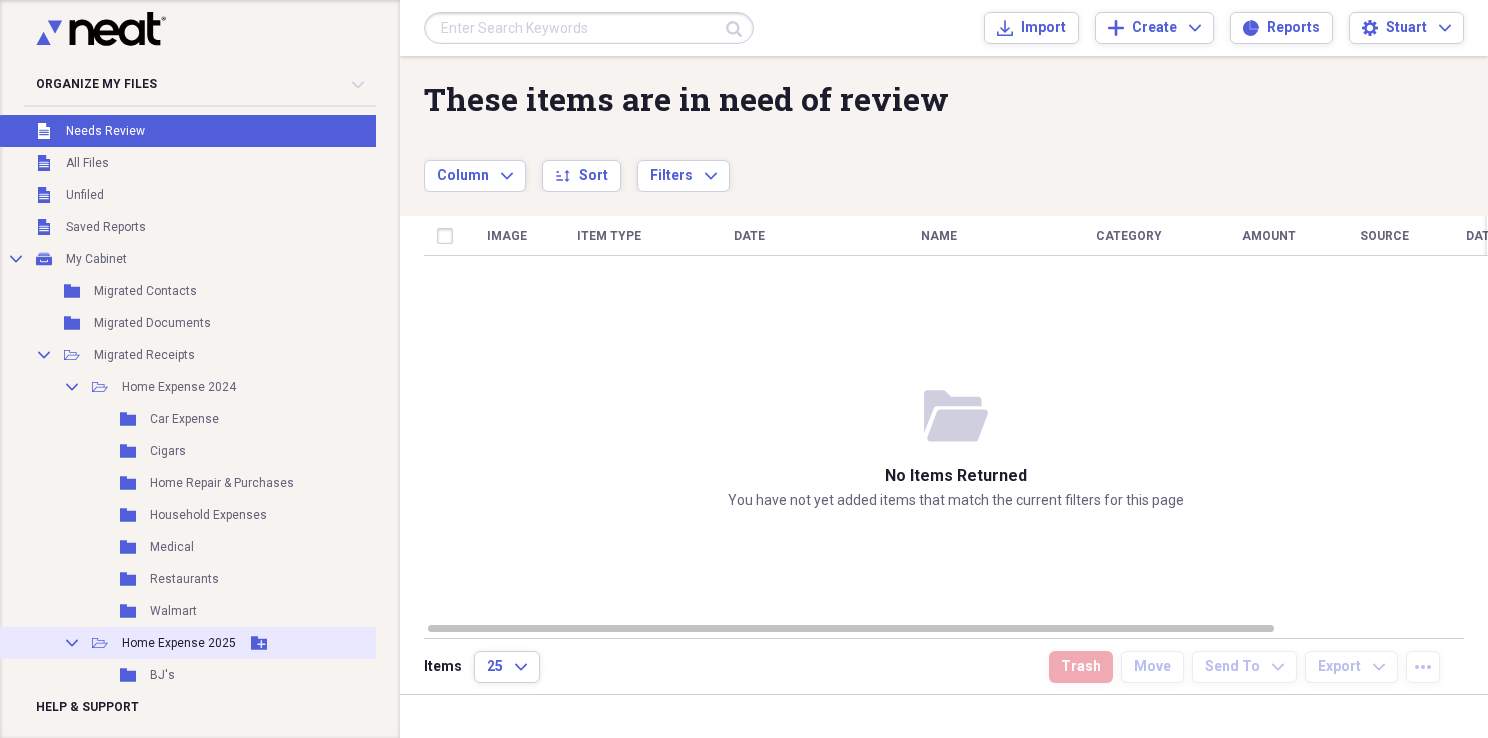 click on "Collapse Open Folder Home Expense 2025 Add Folder" at bounding box center [230, 643] 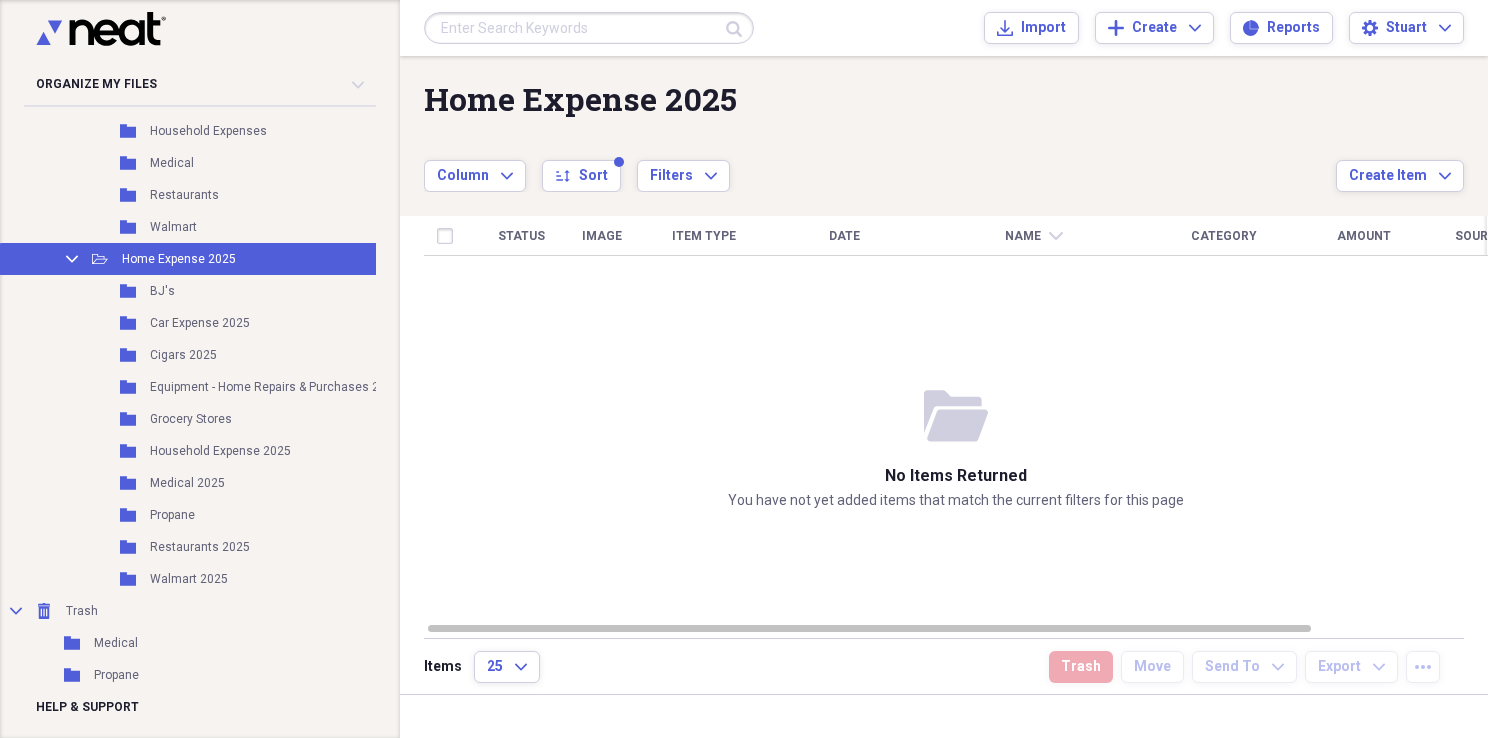 scroll, scrollTop: 396, scrollLeft: 0, axis: vertical 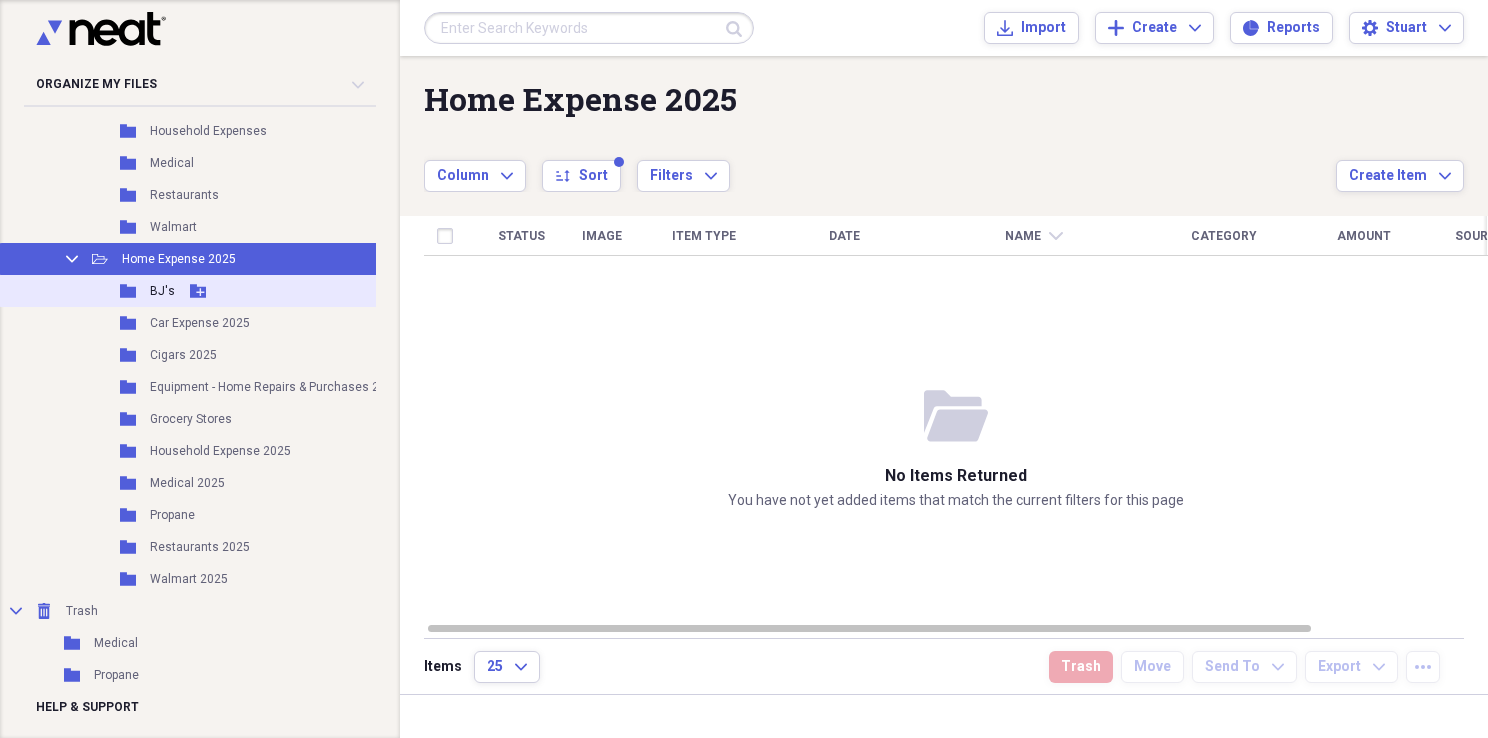 click on "Folder BJ's Add Folder" at bounding box center (230, 291) 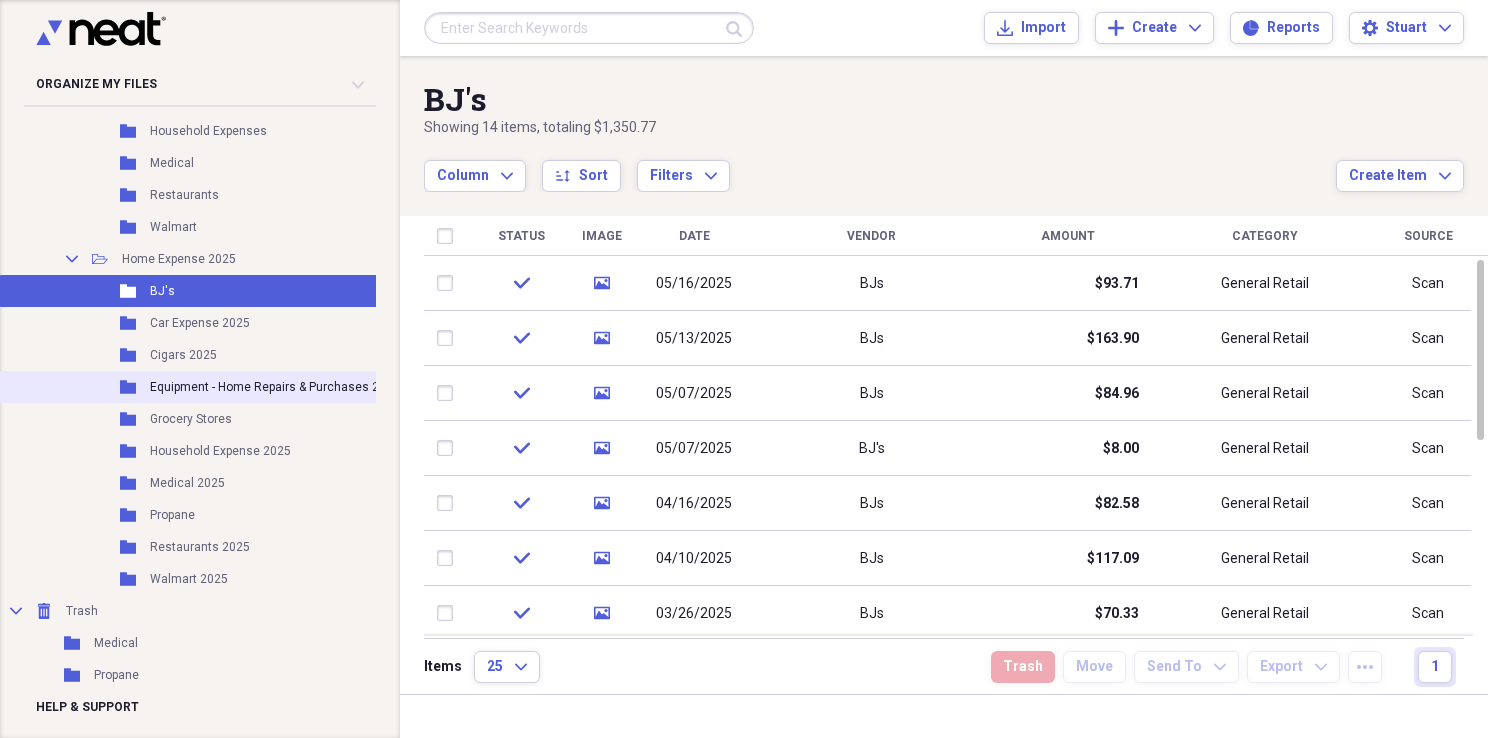 click on "Equipment - Home Repairs & Purchases 2025" at bounding box center [275, 387] 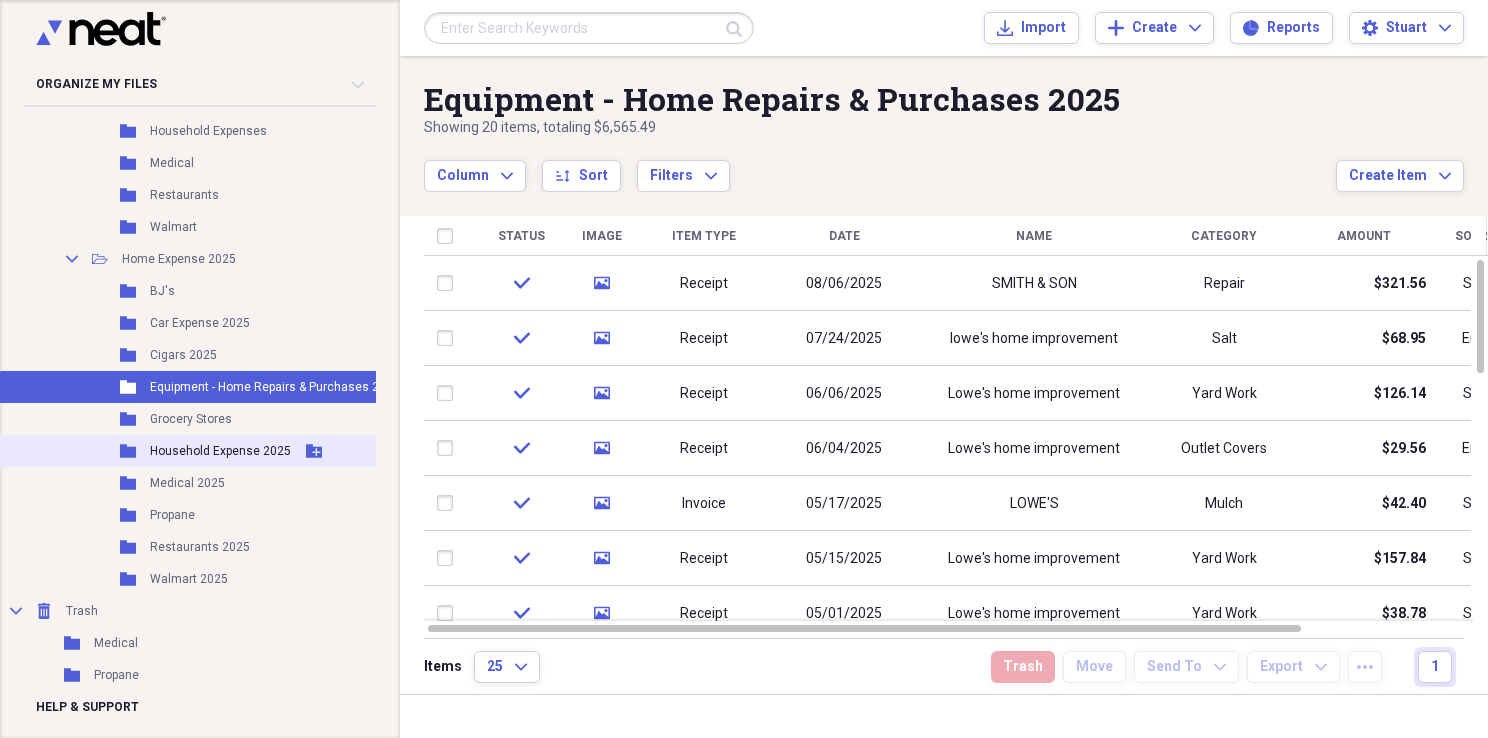 click on "Household Expense 2025" at bounding box center (220, 451) 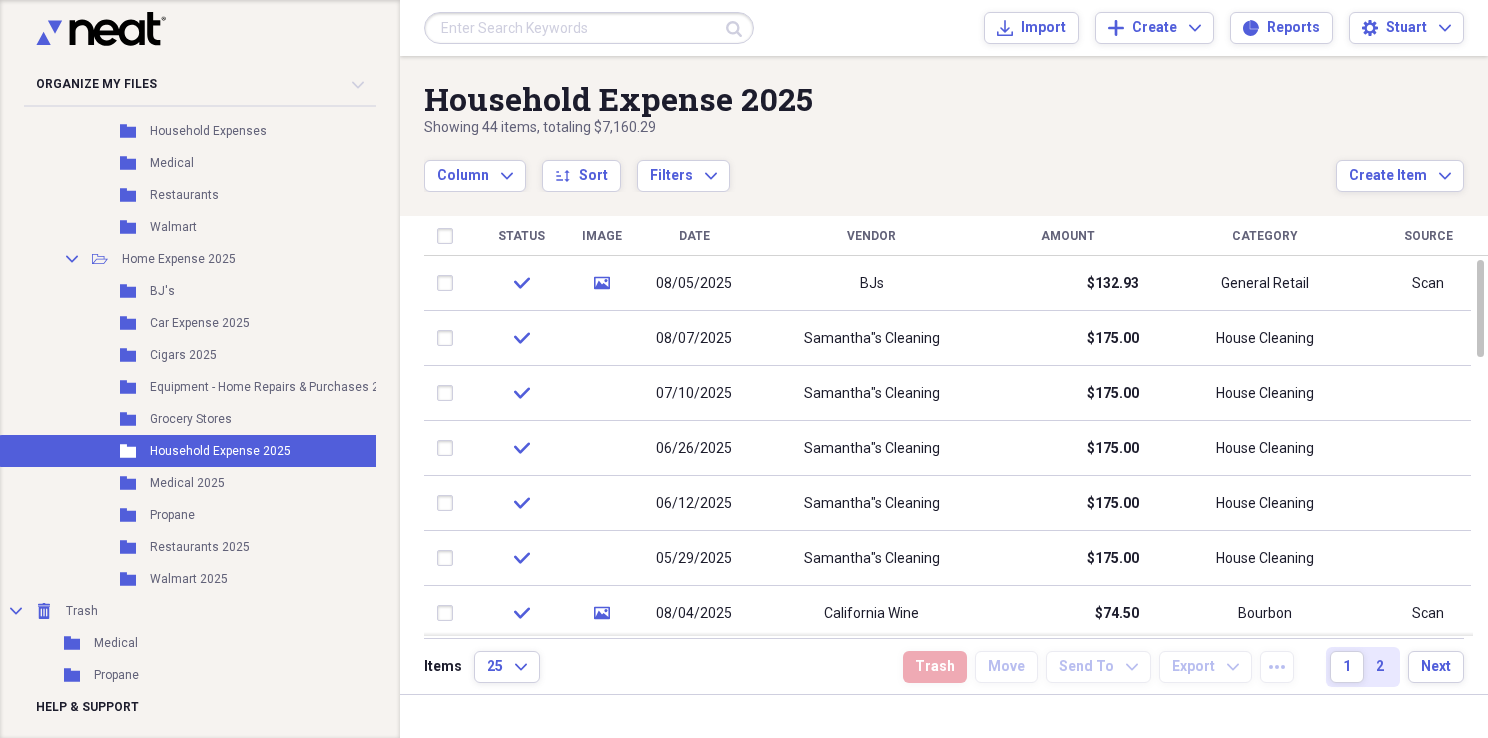 click on "Vendor" at bounding box center (871, 236) 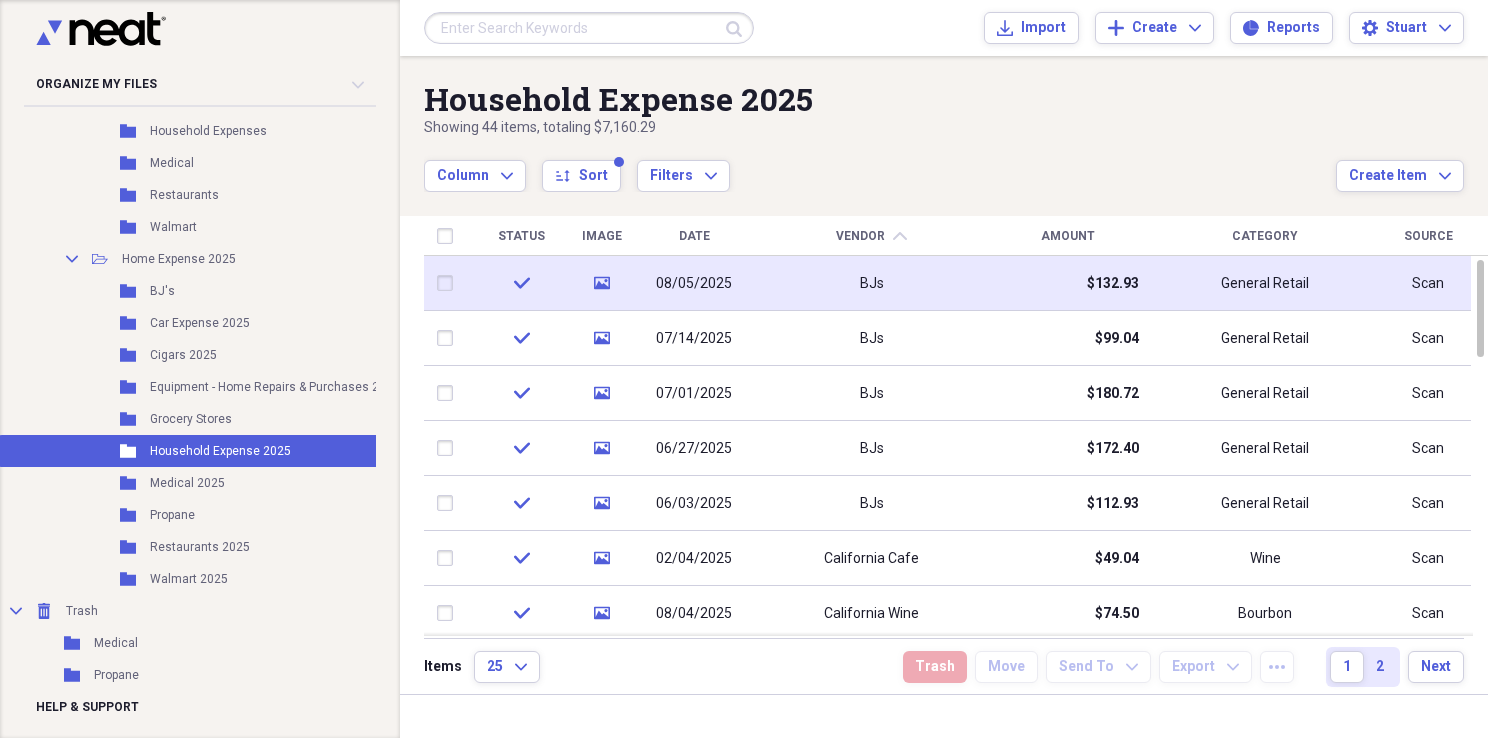 click at bounding box center (449, 283) 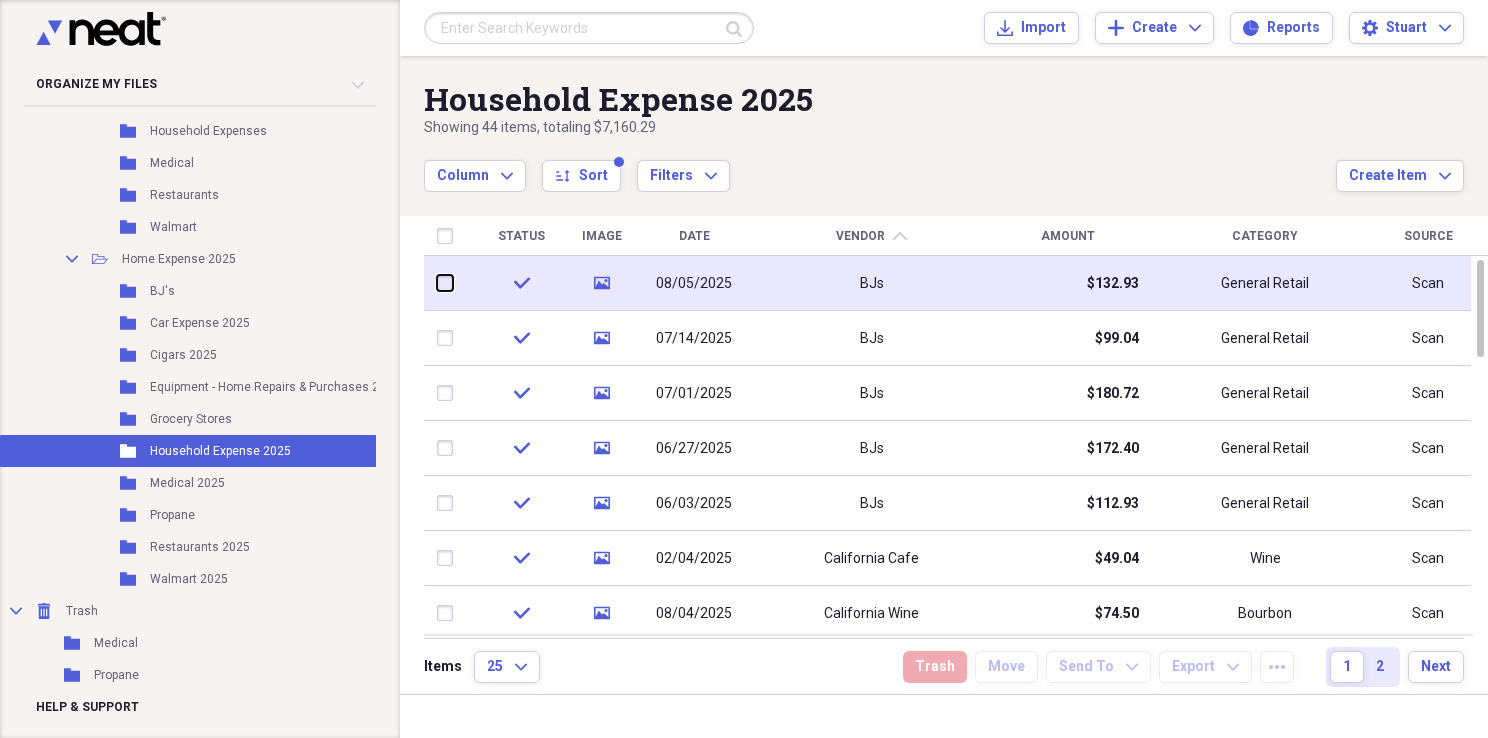 click at bounding box center [437, 283] 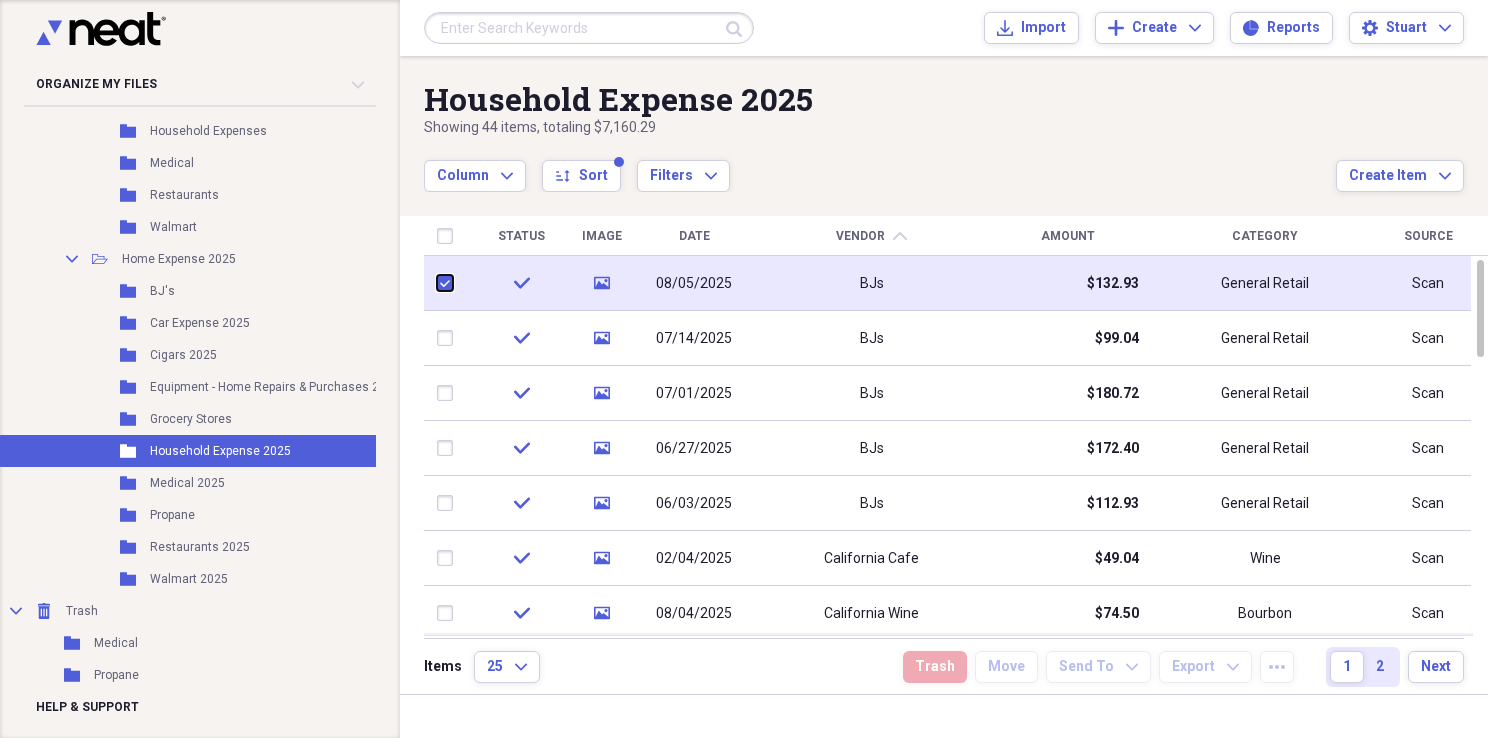 checkbox on "true" 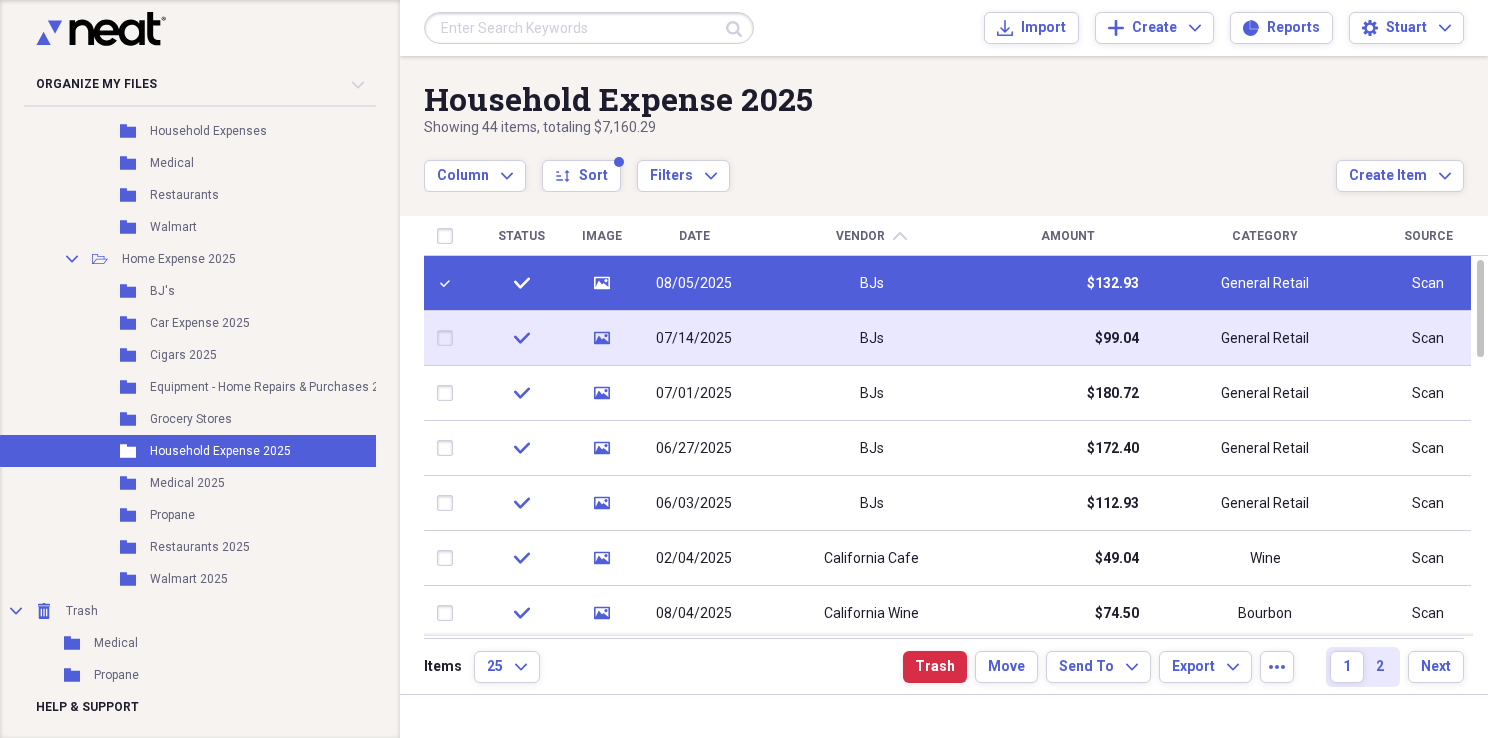 click at bounding box center (449, 338) 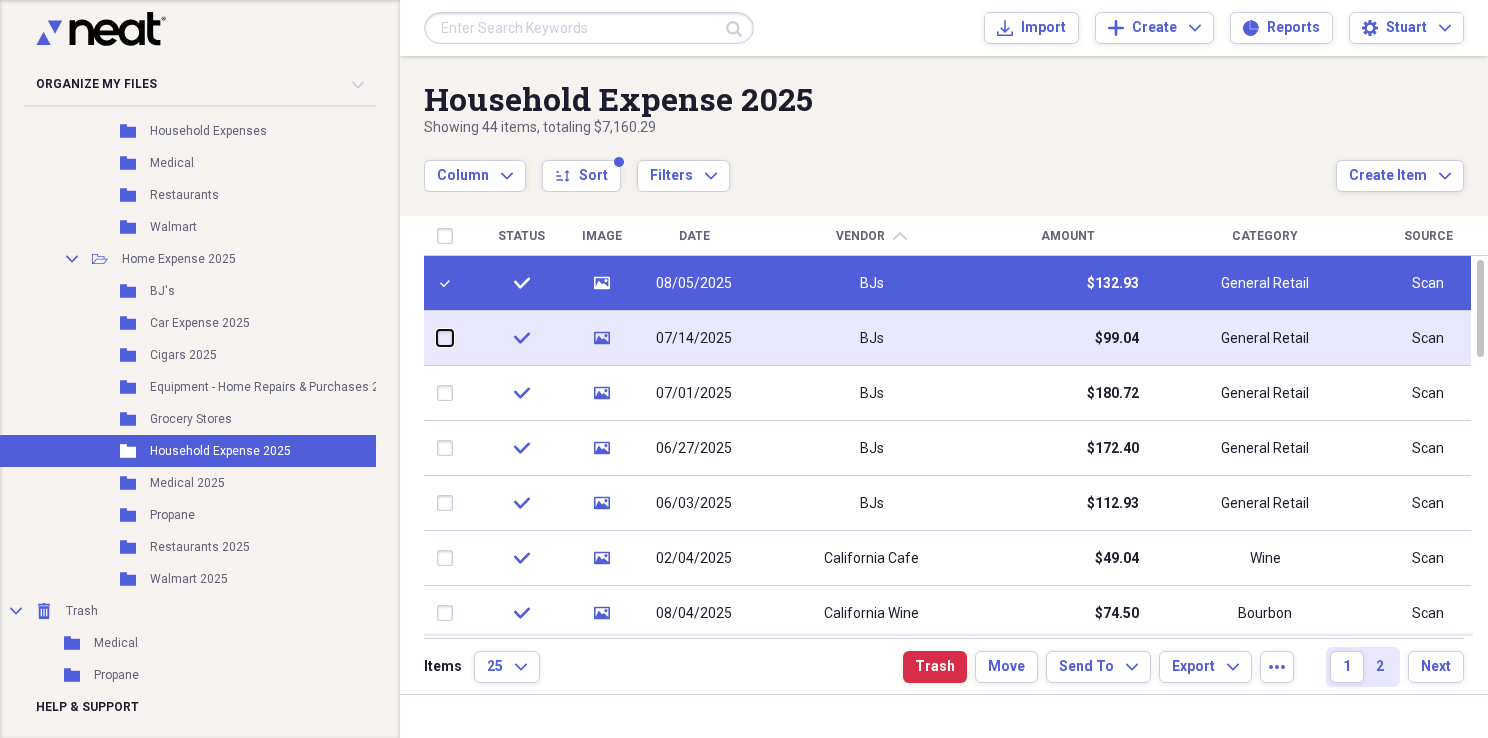 click at bounding box center (437, 338) 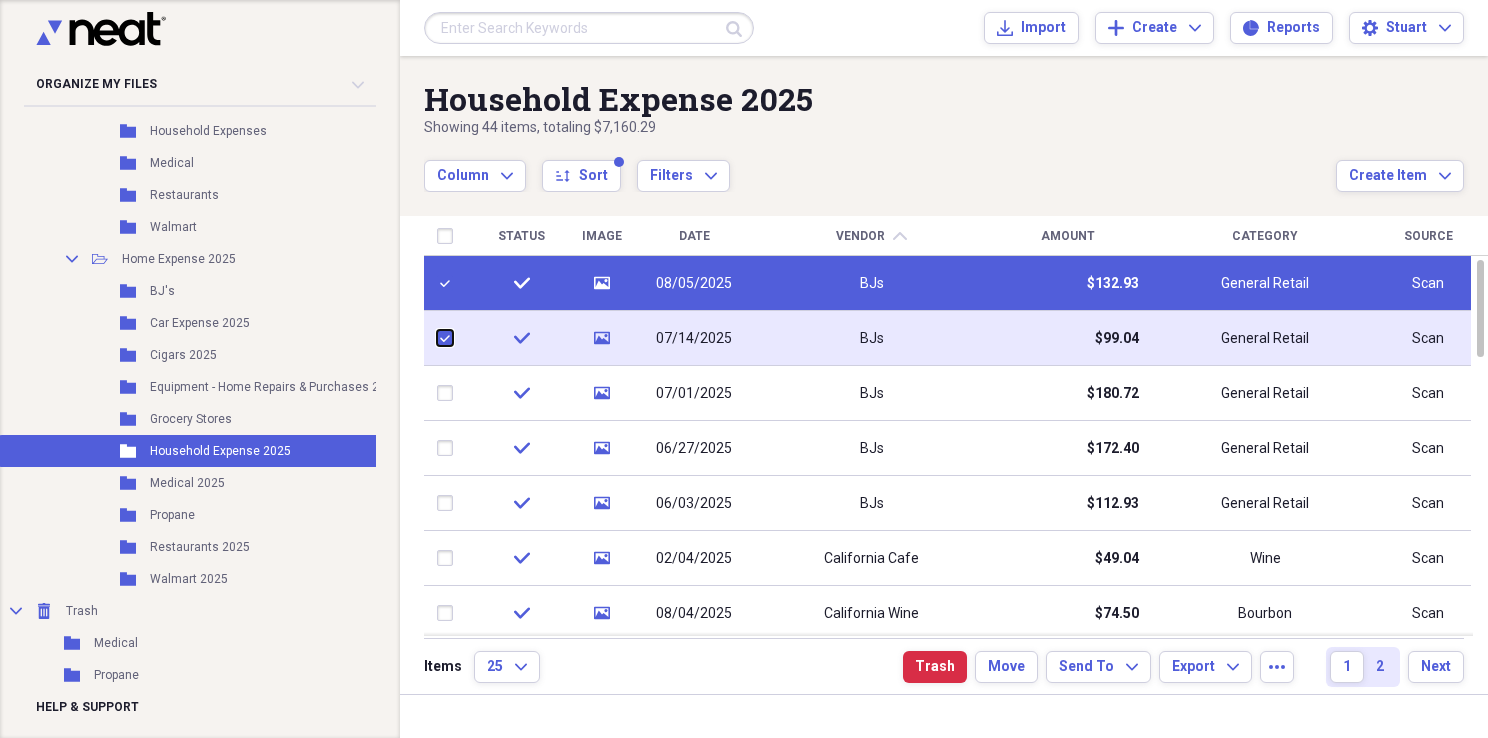 checkbox on "true" 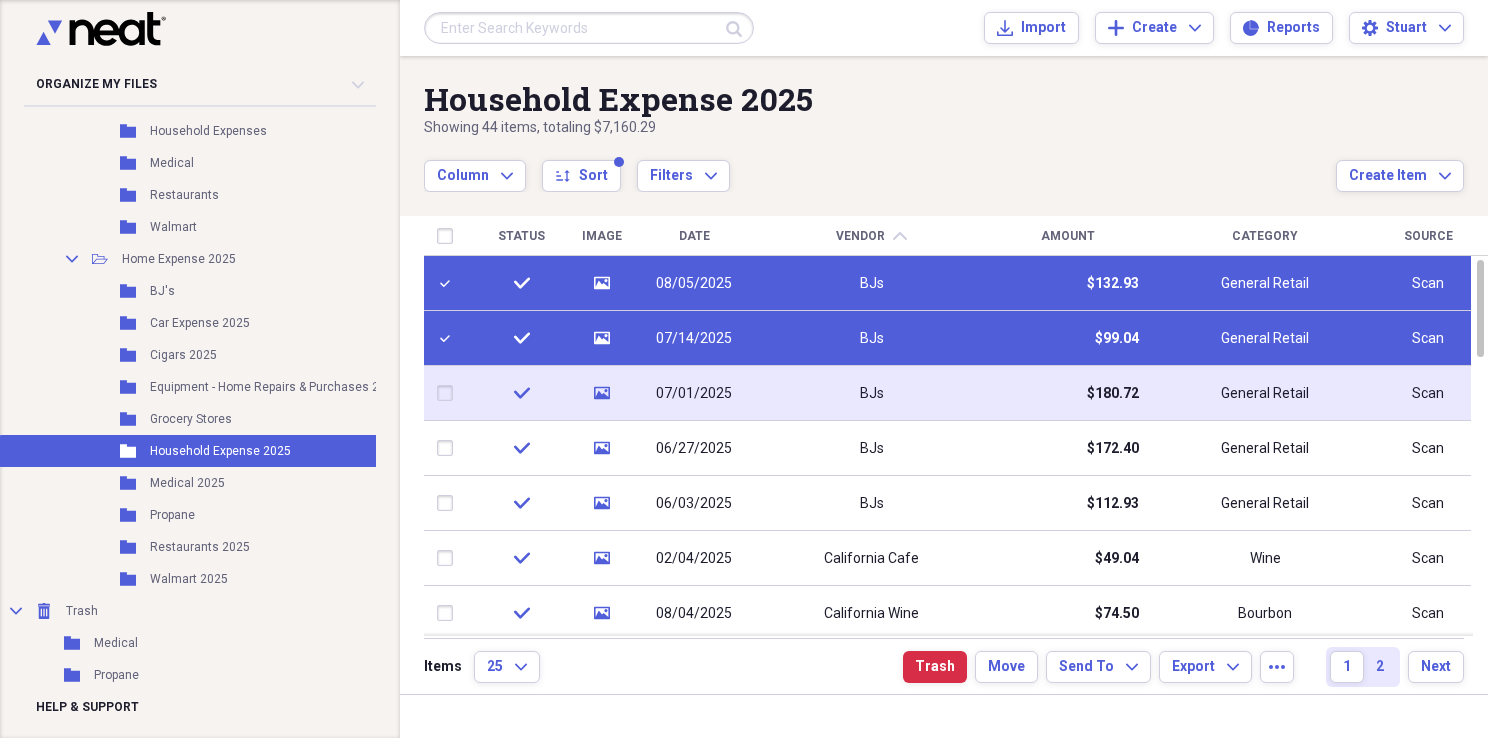 click at bounding box center (449, 393) 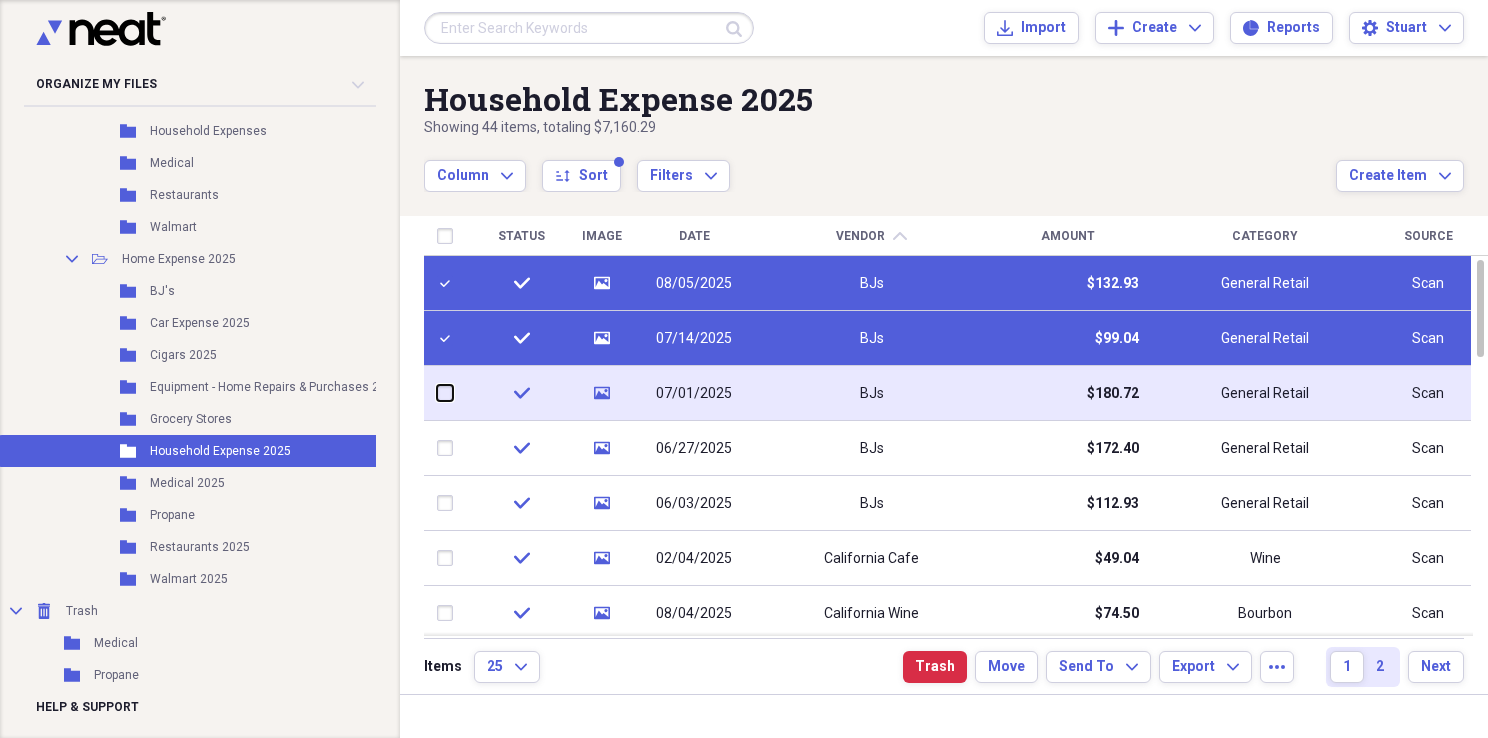 click at bounding box center [437, 393] 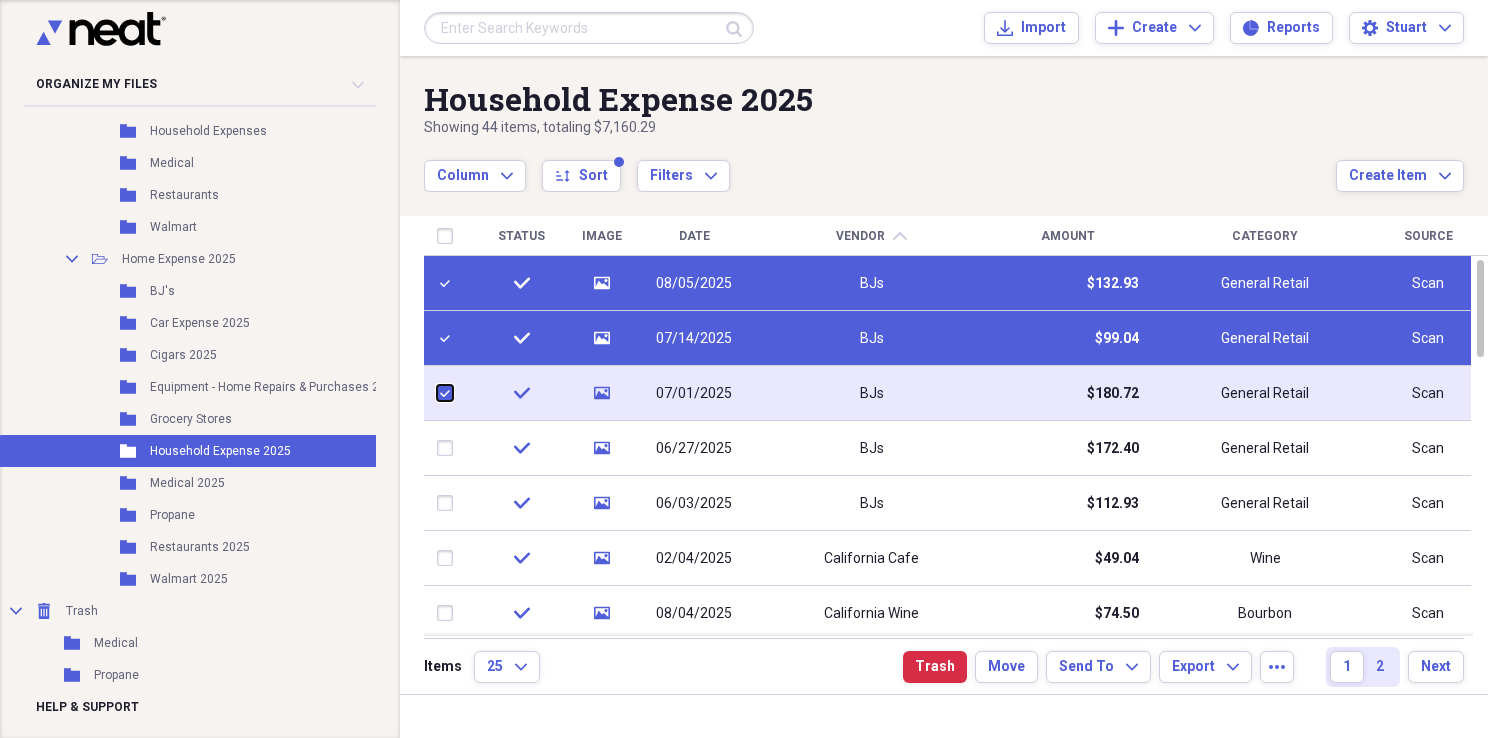 checkbox on "true" 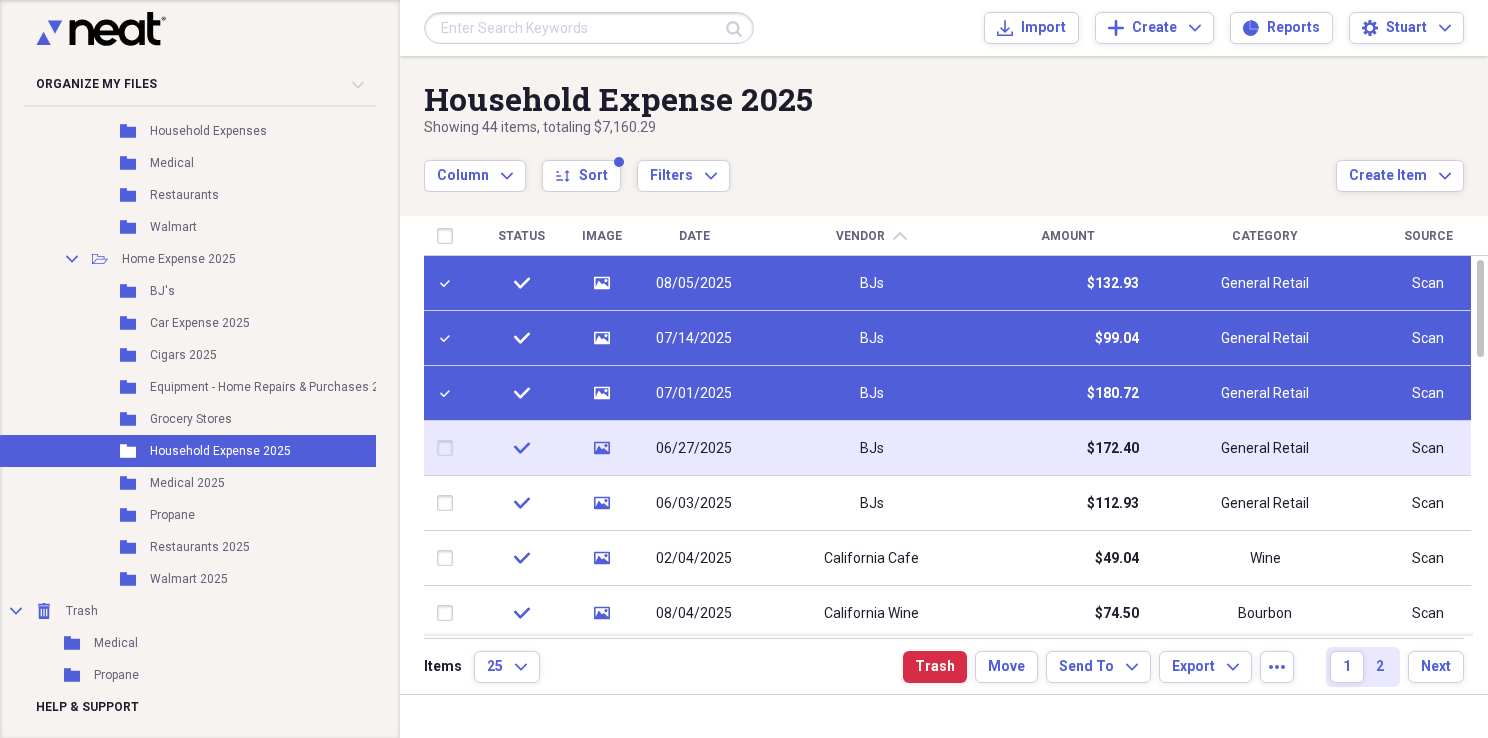 click at bounding box center (449, 448) 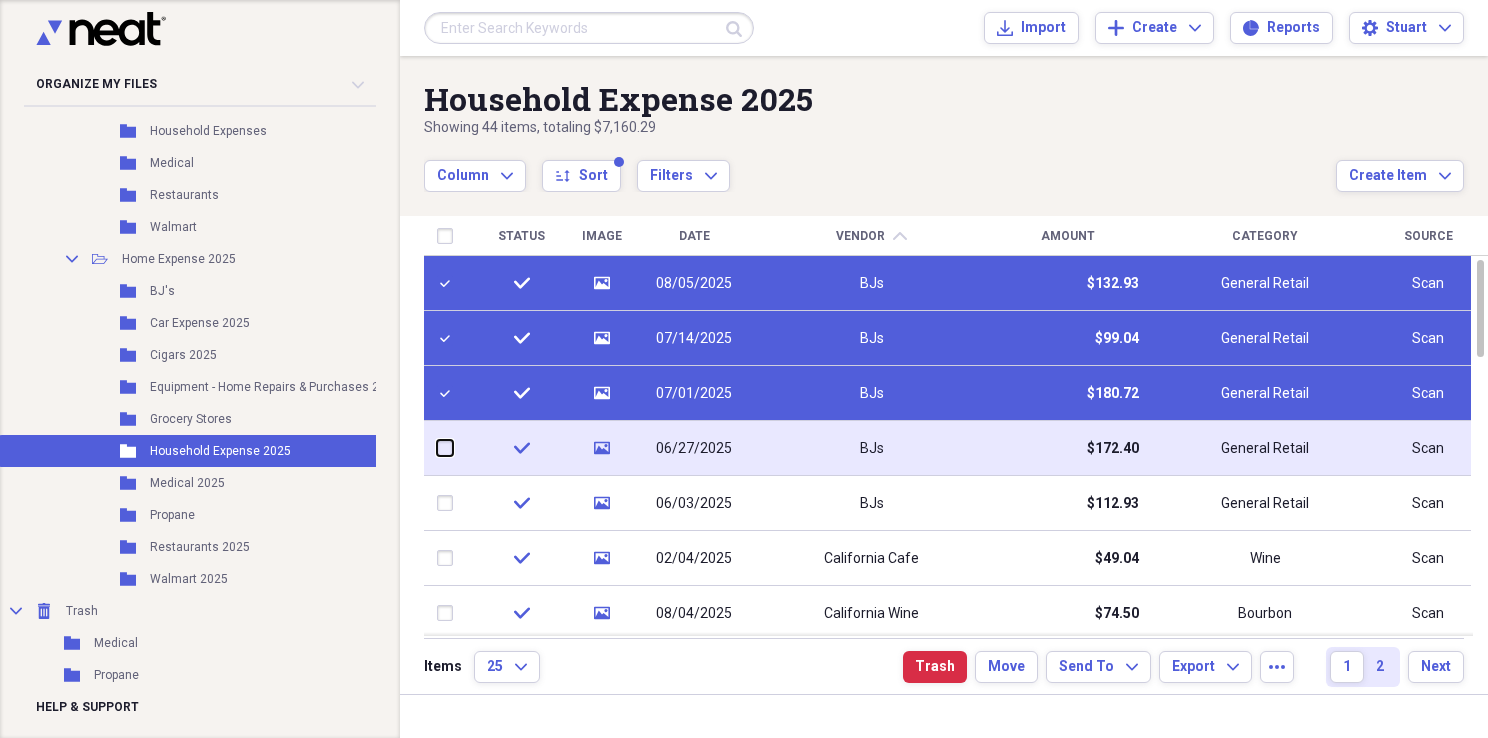 click at bounding box center [437, 448] 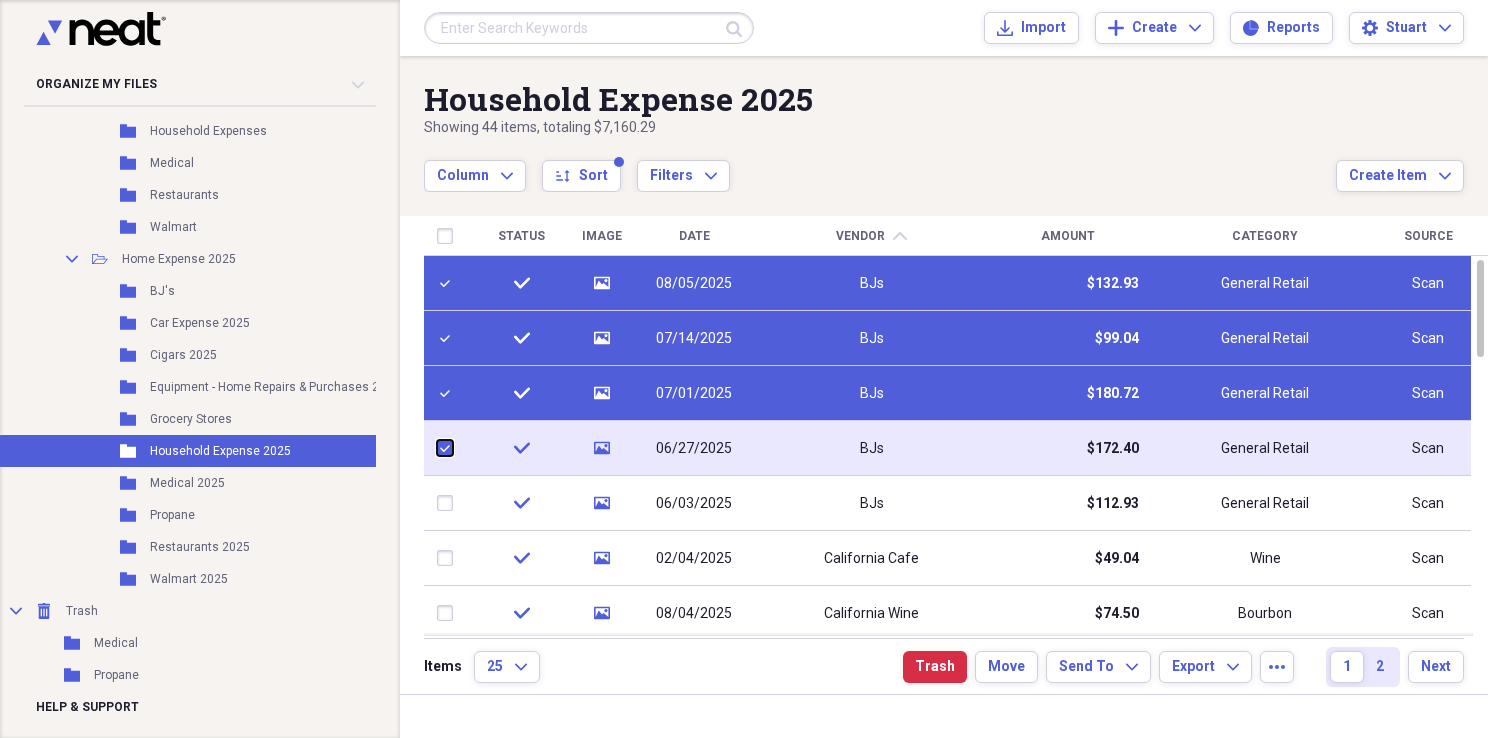 checkbox on "true" 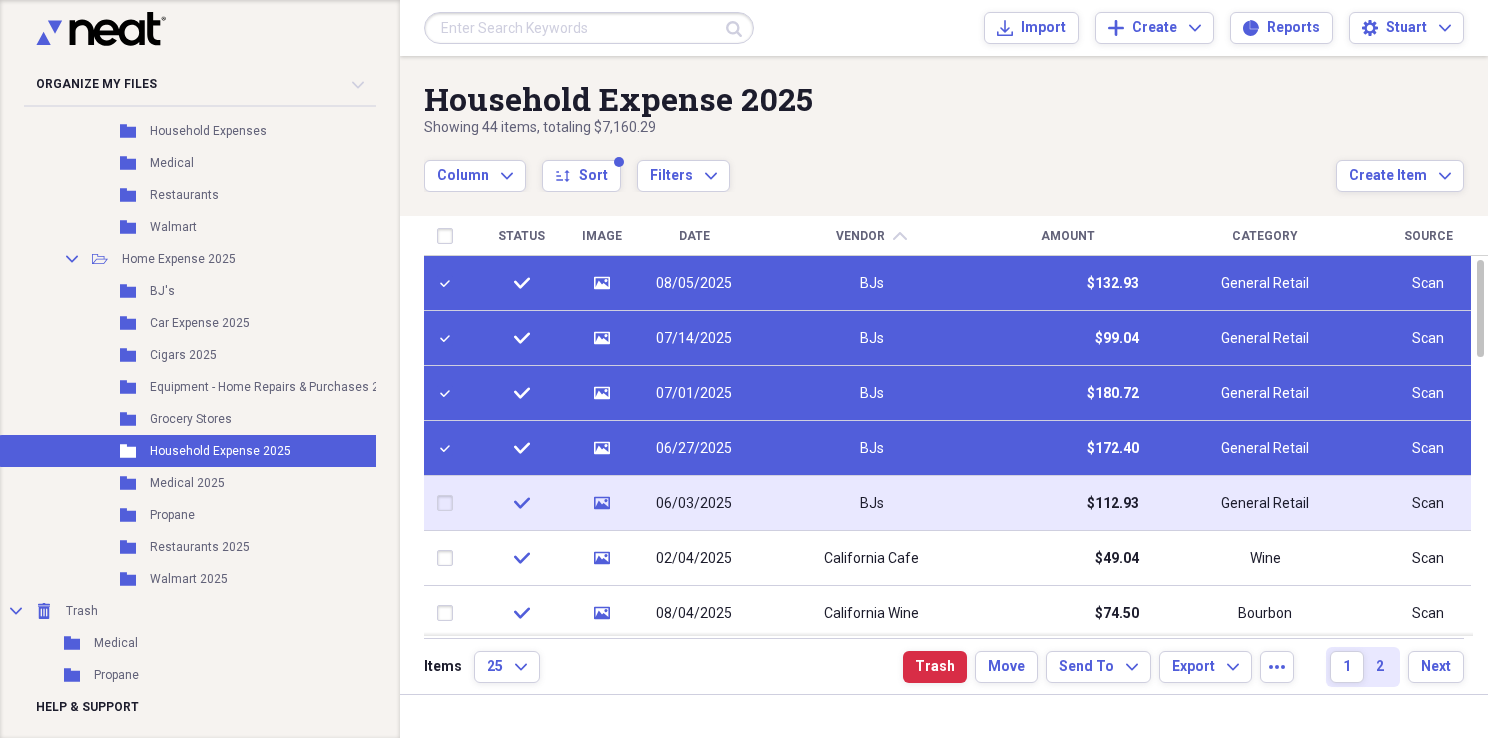click at bounding box center (449, 503) 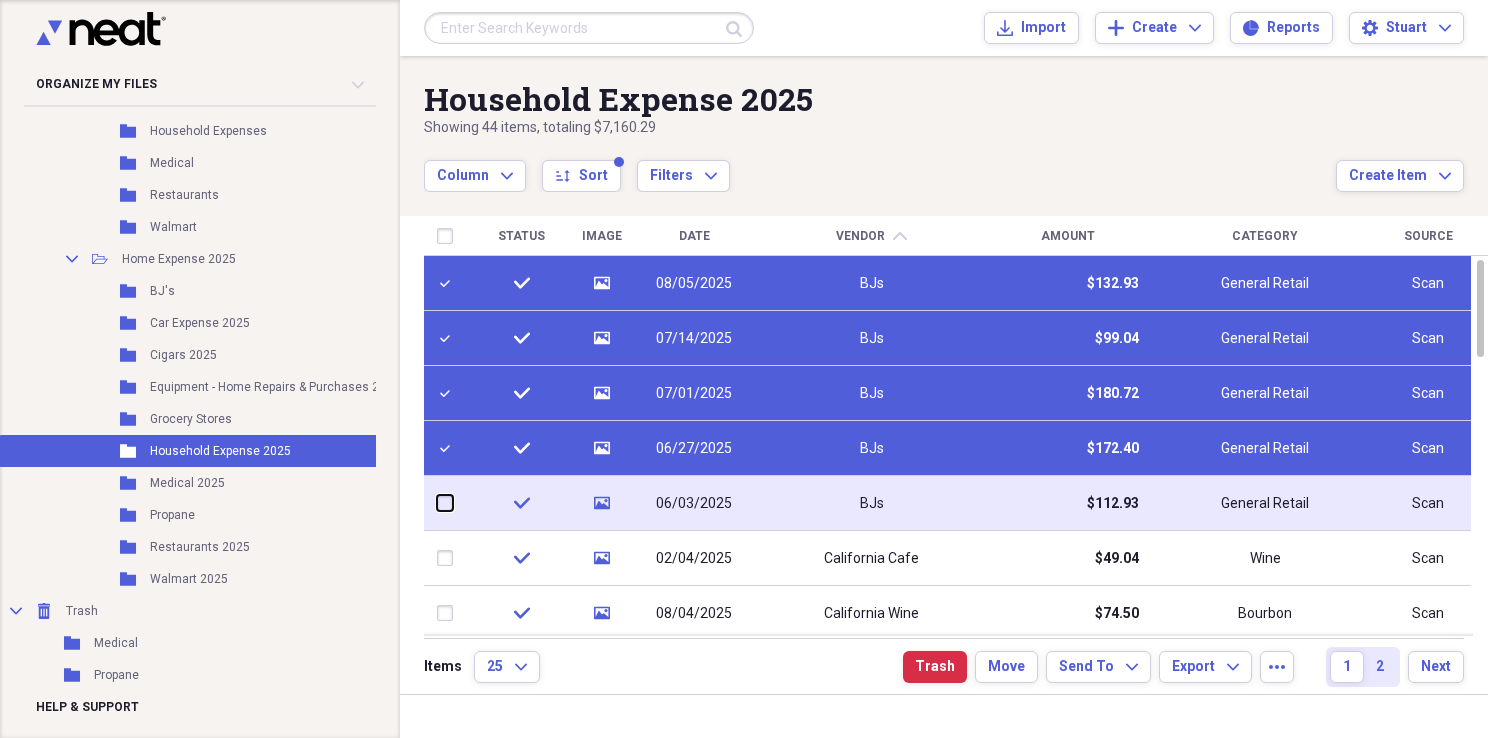click at bounding box center [437, 503] 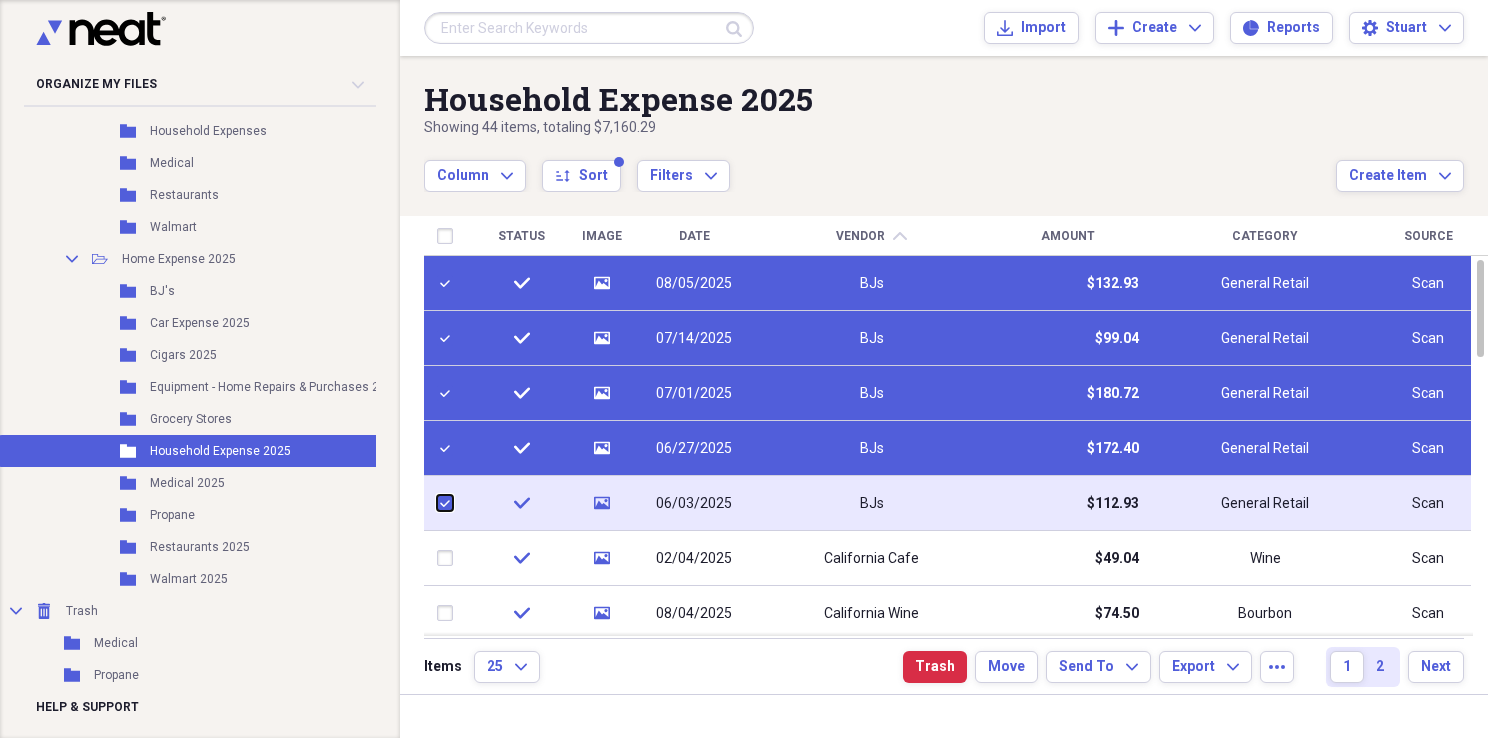 checkbox on "true" 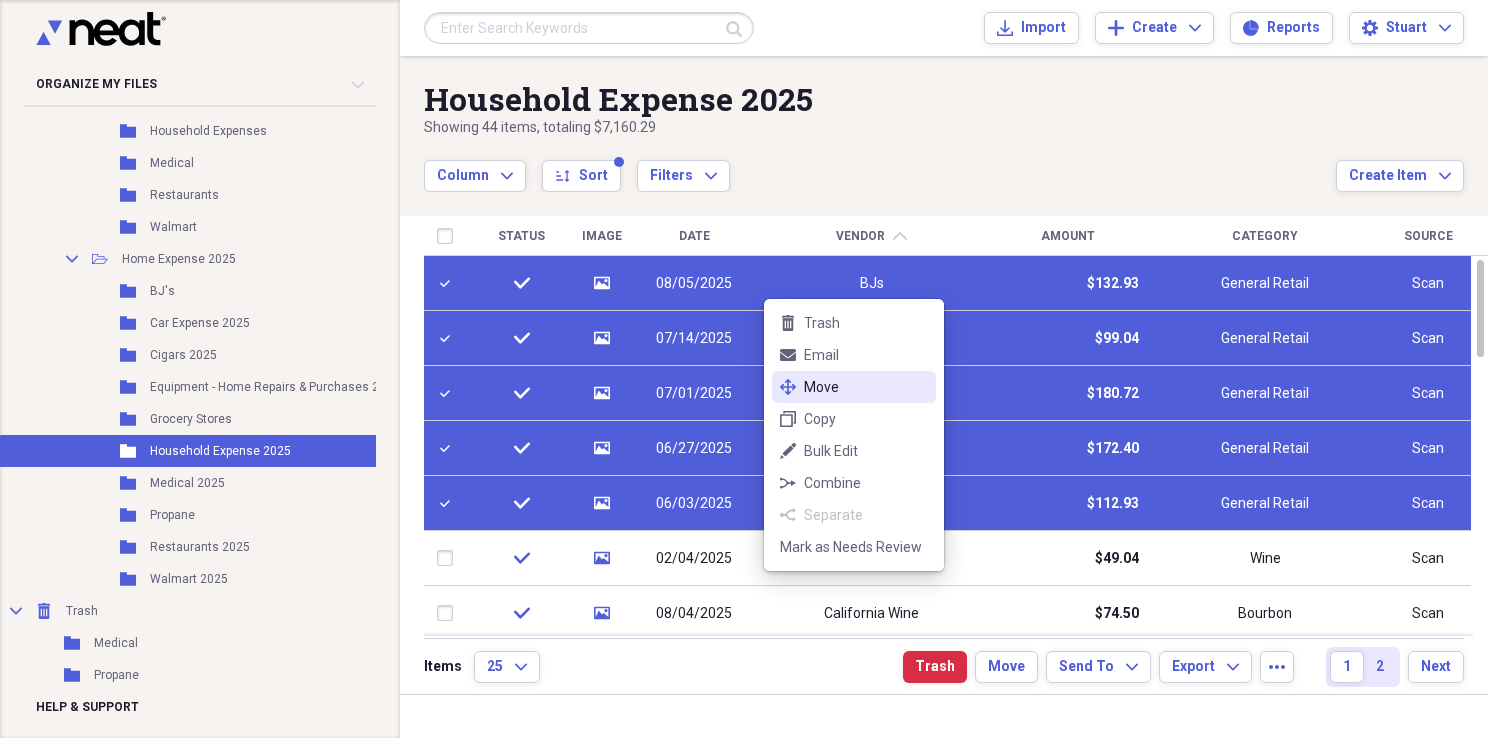 click on "Move" at bounding box center (866, 387) 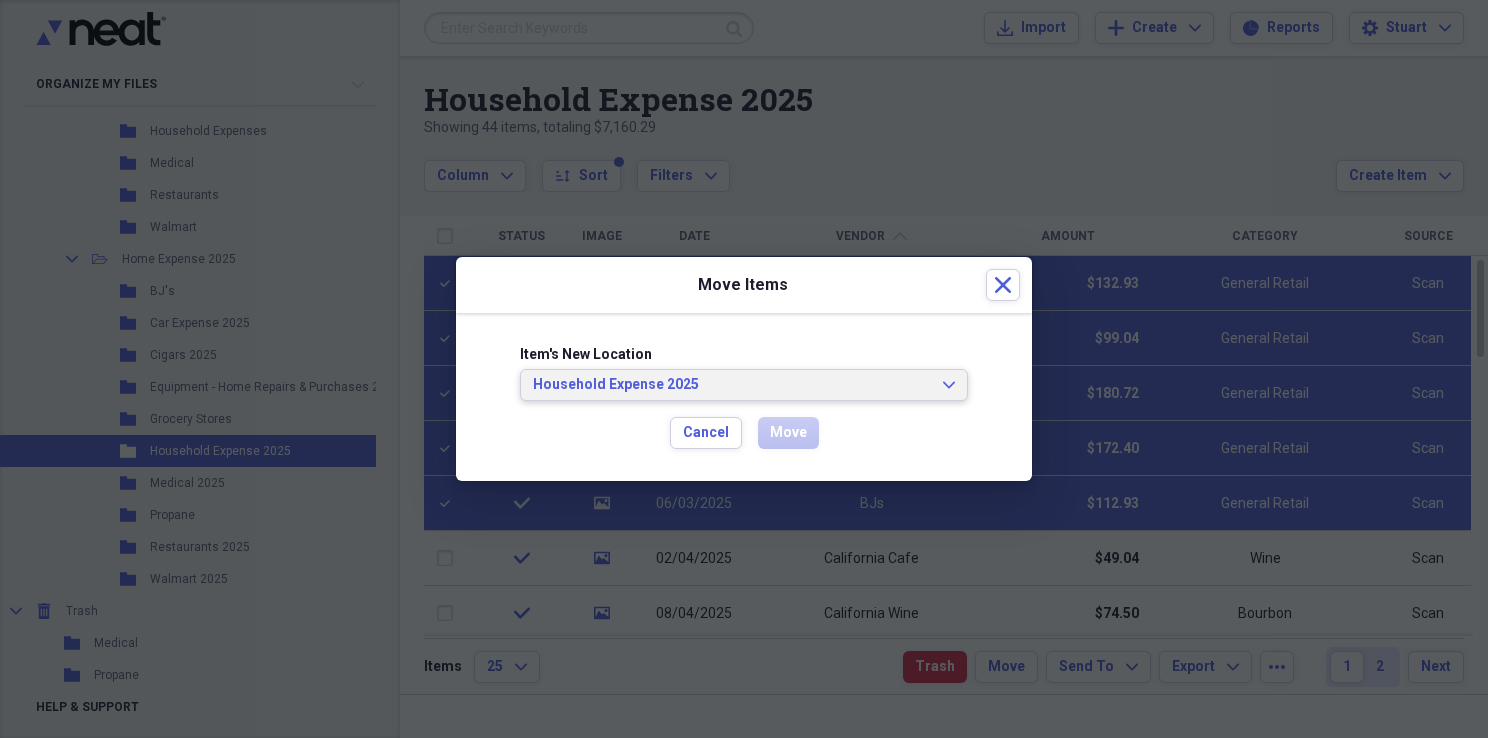 click on "Expand" 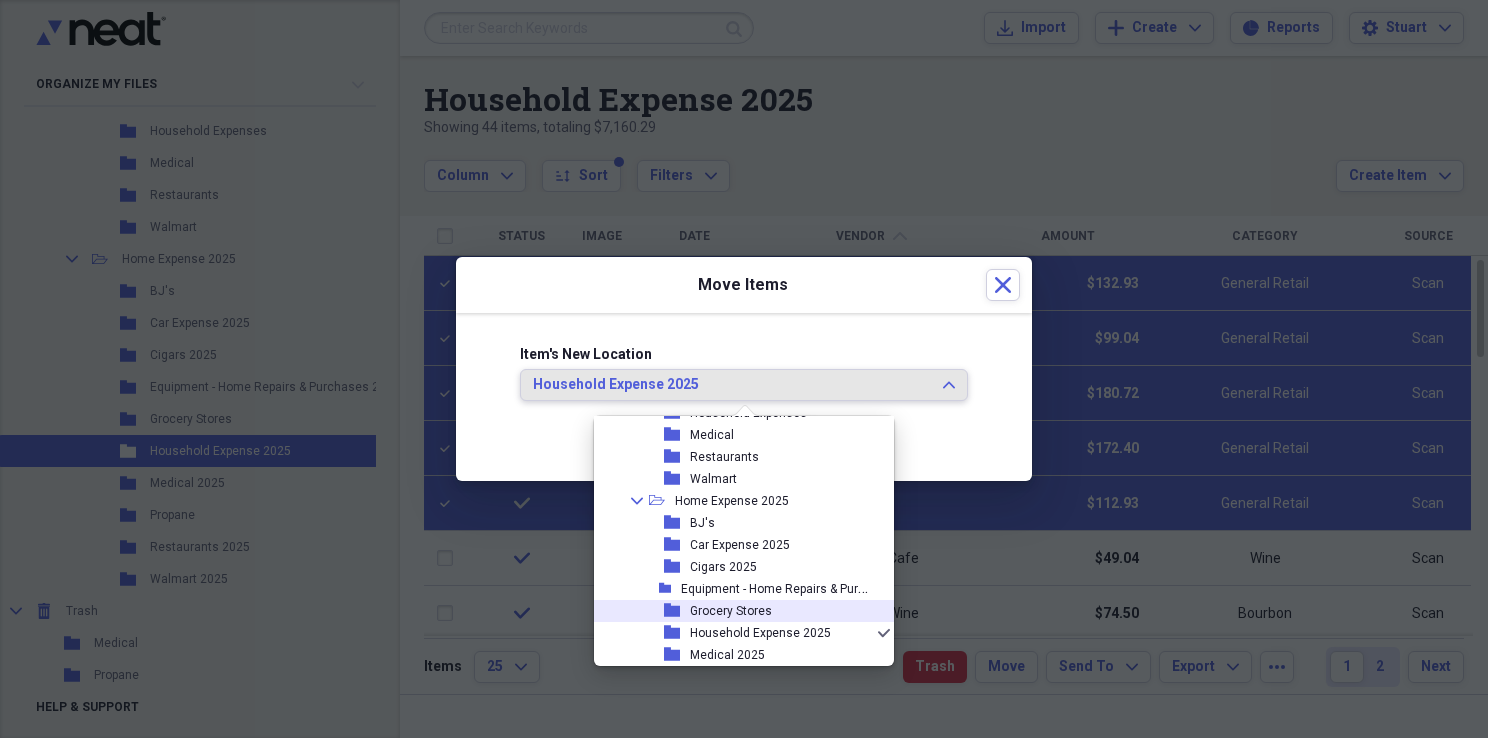 scroll, scrollTop: 226, scrollLeft: 0, axis: vertical 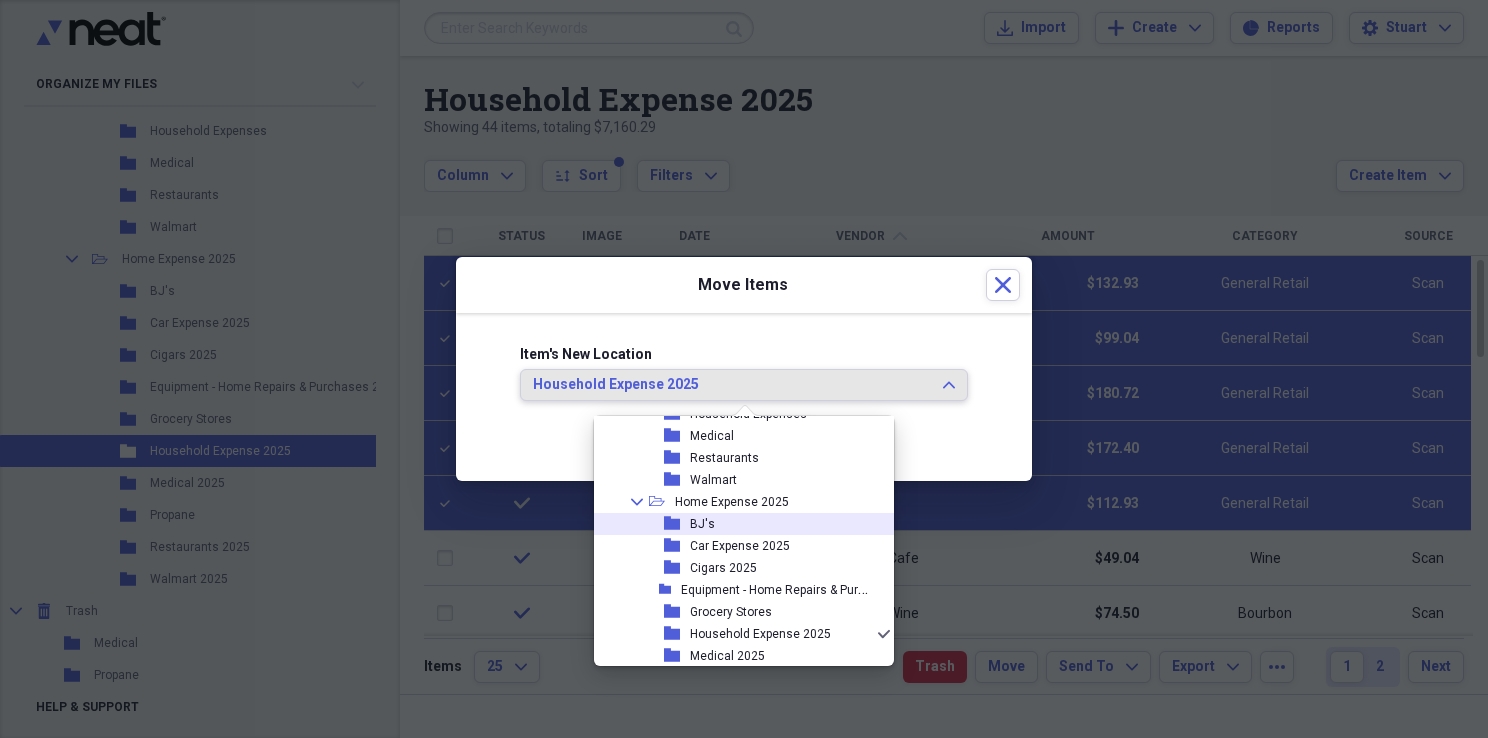 click on "BJ's" at bounding box center [702, 524] 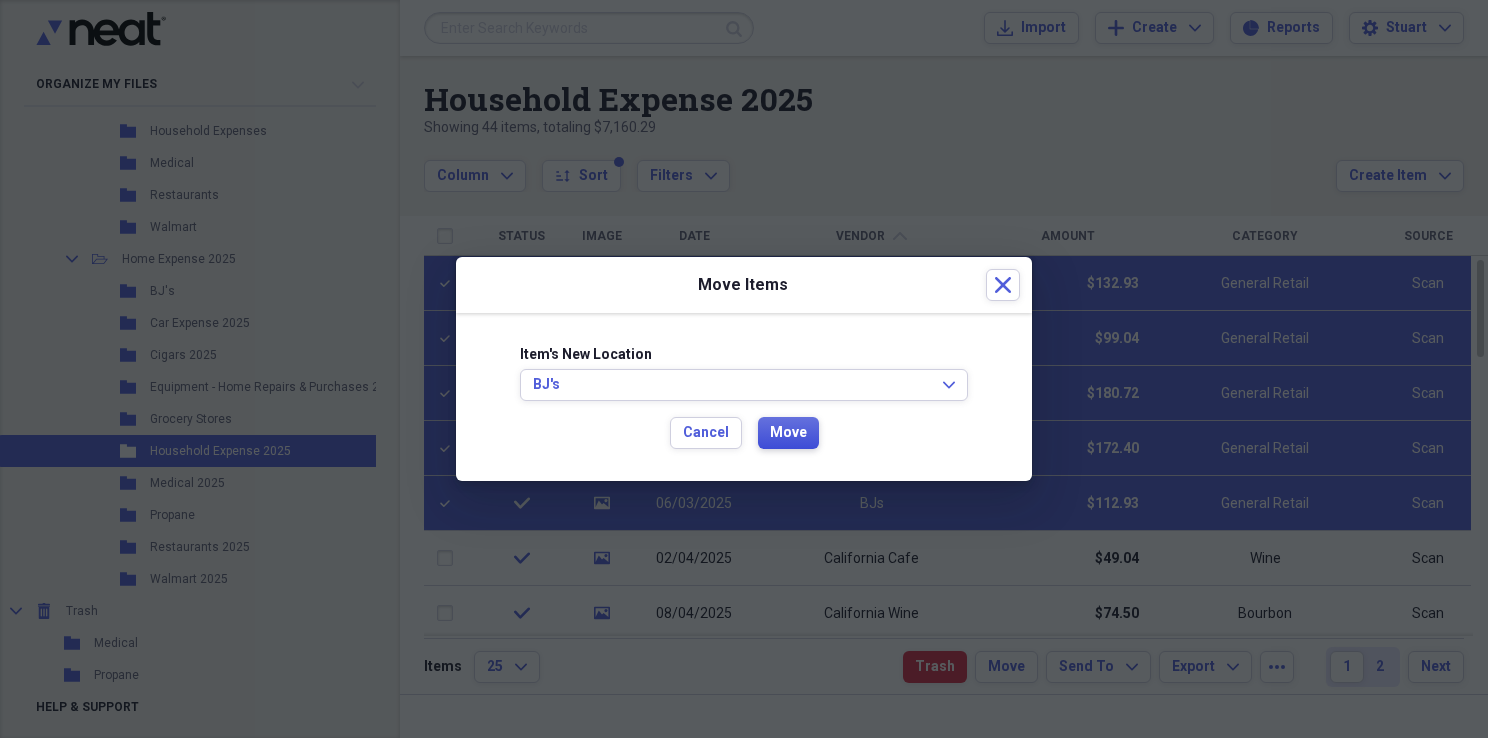 click on "Move" at bounding box center [788, 433] 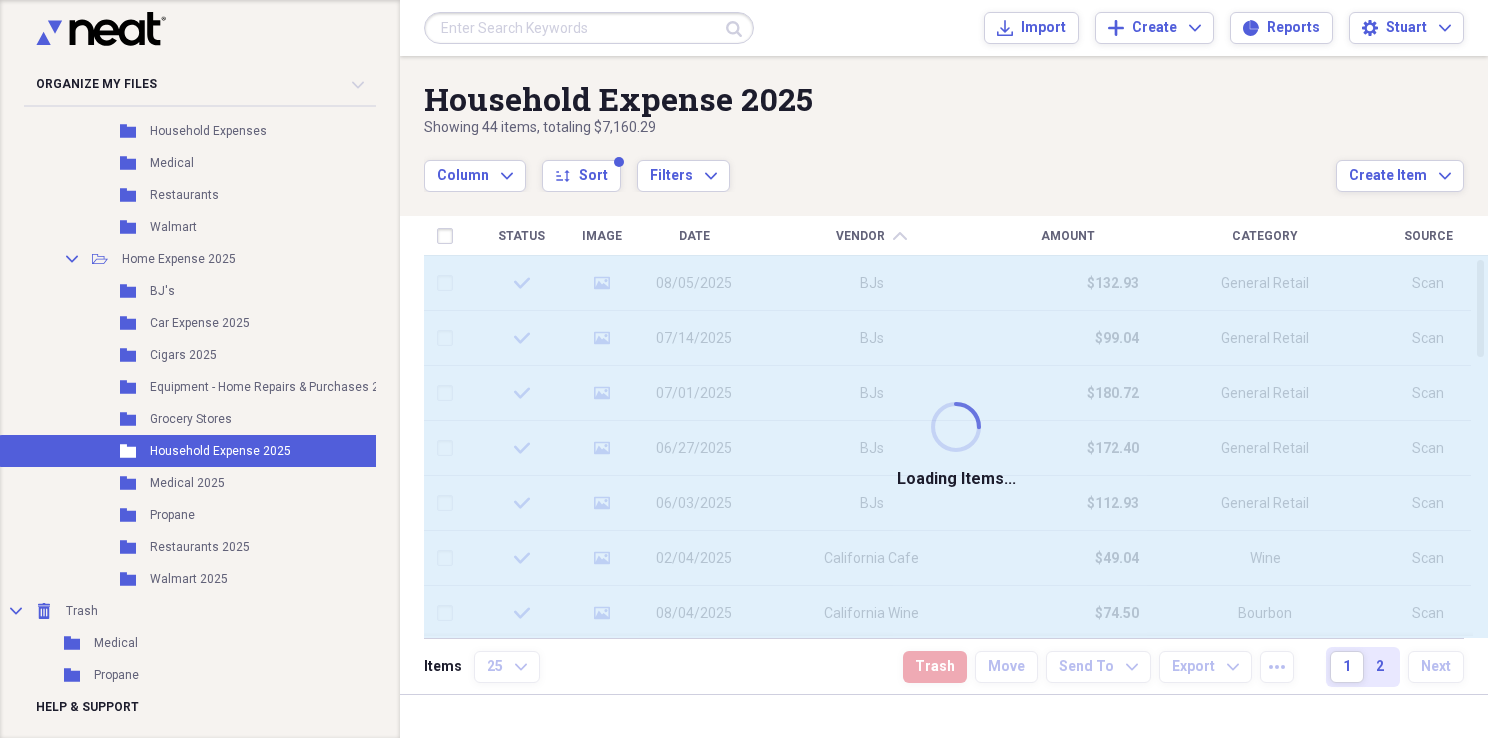 checkbox on "false" 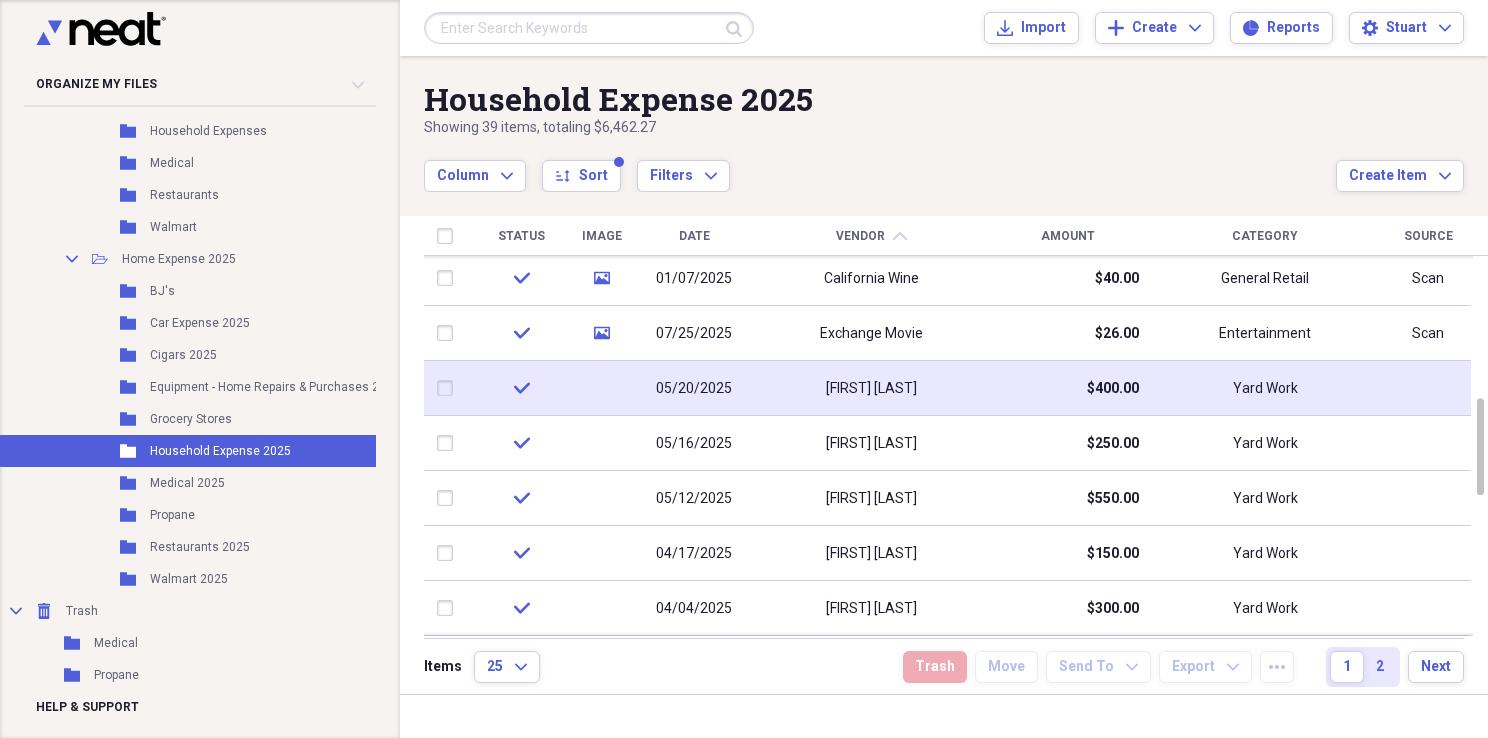 click at bounding box center (449, 388) 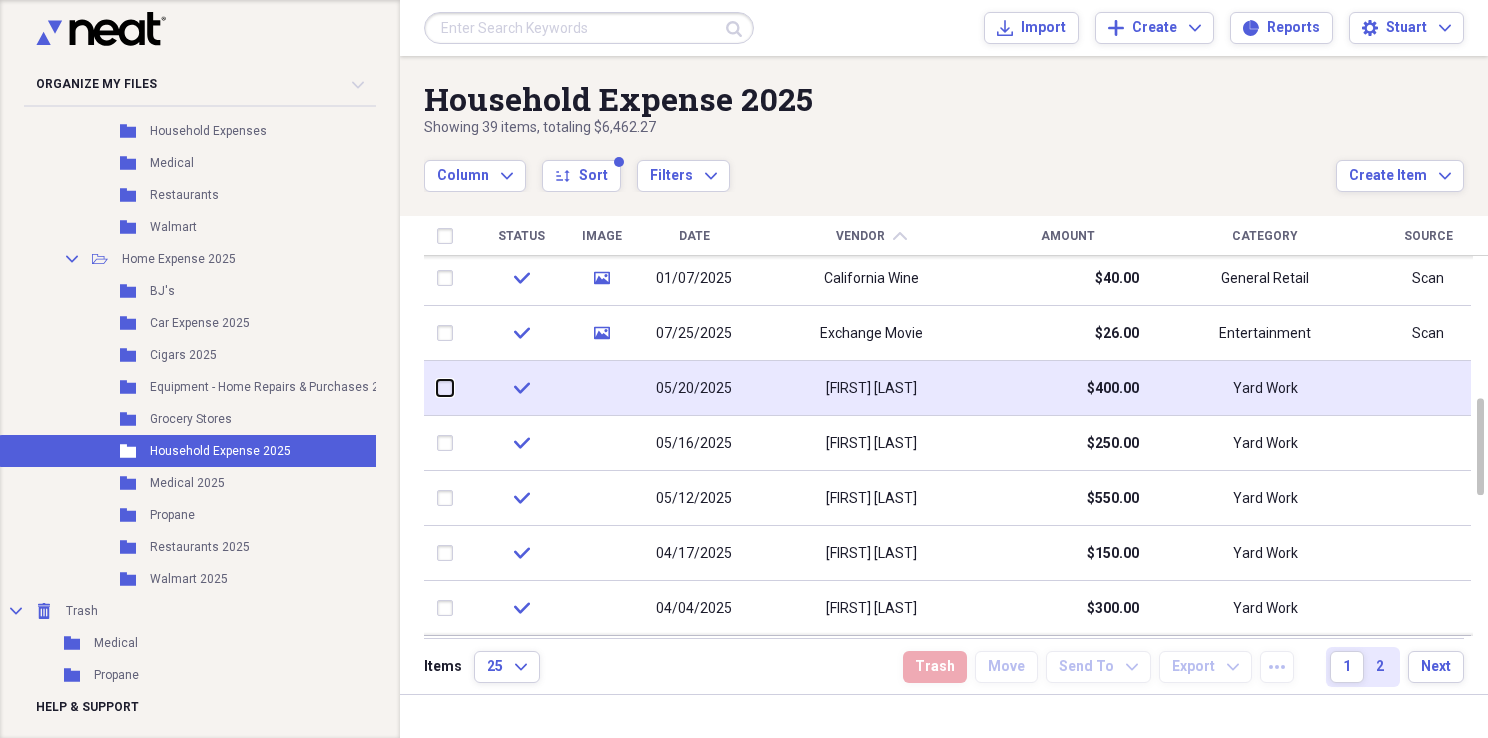 click at bounding box center [437, 388] 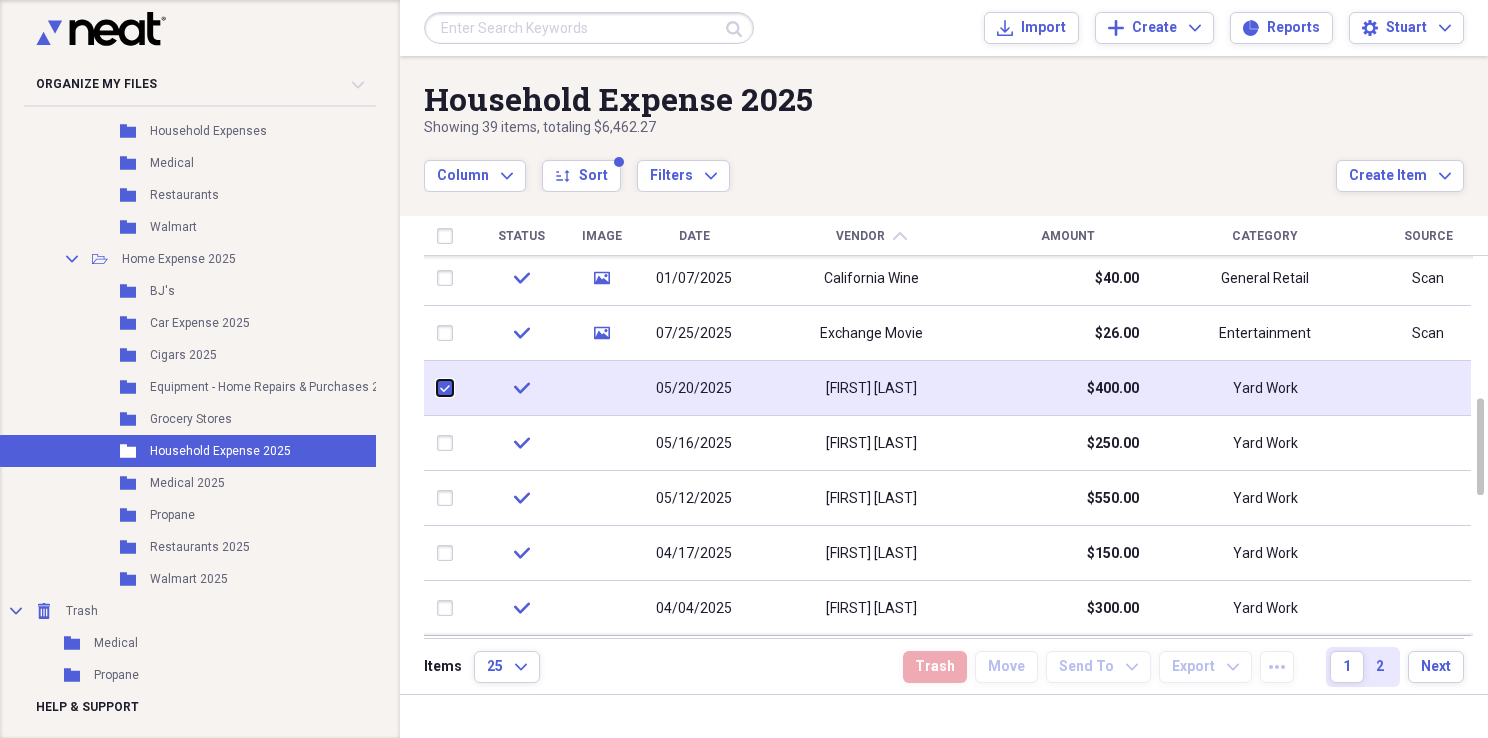 checkbox on "true" 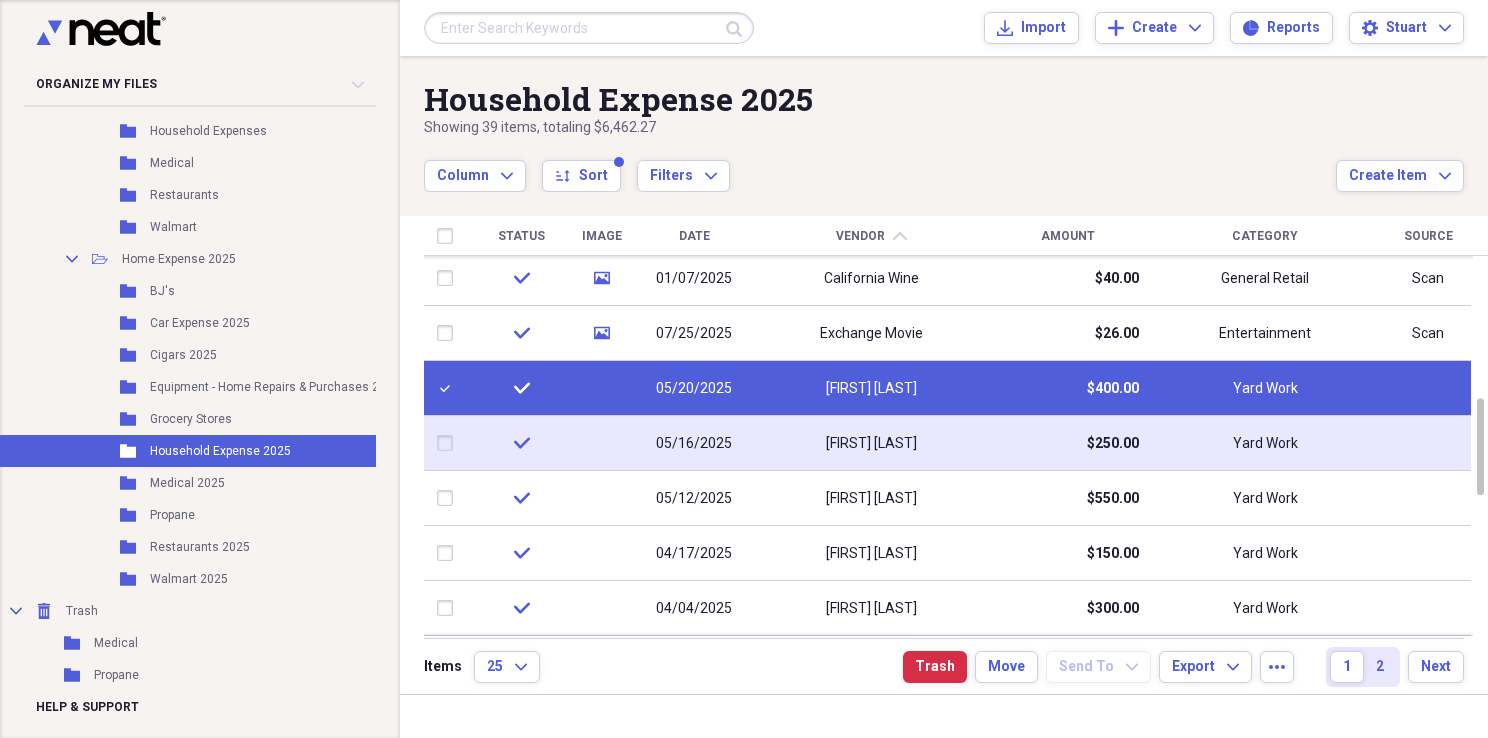 click at bounding box center (449, 443) 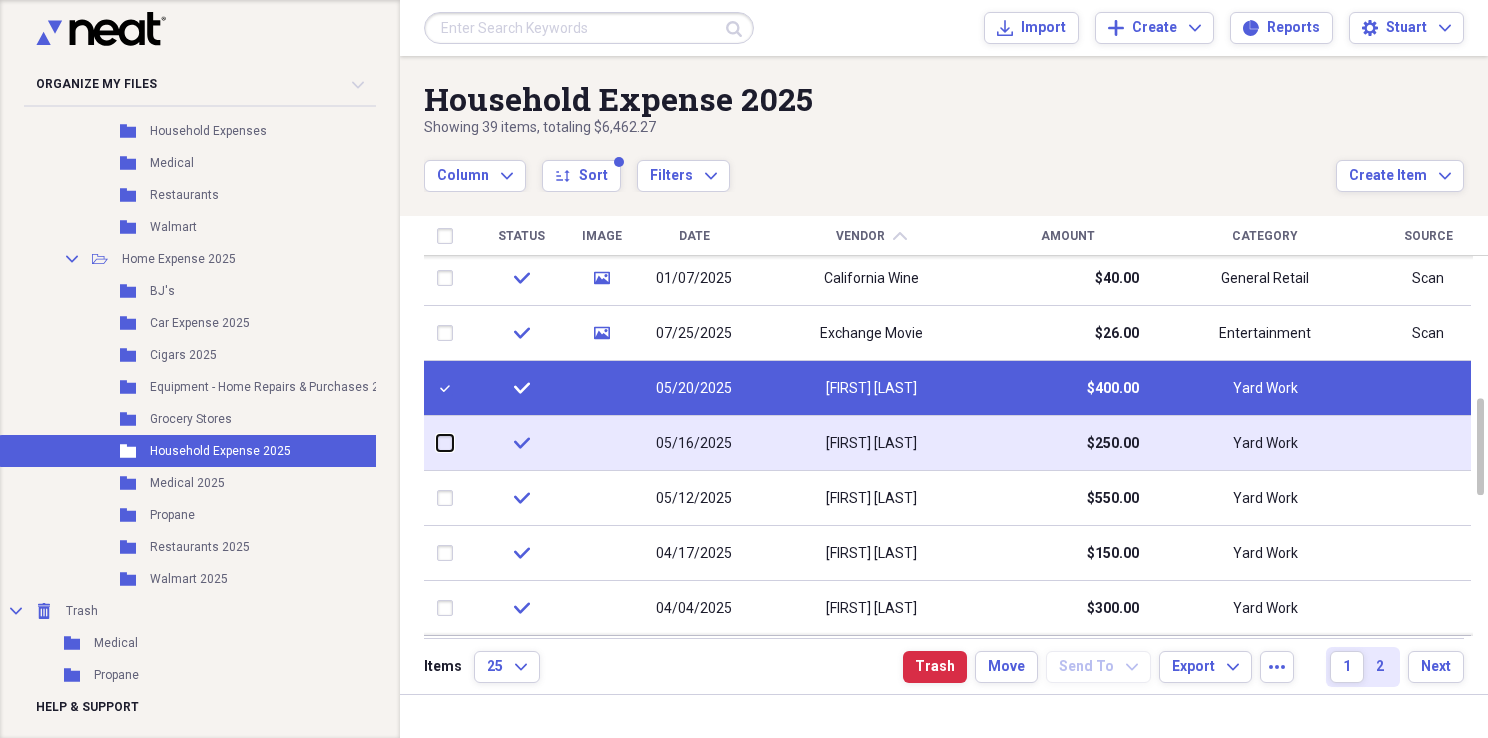 click at bounding box center [437, 443] 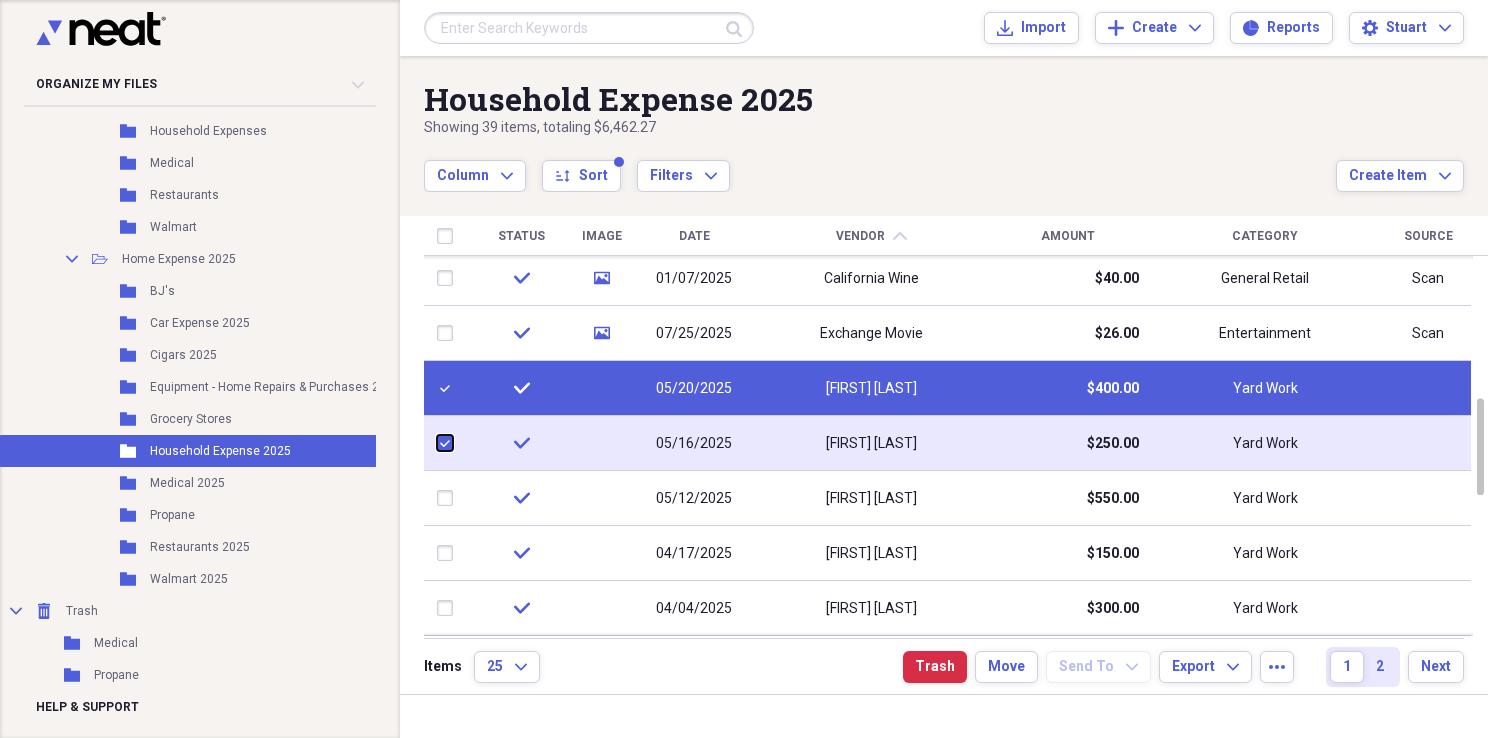 checkbox on "true" 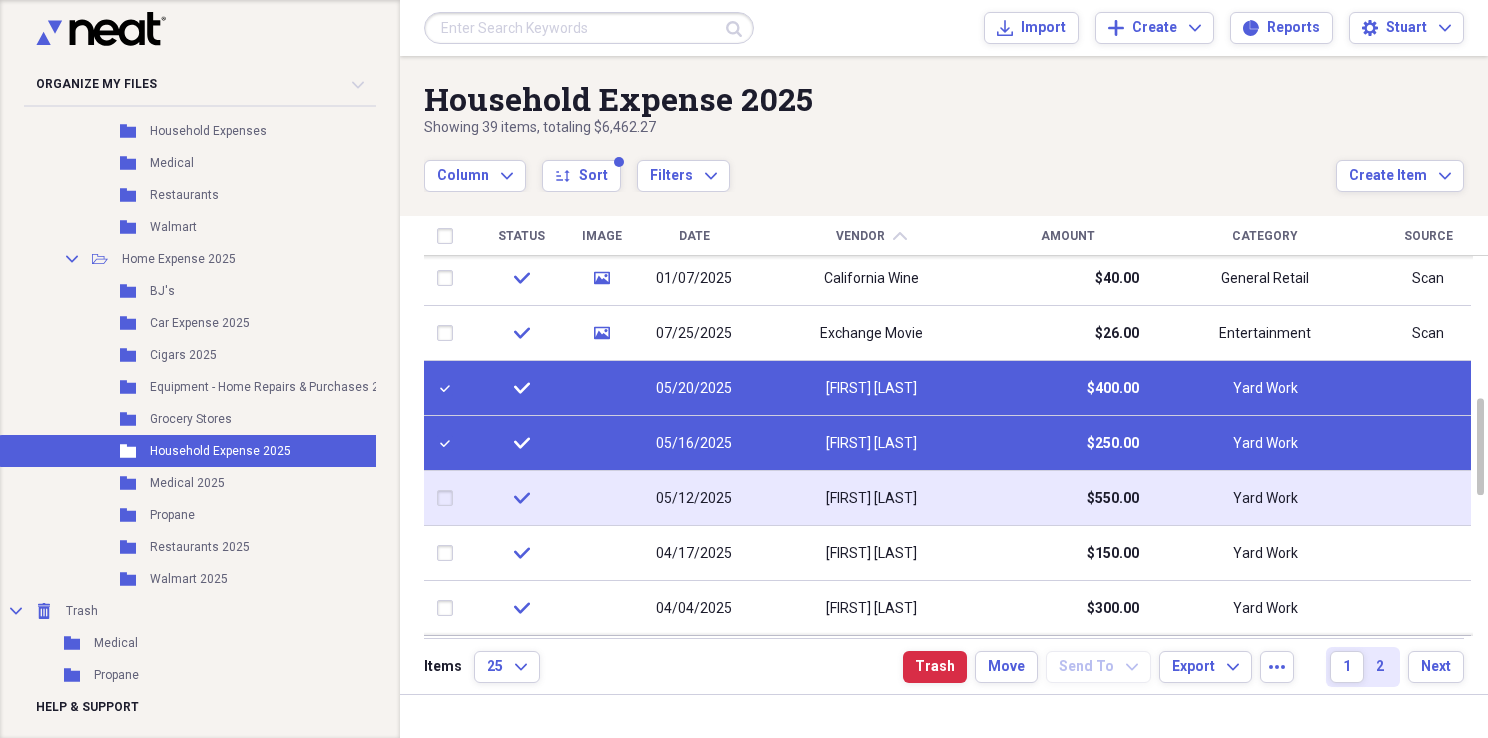 click at bounding box center [449, 498] 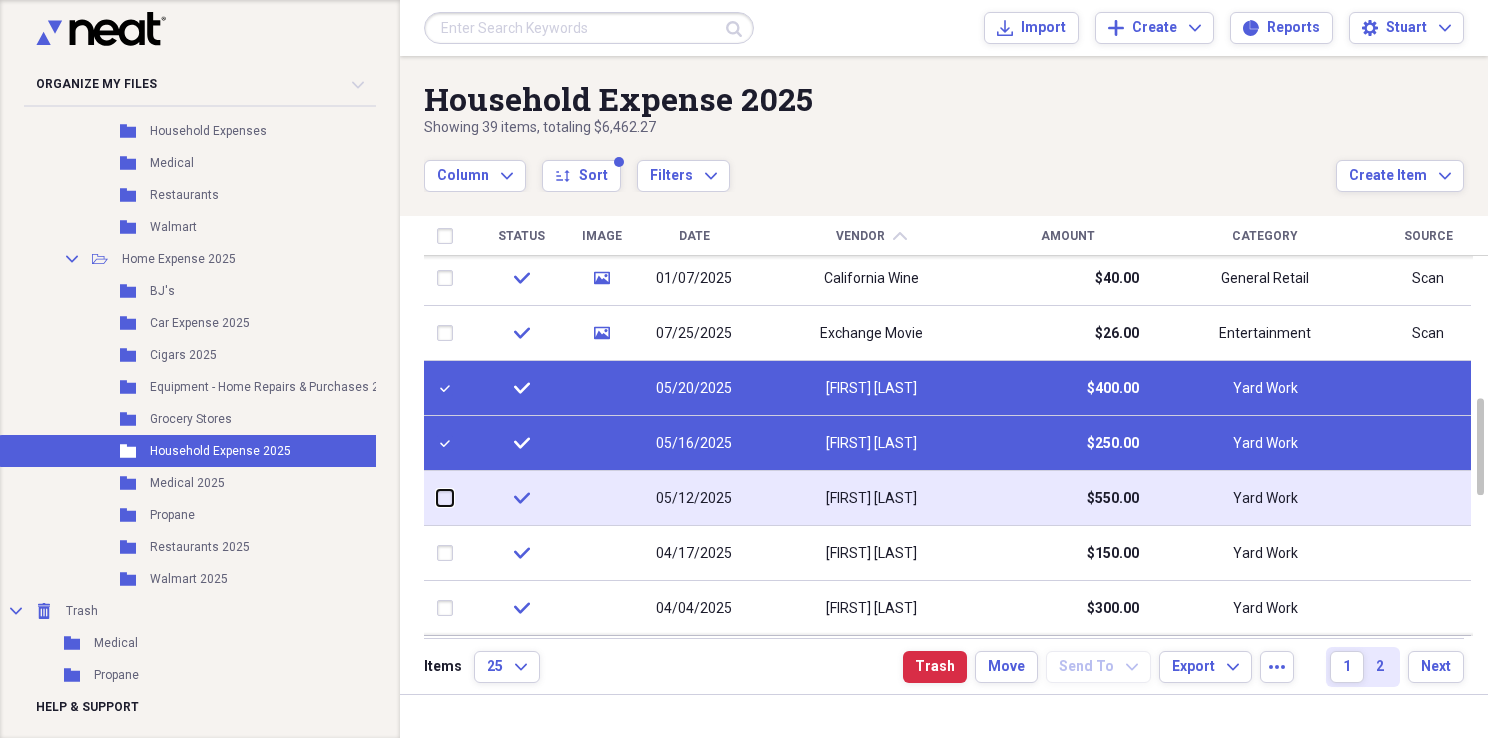 click at bounding box center (437, 498) 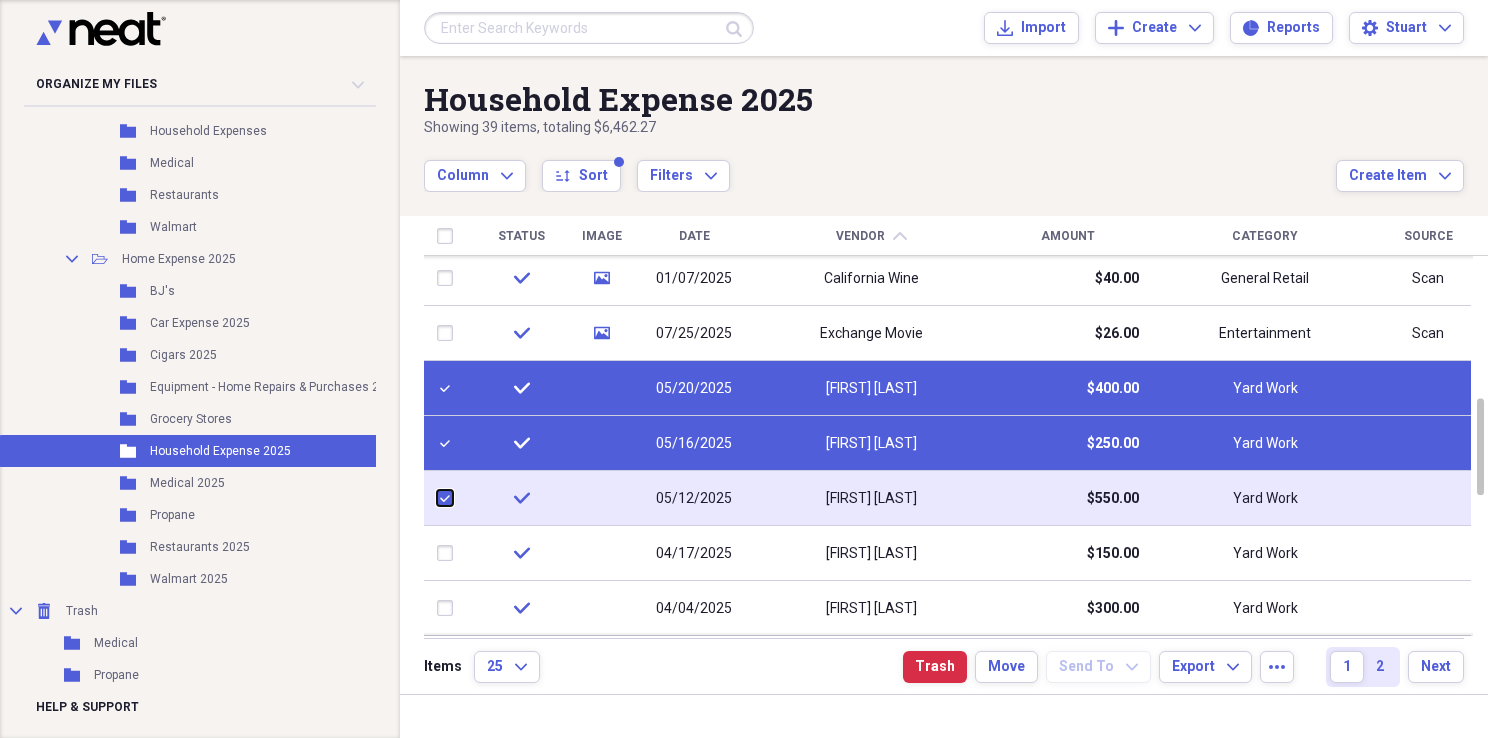 checkbox on "true" 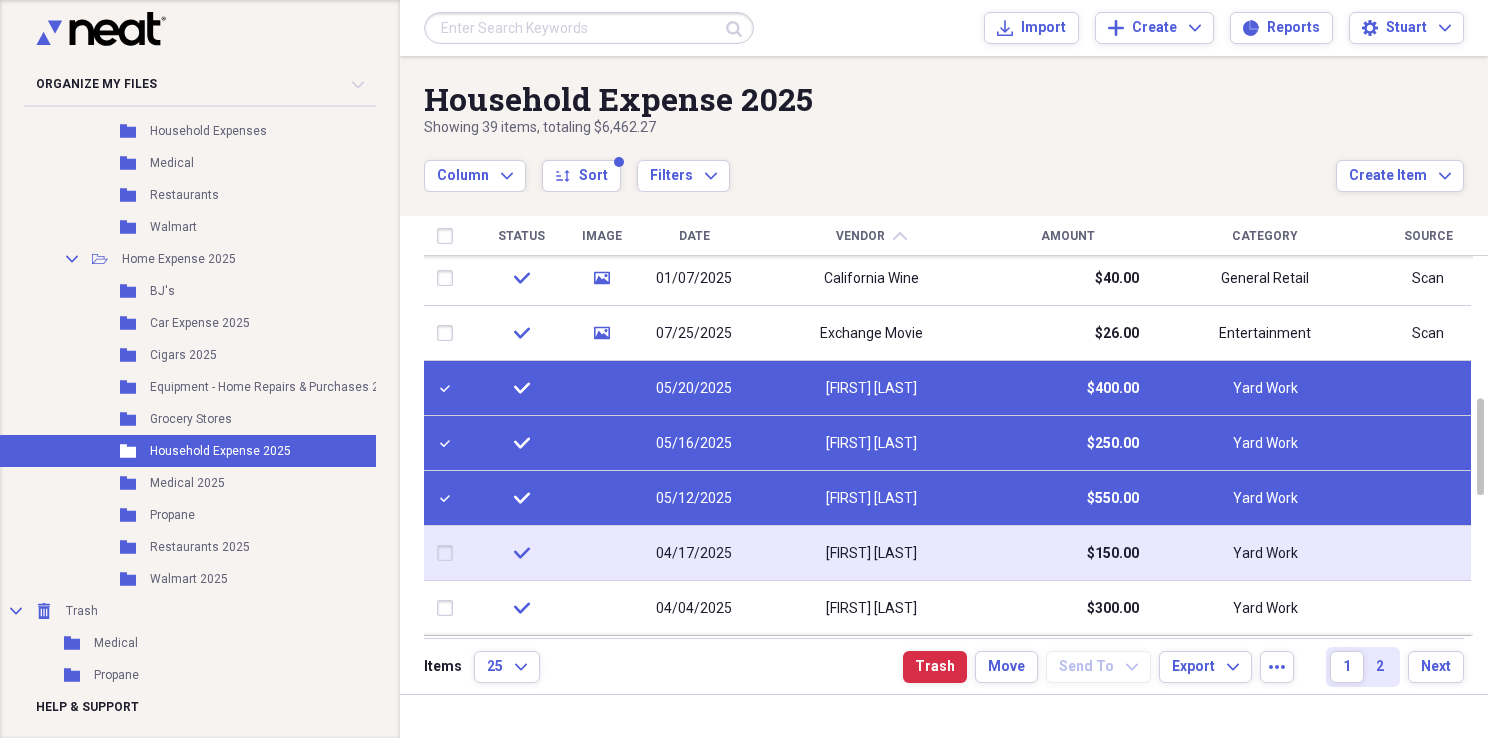 click at bounding box center (449, 553) 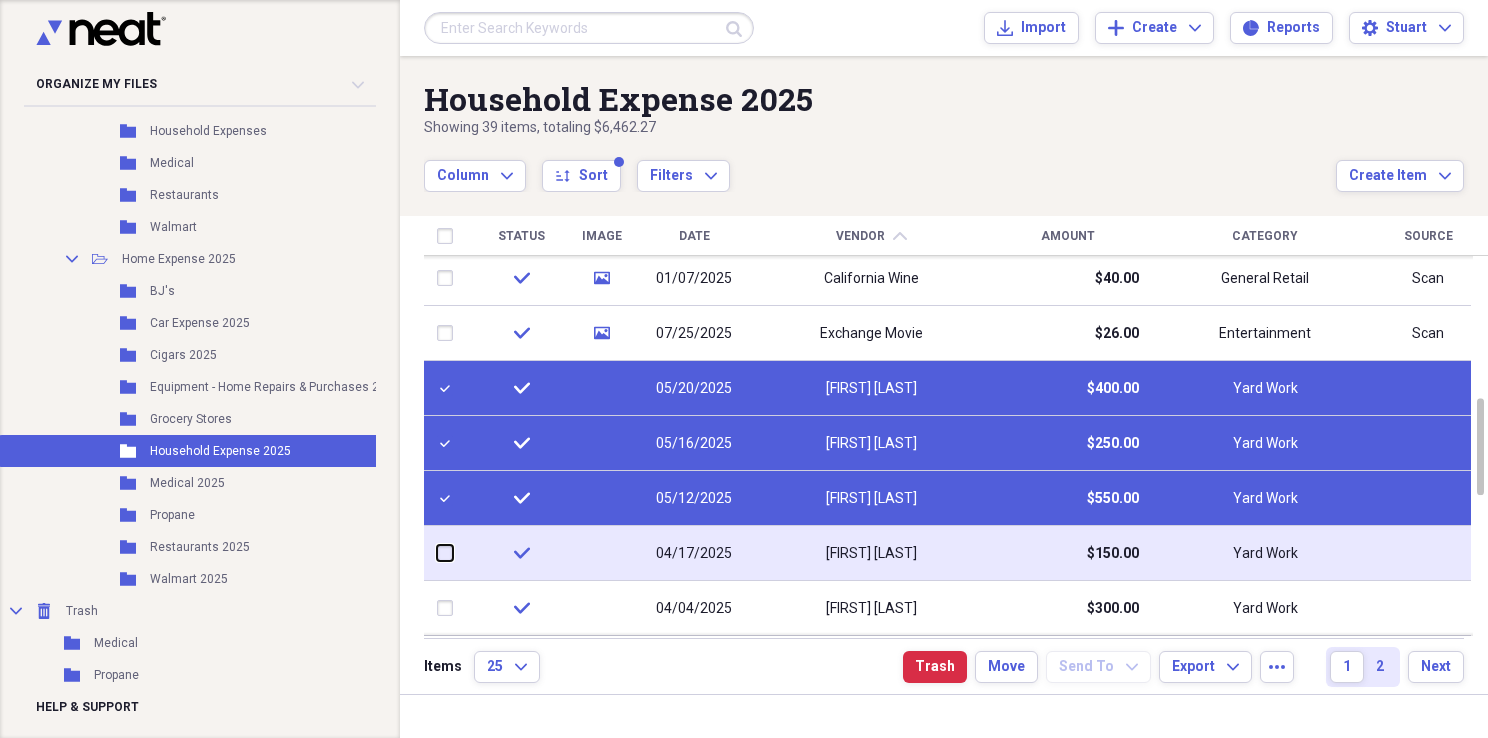 click at bounding box center (437, 553) 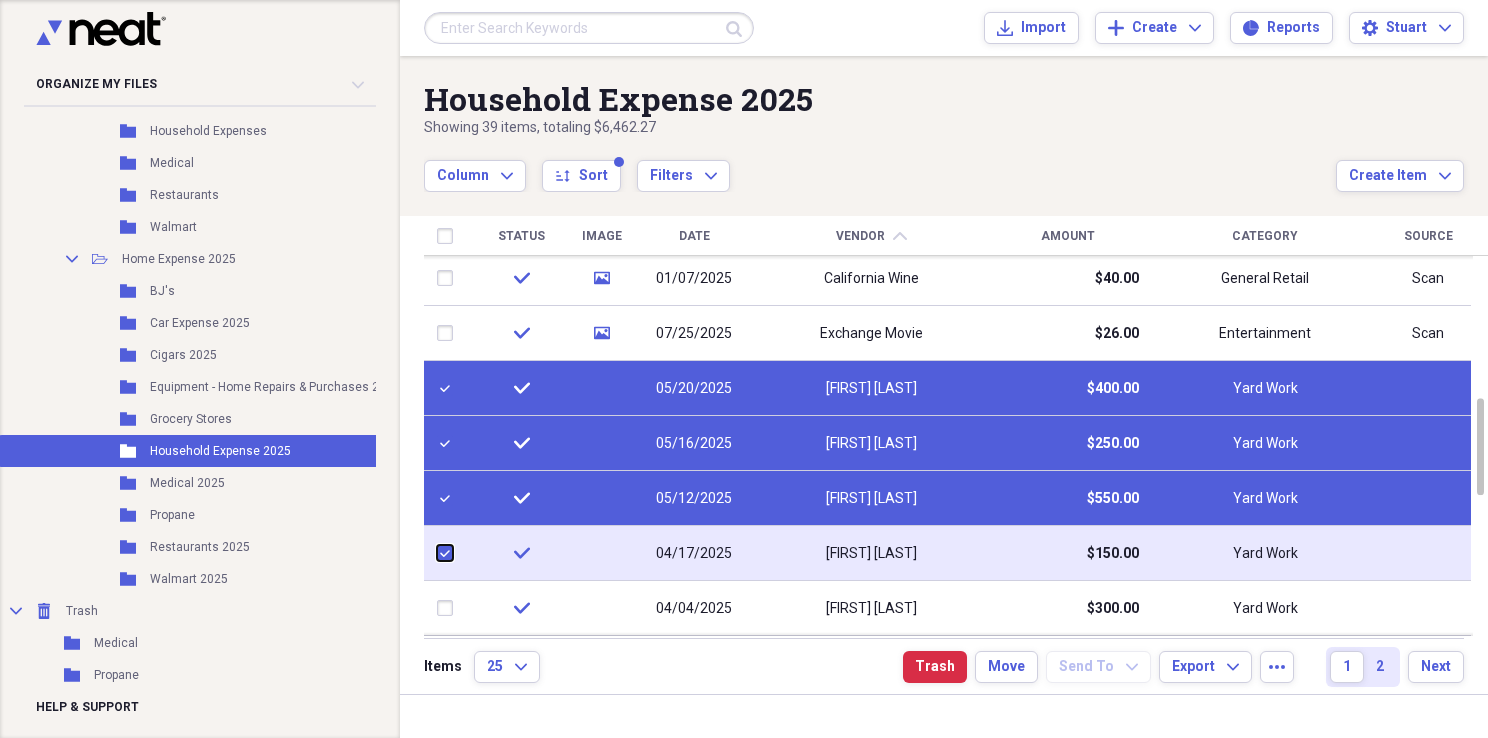 checkbox on "true" 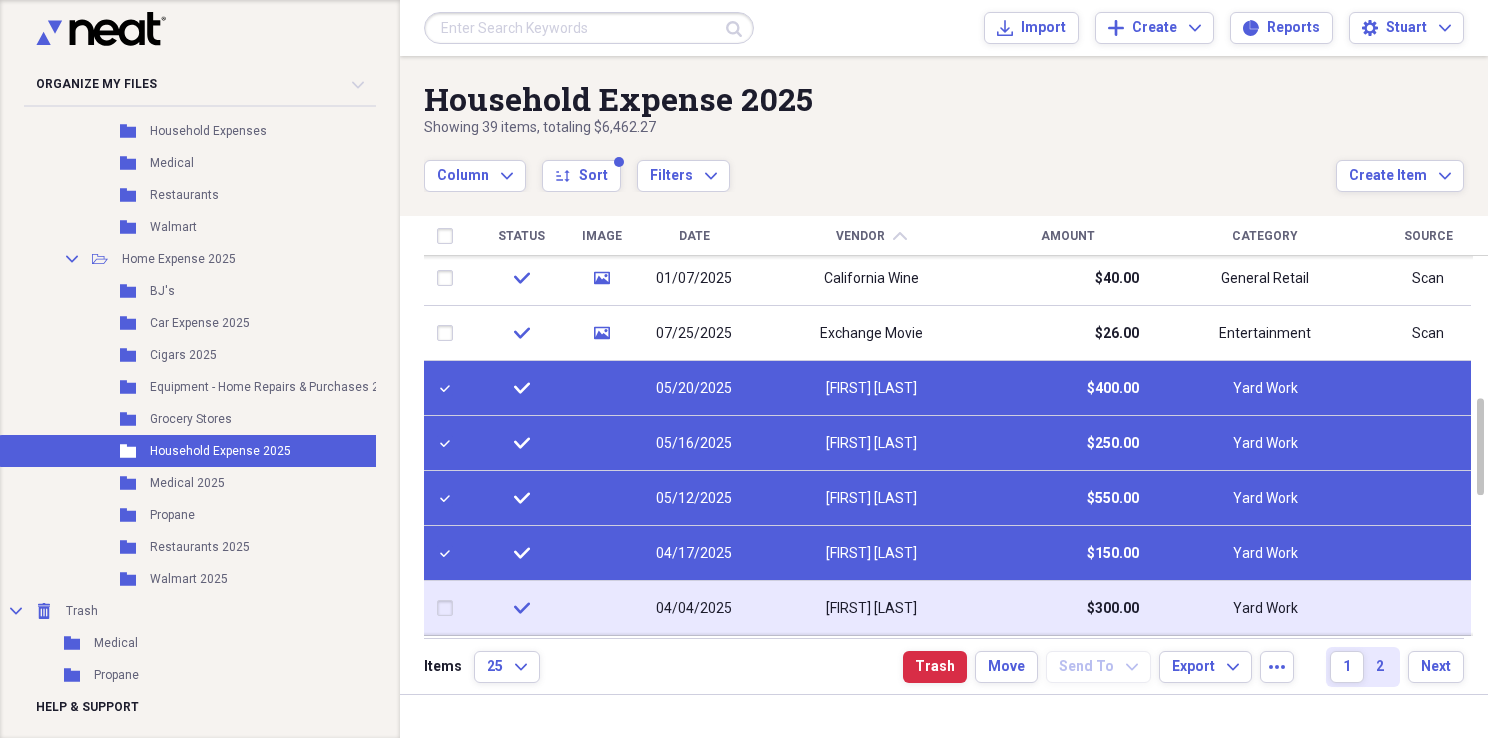 drag, startPoint x: 447, startPoint y: 608, endPoint x: 448, endPoint y: 596, distance: 12.0415945 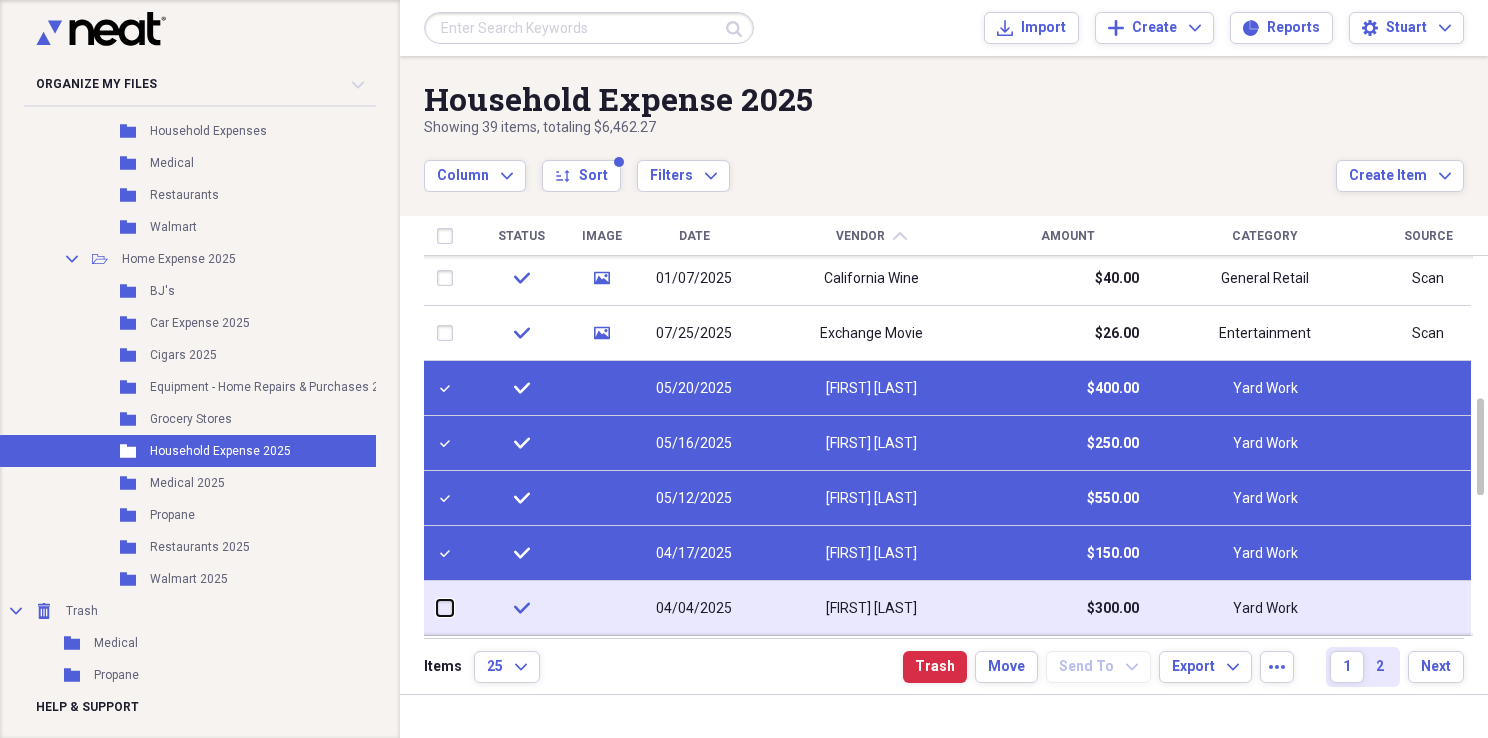click at bounding box center [437, 608] 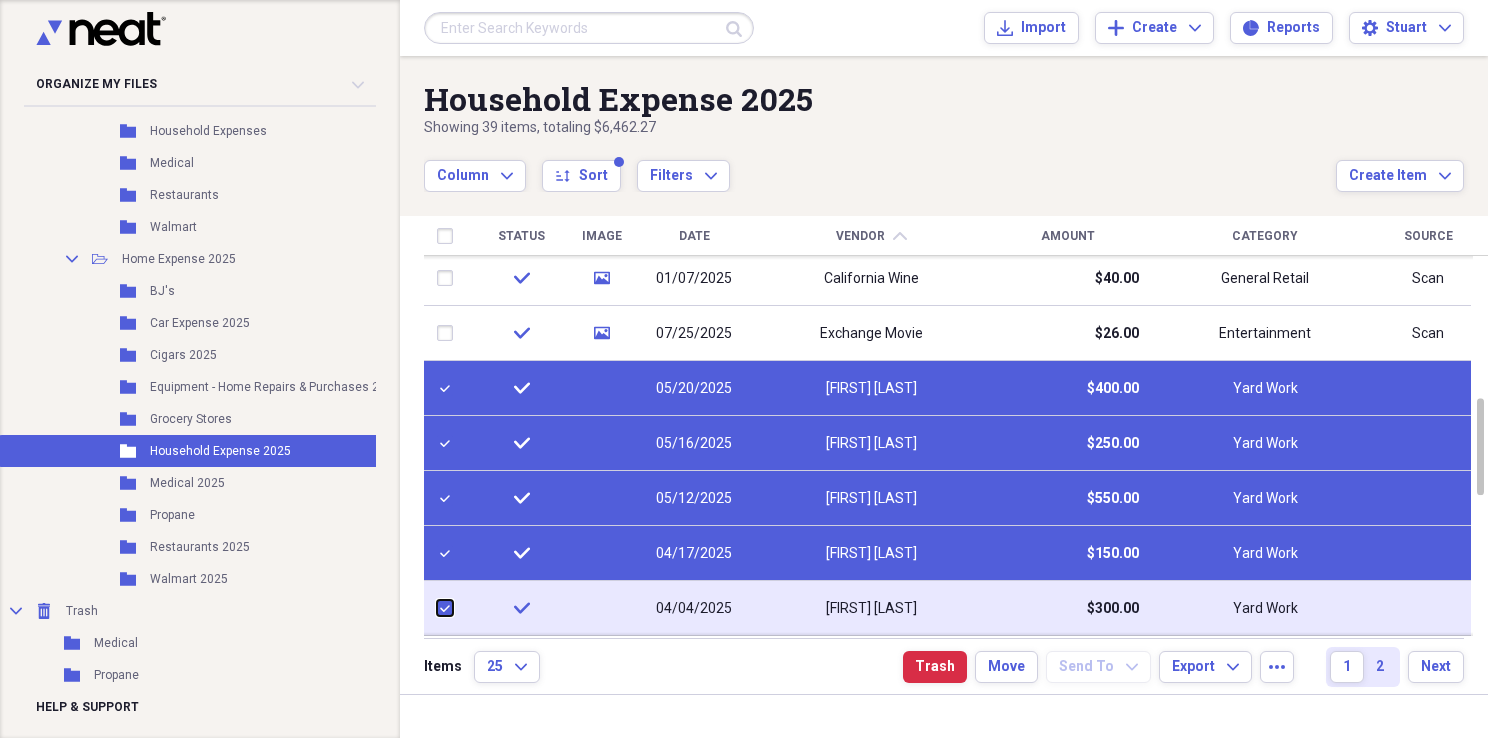 checkbox on "true" 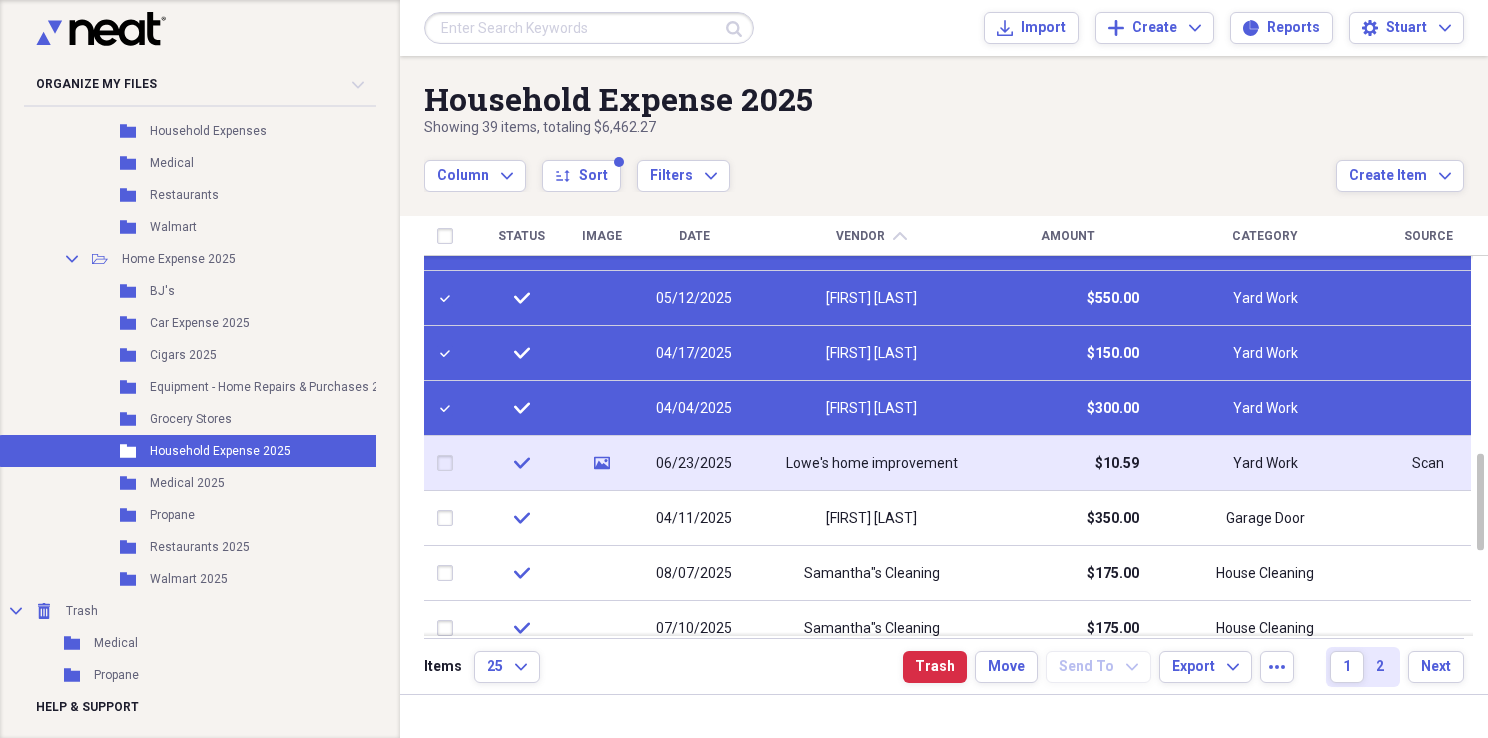 click at bounding box center [449, 463] 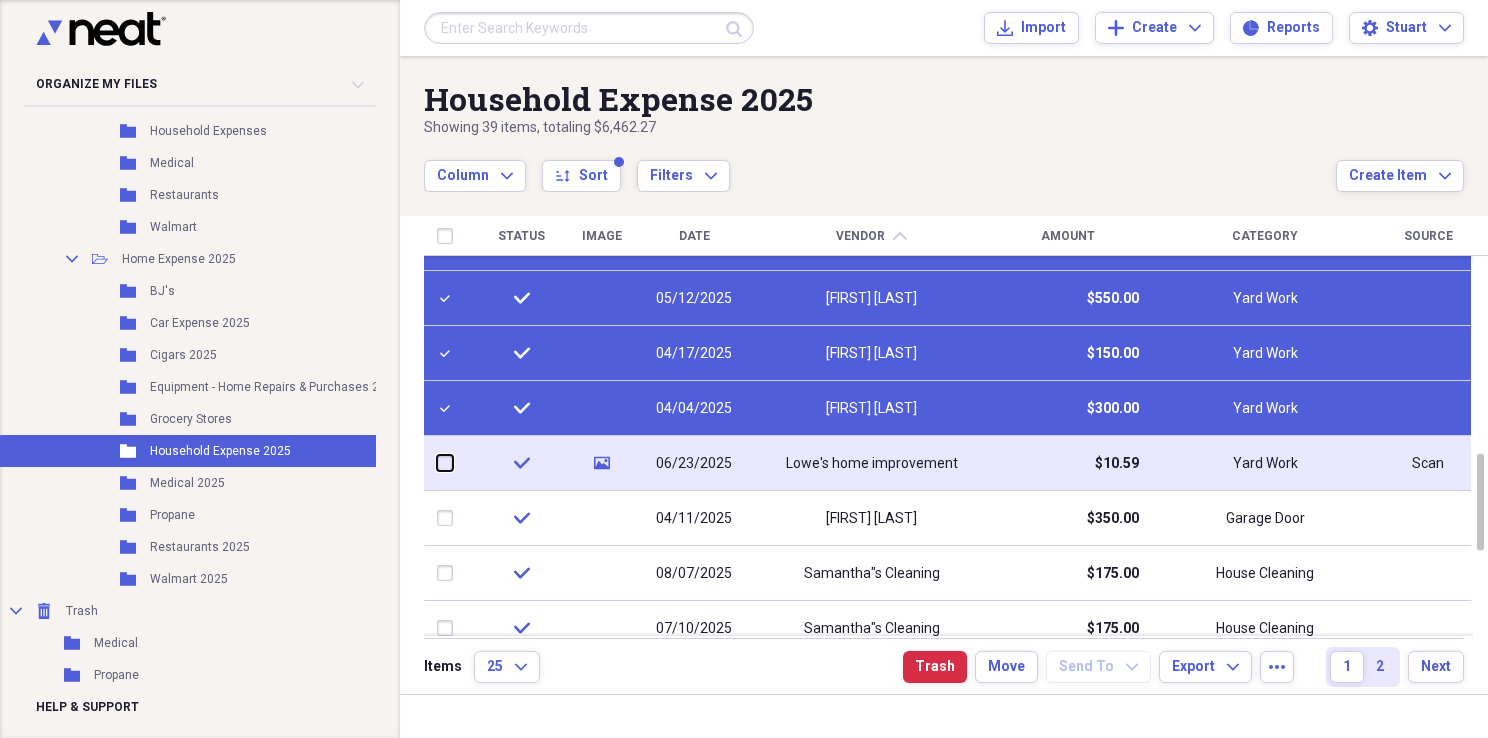 click at bounding box center [437, 463] 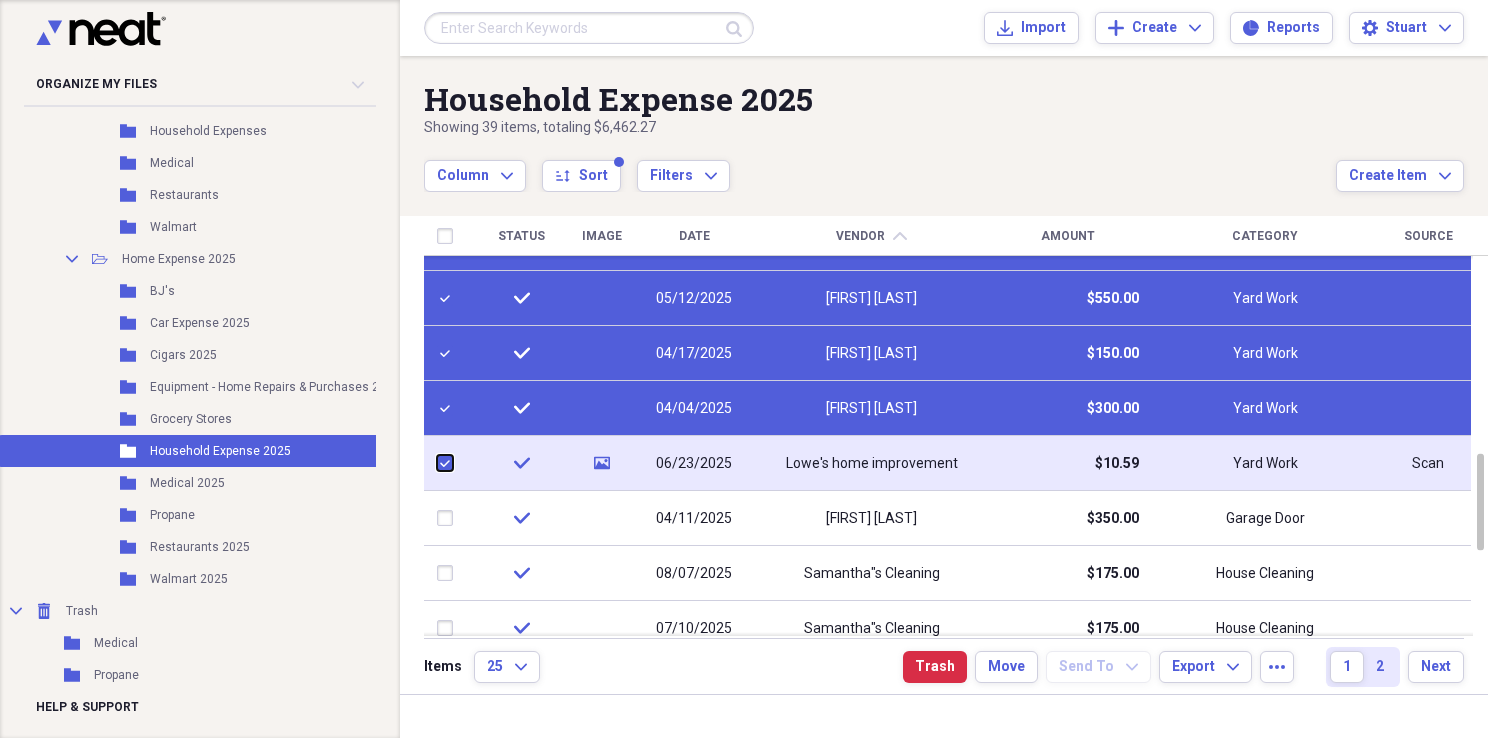 checkbox on "true" 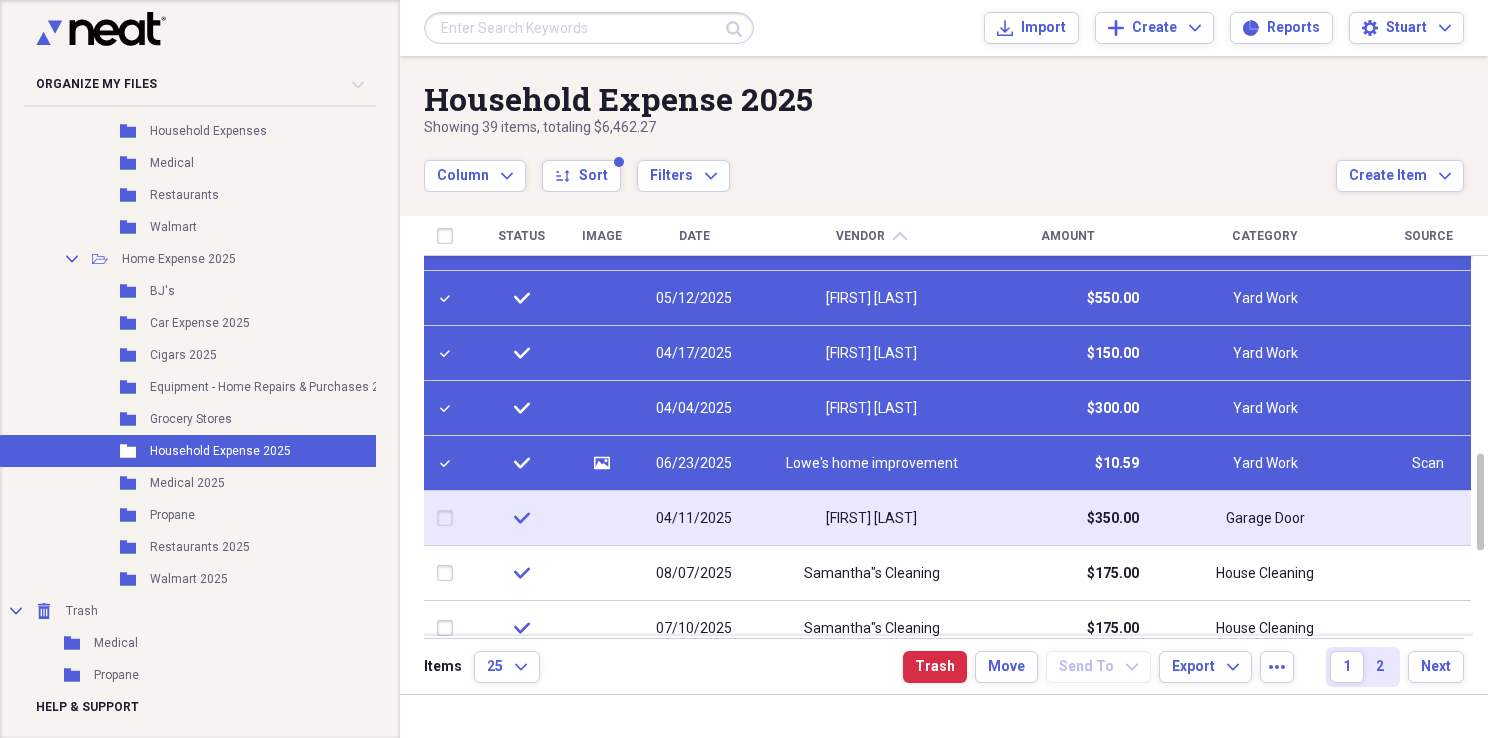 click at bounding box center [449, 518] 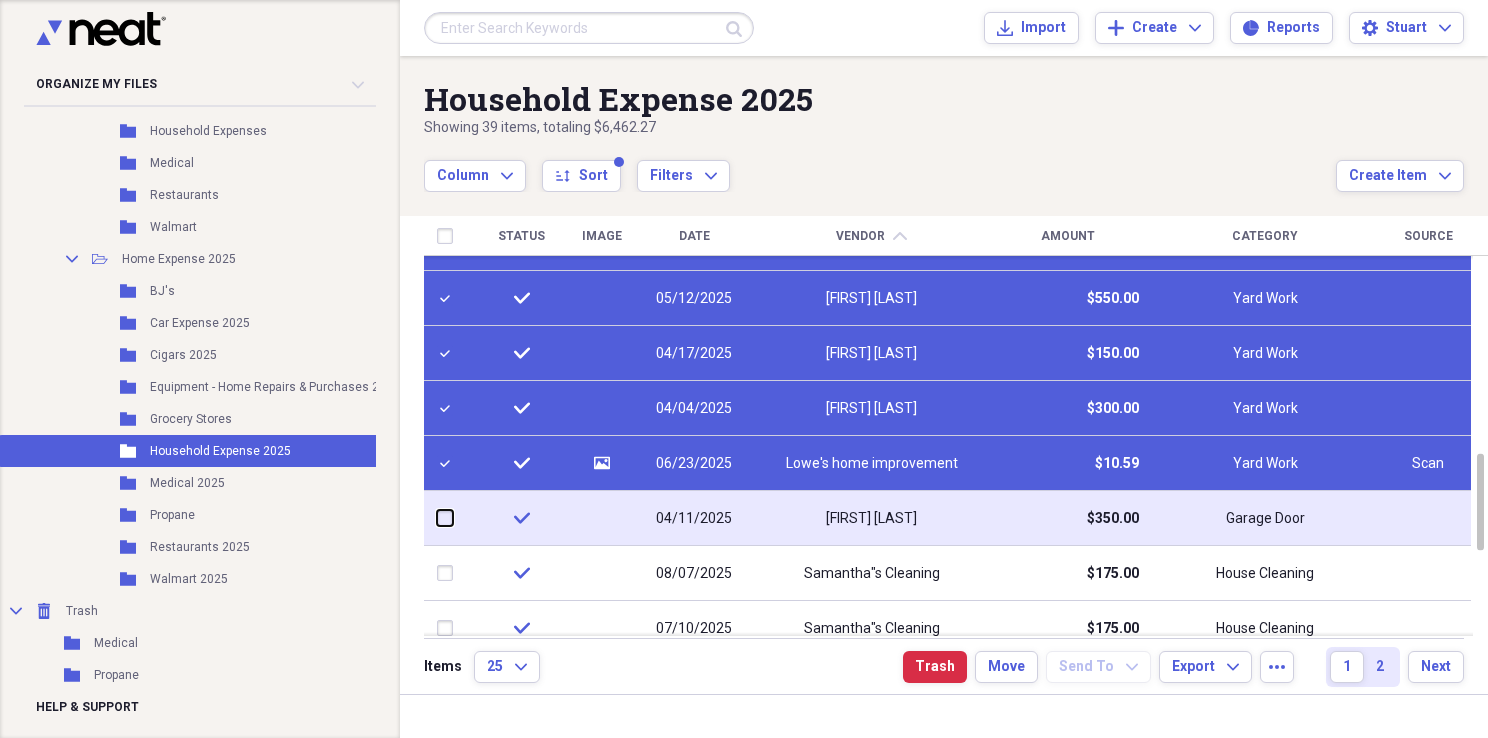 click at bounding box center [437, 518] 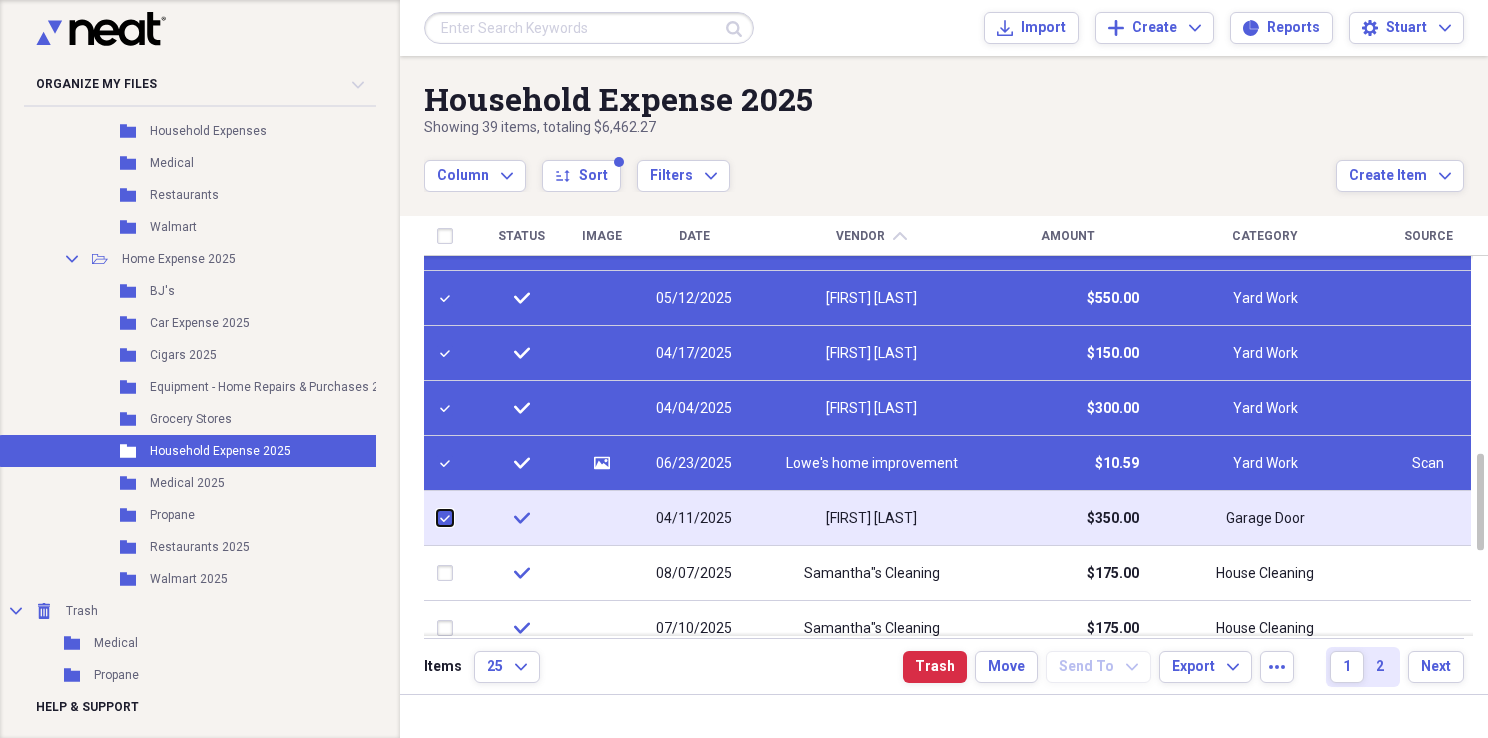 checkbox on "true" 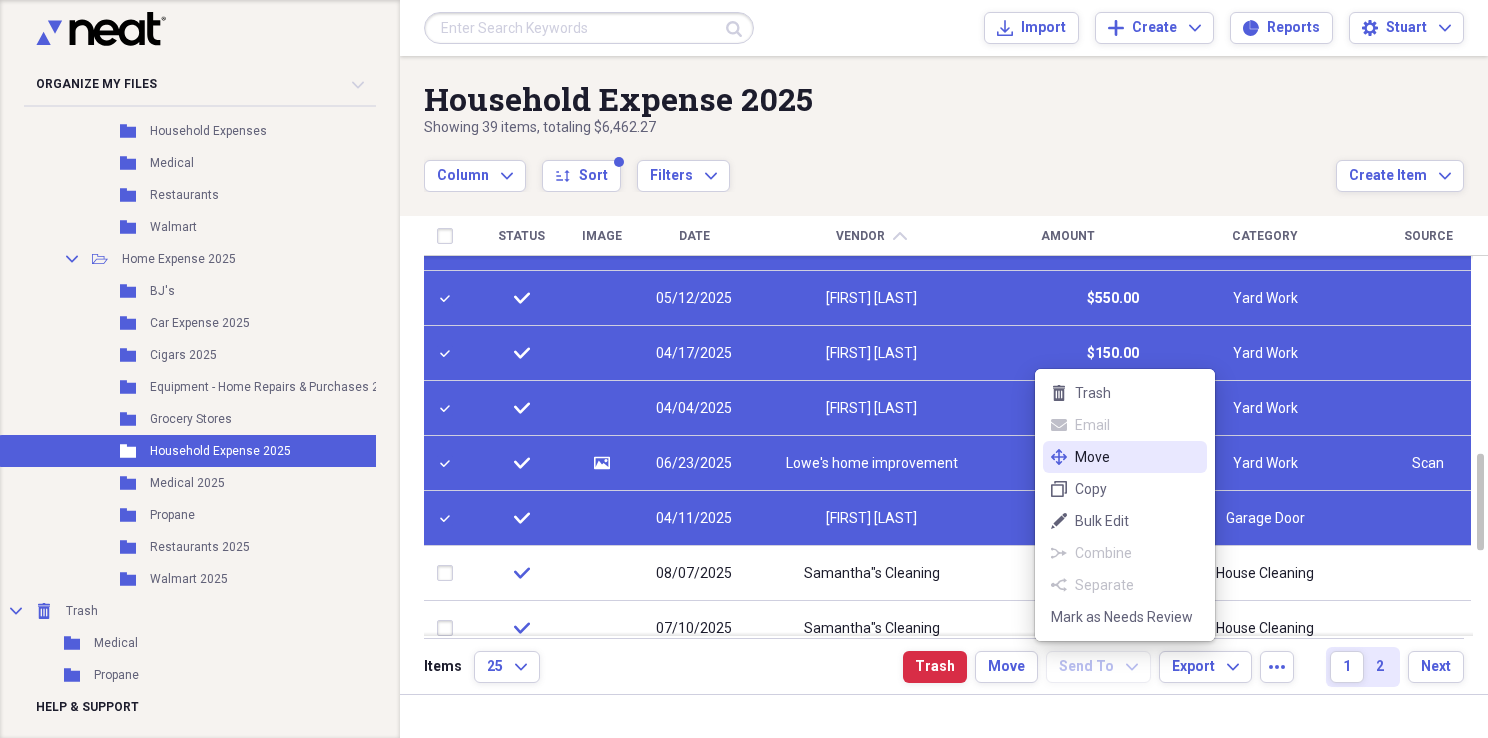 click on "Move" at bounding box center [1137, 457] 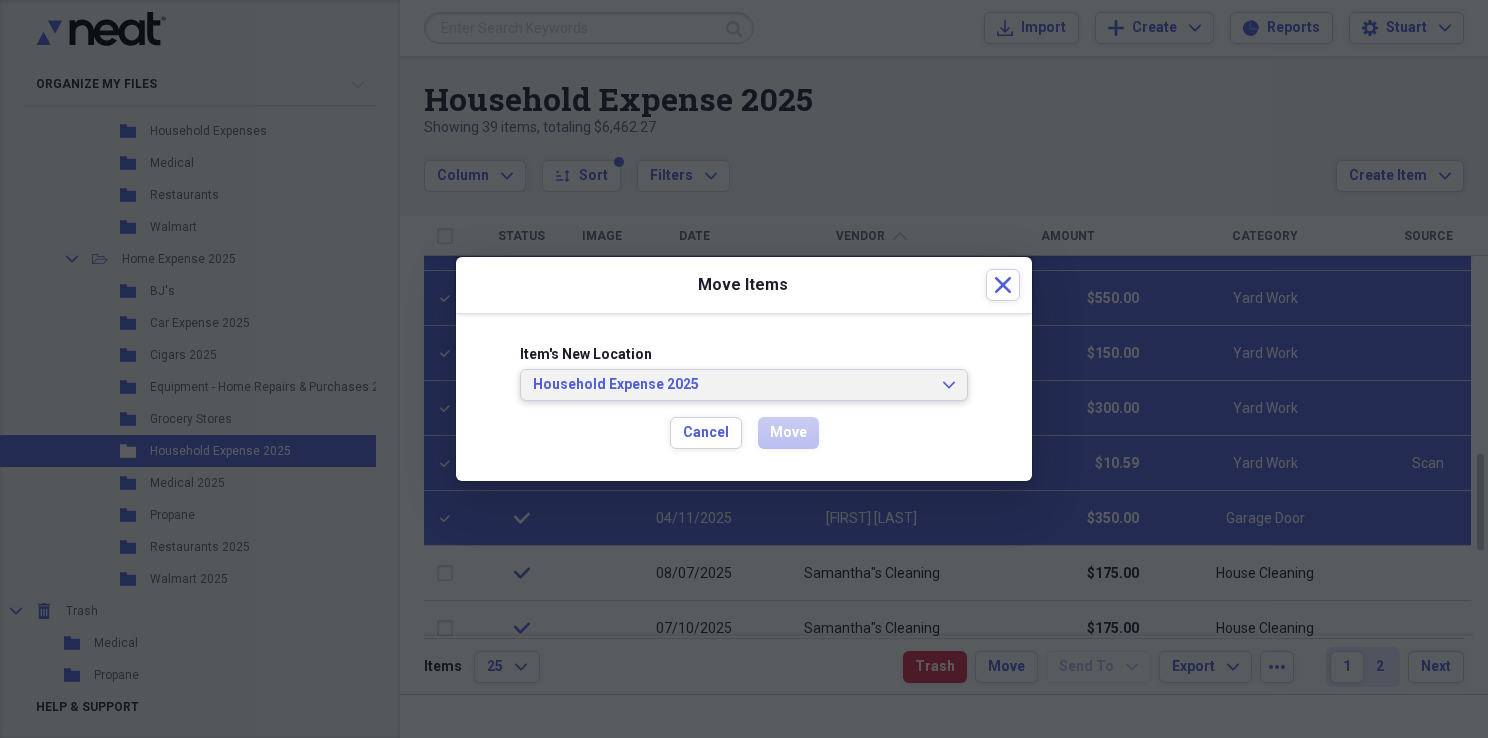 click on "Expand" 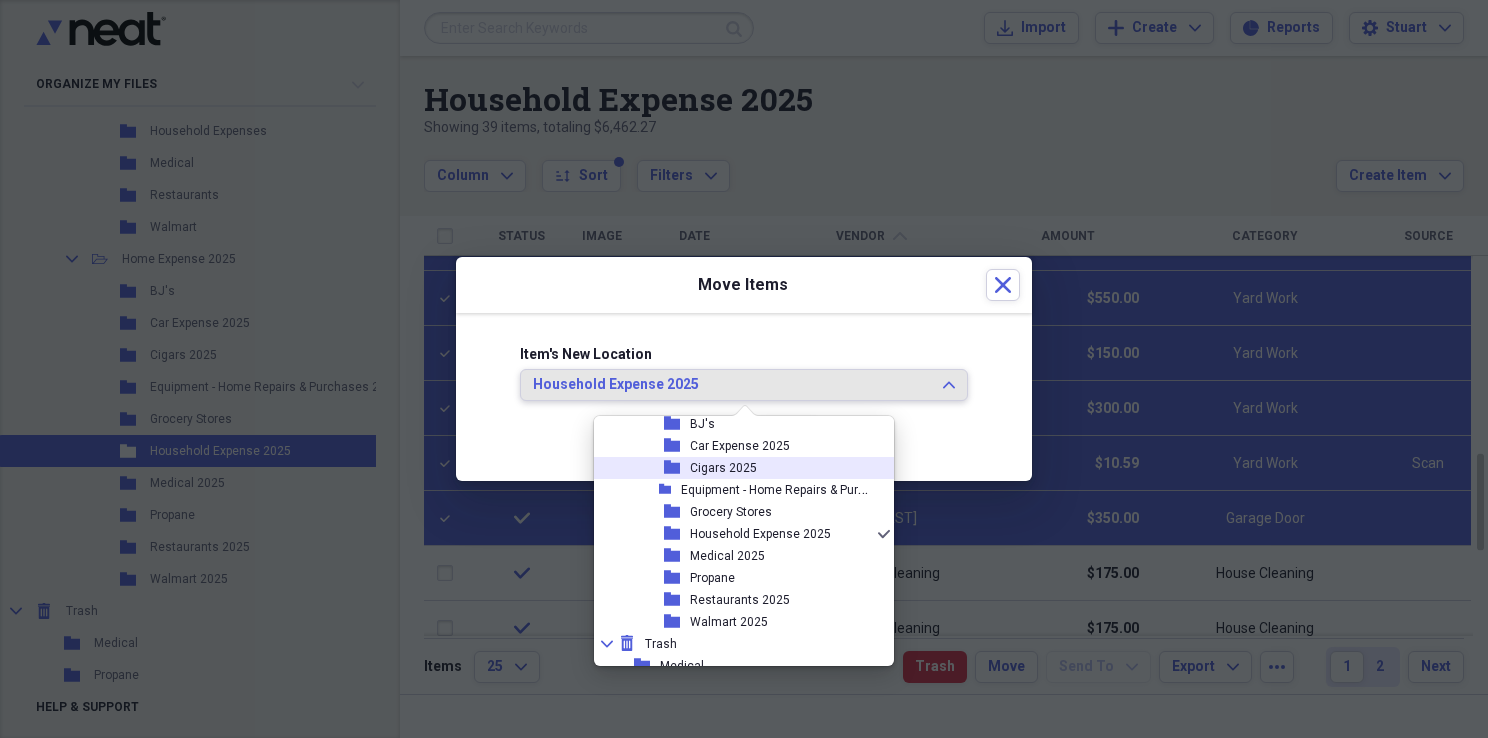 scroll, scrollTop: 282, scrollLeft: 0, axis: vertical 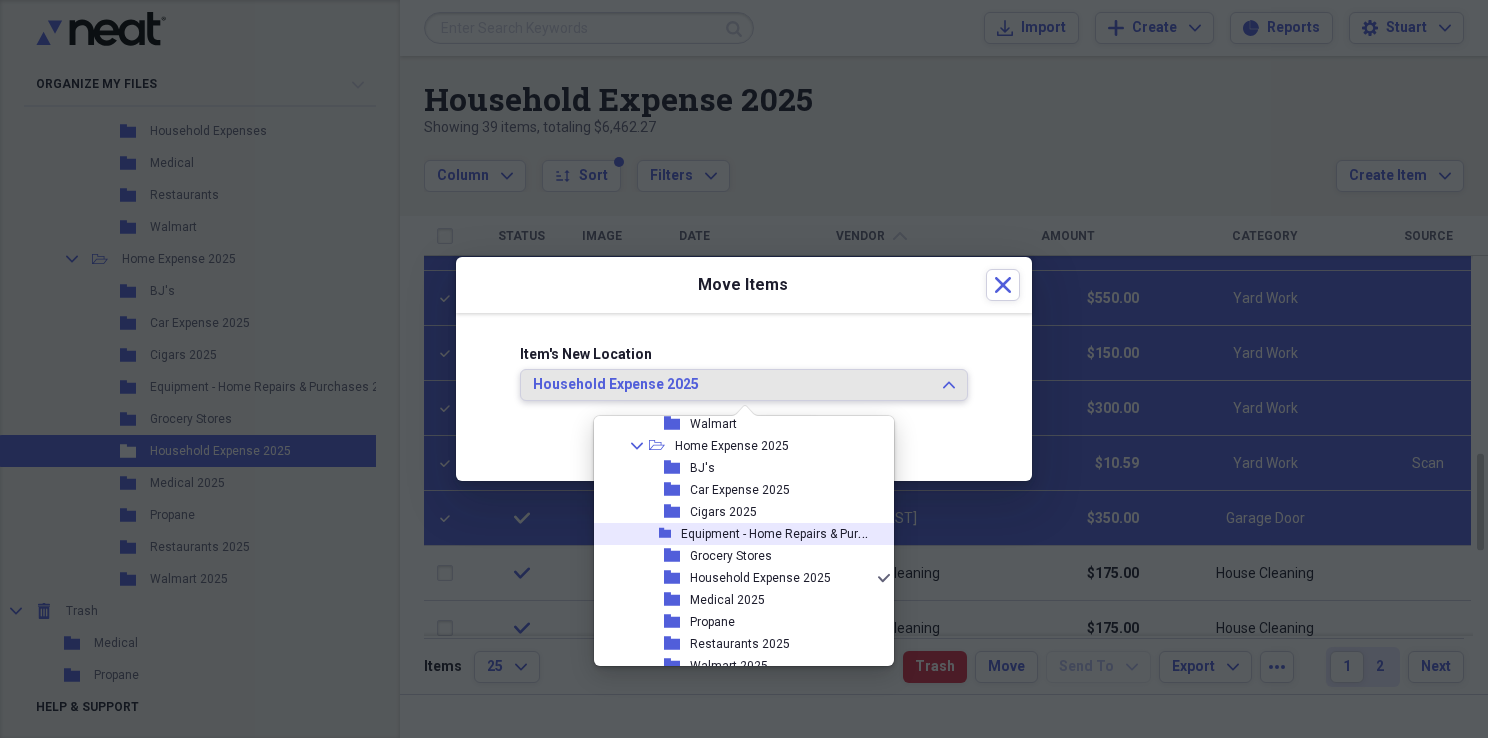 click on "Equipment - Home Repairs & Purchases 2025" at bounding box center [806, 532] 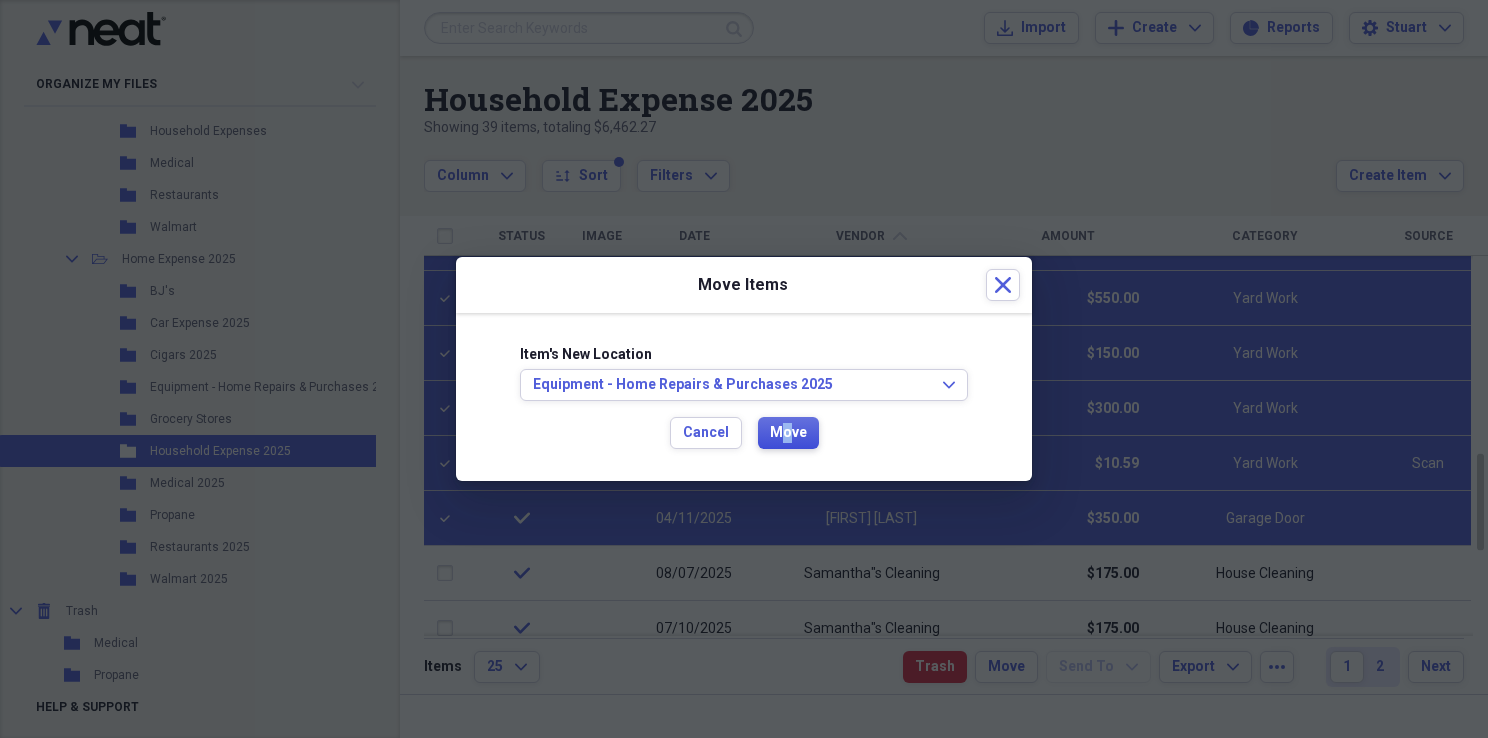 click on "Move" at bounding box center (788, 433) 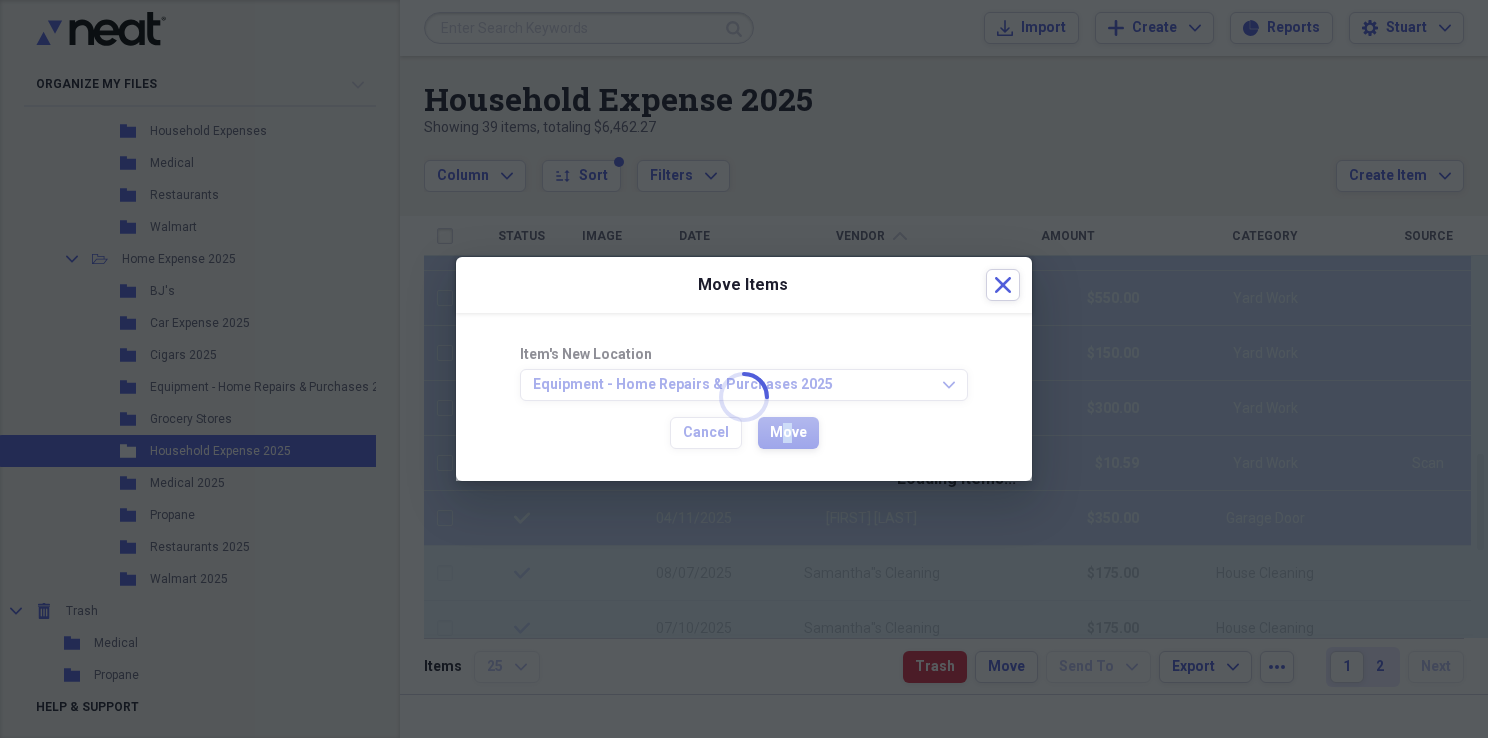 checkbox on "false" 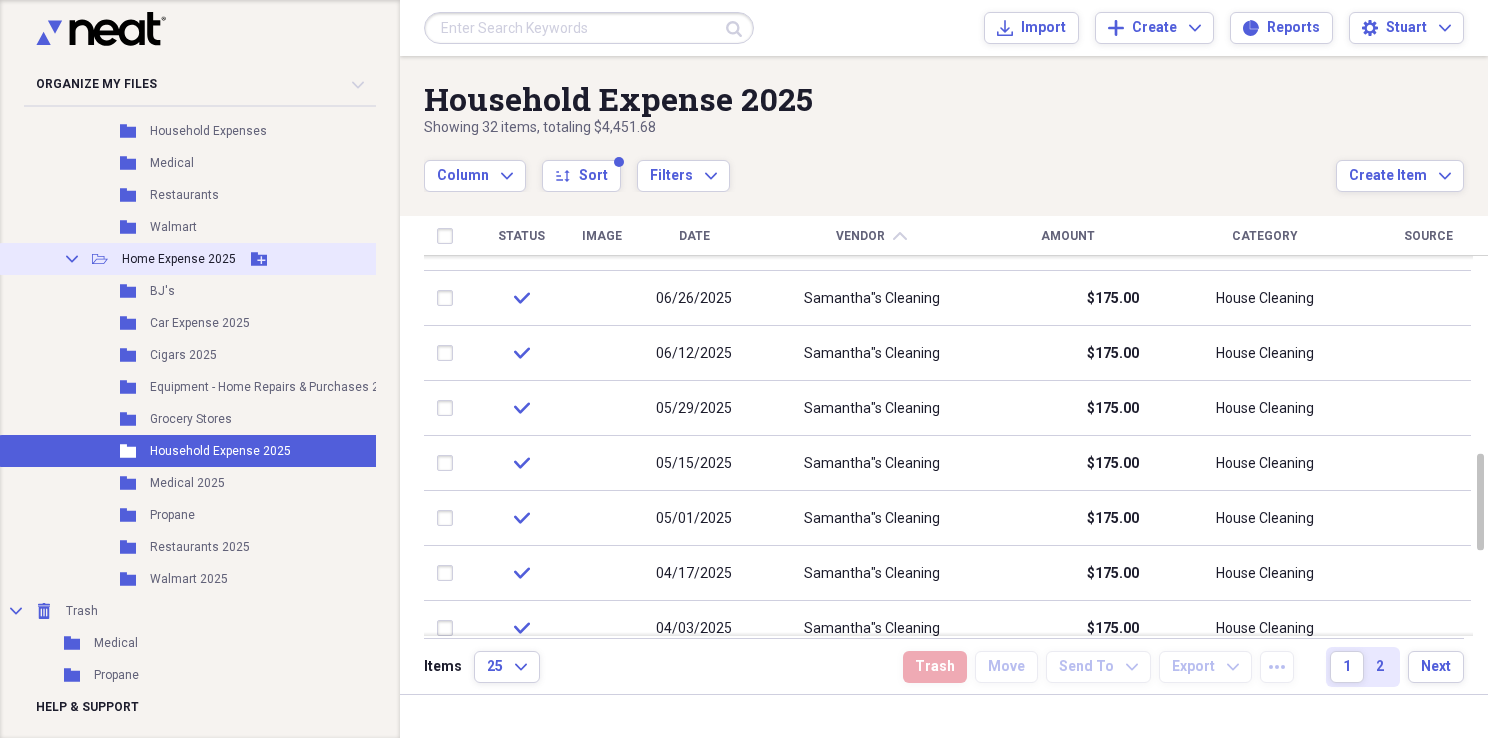 click on "Home Expense 2025" at bounding box center (179, 259) 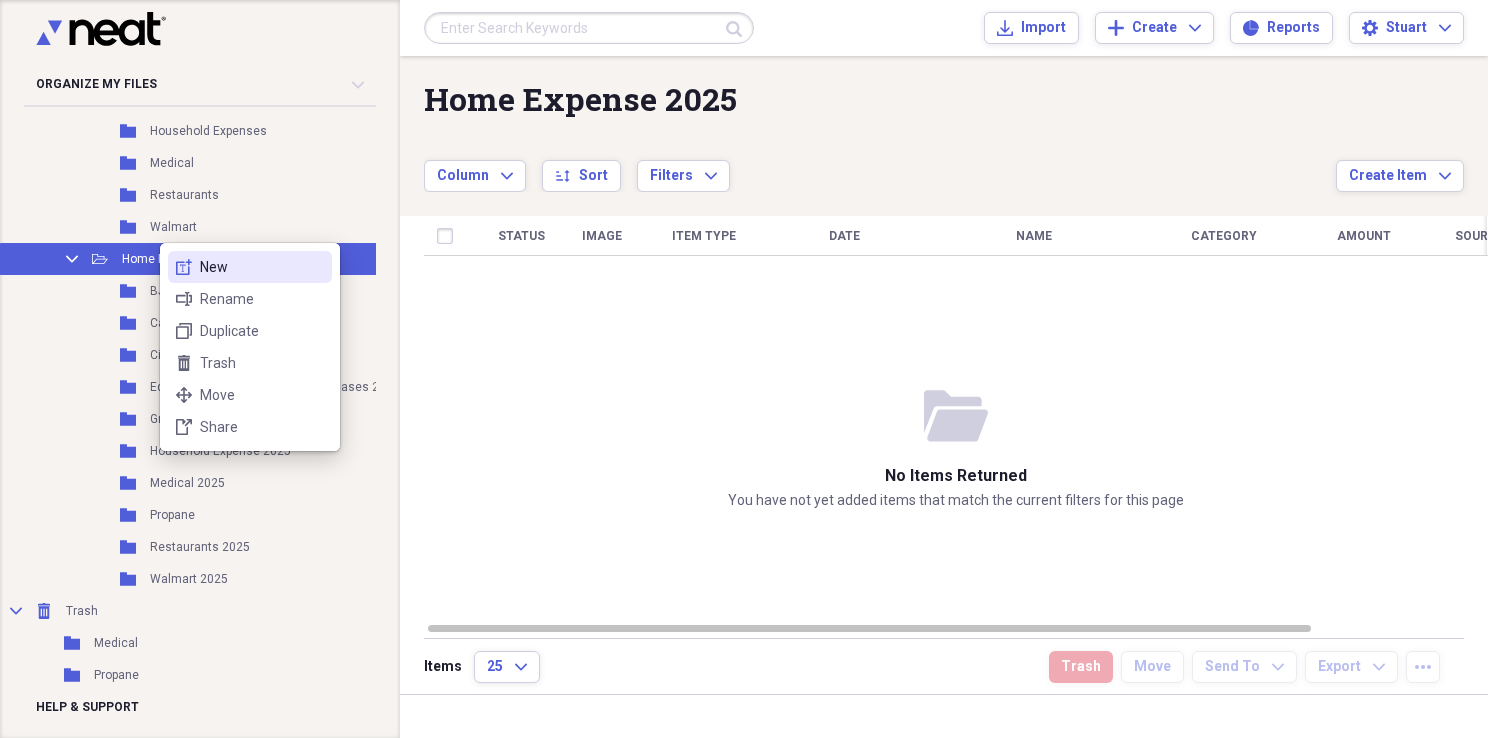 click on "New" at bounding box center [262, 267] 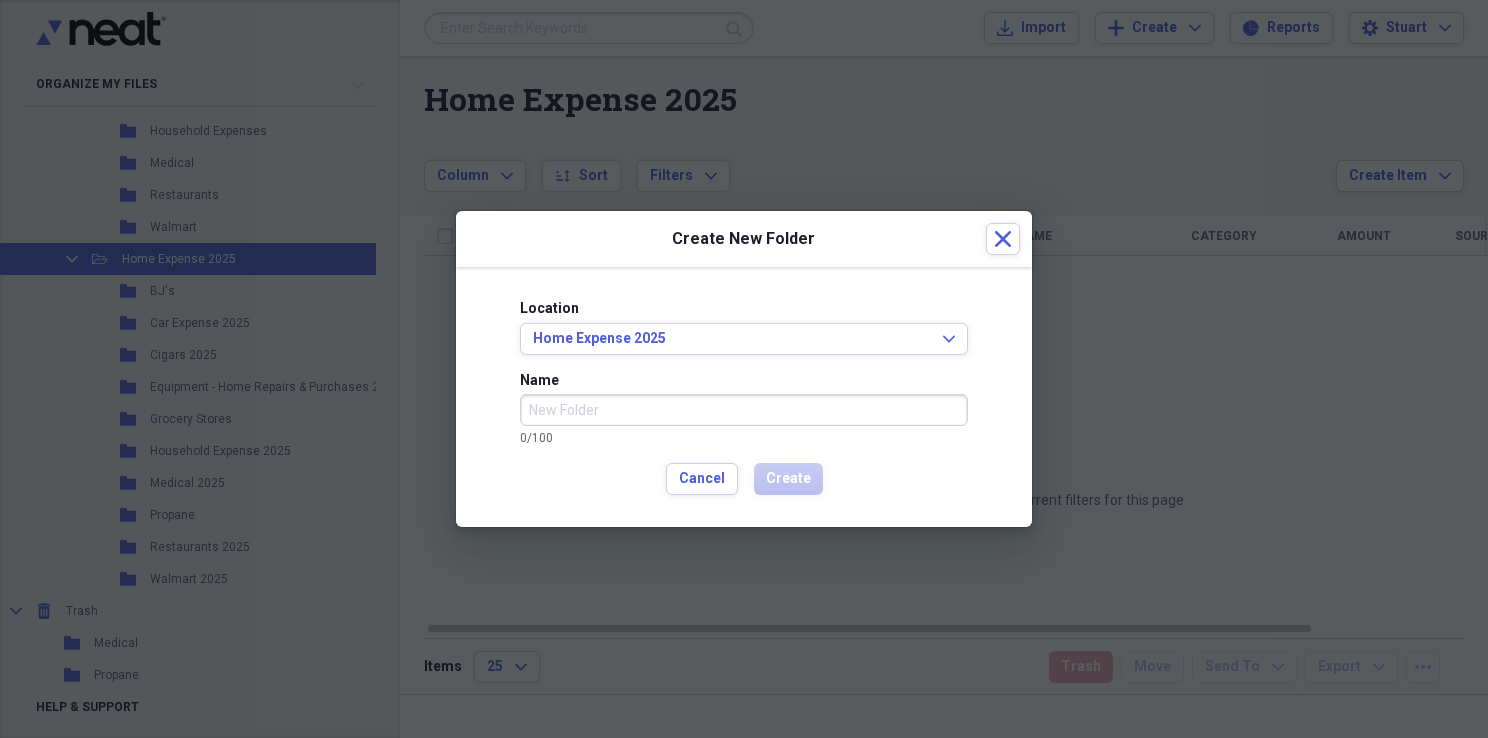 click on "Name" at bounding box center (744, 410) 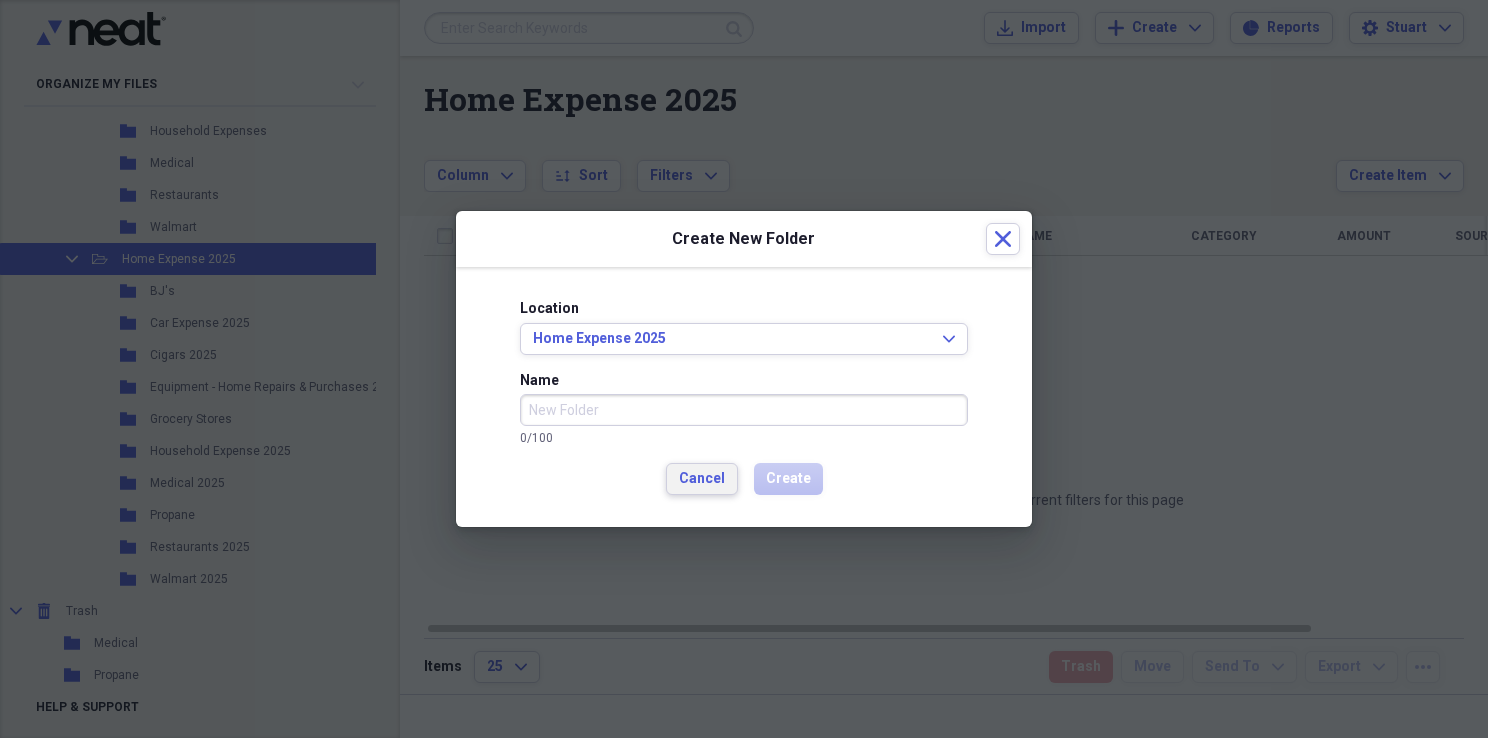 click on "Cancel" at bounding box center (702, 479) 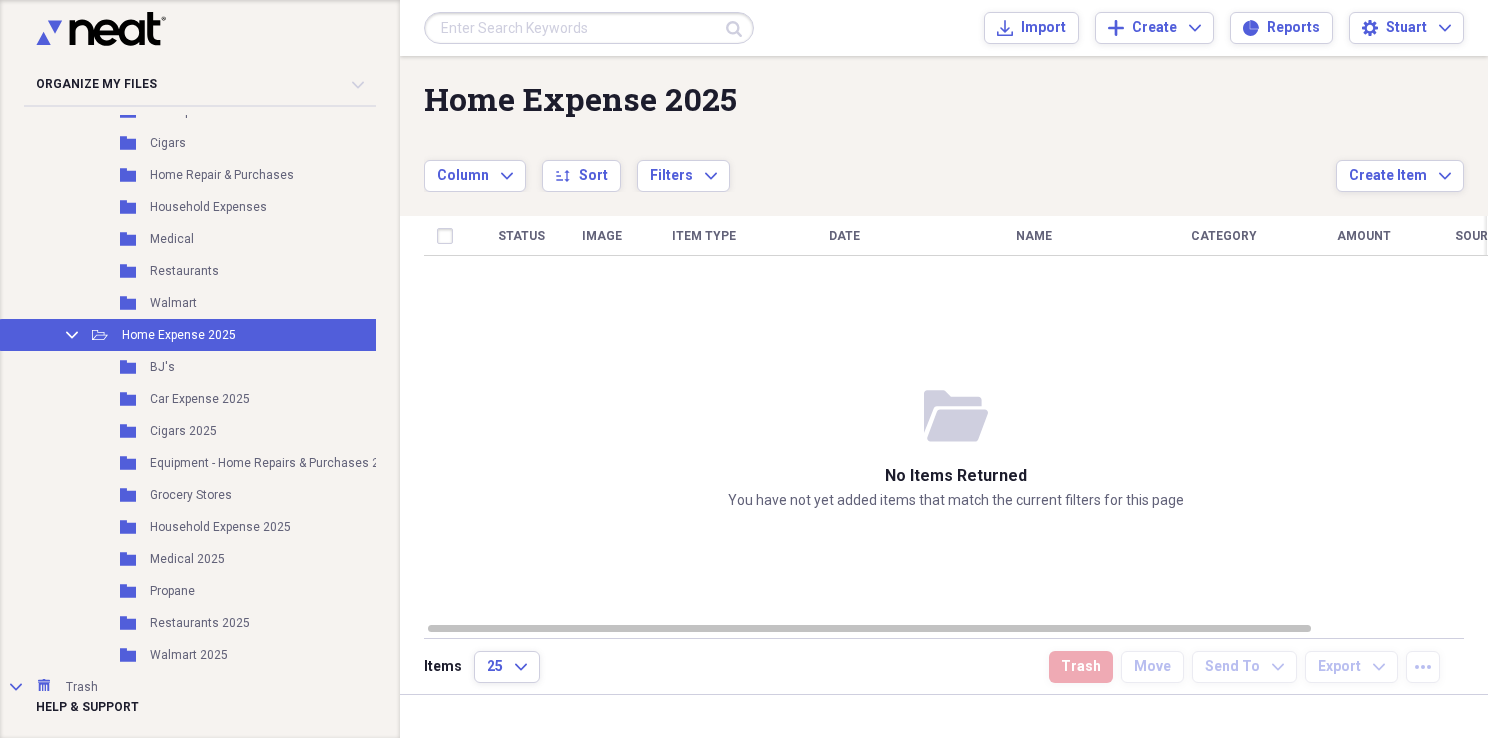 scroll, scrollTop: 309, scrollLeft: 0, axis: vertical 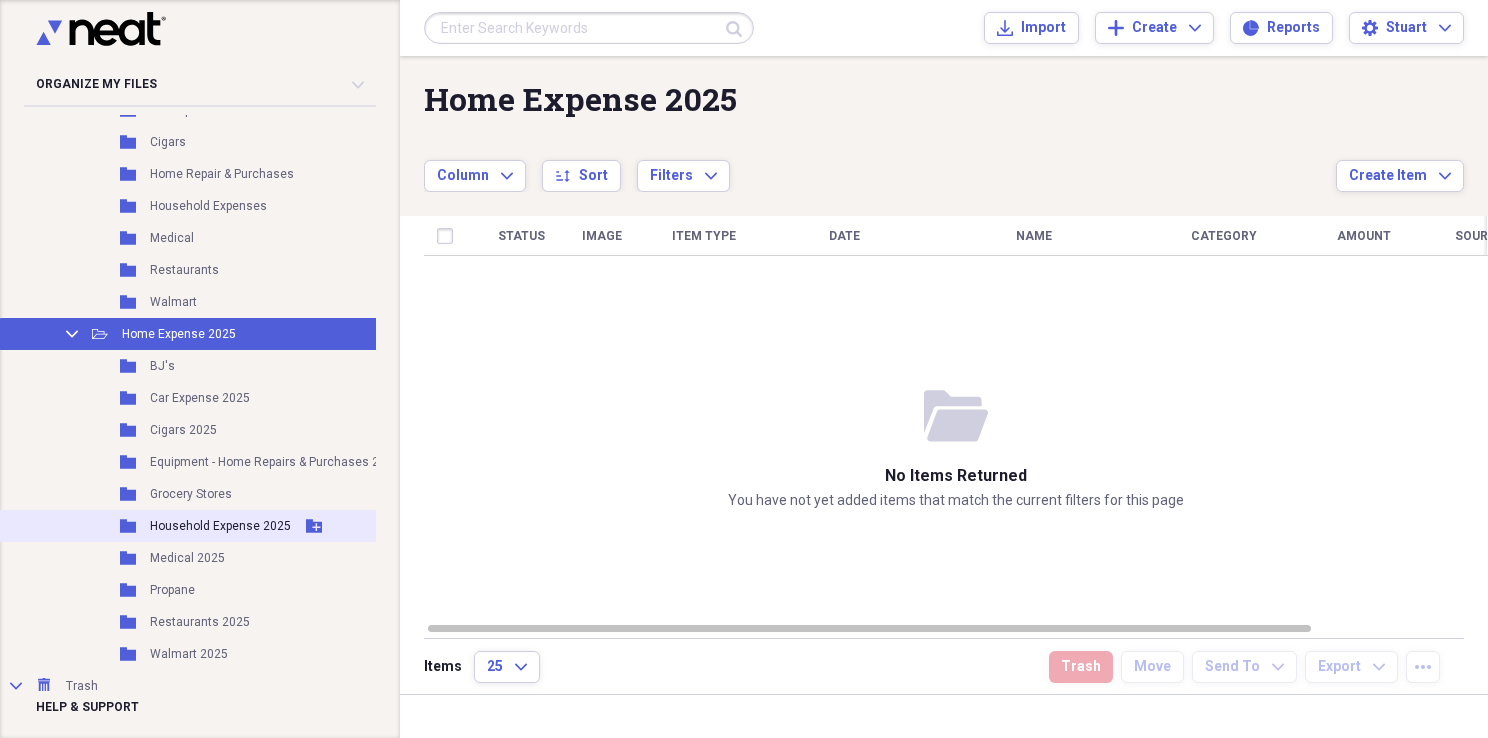 click on "Household Expense 2025" at bounding box center (220, 526) 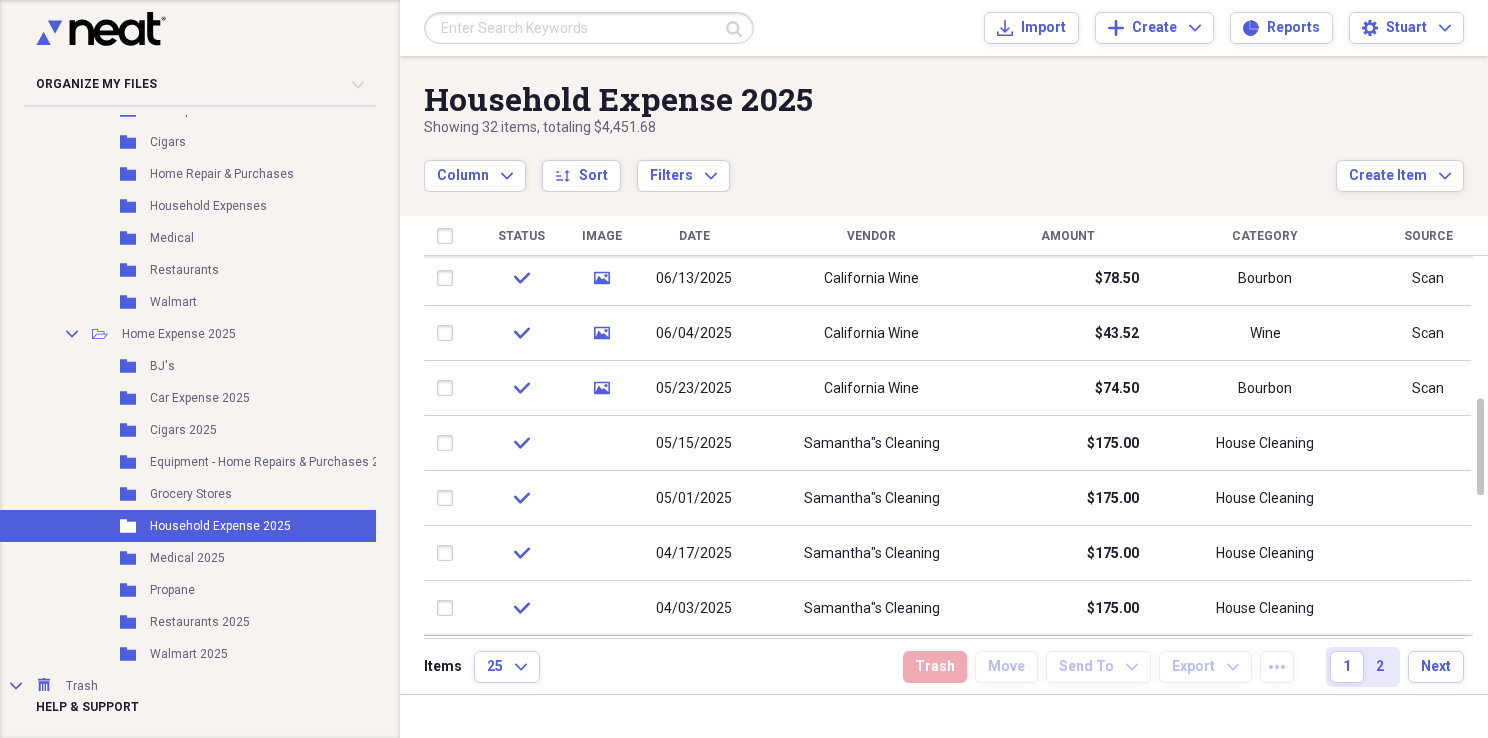 click on "Vendor" at bounding box center [871, 236] 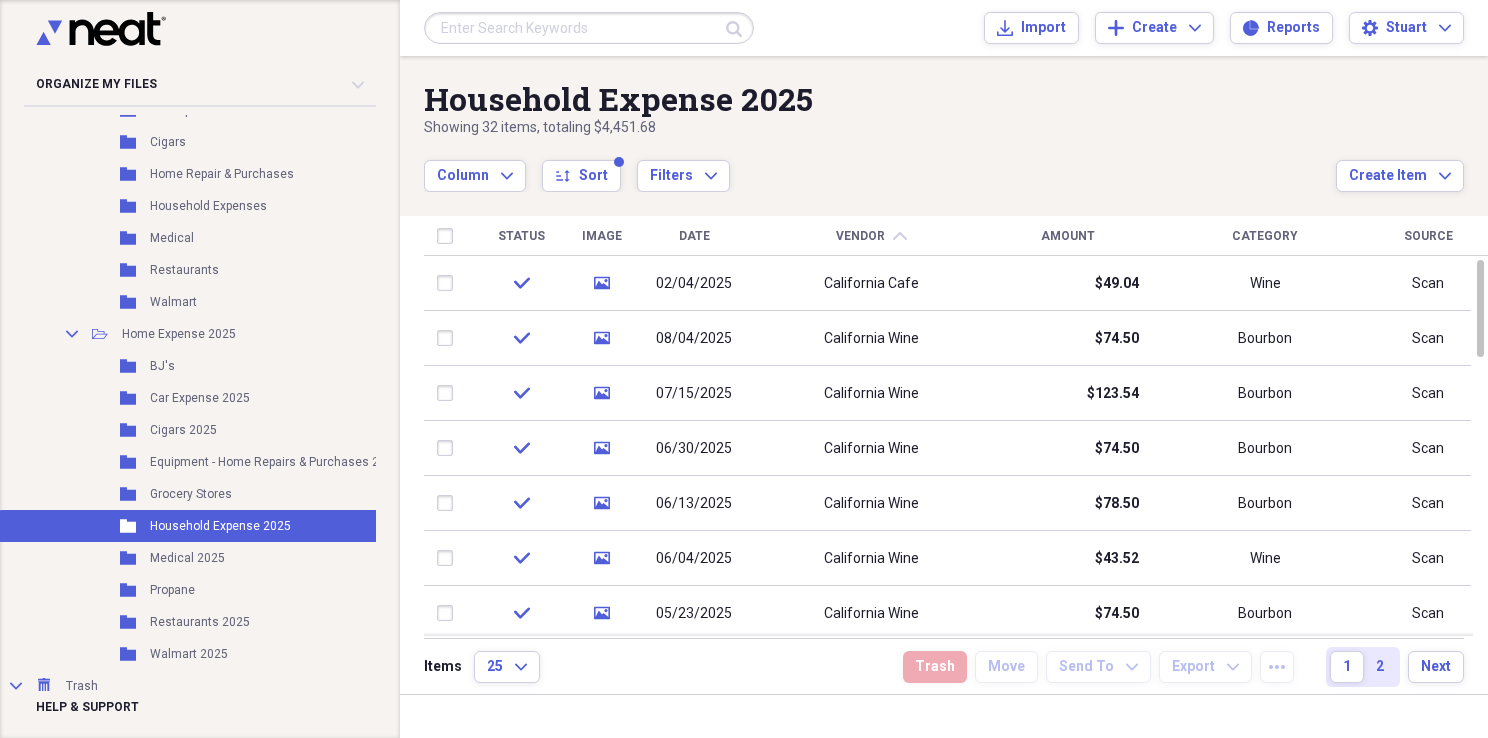 click on "Vendor chevron-up" at bounding box center (871, 236) 